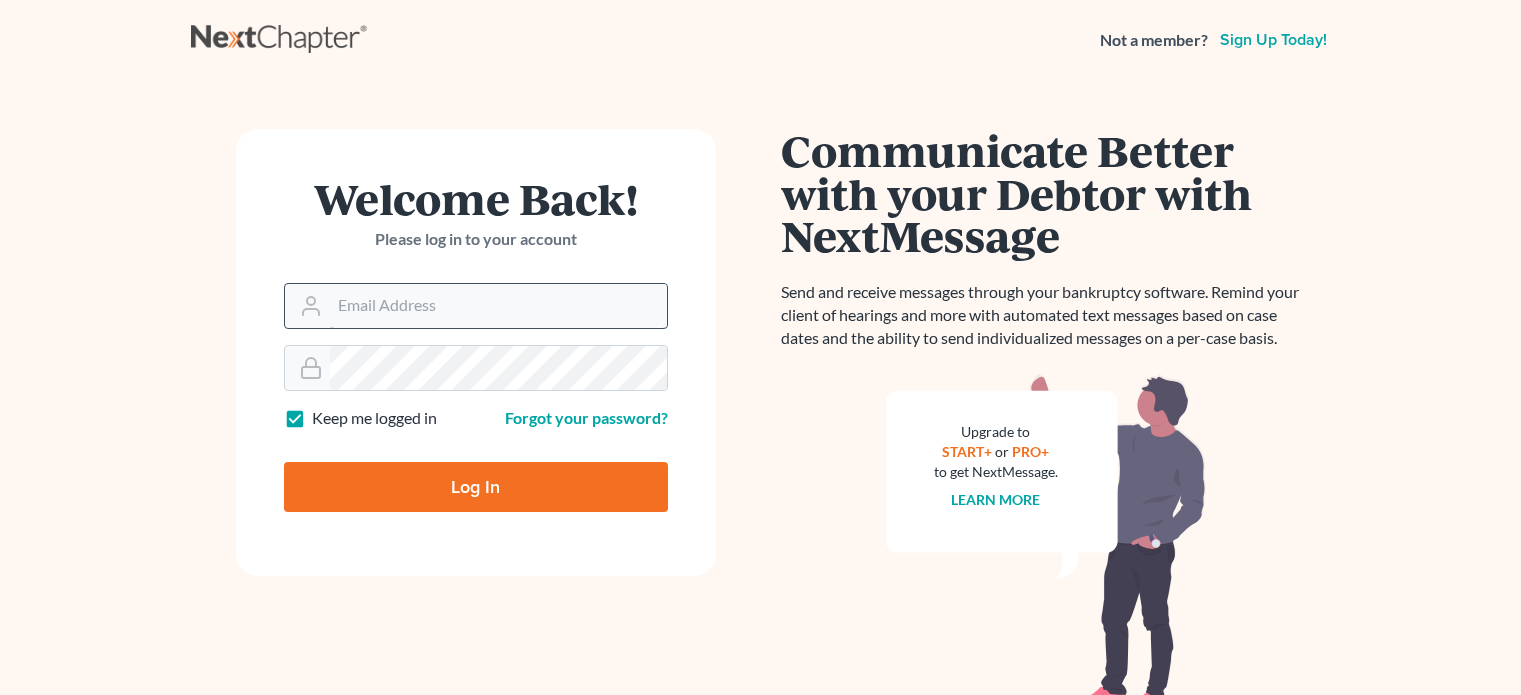 scroll, scrollTop: 0, scrollLeft: 0, axis: both 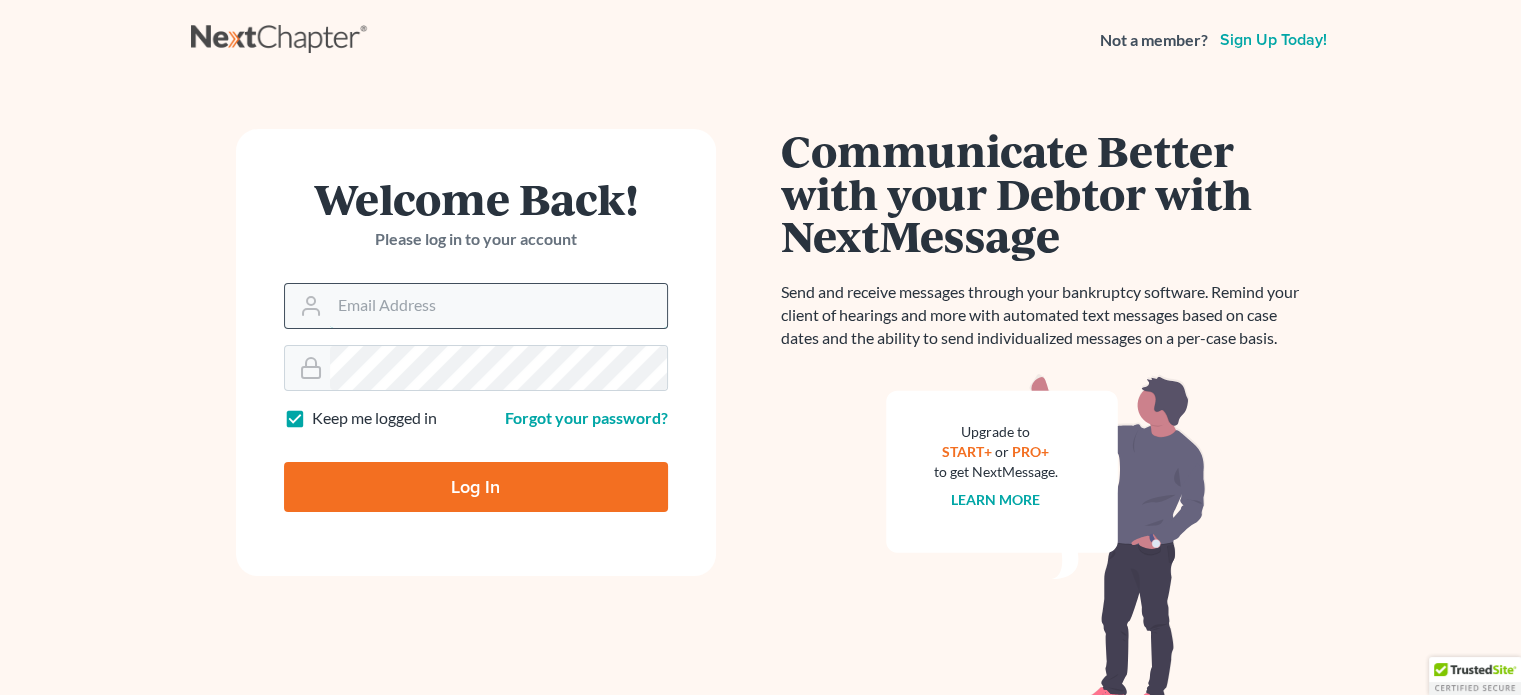 click on "Email Address" at bounding box center [498, 306] 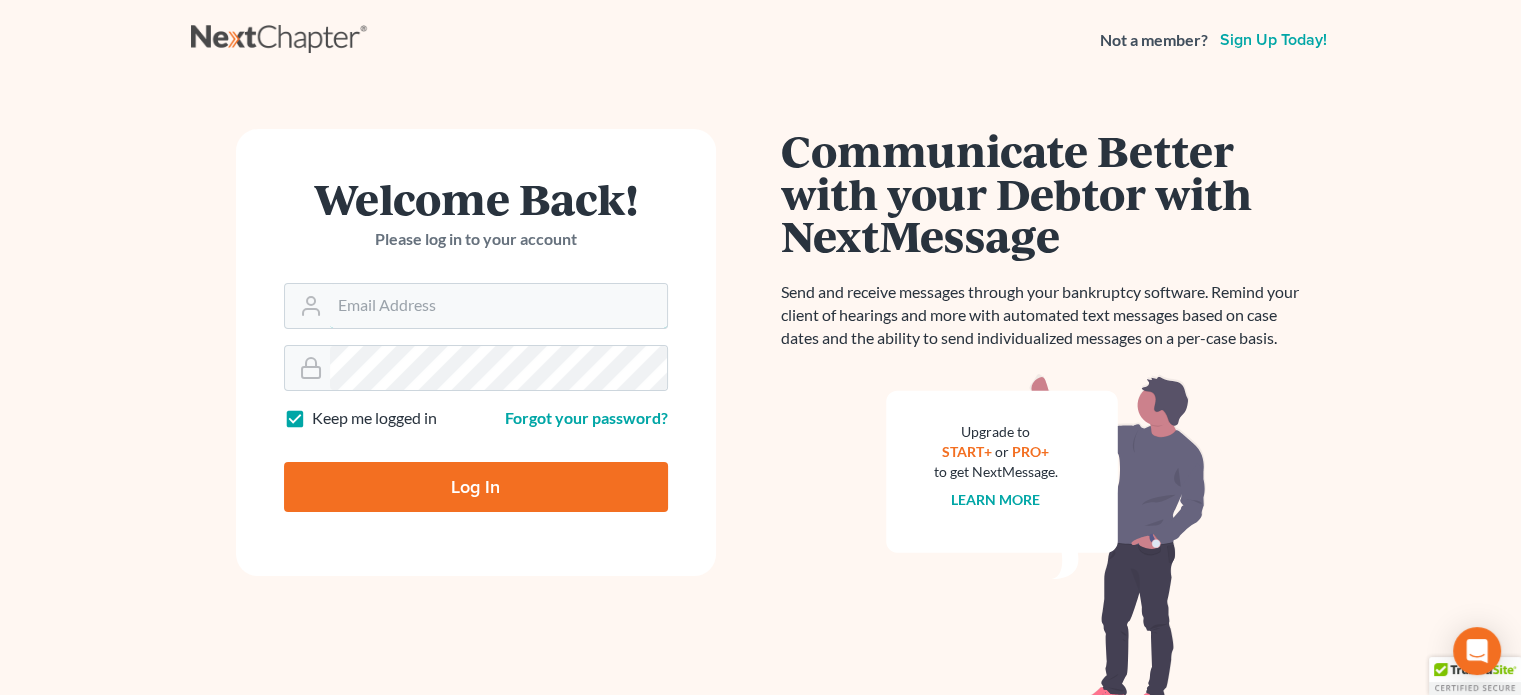 type on "[USERNAME]@example.com" 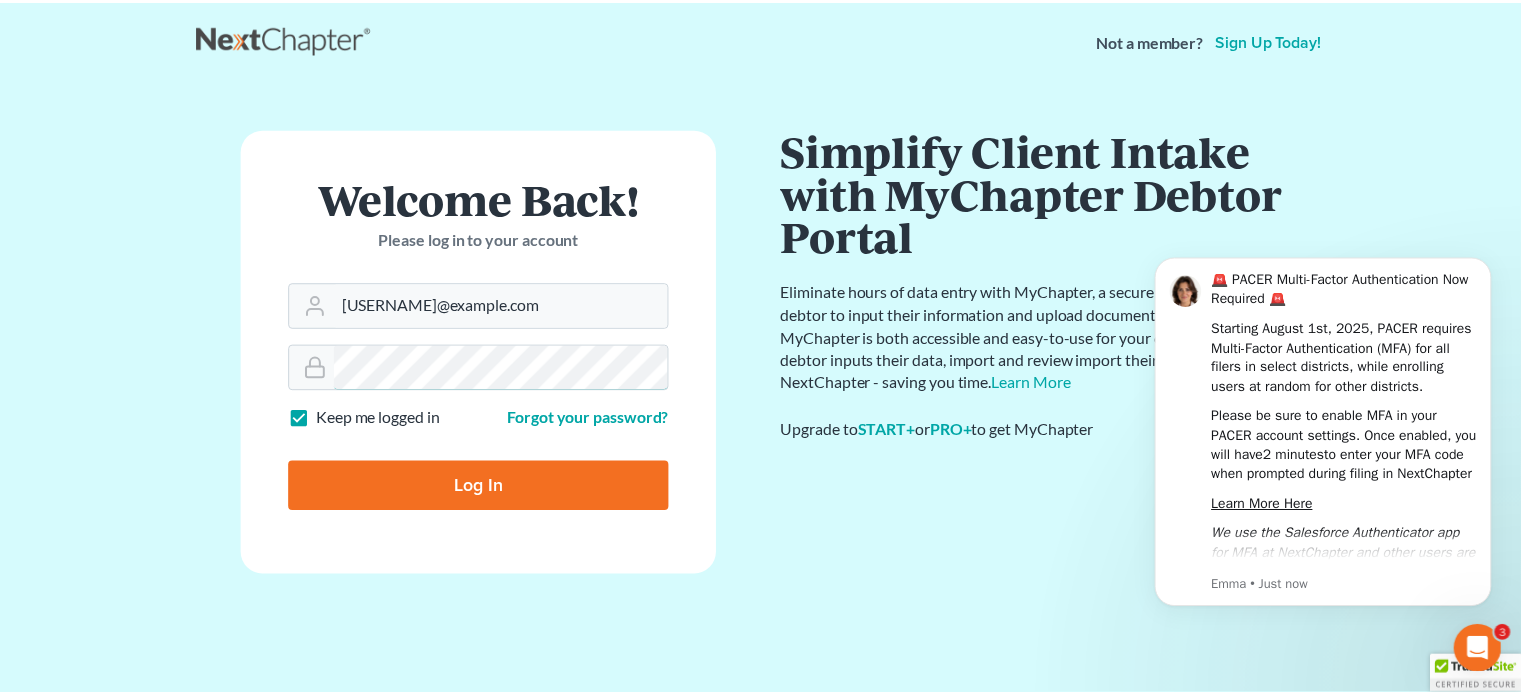 scroll, scrollTop: 0, scrollLeft: 0, axis: both 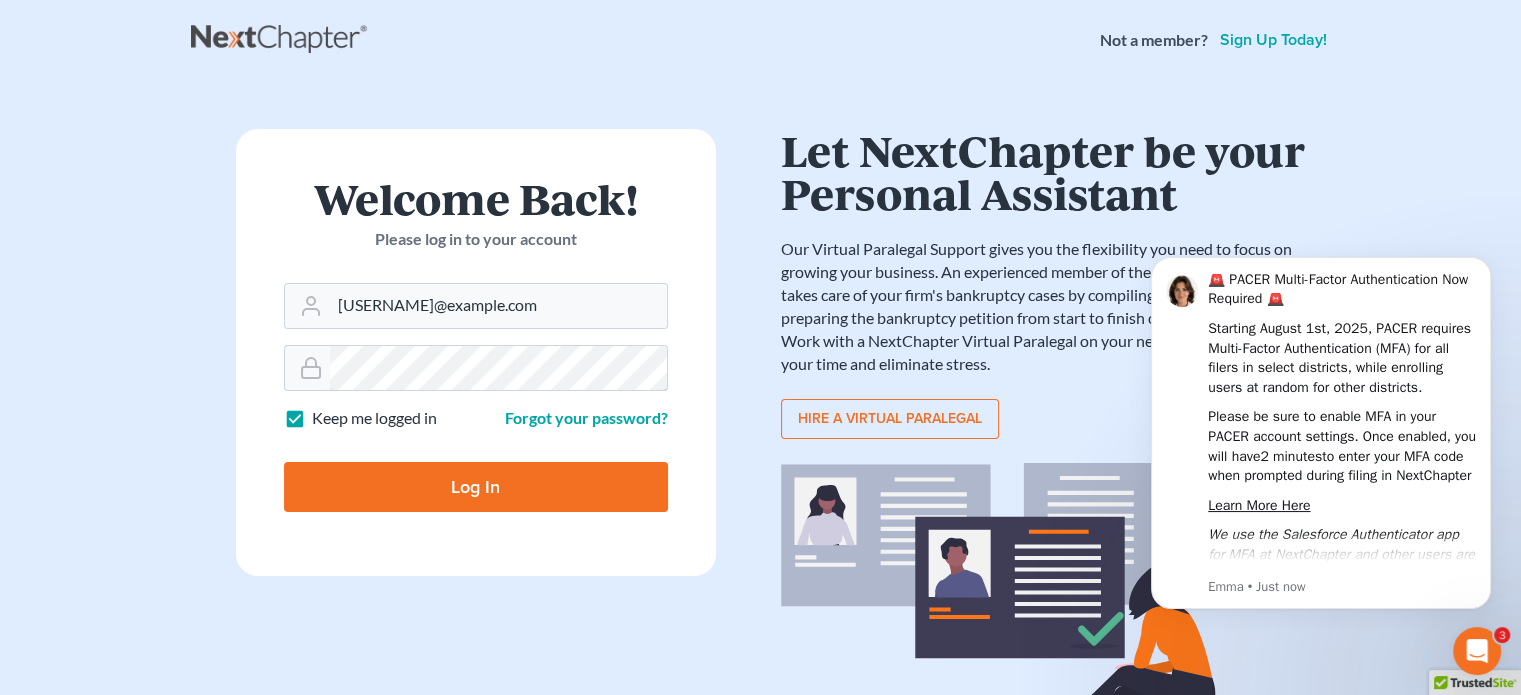 click on "Log In" at bounding box center [476, 487] 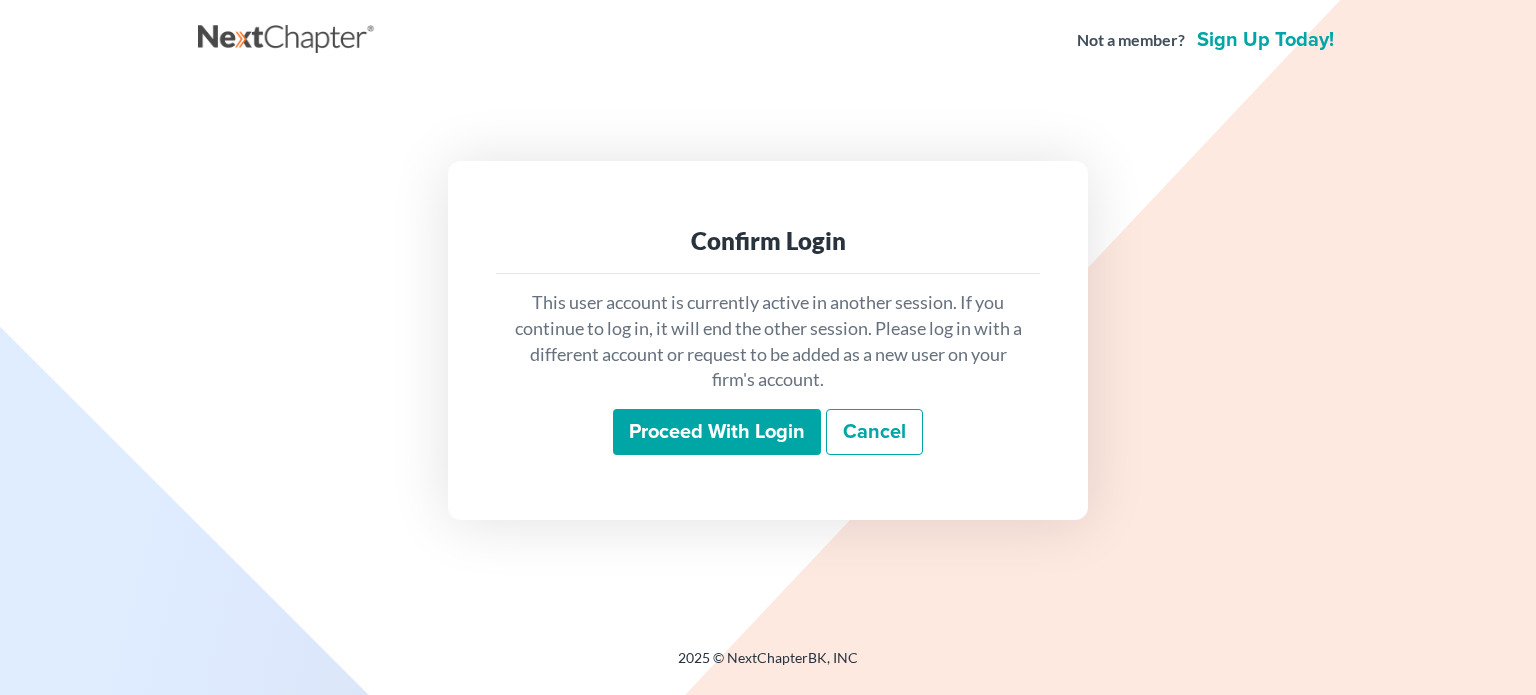 scroll, scrollTop: 0, scrollLeft: 0, axis: both 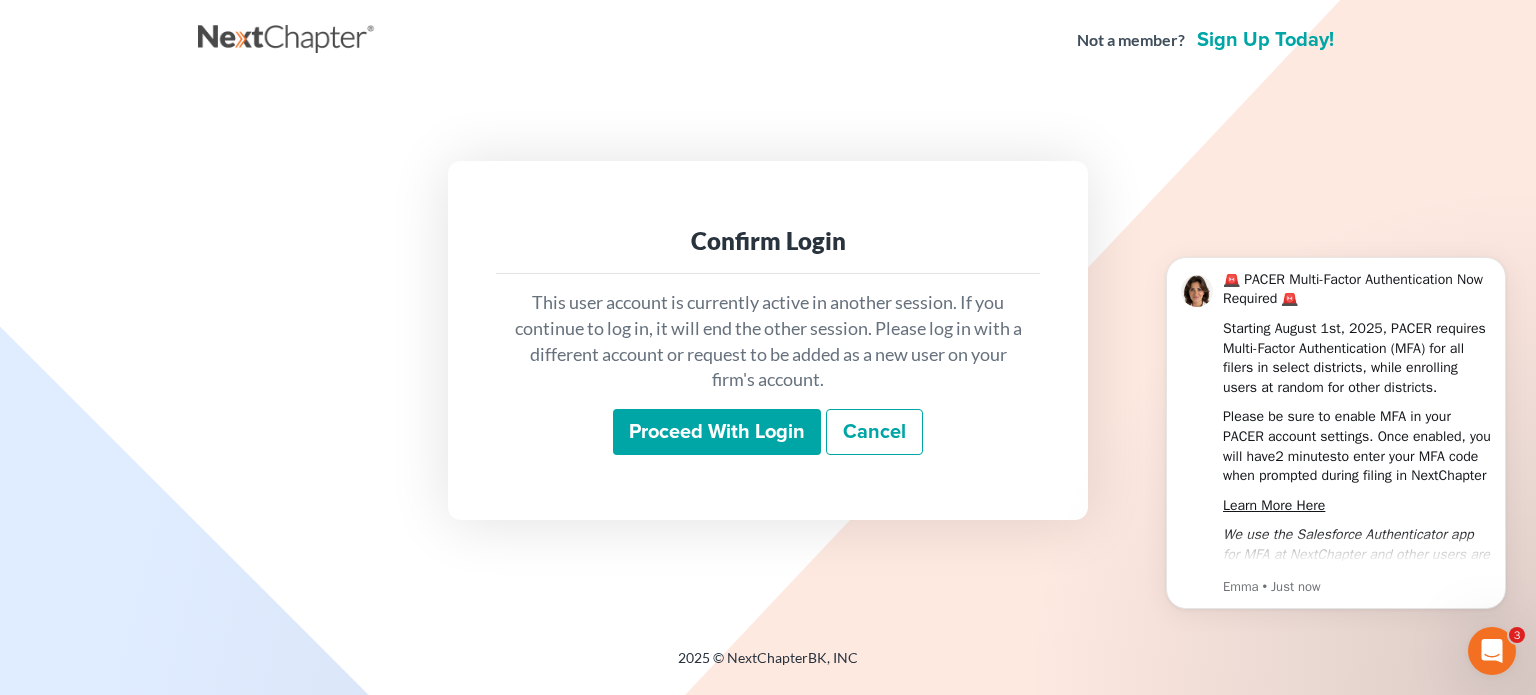 click on "Proceed with login" at bounding box center (717, 432) 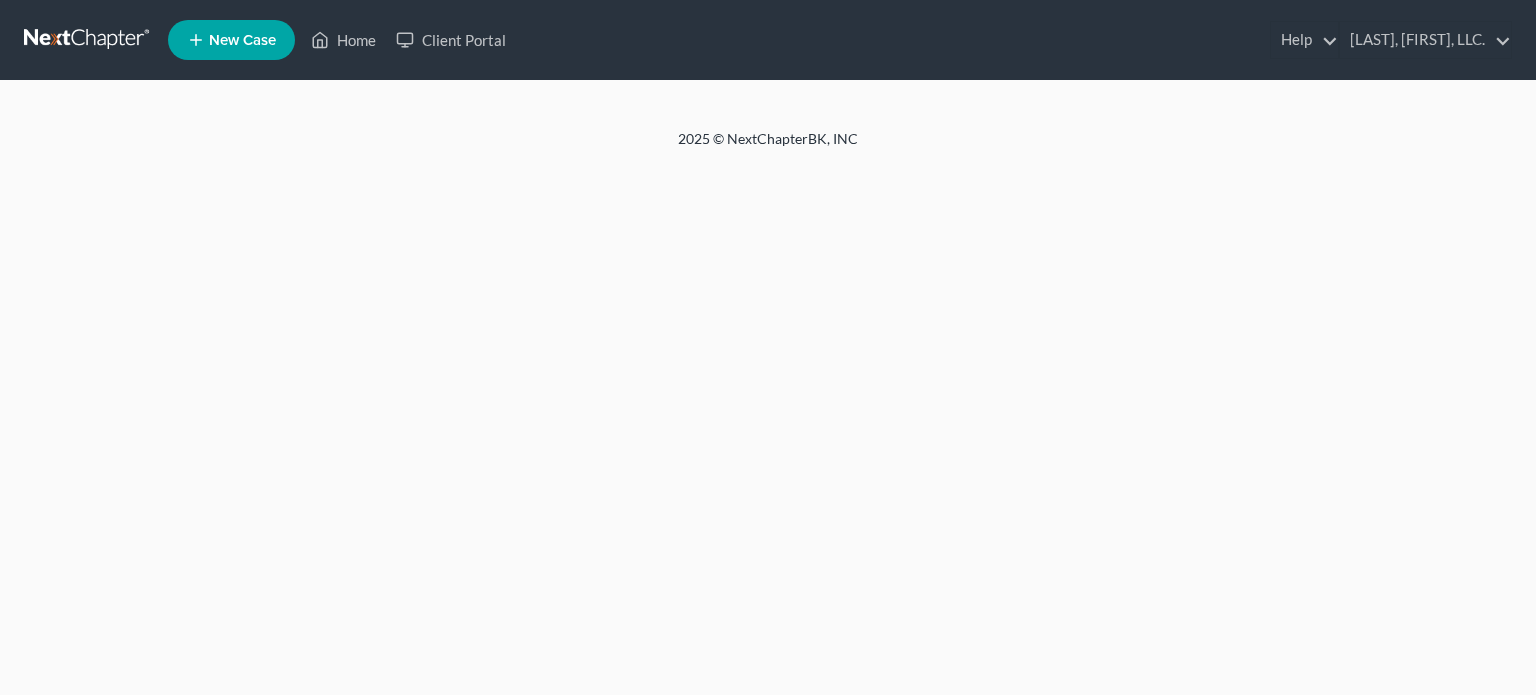 scroll, scrollTop: 0, scrollLeft: 0, axis: both 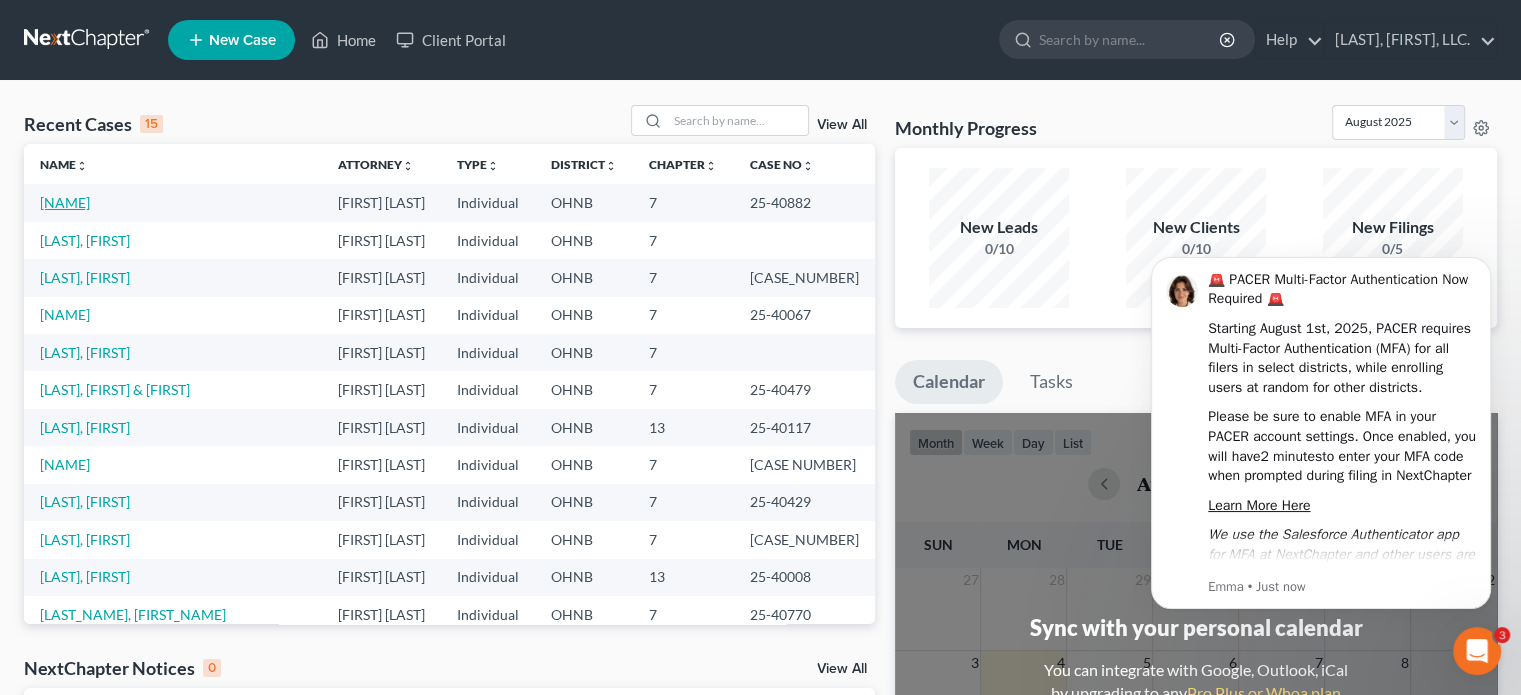 click on "[NAME]" at bounding box center [65, 202] 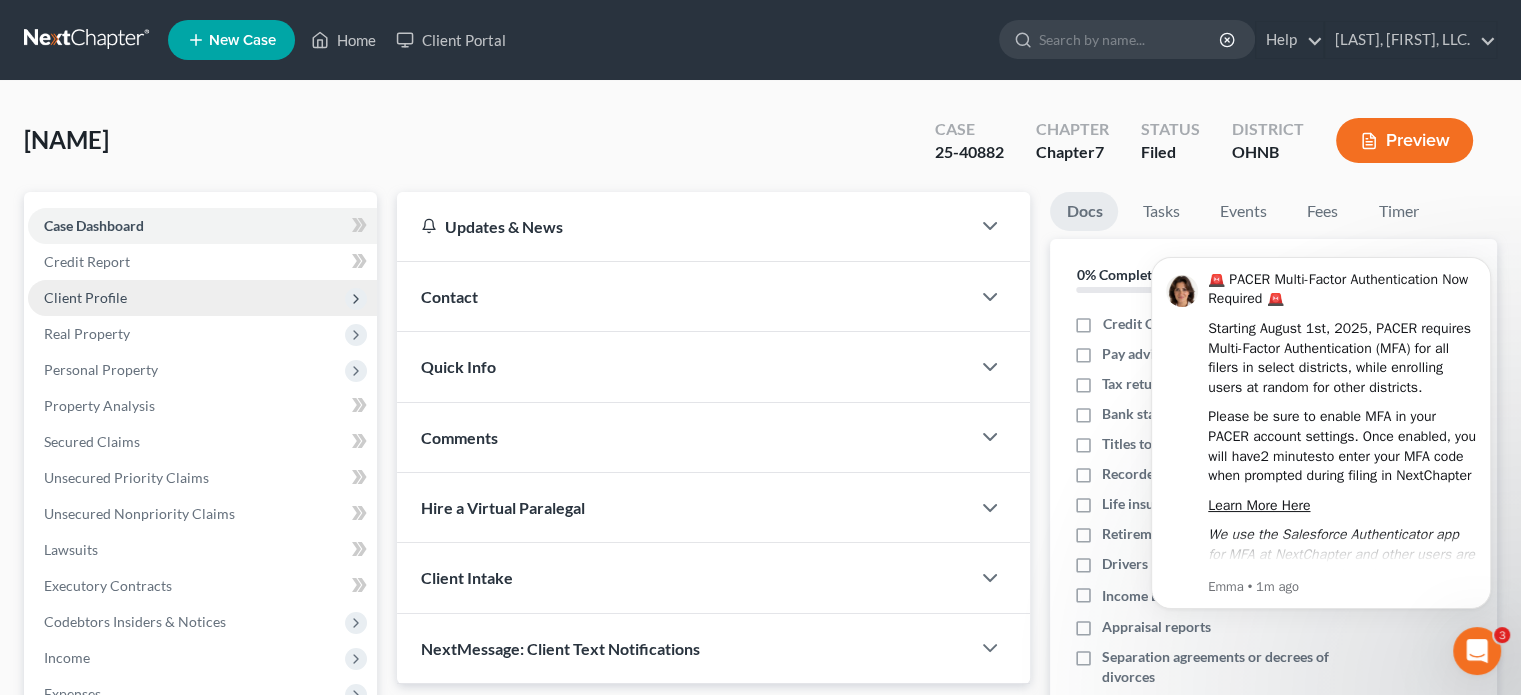click on "Client Profile" at bounding box center [85, 297] 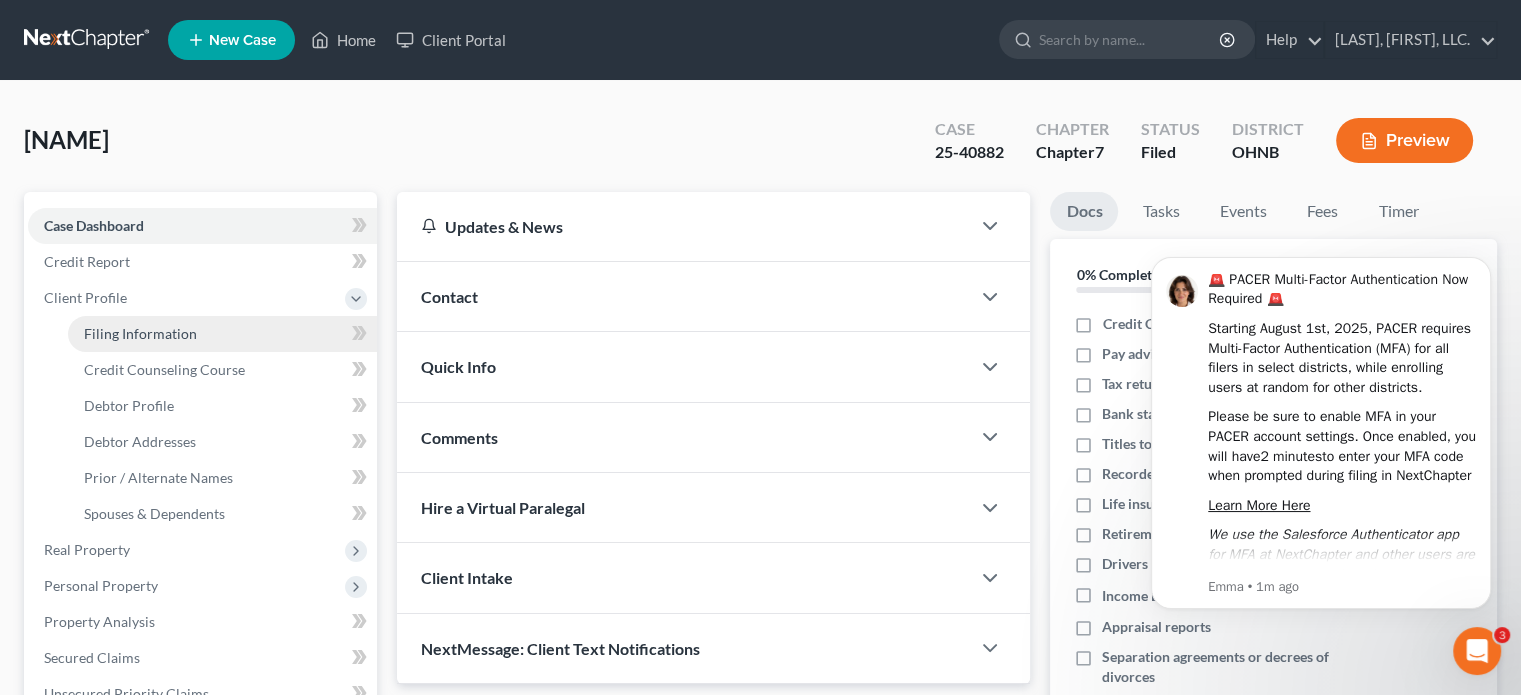 click on "Filing Information" at bounding box center (140, 333) 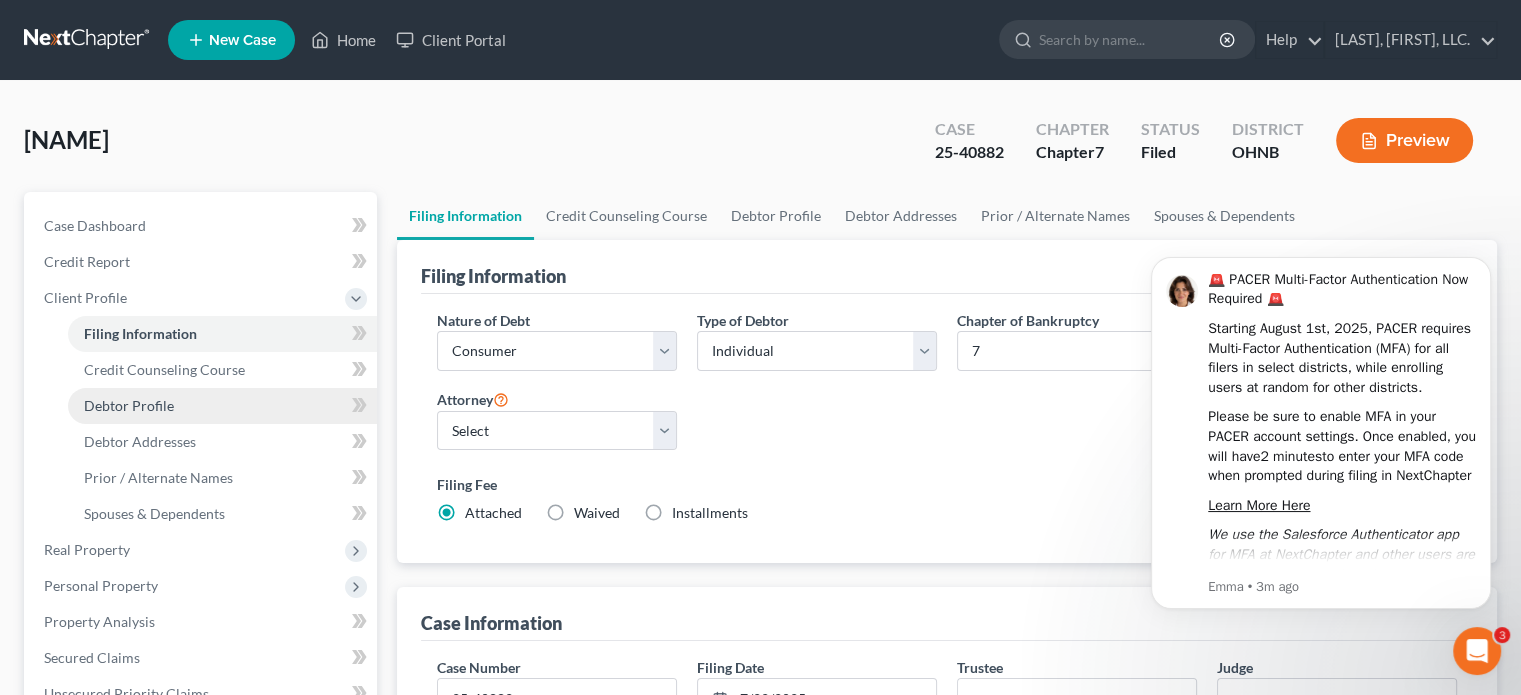 scroll, scrollTop: 244, scrollLeft: 0, axis: vertical 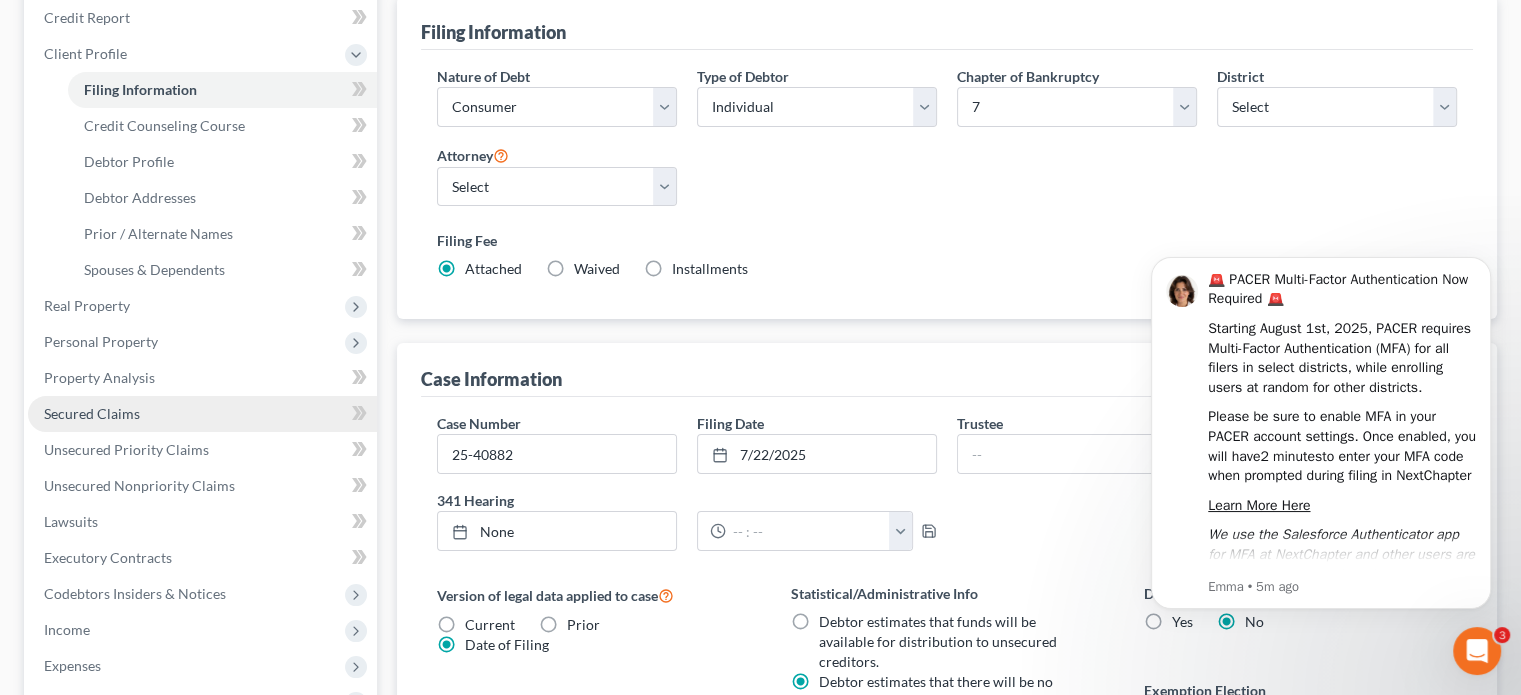 click on "Case Information Case Number [CASE NUMBER] Filing Date 7/22/2025 close Date 7/22/2025 Time 12:00 AM chevron_left July 2025 chevron_right Su M Tu W Th F Sa 29 30 1 2 3 4 5 6 7 8 9 10 11 12 13 14 15 16 17 18 19 20 21 22 23 24 25 26 27 28 29 30 31 1 2 Clear Trustee Judge Confirmation Date None close Date Time chevron_left August 2025 chevron_right Su M Tu W Th F Sa 27 28 29 30 31 1 2 3 4 5 6 7 8 9 10 11 12 13" at bounding box center (947, 668) 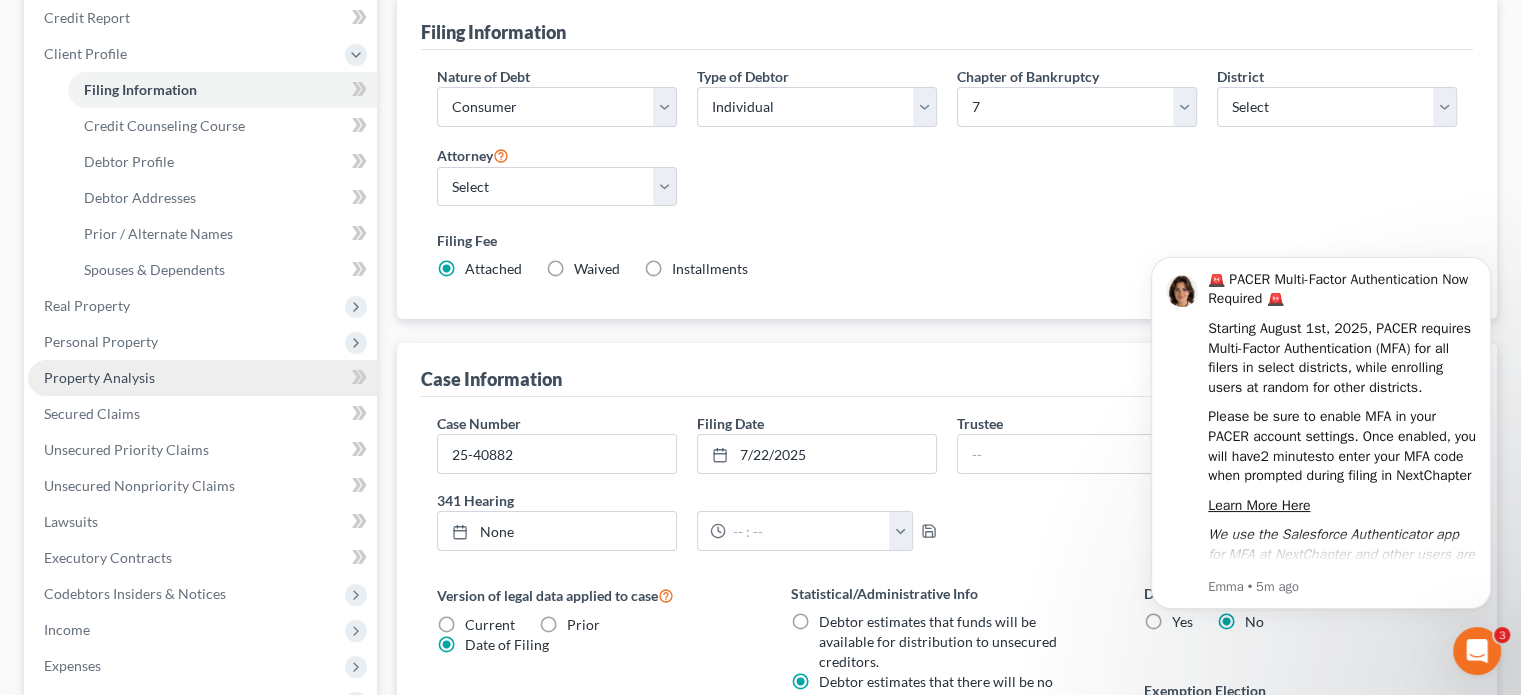 scroll, scrollTop: 244, scrollLeft: 0, axis: vertical 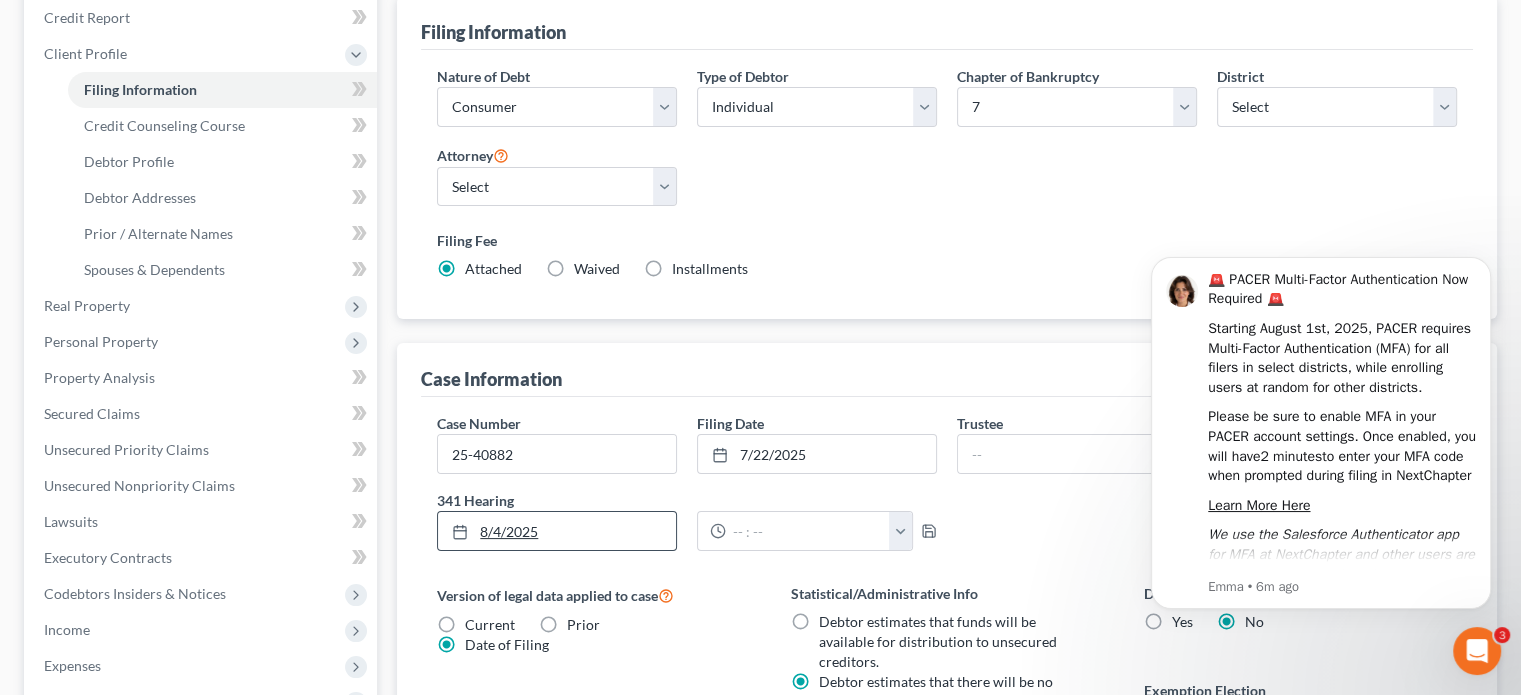 type on "8/4/2025" 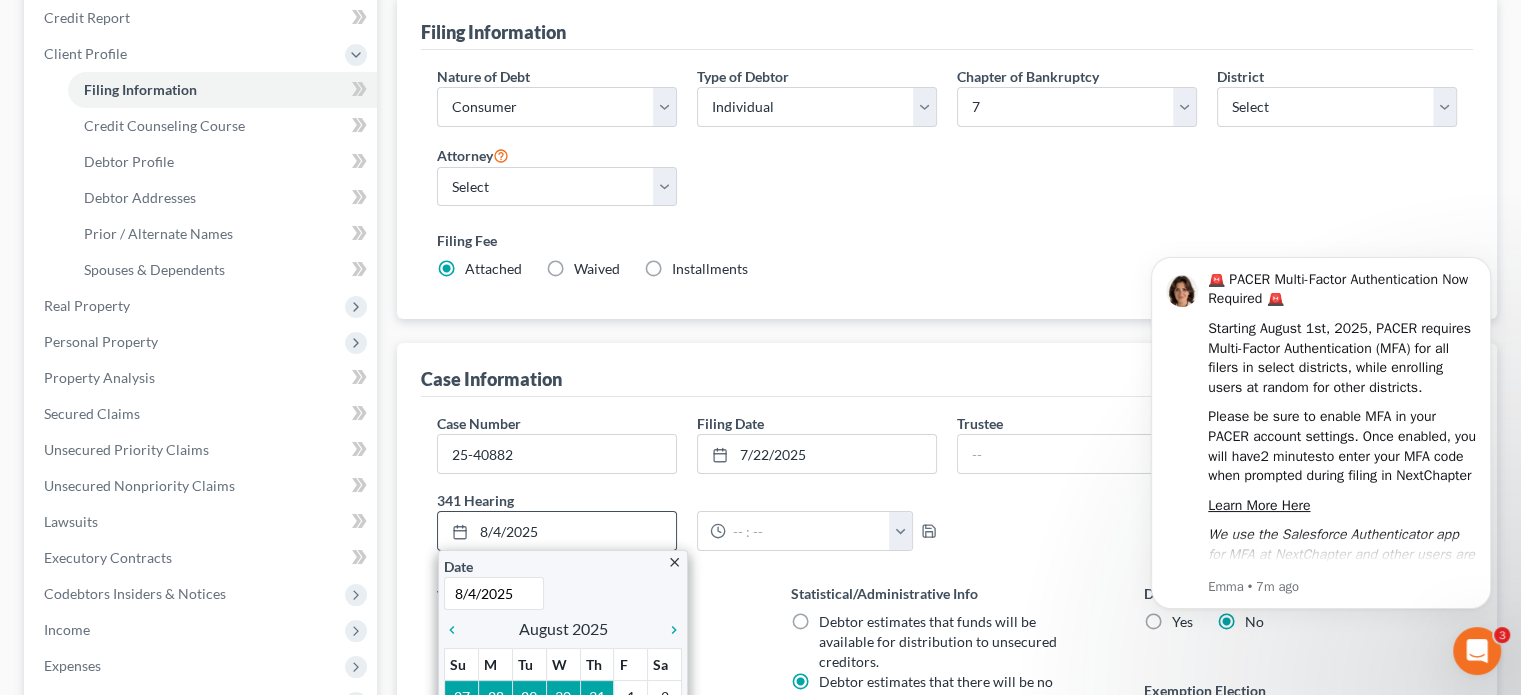 scroll, scrollTop: 444, scrollLeft: 0, axis: vertical 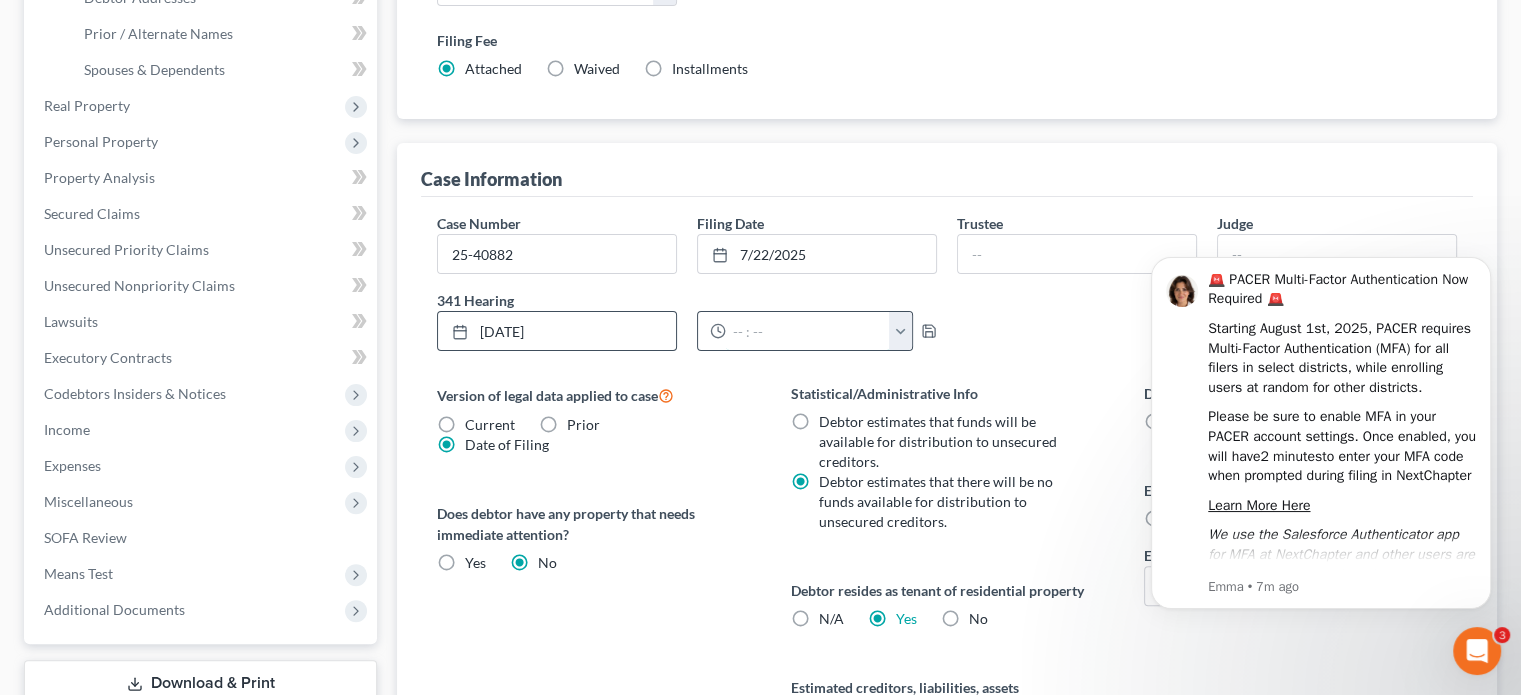 click at bounding box center (807, 331) 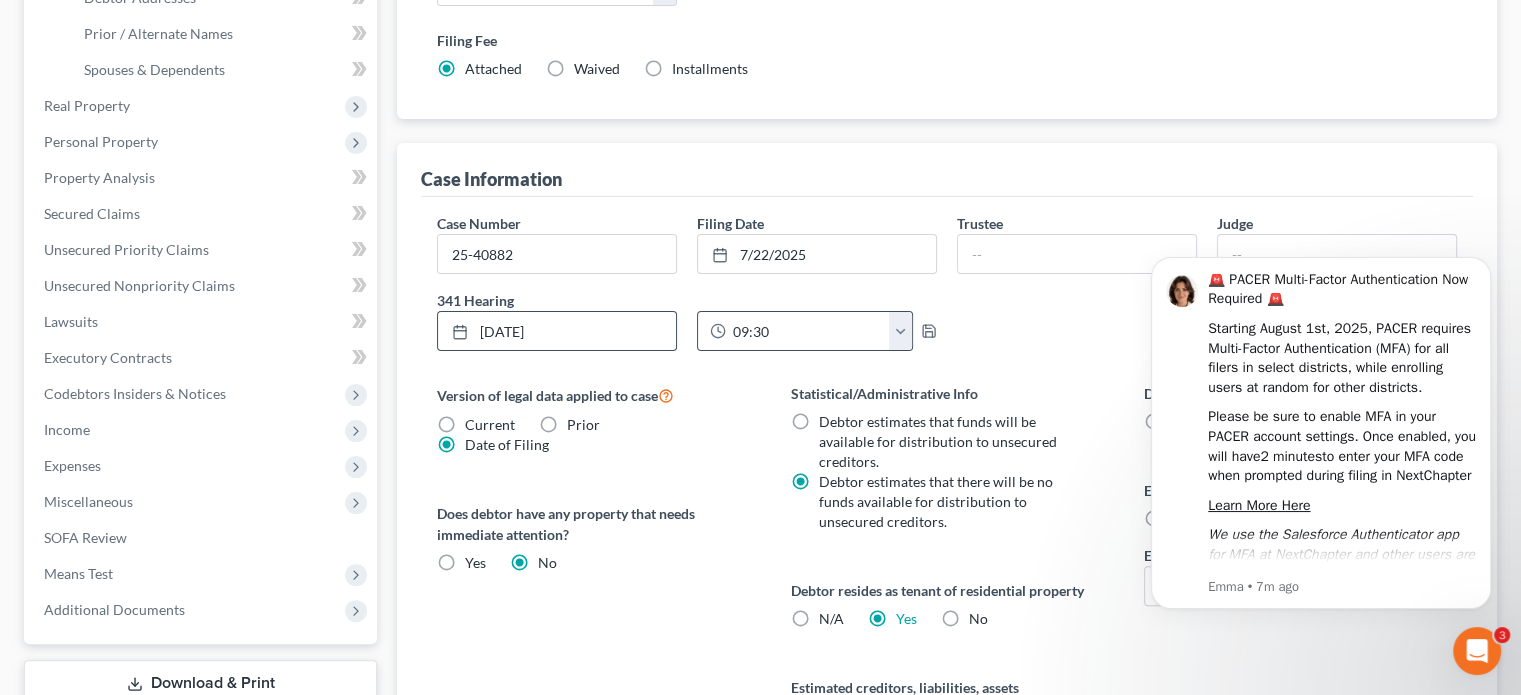 click at bounding box center [901, 331] 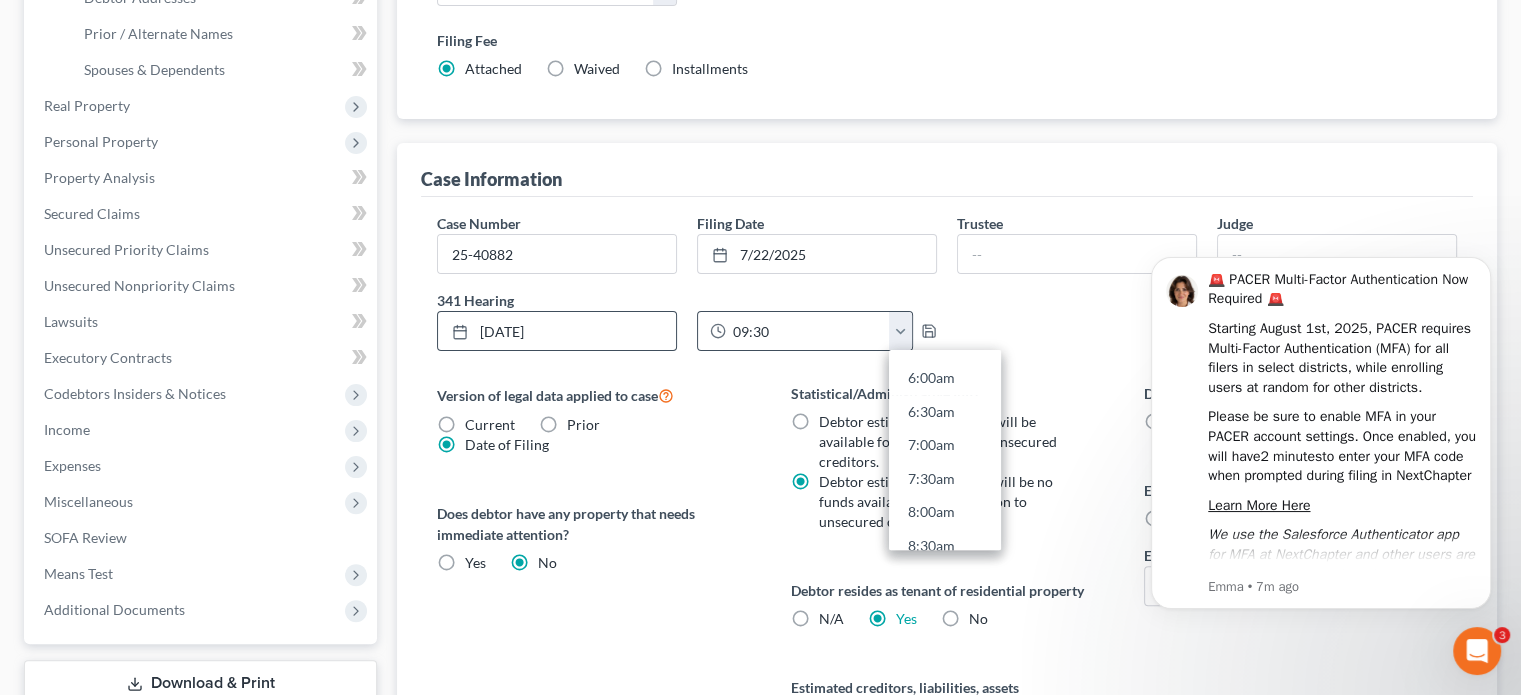 scroll, scrollTop: 500, scrollLeft: 0, axis: vertical 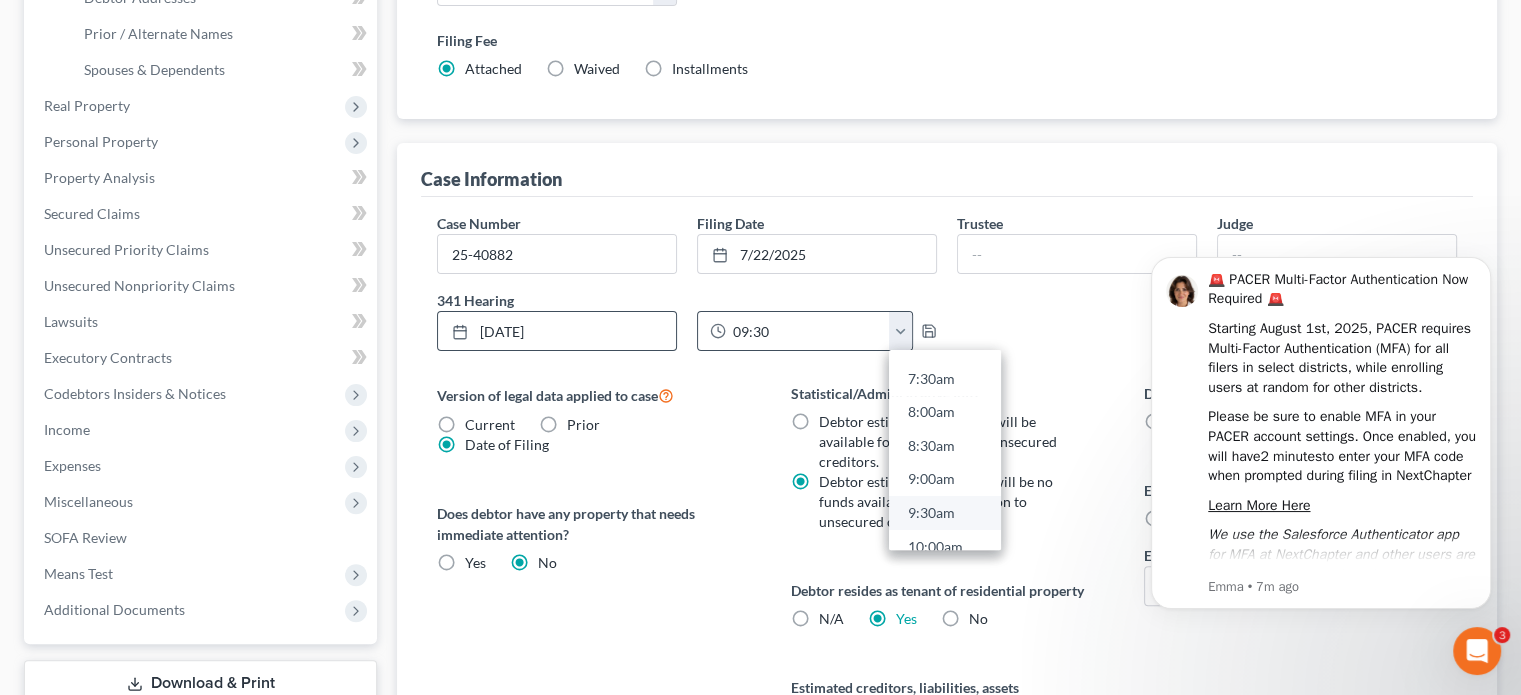 click on "9:30am" at bounding box center [945, 513] 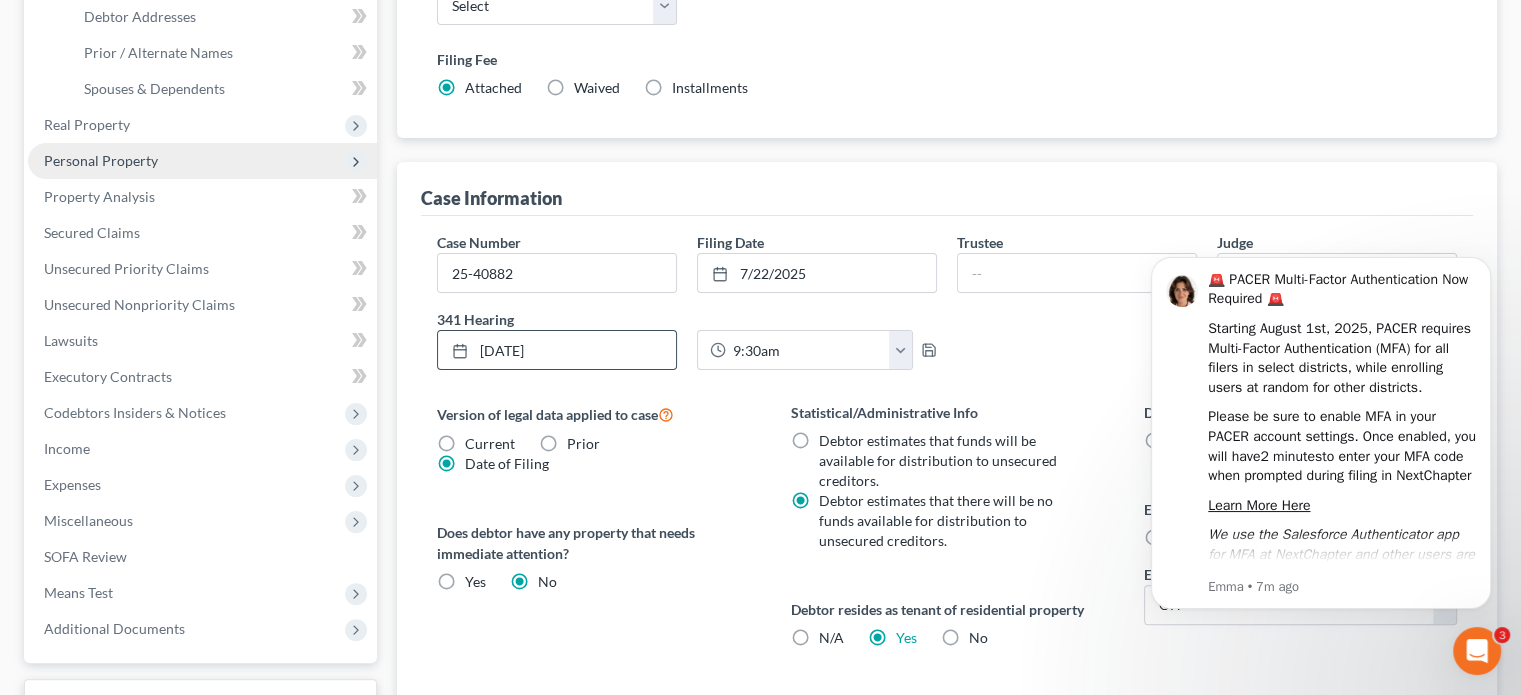 scroll, scrollTop: 380, scrollLeft: 0, axis: vertical 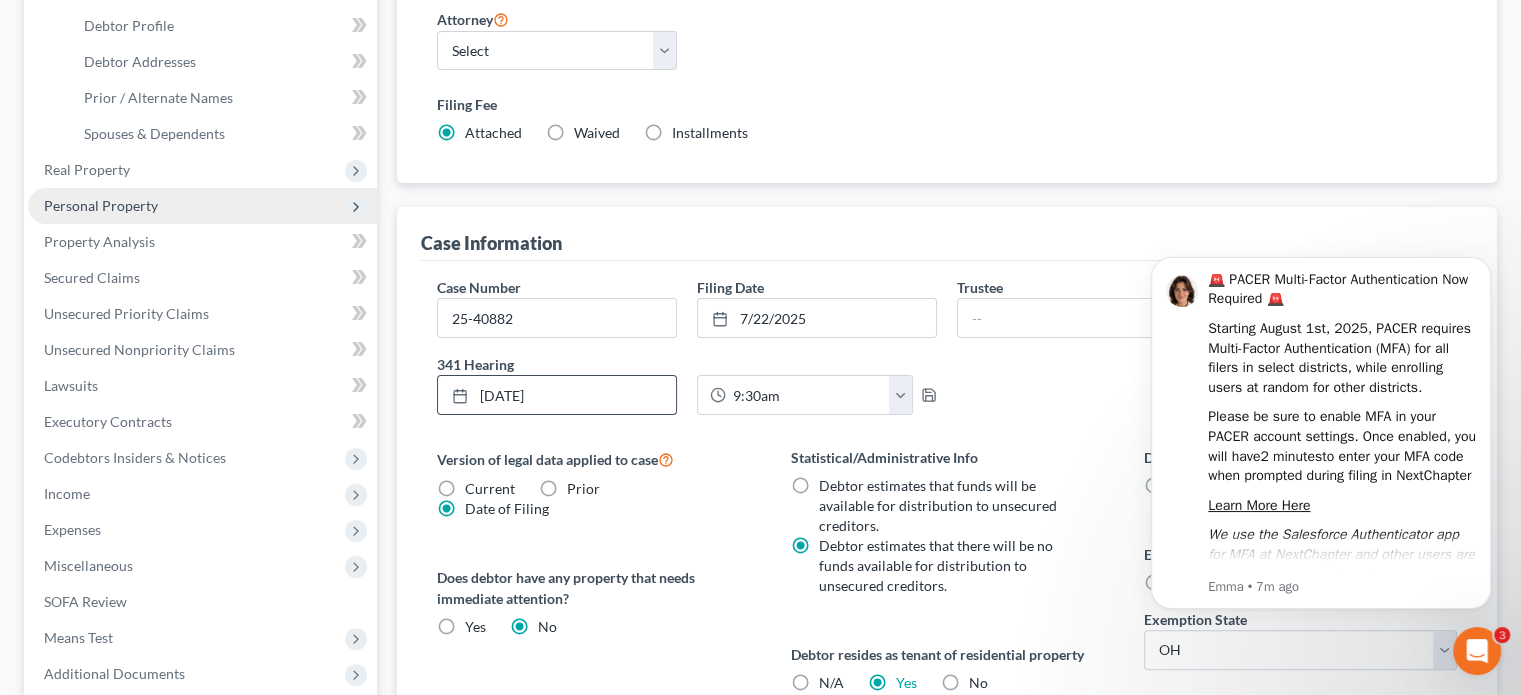 click on "Personal Property" at bounding box center [101, 205] 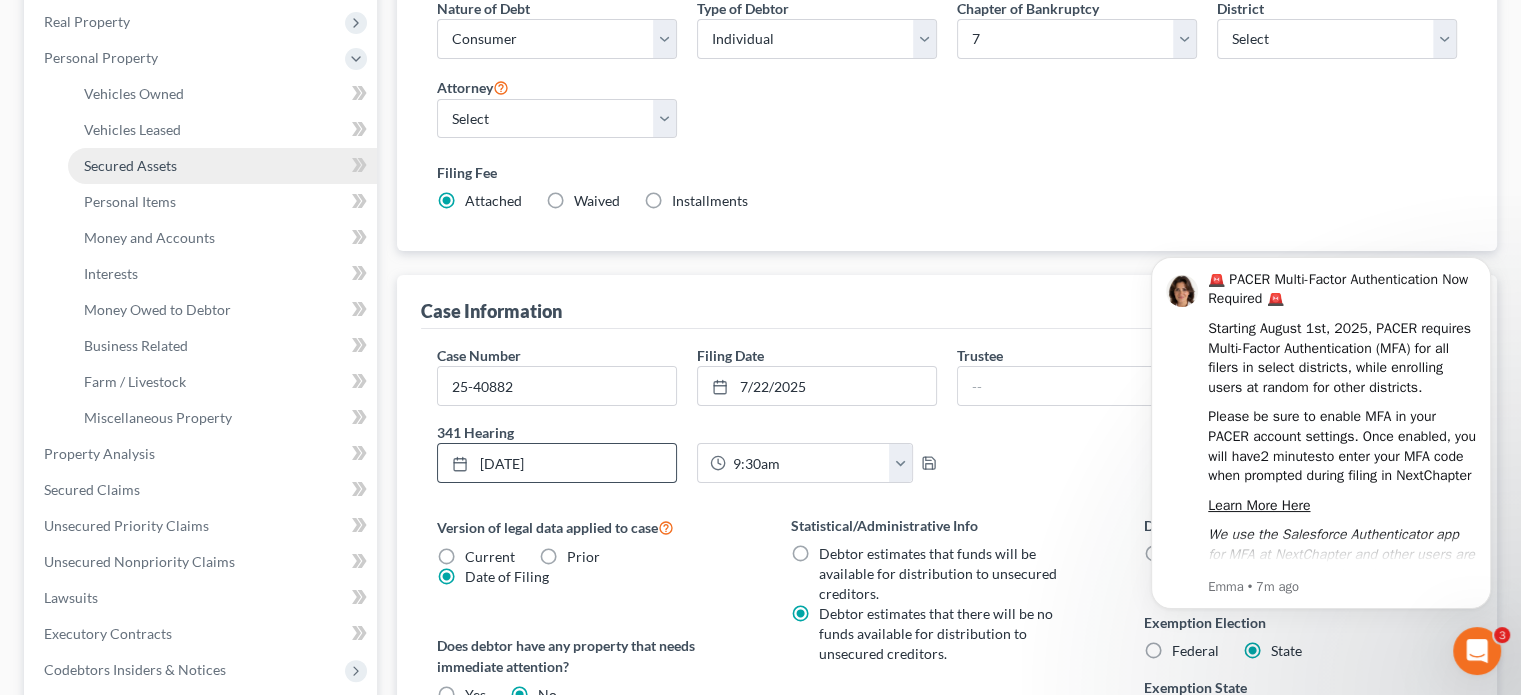 scroll, scrollTop: 280, scrollLeft: 0, axis: vertical 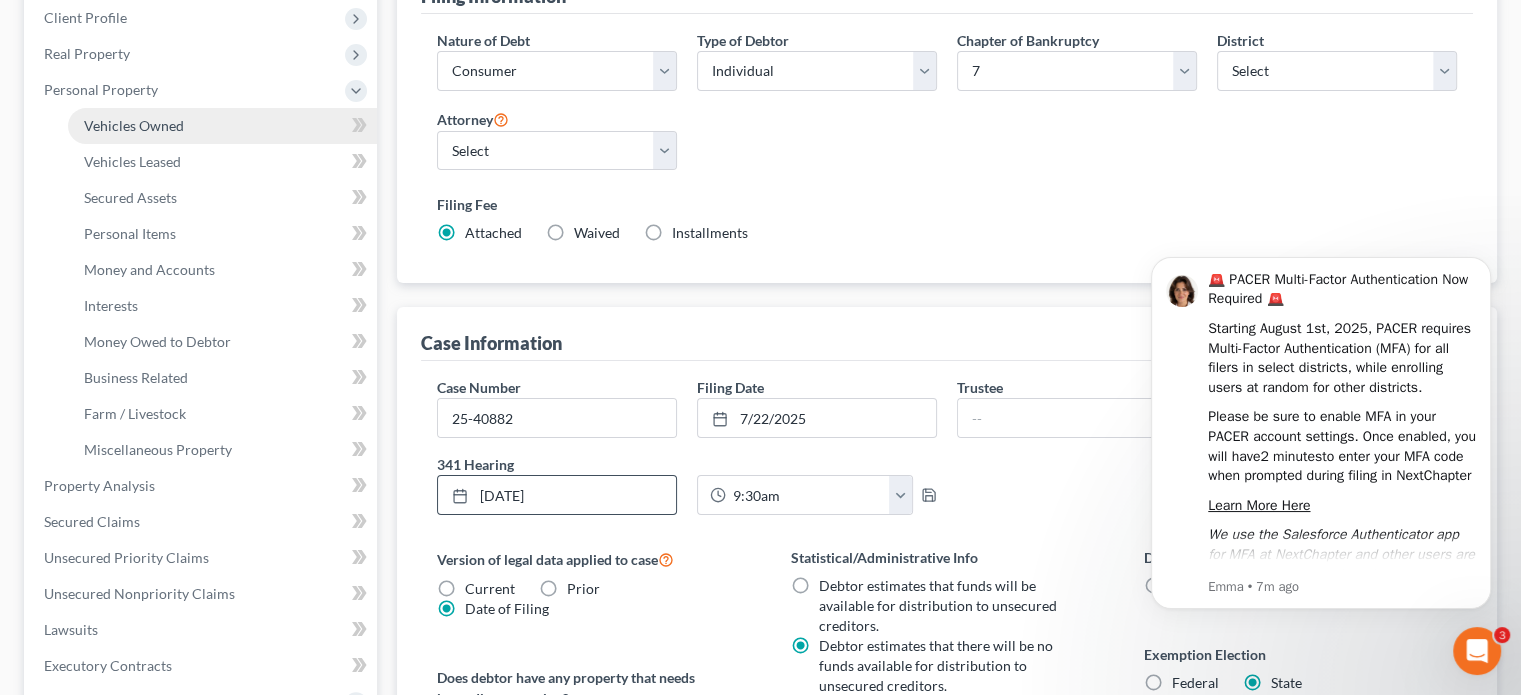 click on "Vehicles Owned" at bounding box center (134, 125) 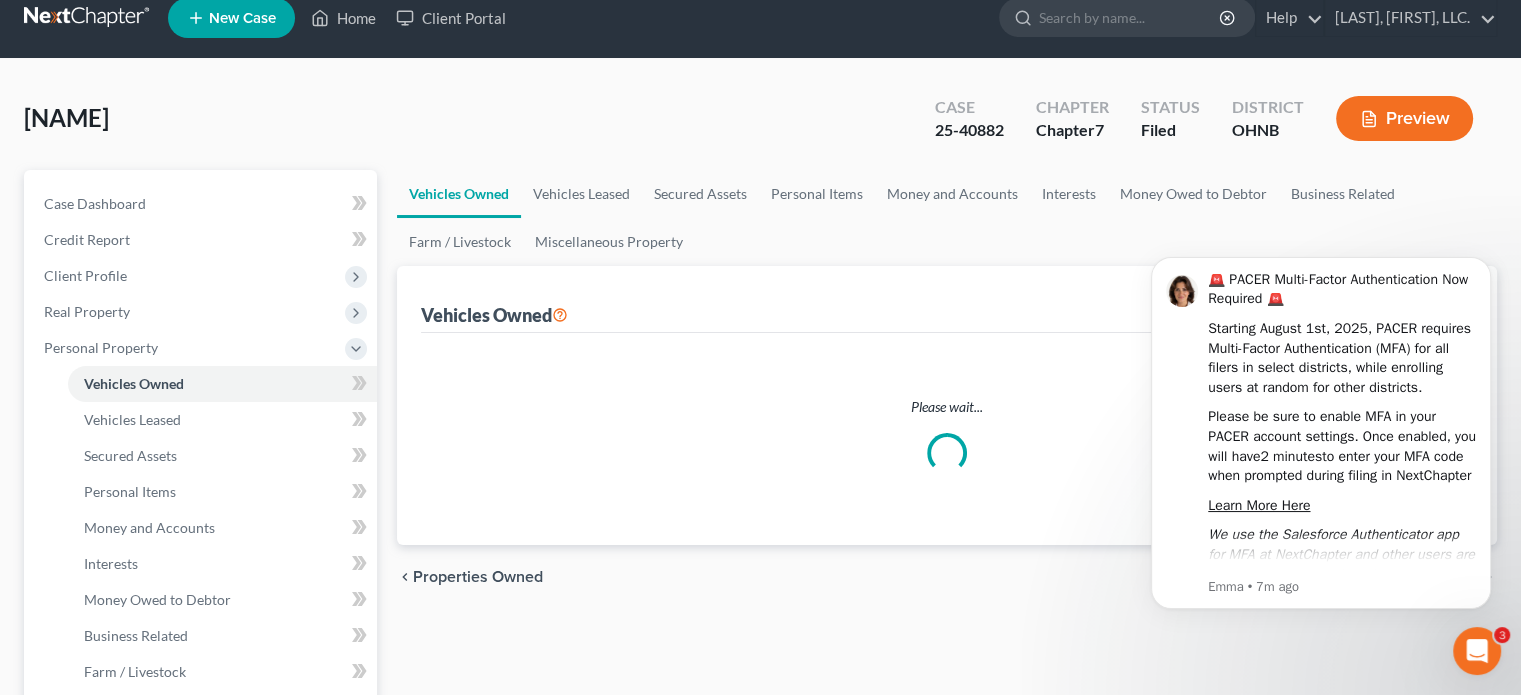 scroll, scrollTop: 0, scrollLeft: 0, axis: both 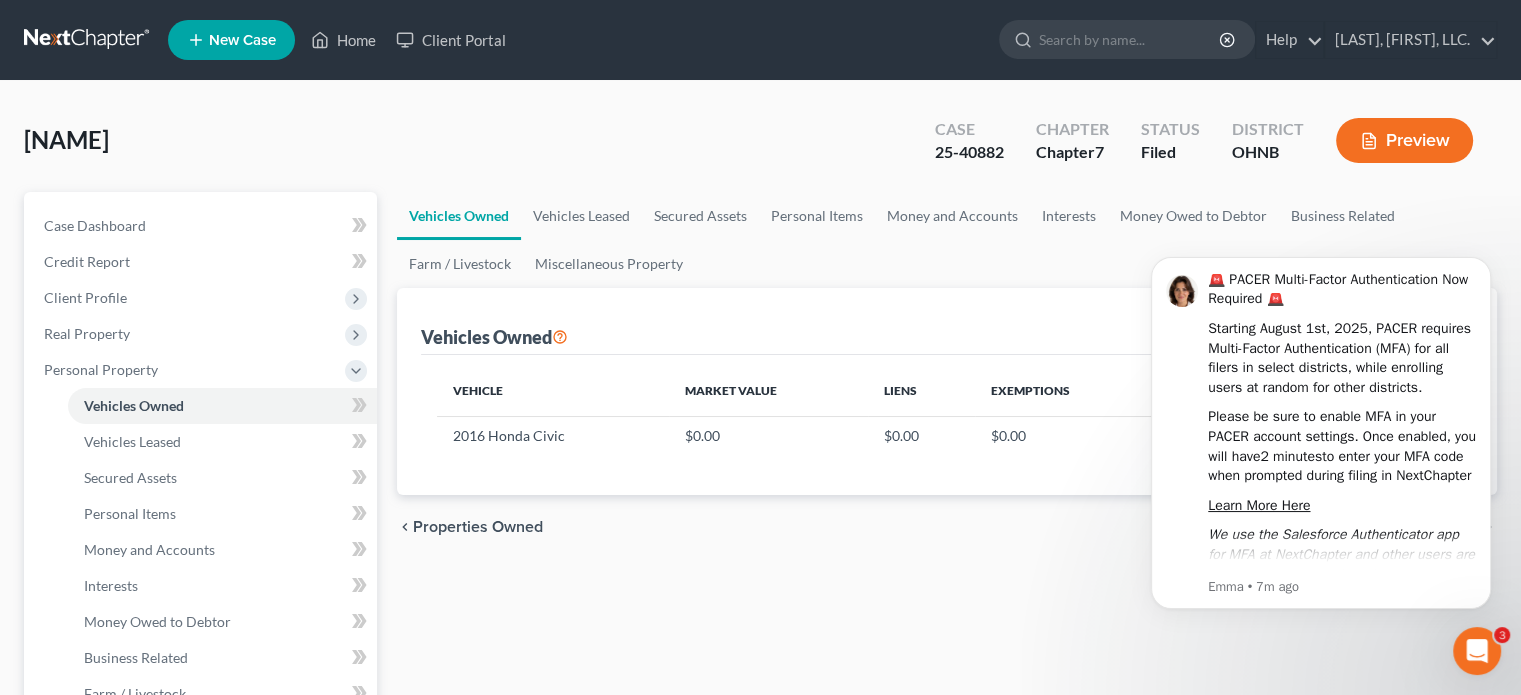 click 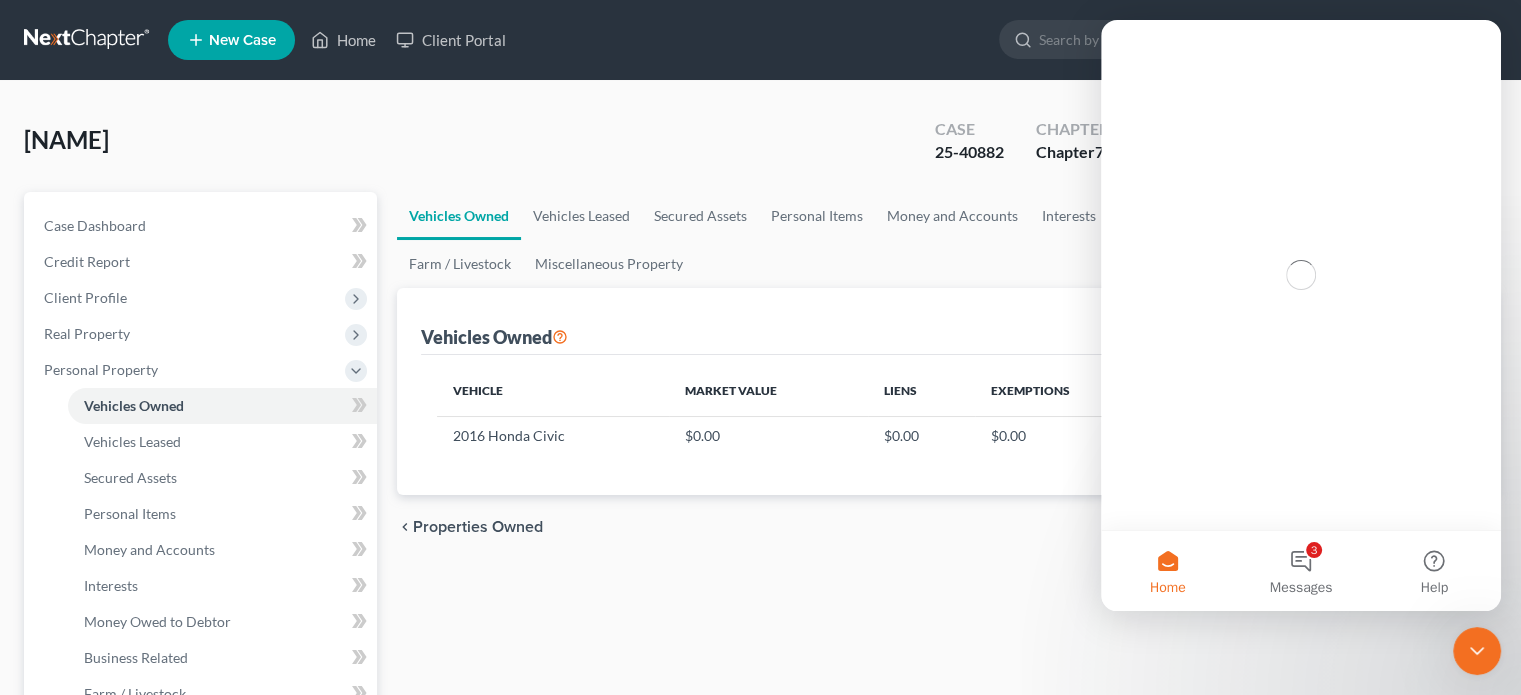 scroll, scrollTop: 0, scrollLeft: 0, axis: both 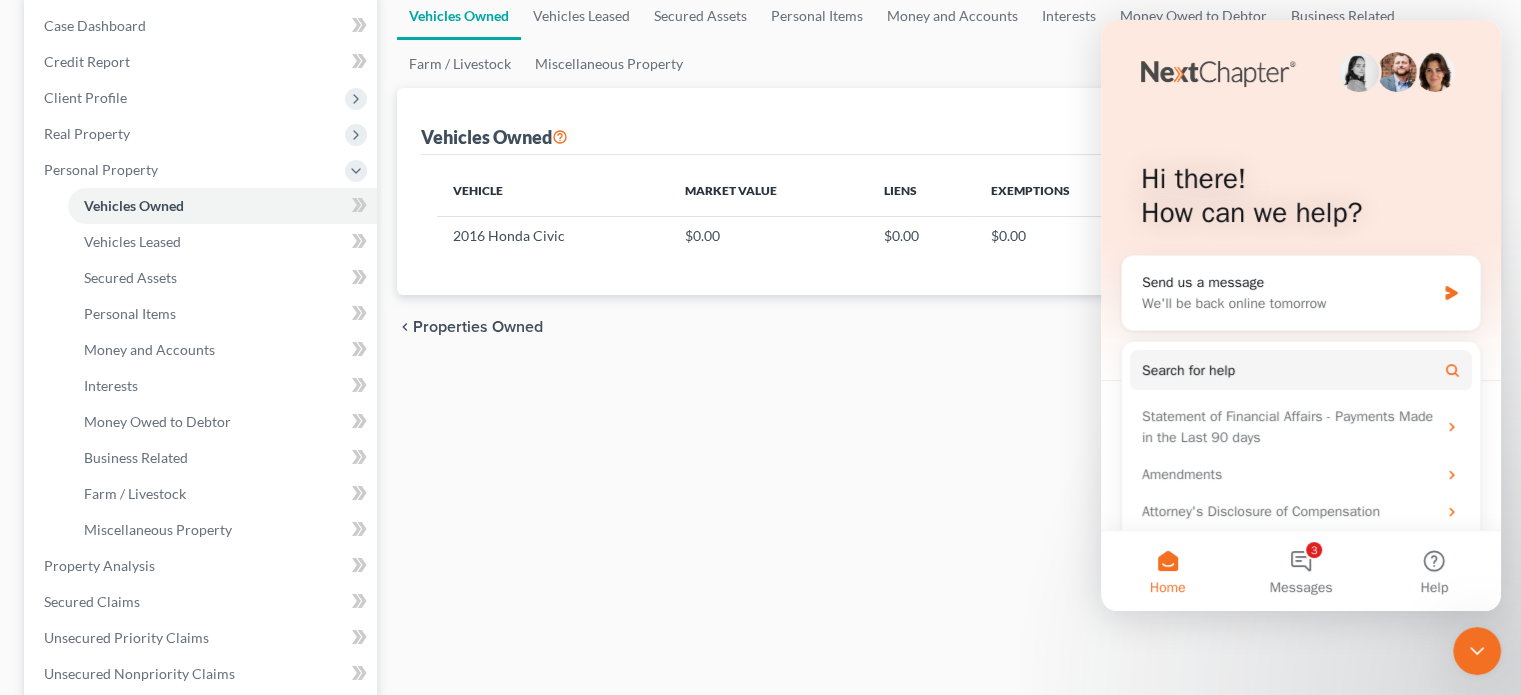 click 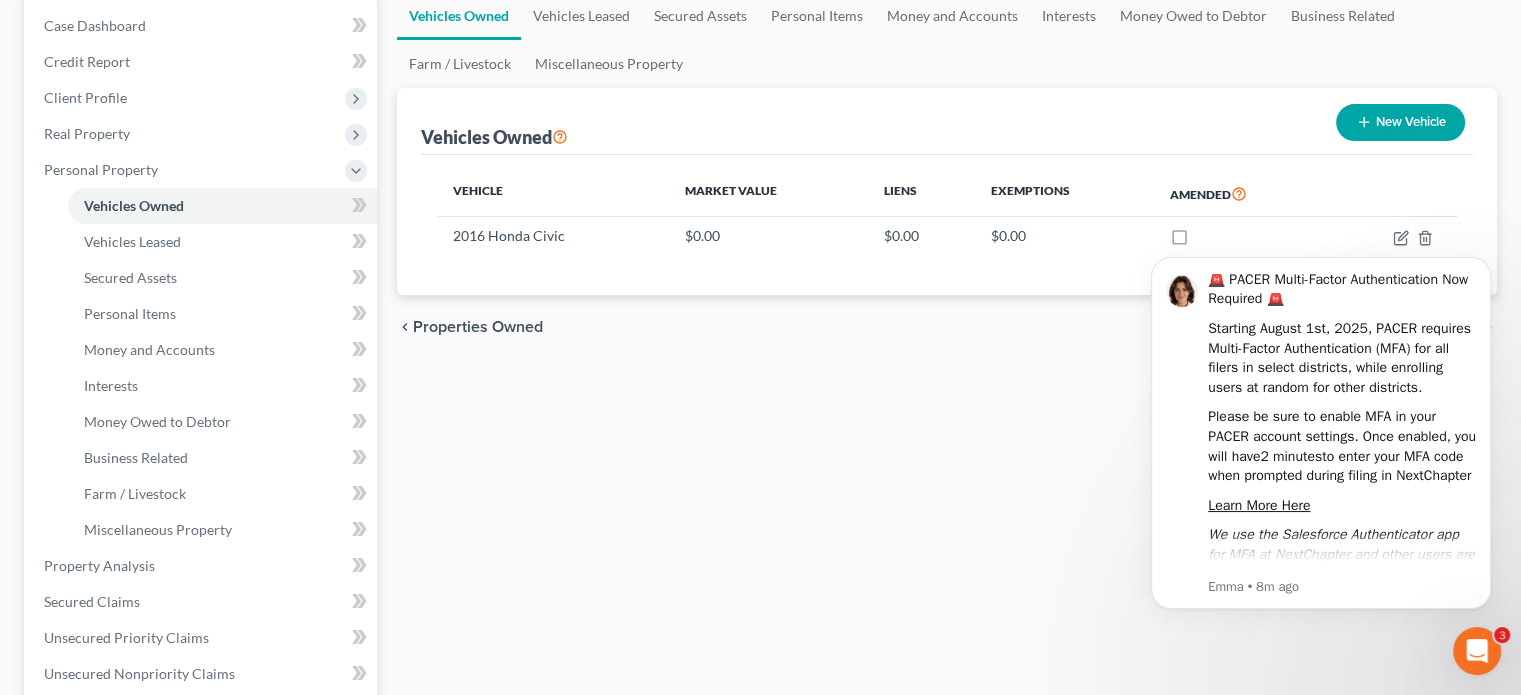 scroll, scrollTop: 0, scrollLeft: 0, axis: both 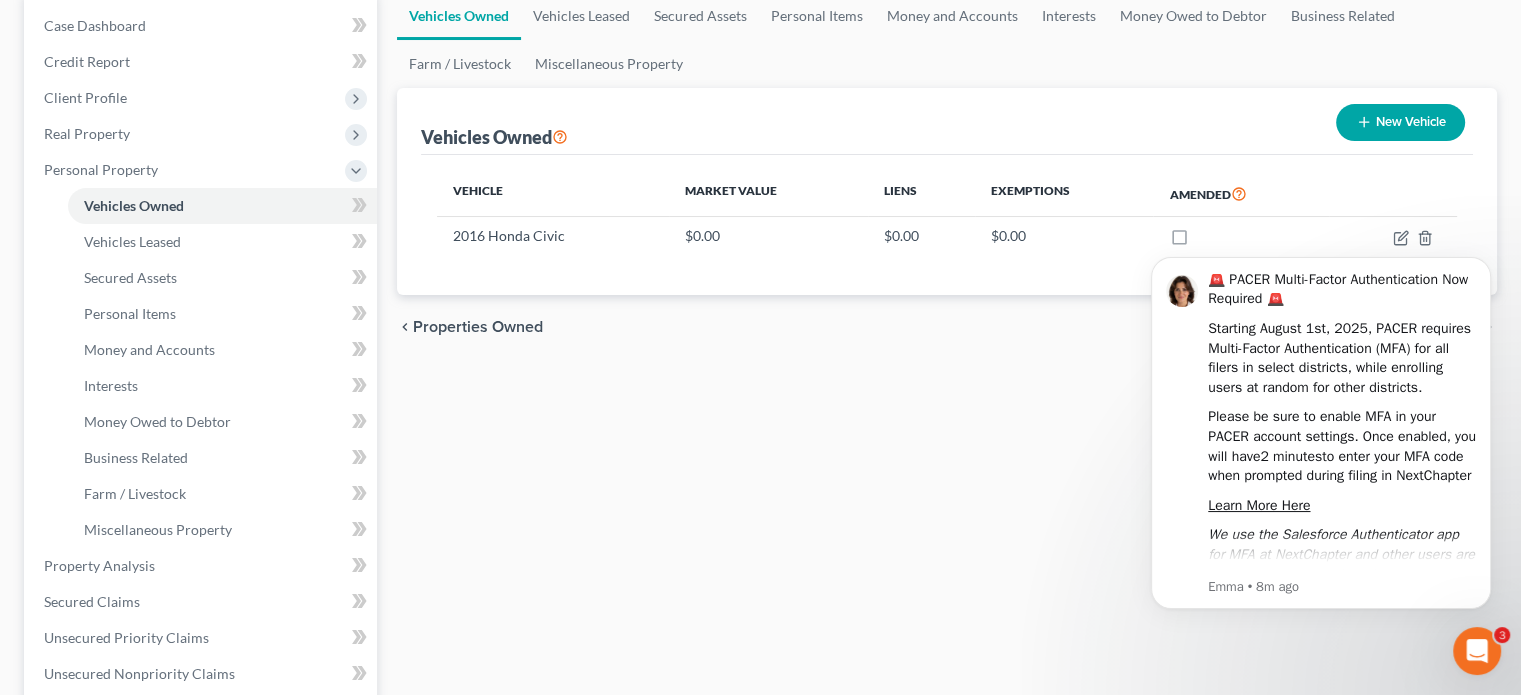 click on "🚨 PACER Multi-Factor Authentication Now Required 🚨   Starting [DATE], PACER requires Multi-Factor Authentication (MFA) for all filers in select districts, while enrolling users at random for other districts.   Please be sure to enable MFA in your PACER account settings. Once enabled, you will have  [TIME]  to enter your MFA code when prompted during filing in NextChapter   Learn More Here   We use the Salesforce Authenticator app for MFA at NextChapter and other users are reporting the Microsoft Authenticator is easy to use.   [PERSON] • [TIME] ago" 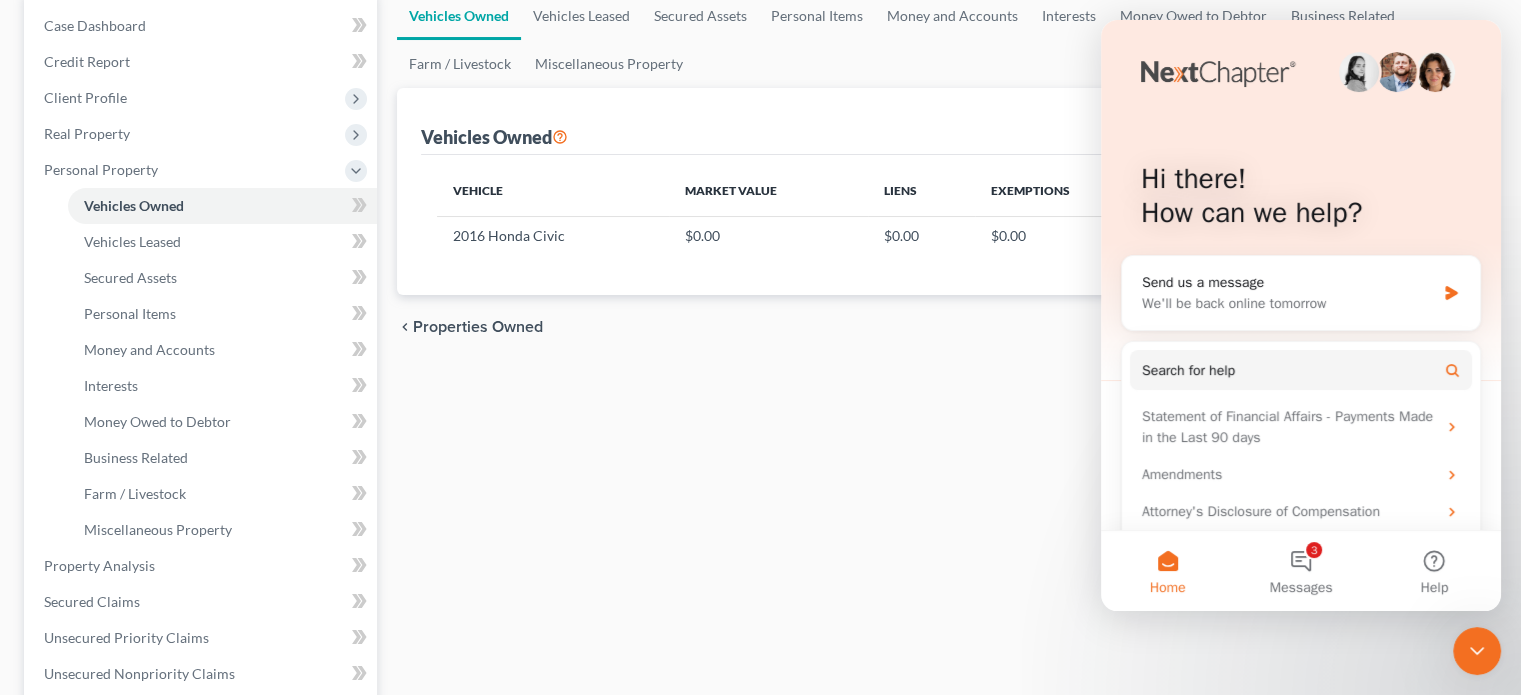 click 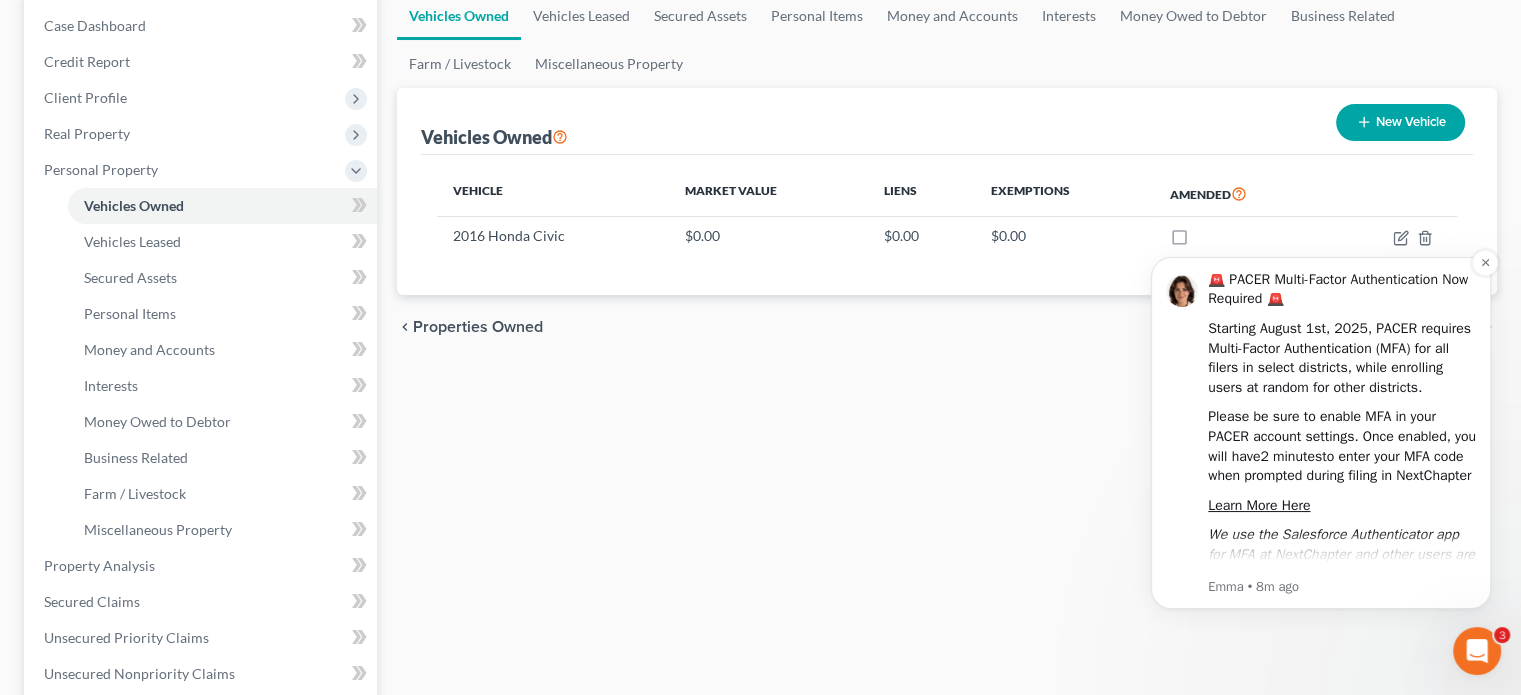 scroll, scrollTop: 0, scrollLeft: 0, axis: both 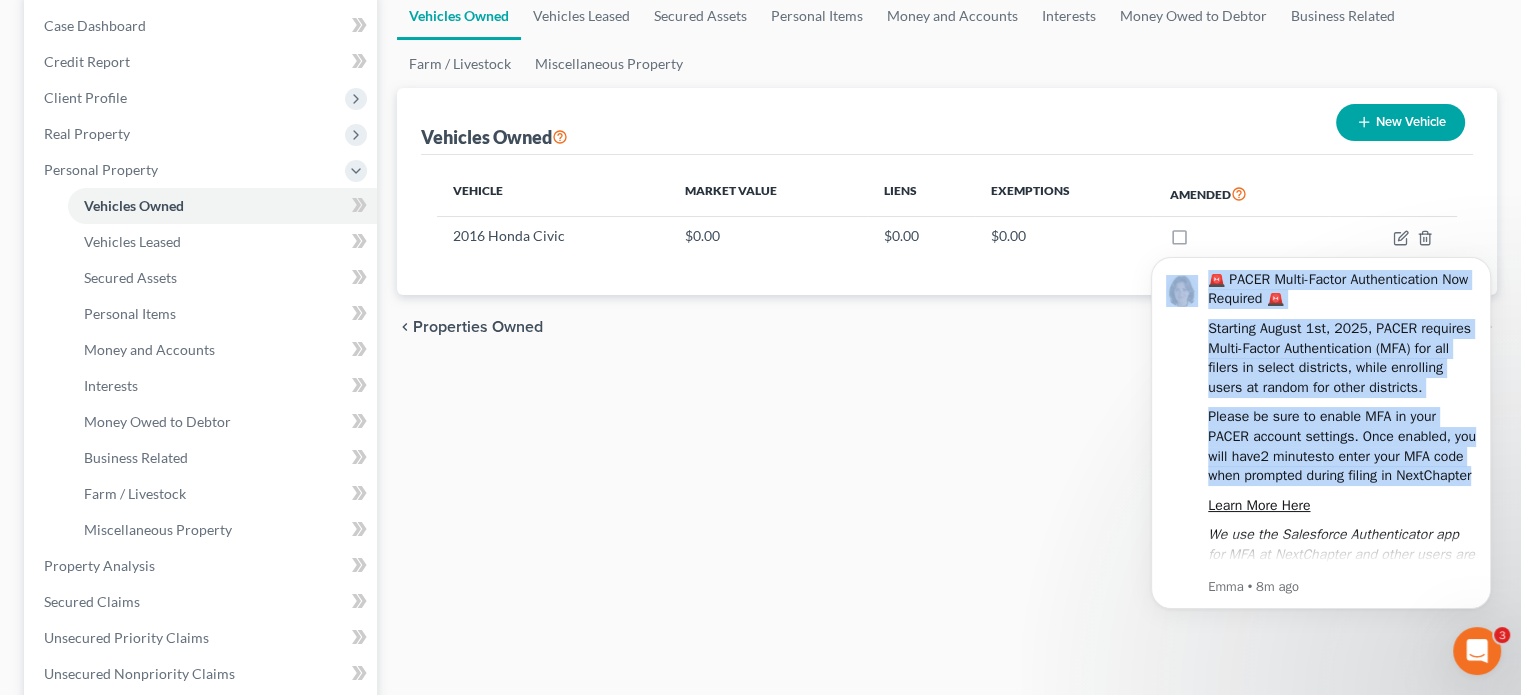 drag, startPoint x: 1181, startPoint y: 523, endPoint x: 1157, endPoint y: 613, distance: 93.14505 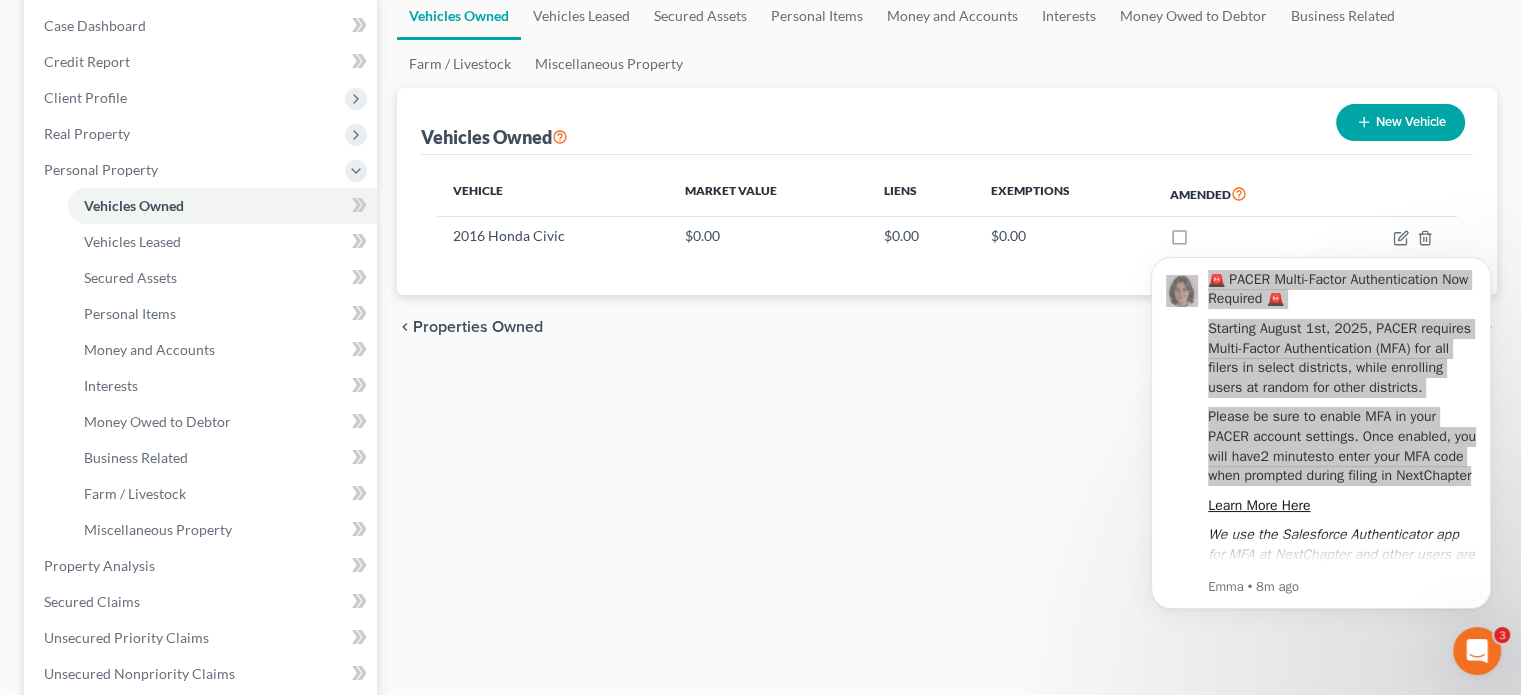 click on "Vehicles Owned
Vehicles Leased
Secured Assets
Personal Items
Money and Accounts
Interests
Money Owed to Debtor
Business Related
Farm / Livestock
Miscellaneous Property
Vehicles Owned  New Vehicle
Vehicle Market Value Liens Exemptions Amended  2016 Honda Civic $0.00 $0.00 $0.00
chevron_left
Properties Owned
Vehicles Leased
chevron_right" at bounding box center [947, 569] 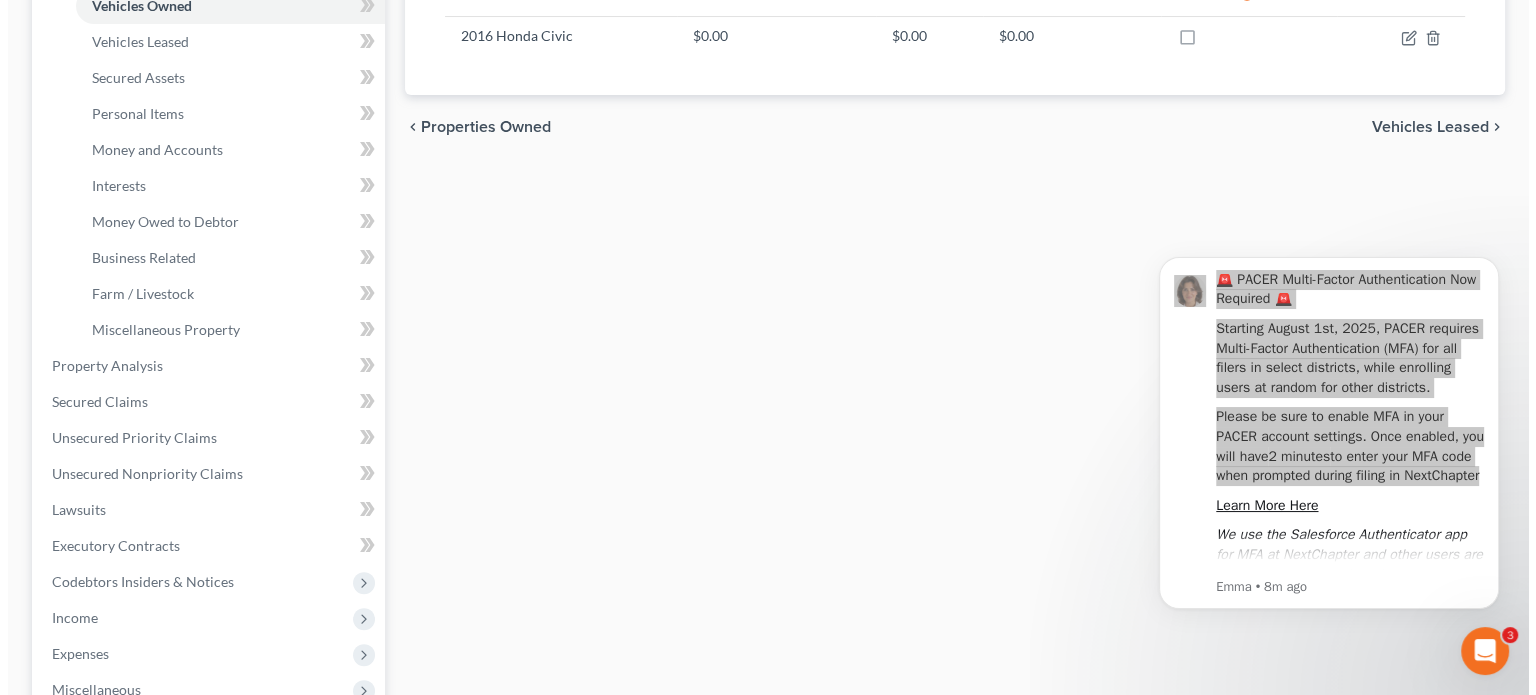scroll, scrollTop: 300, scrollLeft: 0, axis: vertical 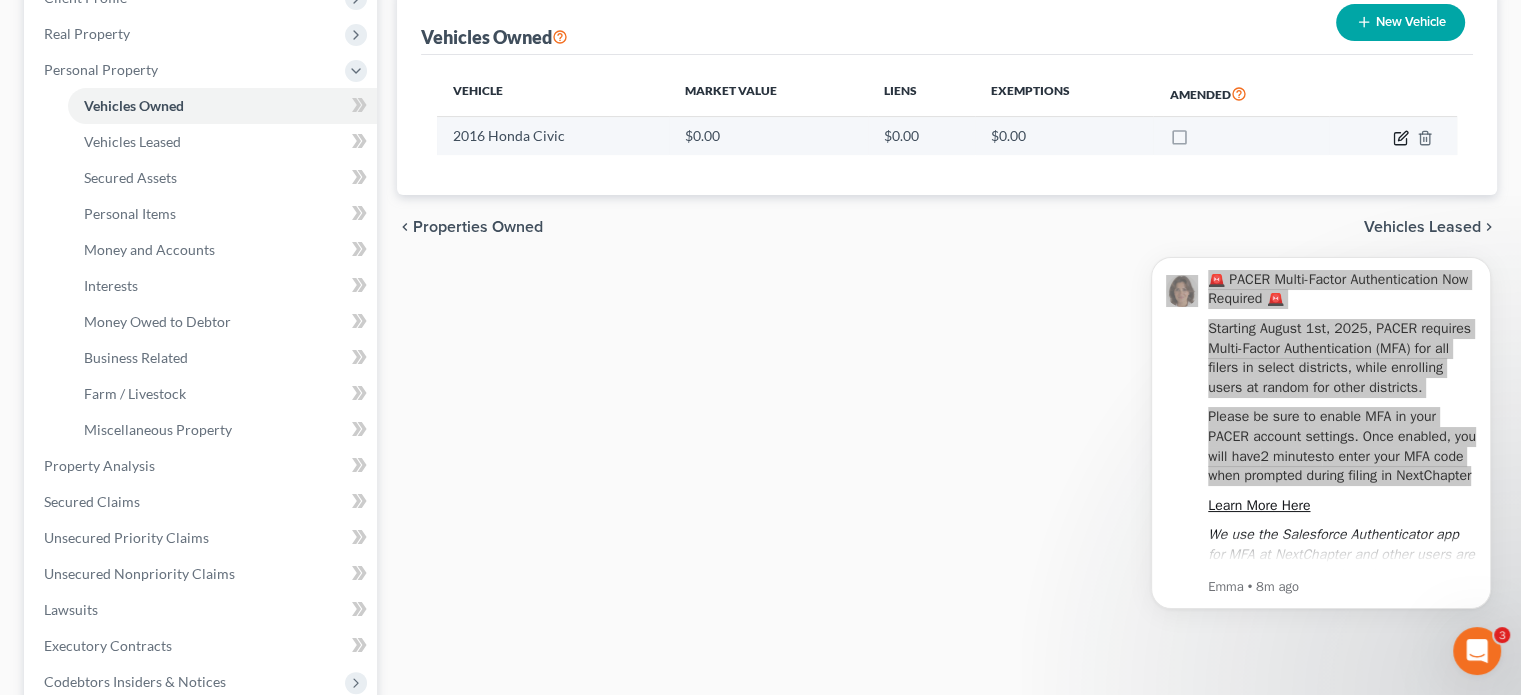 click 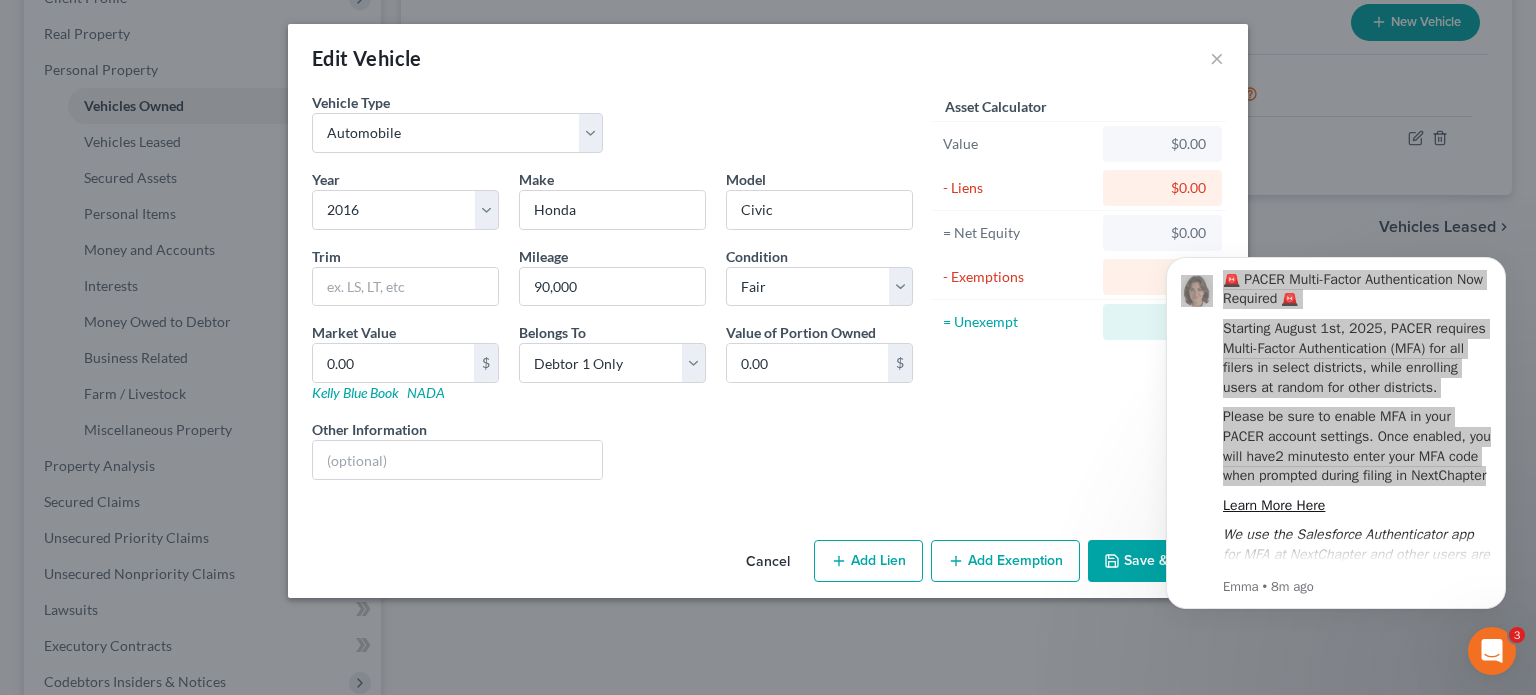click on "Edit Vehicle × Vehicle Type Select Automobile Truck Trailer Watercraft Aircraft Motor Home Atv Other Vehicle Year Select 2026 2025 2024 2023 2022 2021 2020 2019 2018 2017 2016 2015 2014 2013 2012 2011 2010 2009 2008 2007 2006 2005 2004 2003 2002 2001 2000 1999 1998 1997 1996 1995 1994 1993 1992 1991 1990 1989 1988 1987 1986 1985 1984 1983 1982 1981 1980 1979 1978 1977 1976 1975 1974 1973 1972 1971 1970 1969 1968 1967 1966 1965 1964 1963 1962 1961 1960 1959 1958 1957 1956 1955 1954 1953 1952 1951 1950 1949 1948 1947 1946 1945 1944 1943 1942 1941 1940 1939 1938 1937 1936 1935 1934 1933 1932 1931 1930 1929 1928 1927 1926 1925 1924 1923 1922 1921 1920 1919 1918 1917 1916 1915 1914 1913 1912 1911 1910 1909 1908 1907 1906 1905 1904 1903 1902 1901
Make
*
Honda Model Civic Trim Mileage 90,000 Condition Select Excellent Very Good Good Fair Poor Market Value 0.00 $ Kelly Blue Book NADA
Belongs To
*
Select Debtor 1 Only Debtor 2 Only Debtor 1 And Debtor 2 Only Community Property 0.00 $" at bounding box center [768, 347] 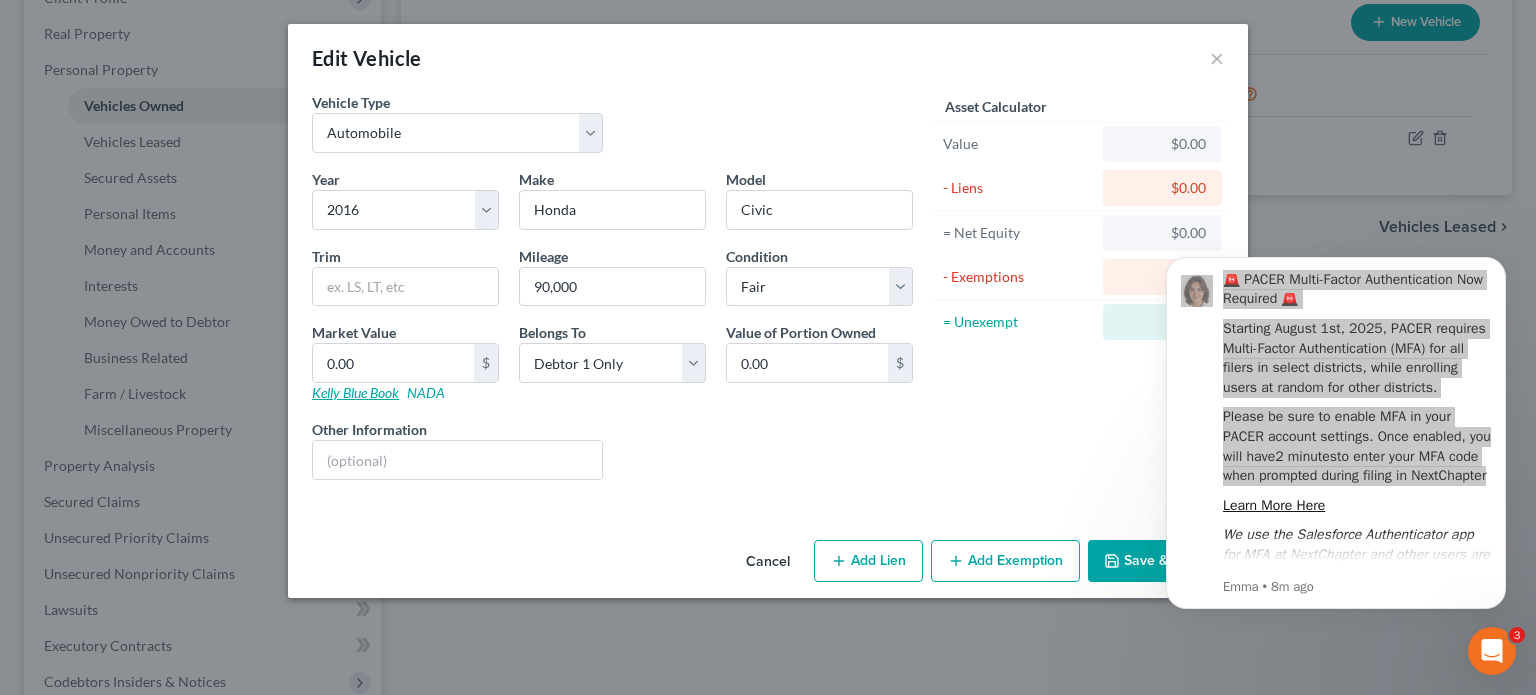 click on "Kelly Blue Book" at bounding box center [355, 392] 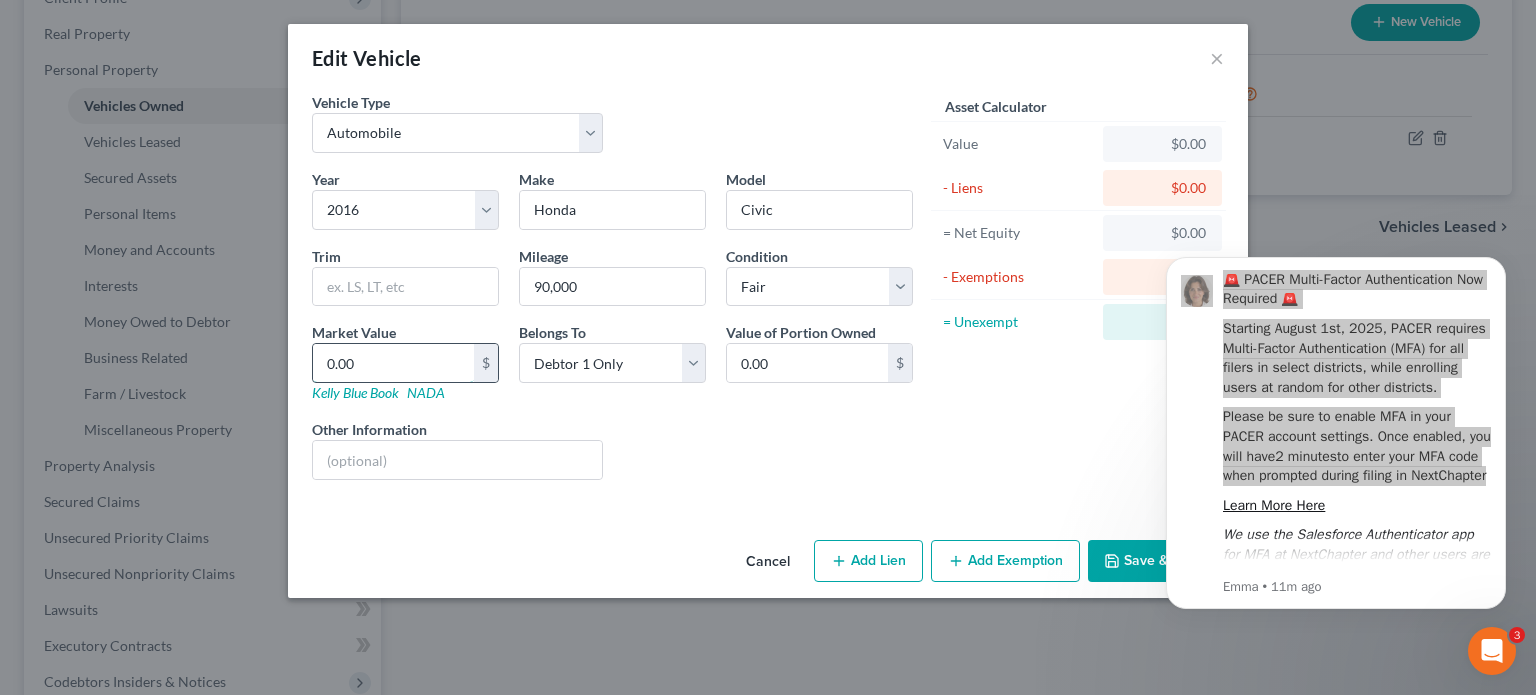 click on "0.00" at bounding box center [393, 363] 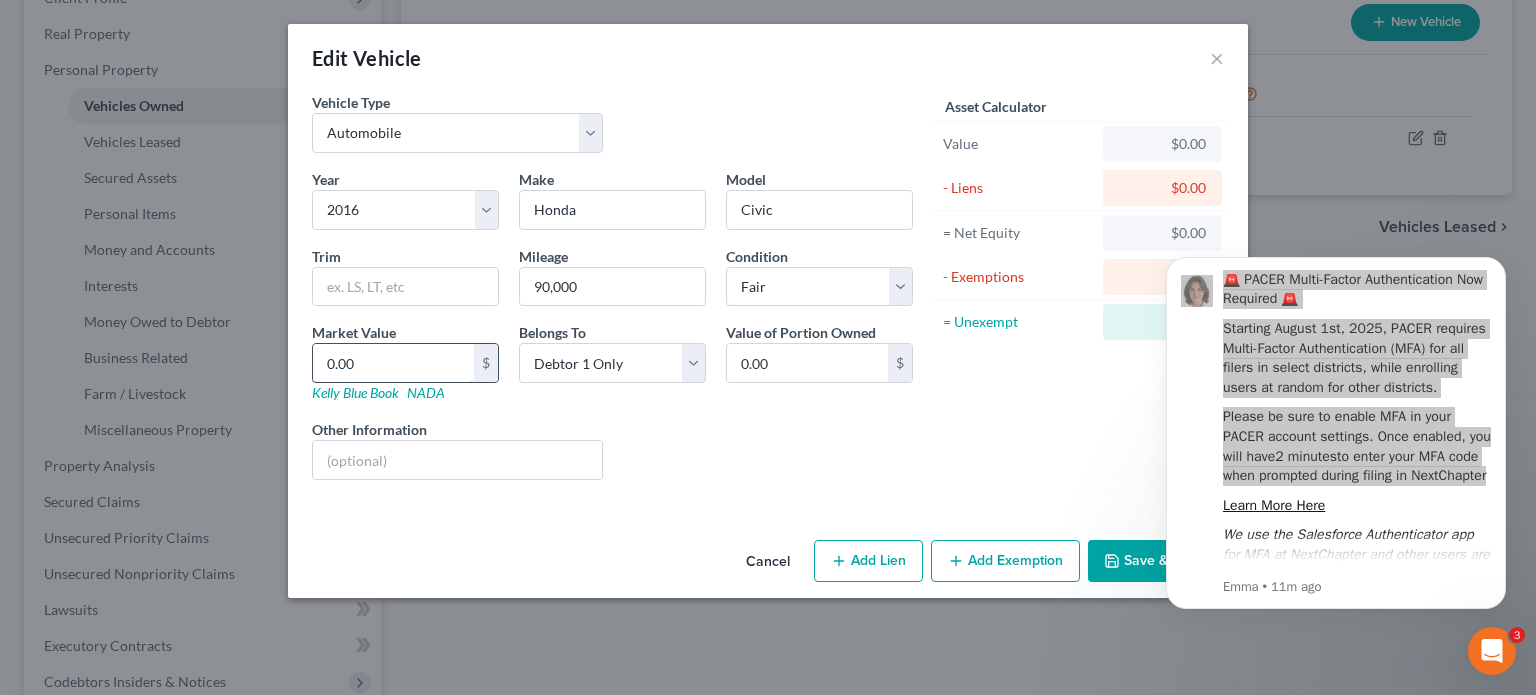 type on "9" 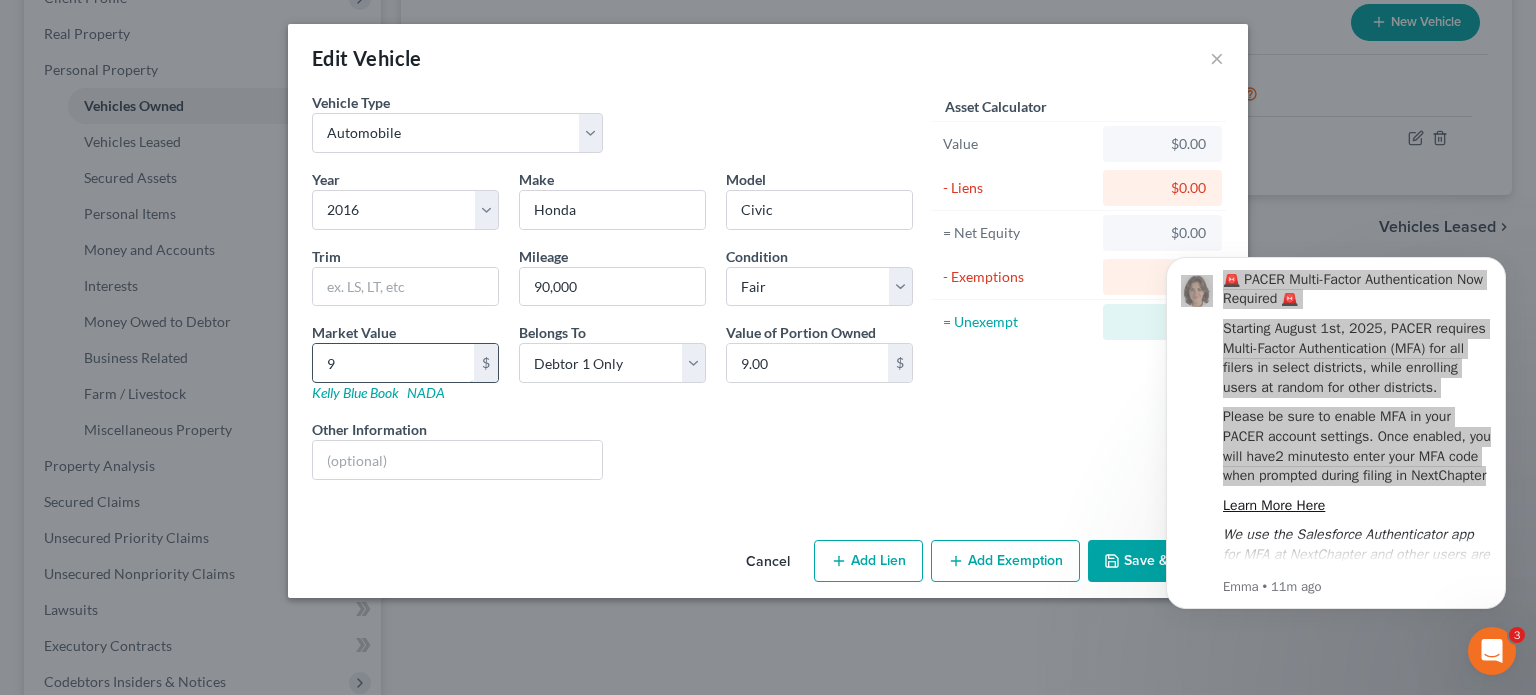 type on "94" 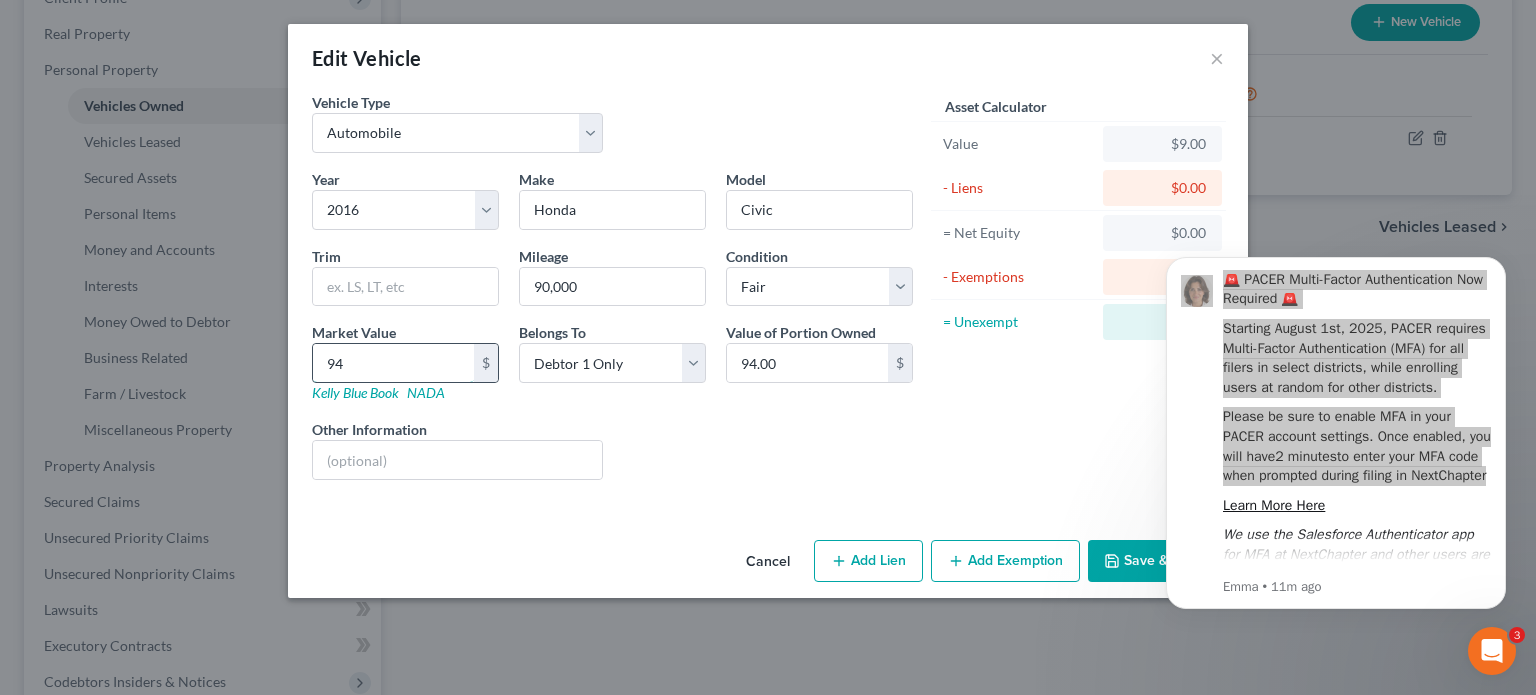 type on "944" 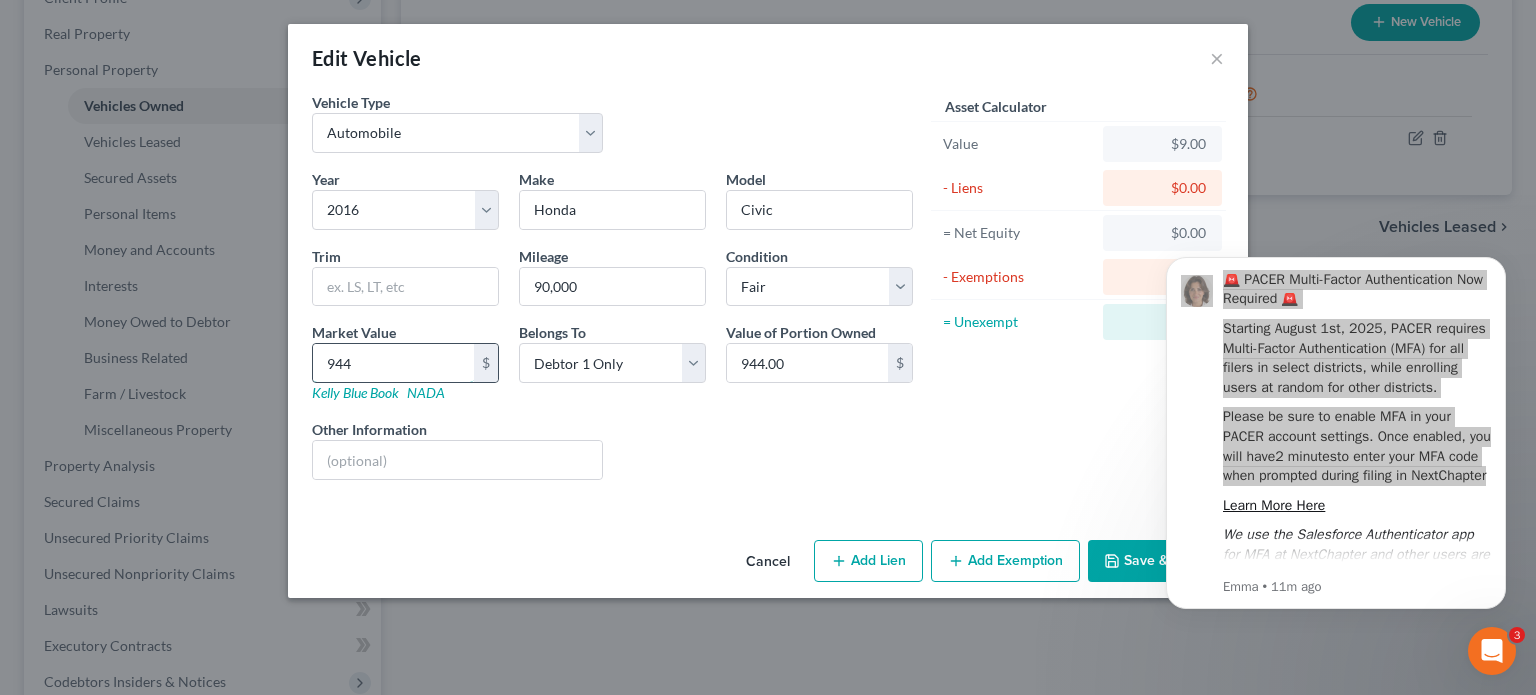 type on "9446" 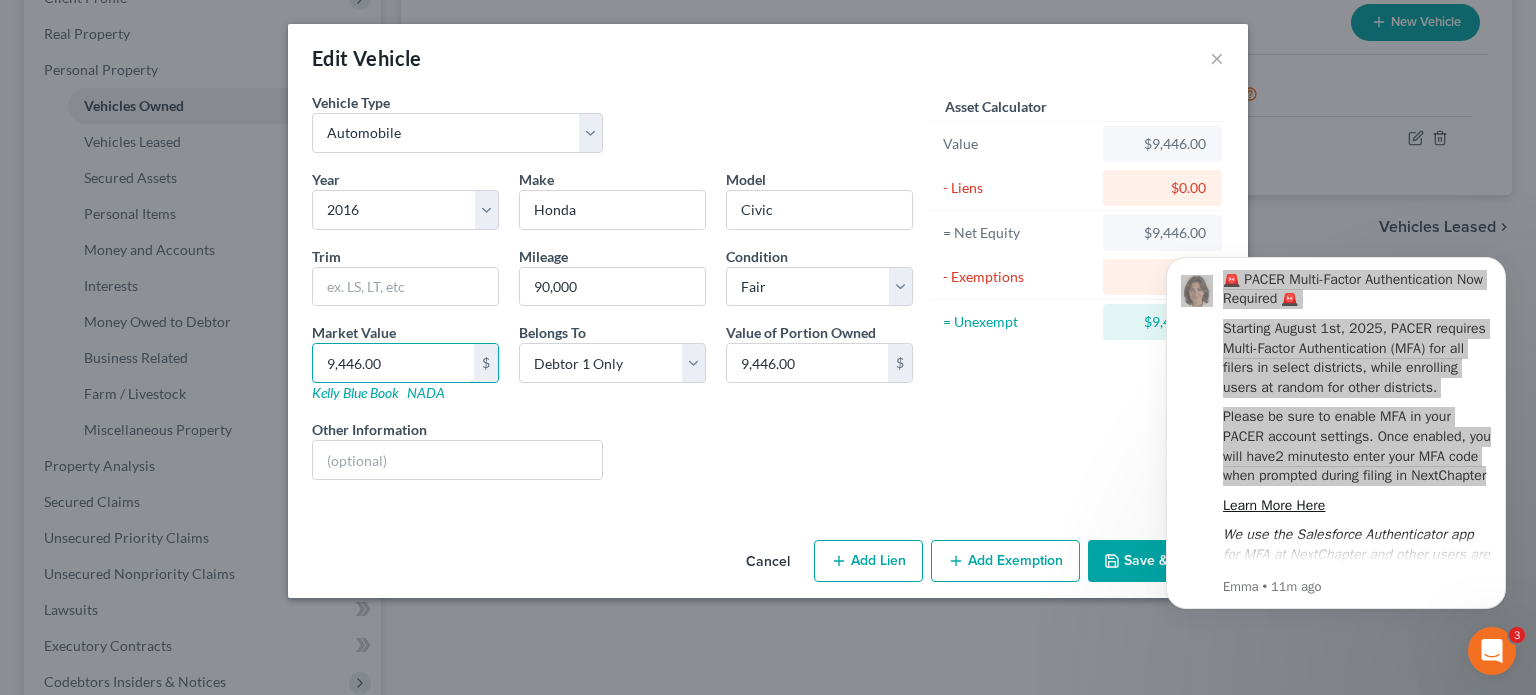 type on "9,446.00" 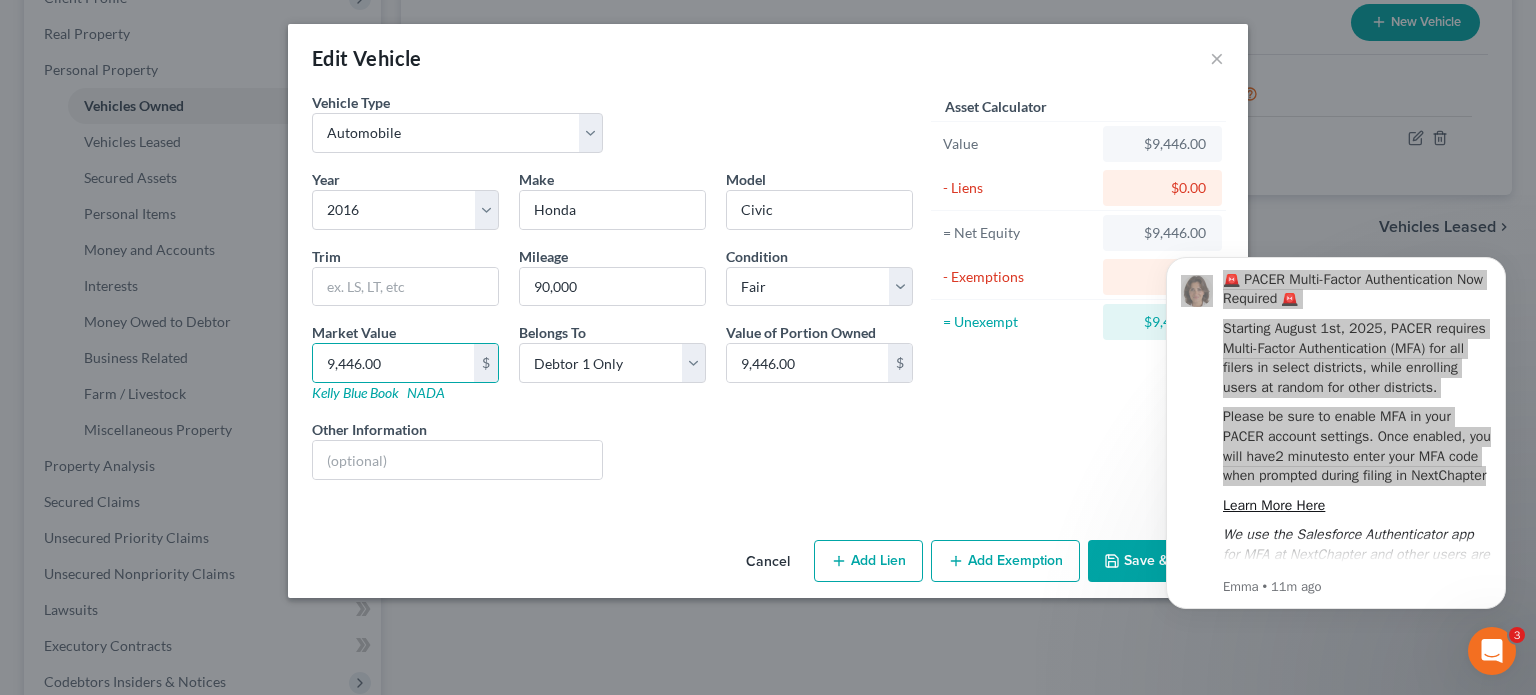 click 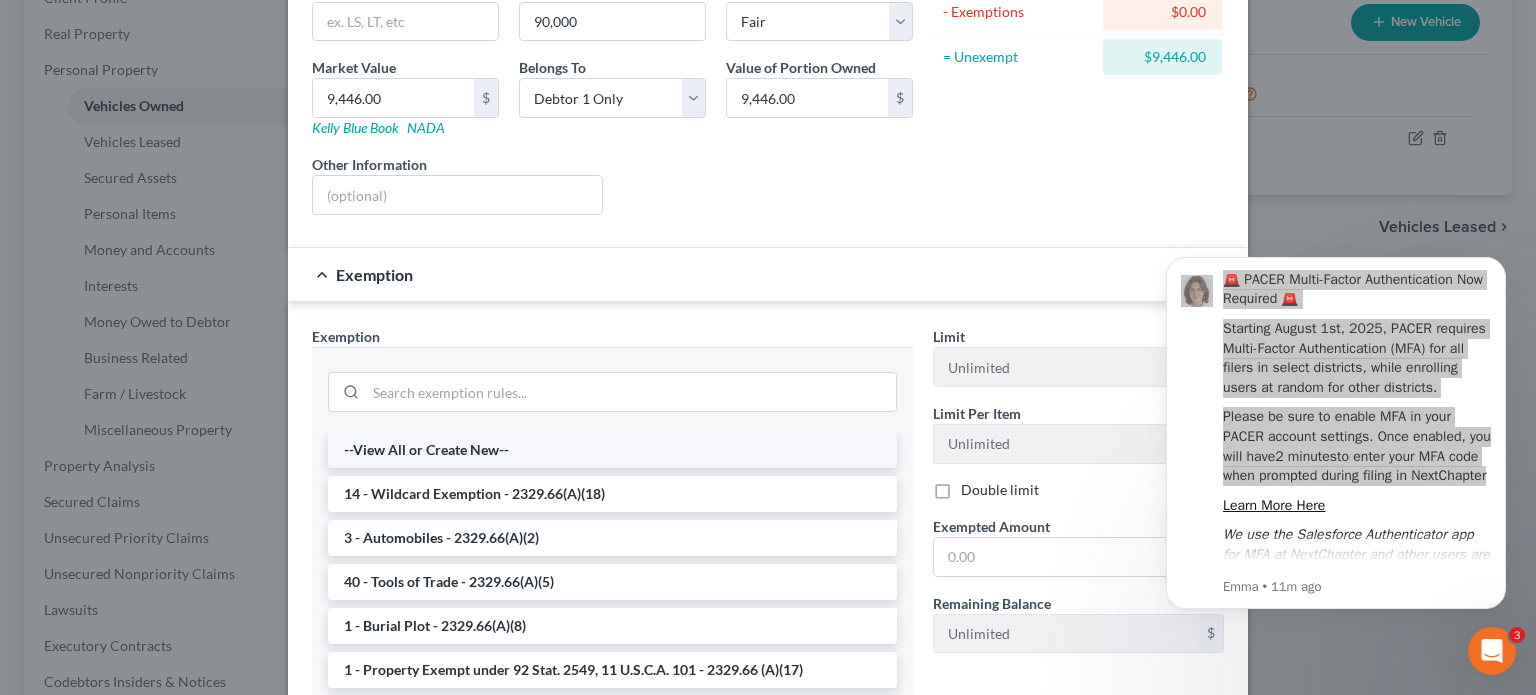 scroll, scrollTop: 300, scrollLeft: 0, axis: vertical 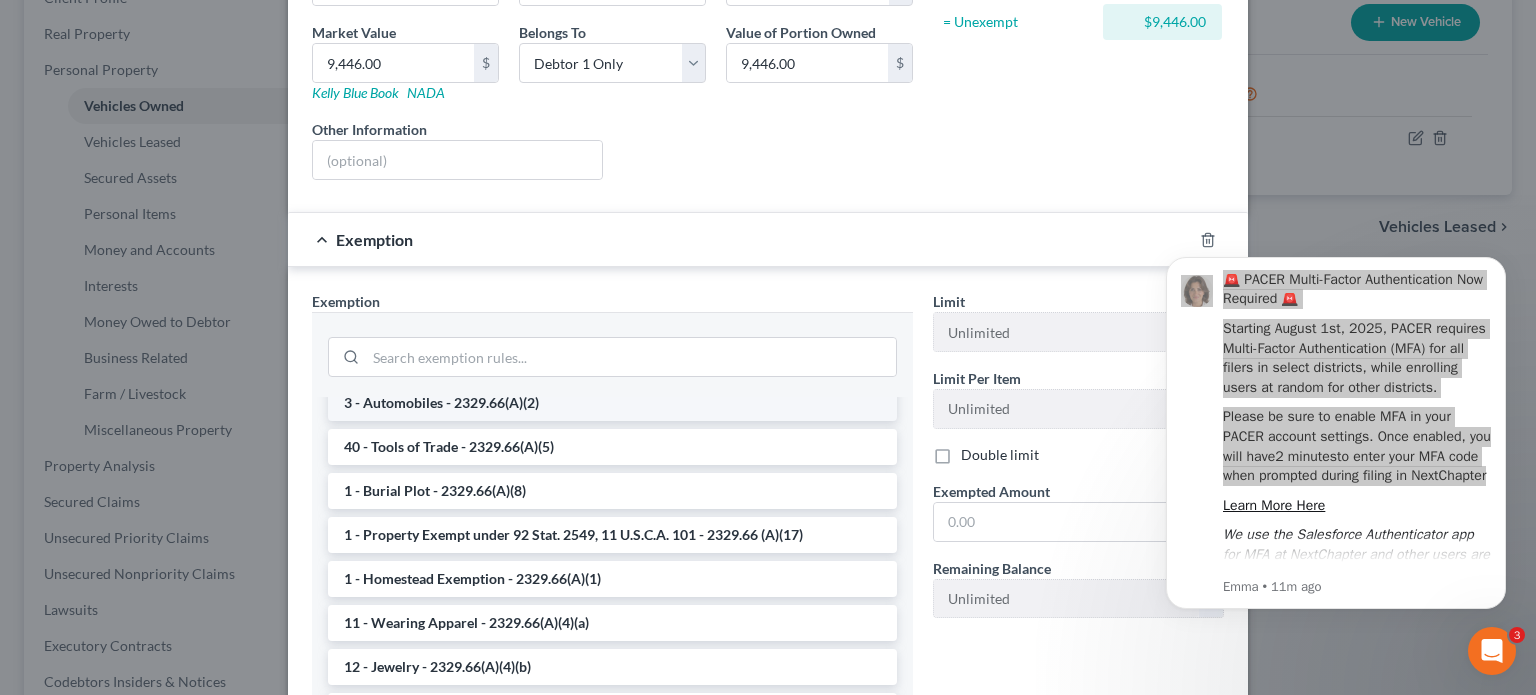 click on "3 - Automobiles - 2329.66(A)(2)" at bounding box center (612, 403) 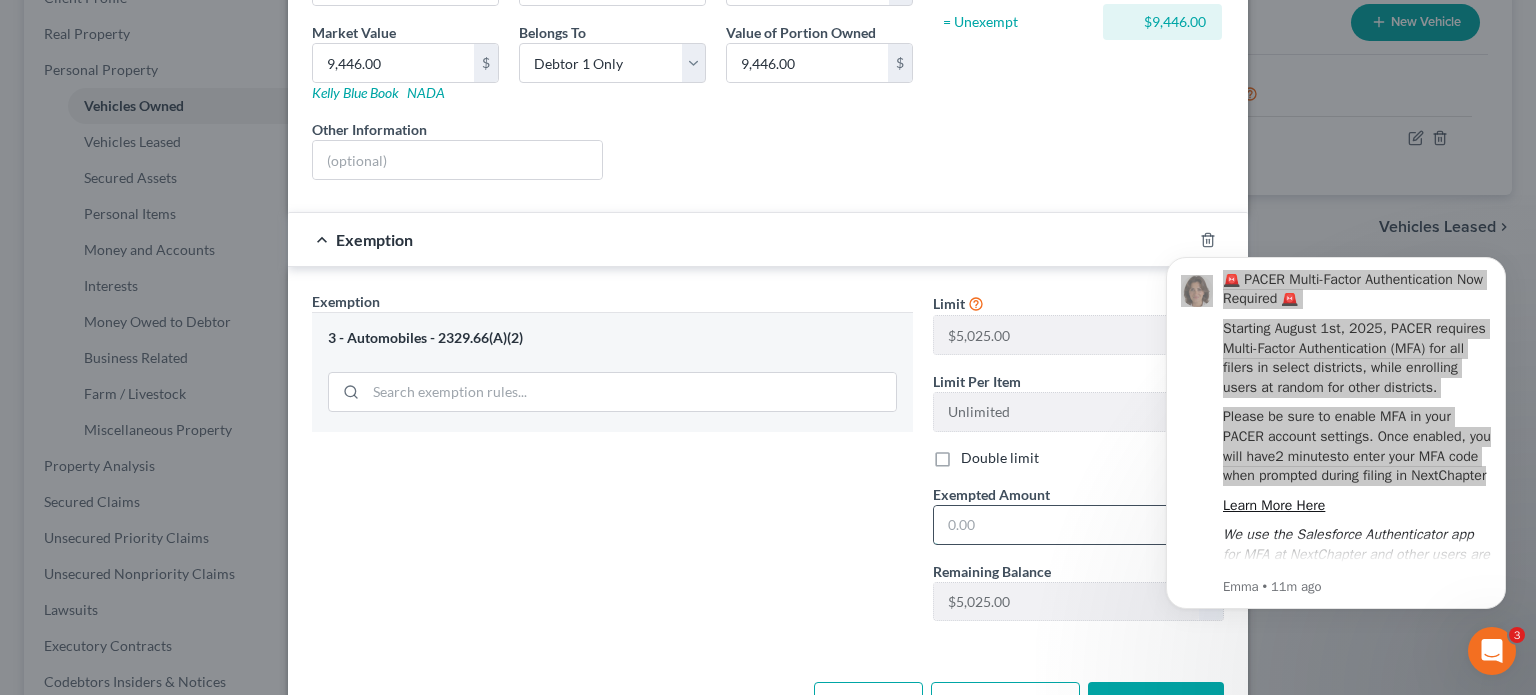 click at bounding box center (1066, 525) 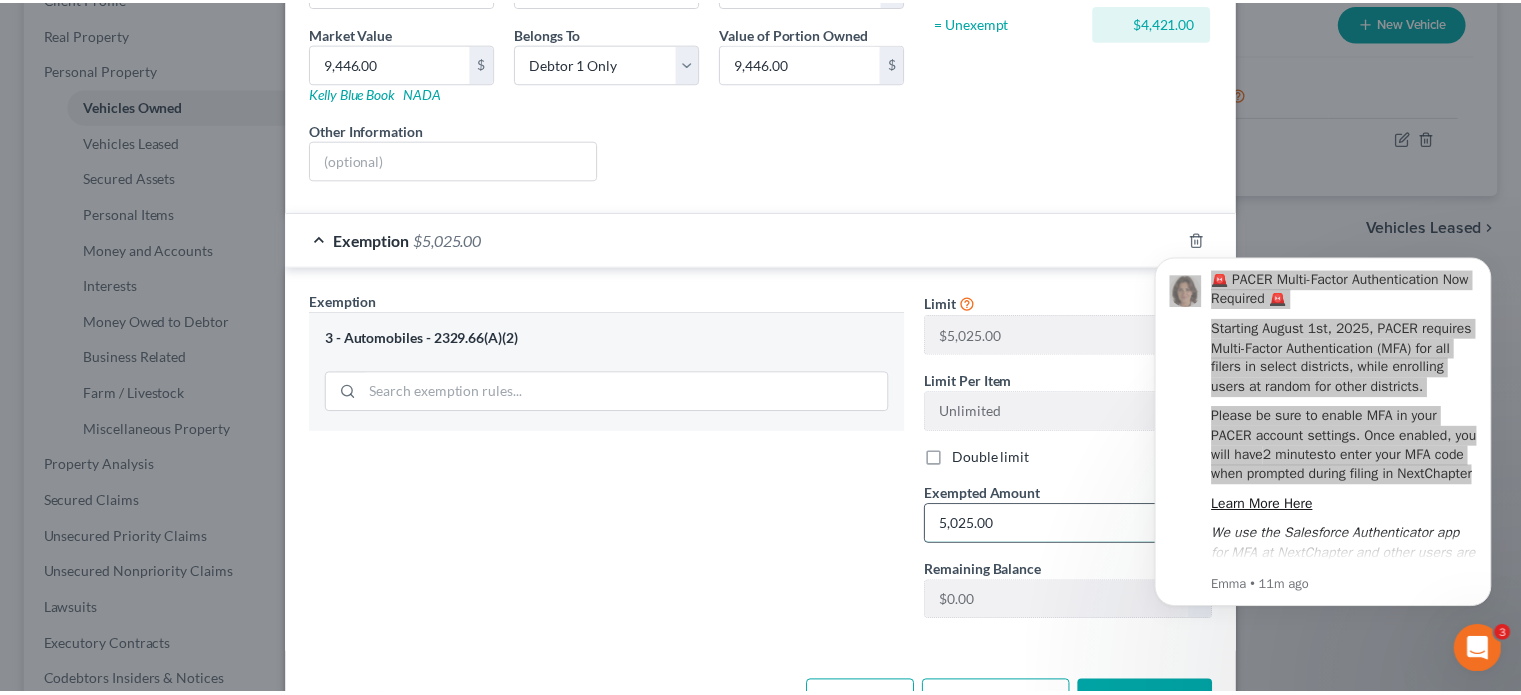 scroll, scrollTop: 364, scrollLeft: 0, axis: vertical 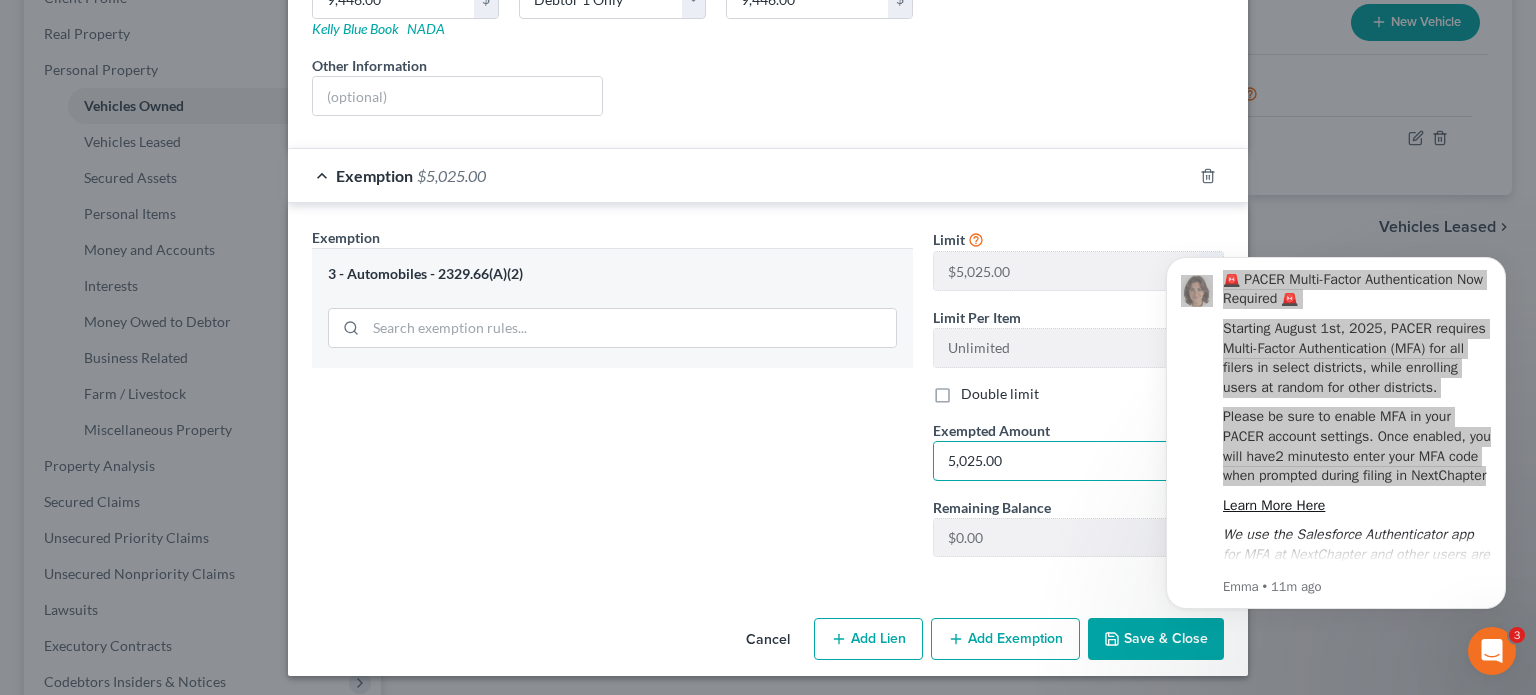 type on "5,025.00" 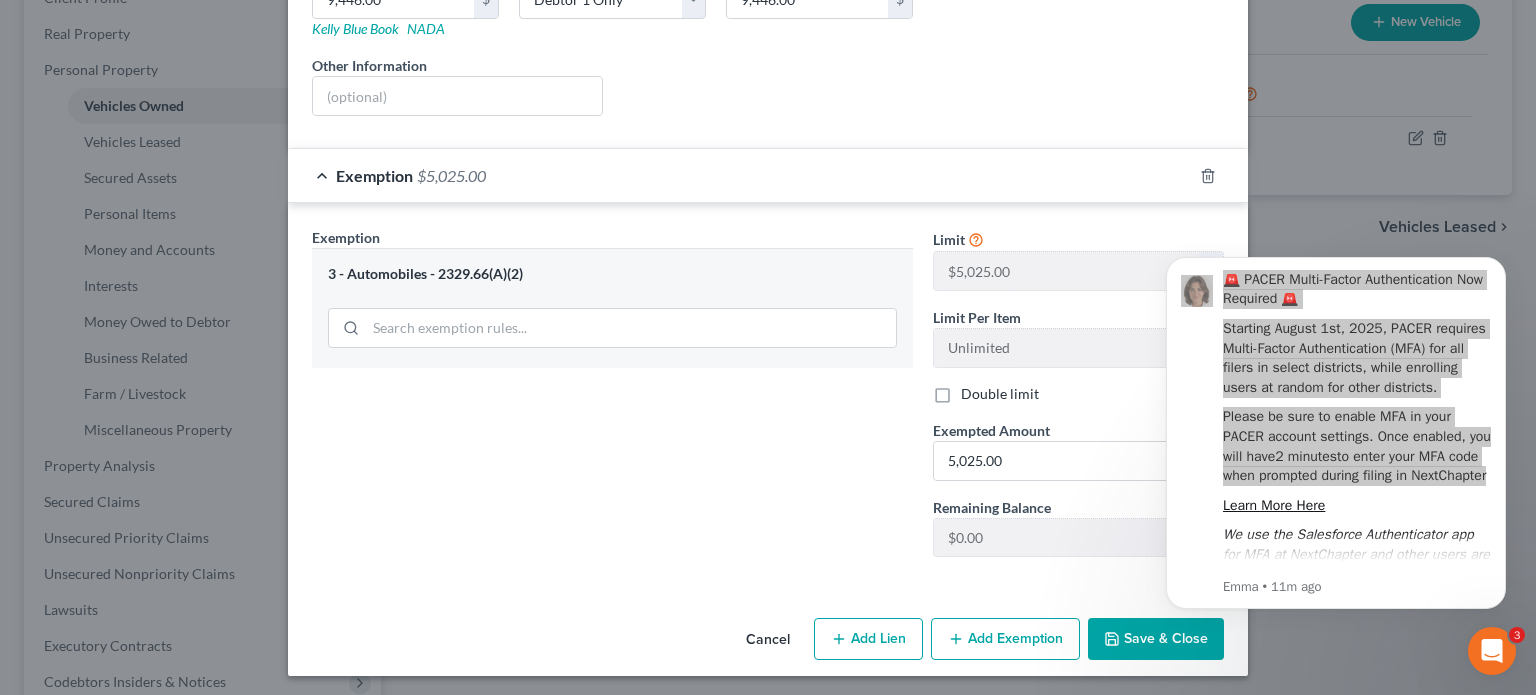 click on "Save & Close" at bounding box center [1156, 639] 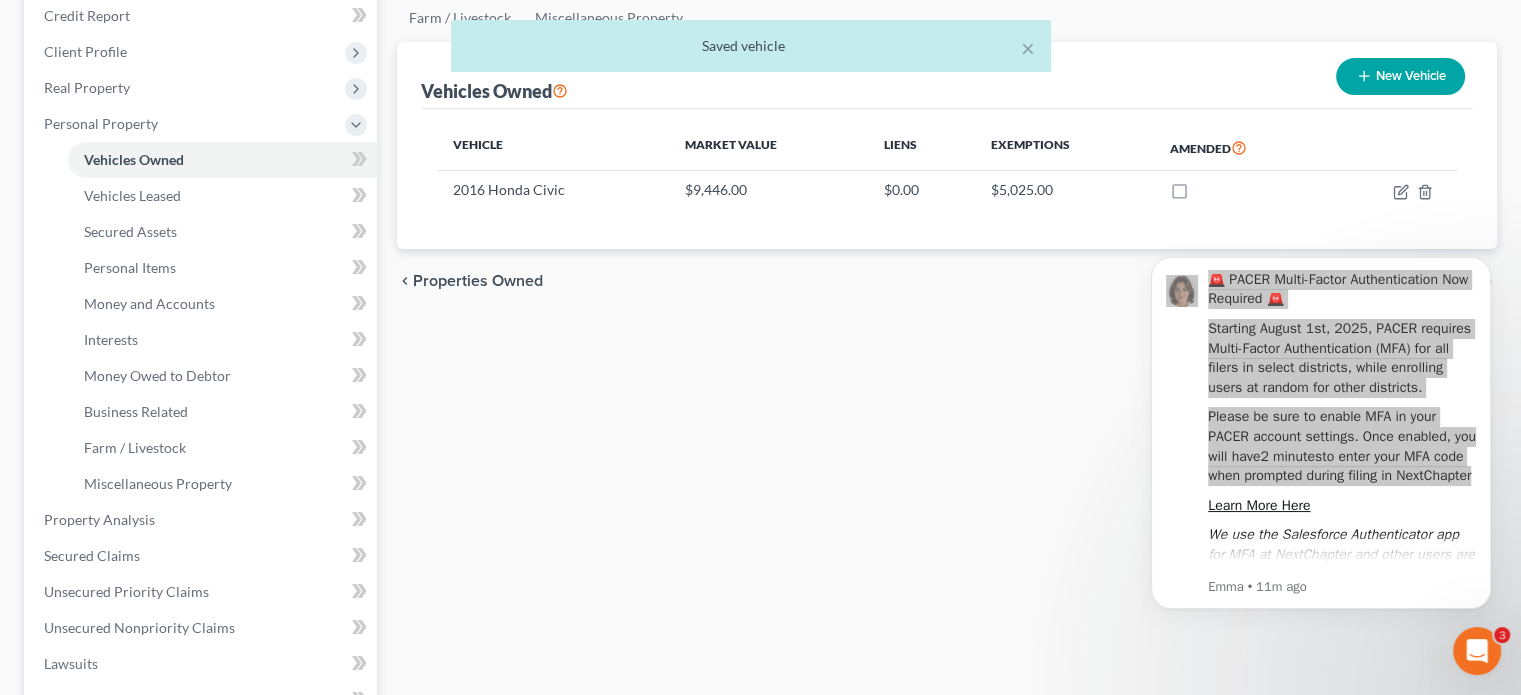 scroll, scrollTop: 100, scrollLeft: 0, axis: vertical 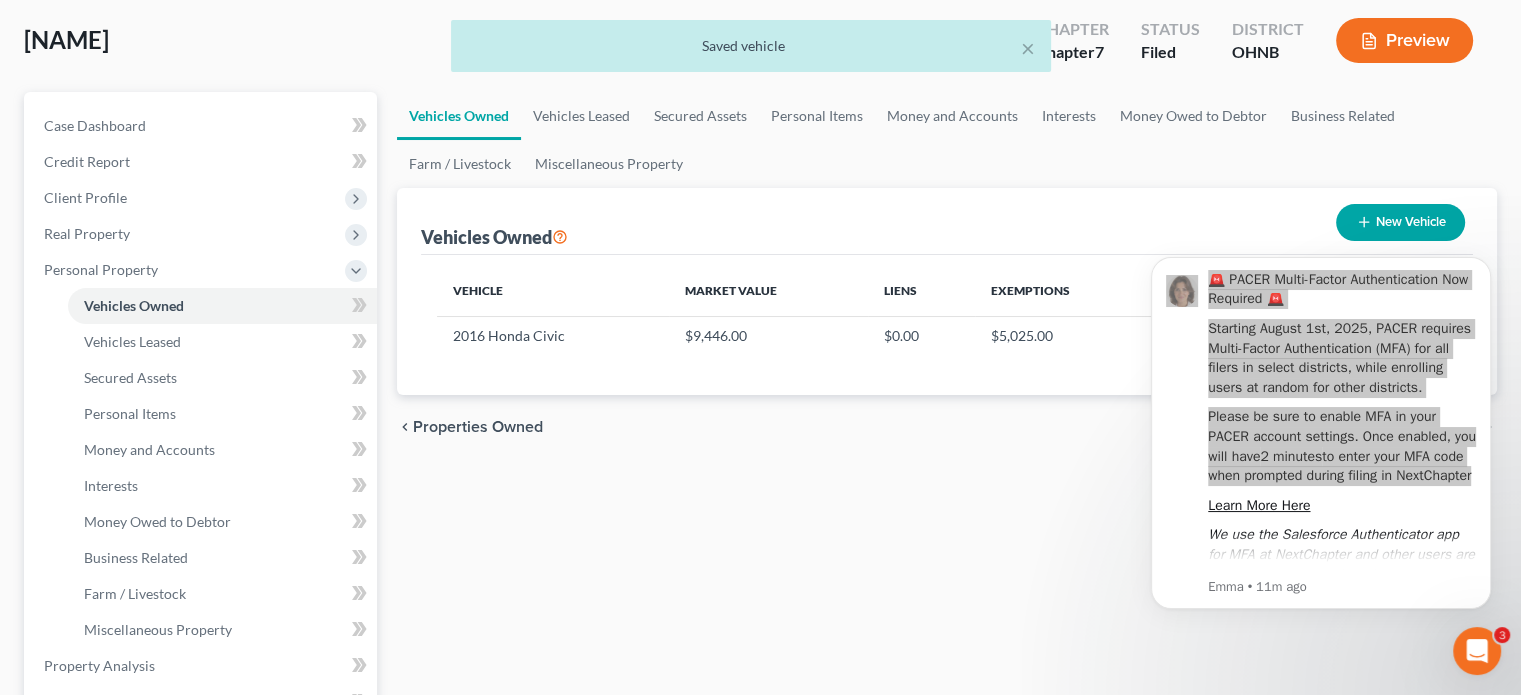 click on "Vehicles Owned
Vehicles Leased
Secured Assets
Personal Items
Money and Accounts
Interests
Money Owed to Debtor
Business Related
Farm / Livestock
Miscellaneous Property
Vehicles Owned  New Vehicle
Vehicle Market Value Liens Exemptions Amended  2016 Honda Civic $9,446.00 $0.00 $5,025.00
chevron_left
Properties Owned
Vehicles Leased
chevron_right" at bounding box center [947, 669] 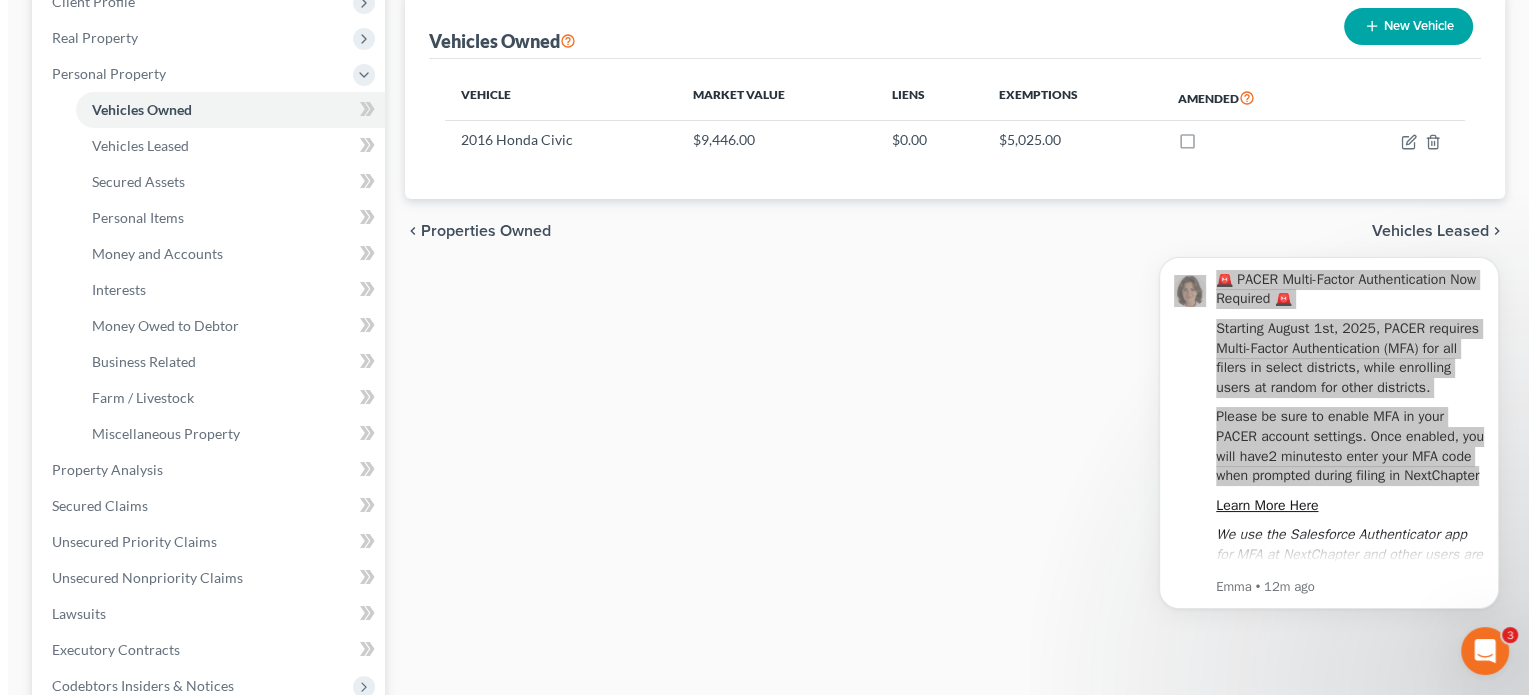 scroll, scrollTop: 300, scrollLeft: 0, axis: vertical 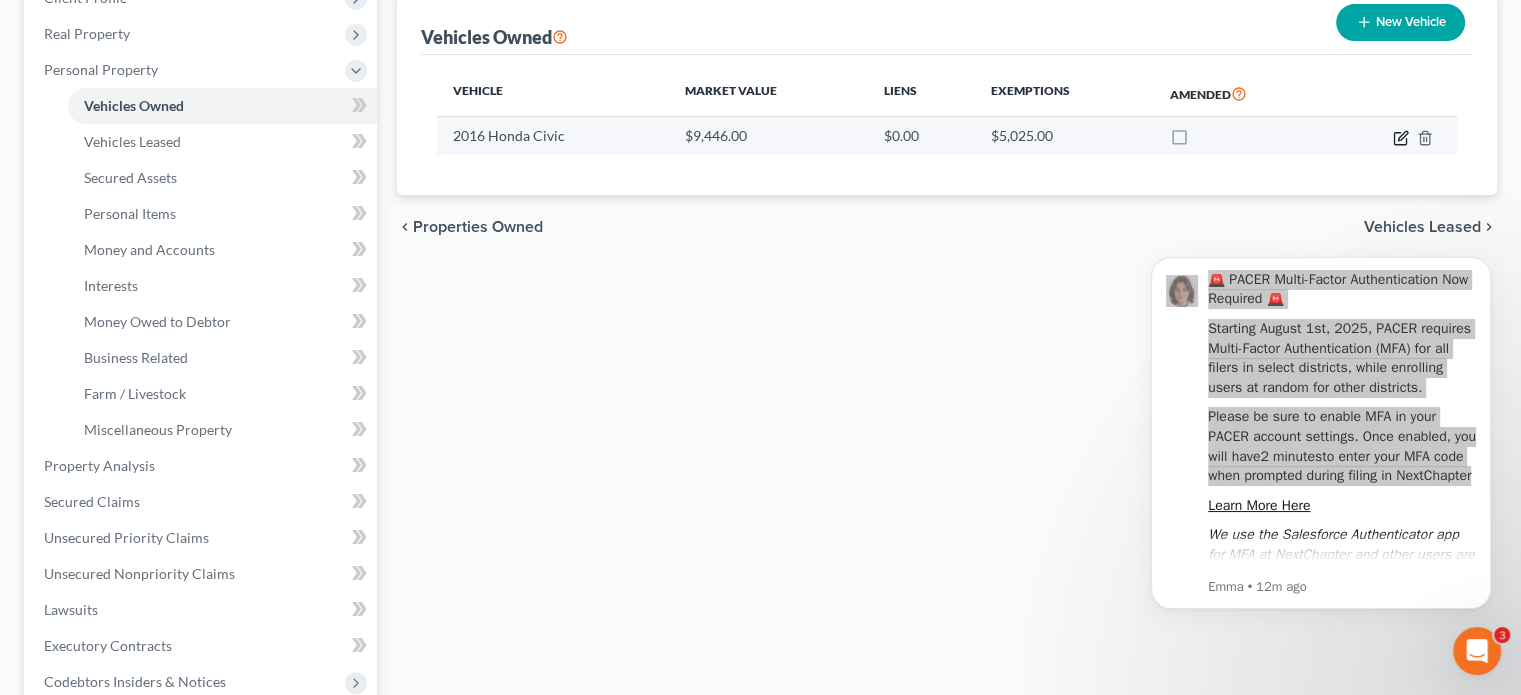 click 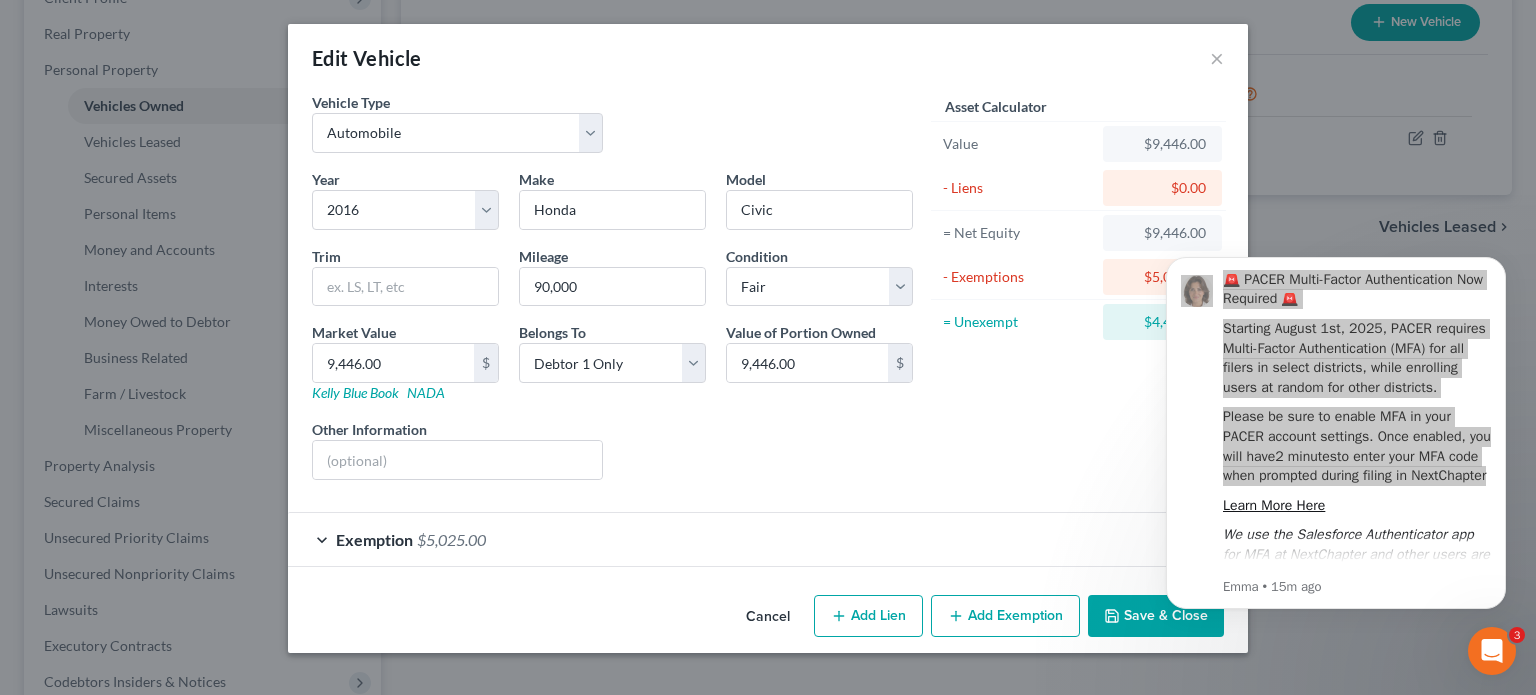 click on "Add Exemption" at bounding box center (1005, 616) 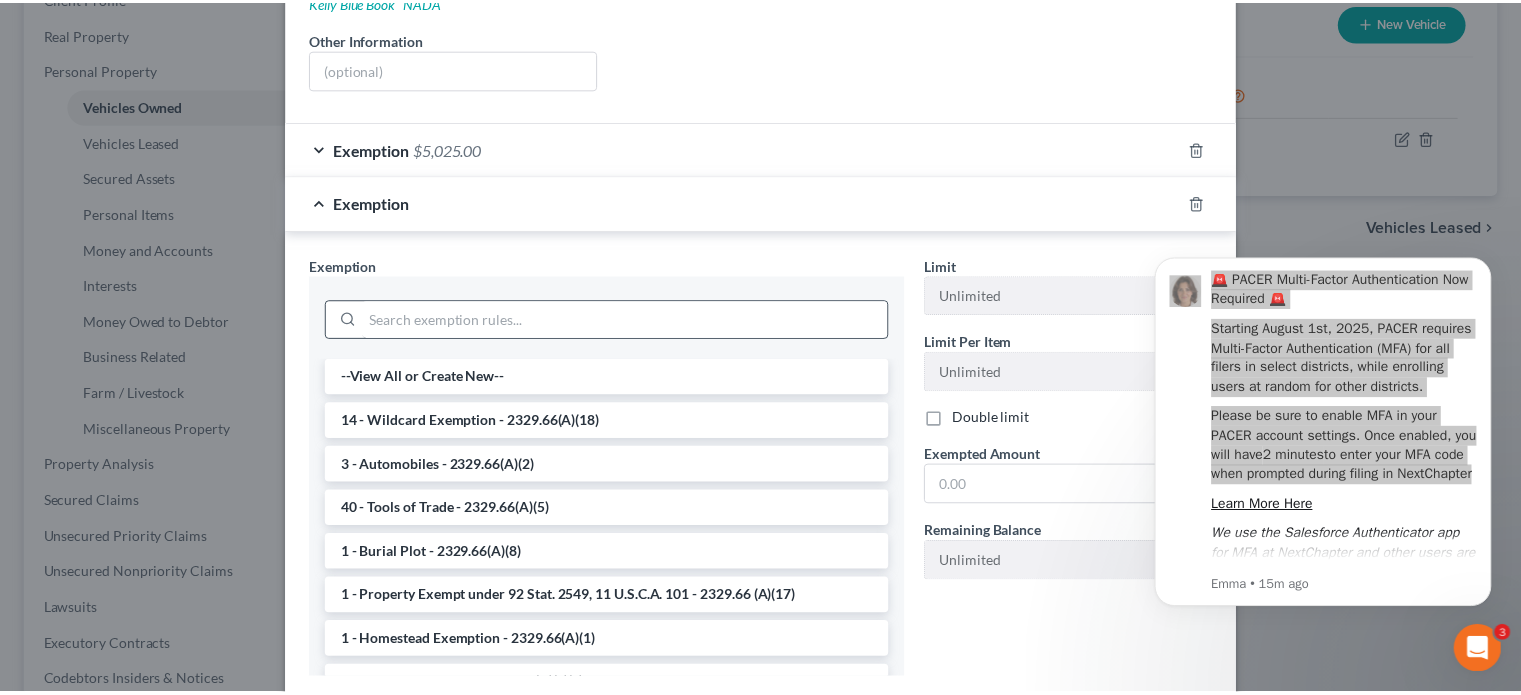 scroll, scrollTop: 400, scrollLeft: 0, axis: vertical 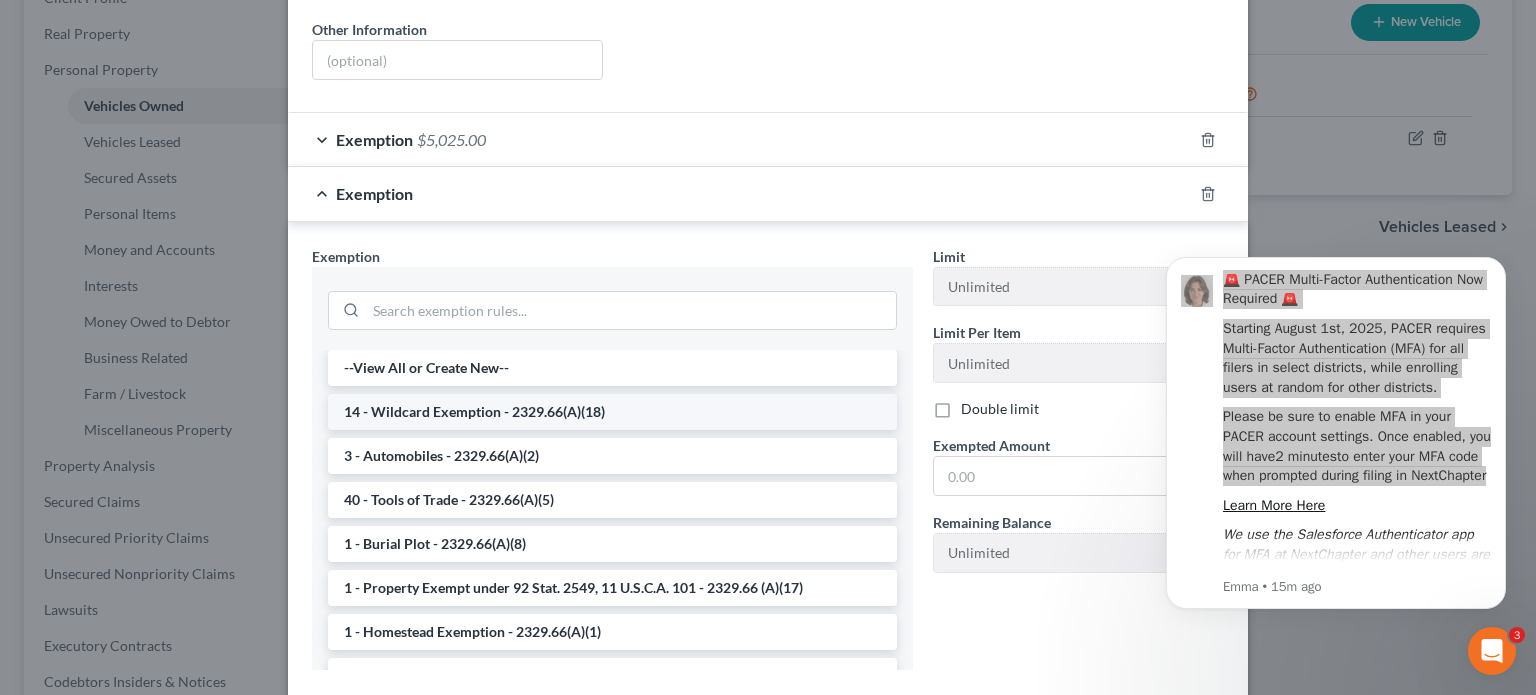 click on "14 - Wildcard Exemption  - 2329.66(A)(18)" at bounding box center (612, 412) 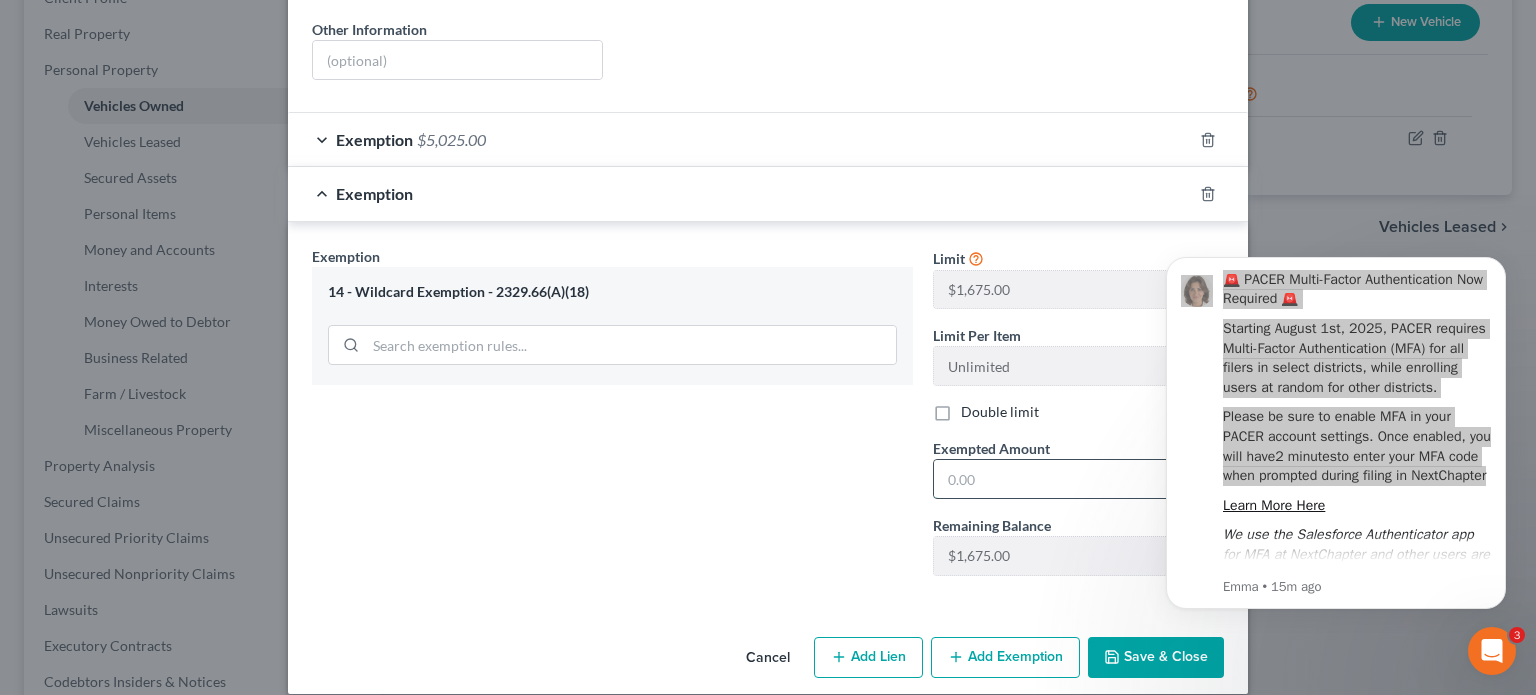 click at bounding box center (1066, 479) 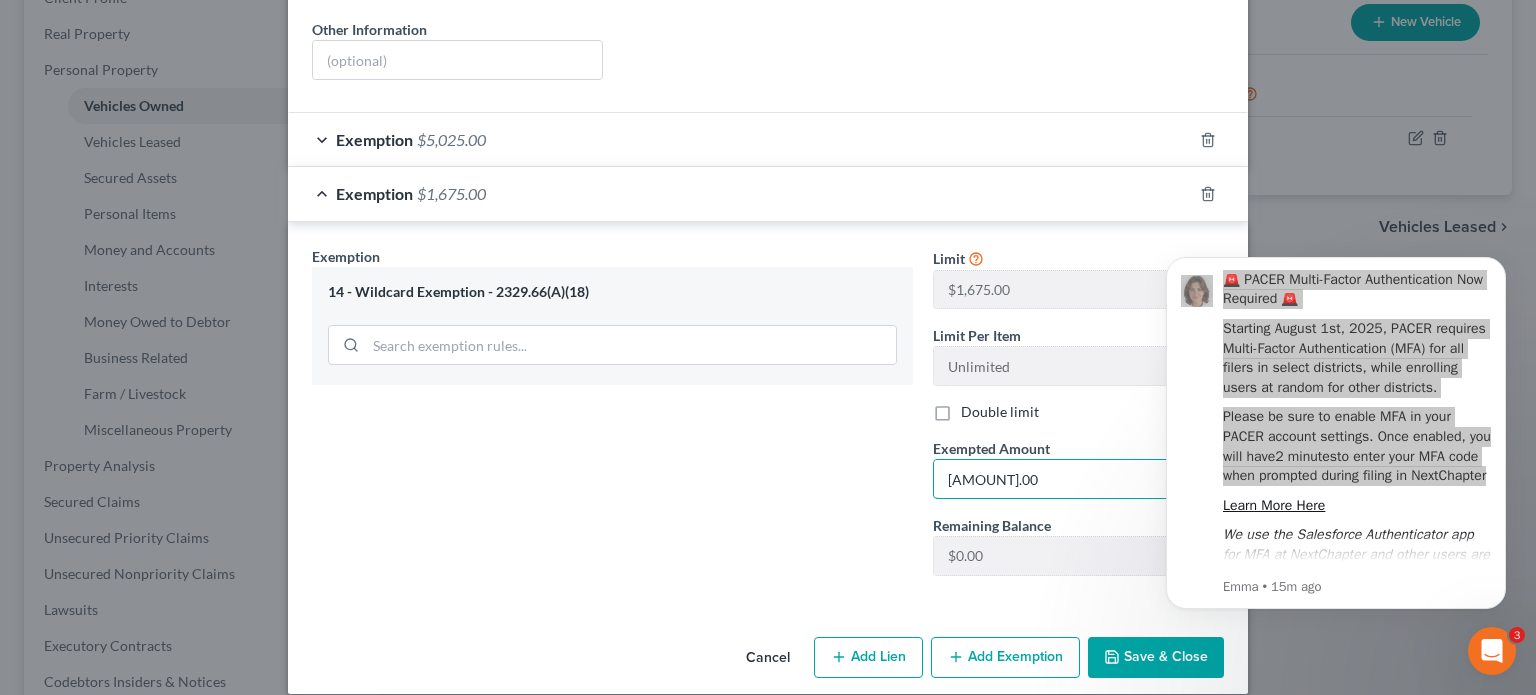 type on "[AMOUNT].00" 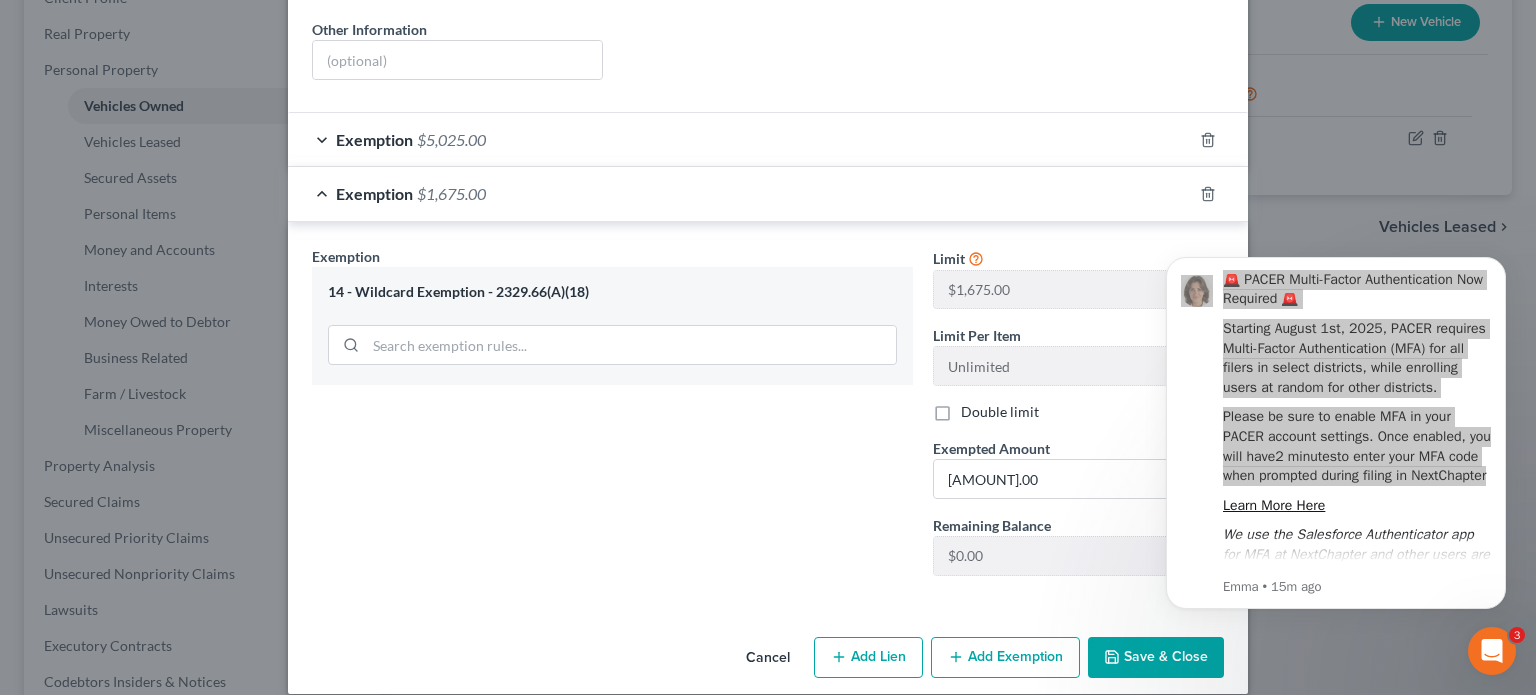 click on "Save & Close" at bounding box center [1156, 658] 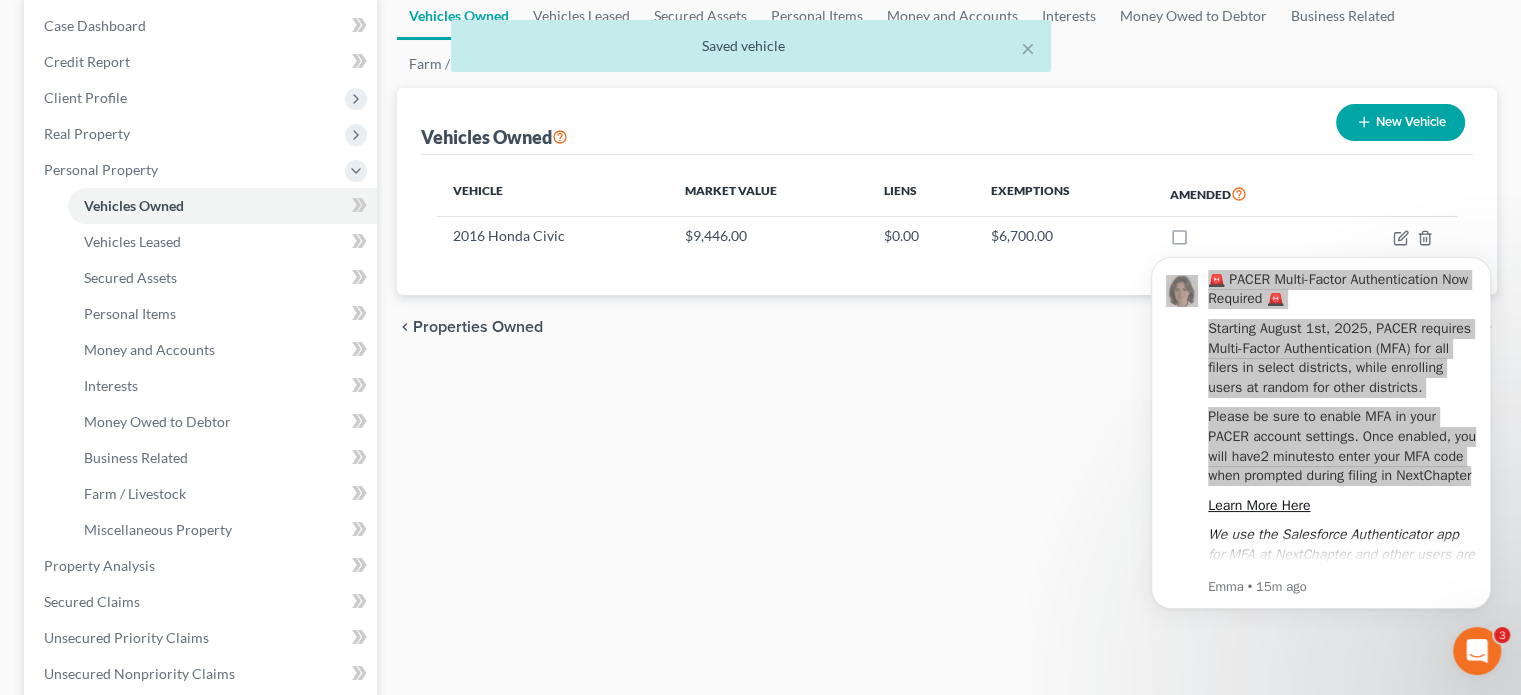 scroll, scrollTop: 300, scrollLeft: 0, axis: vertical 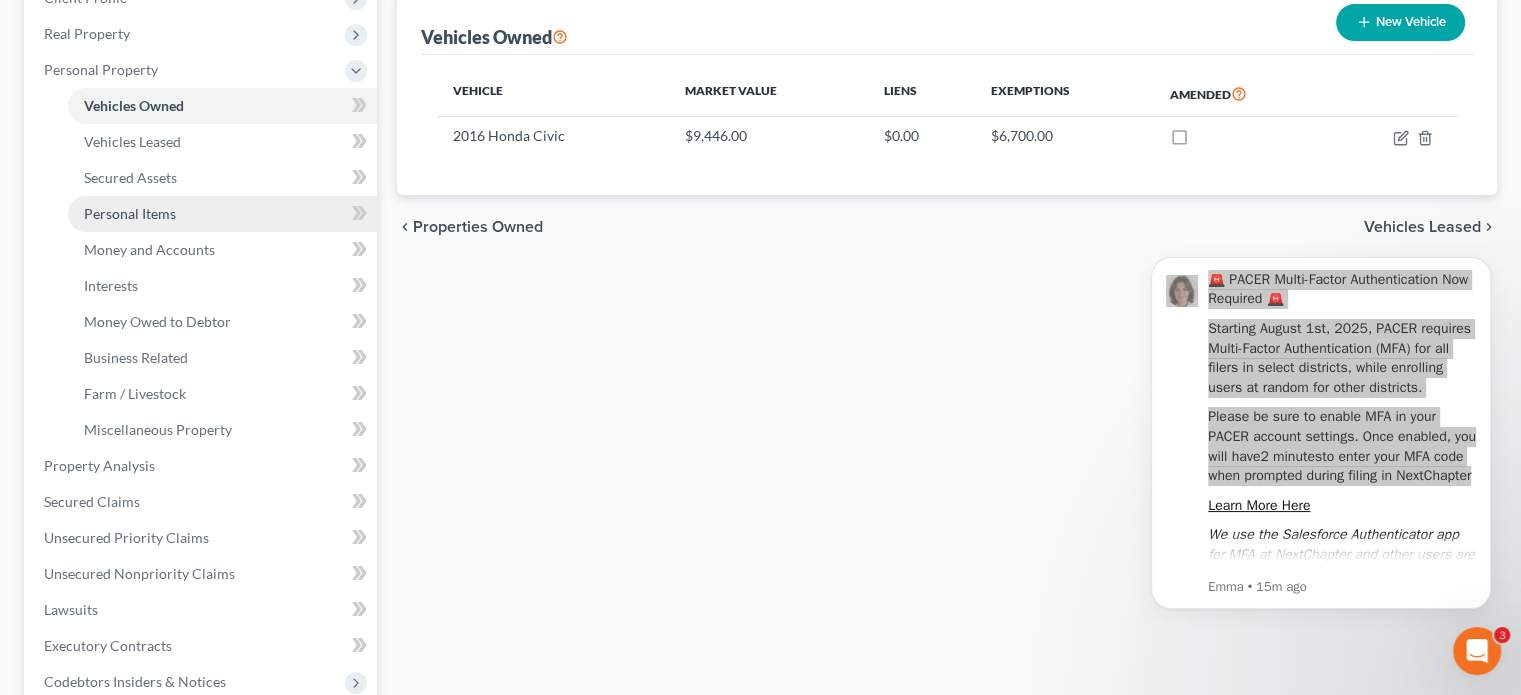 click on "Personal Items" at bounding box center (130, 213) 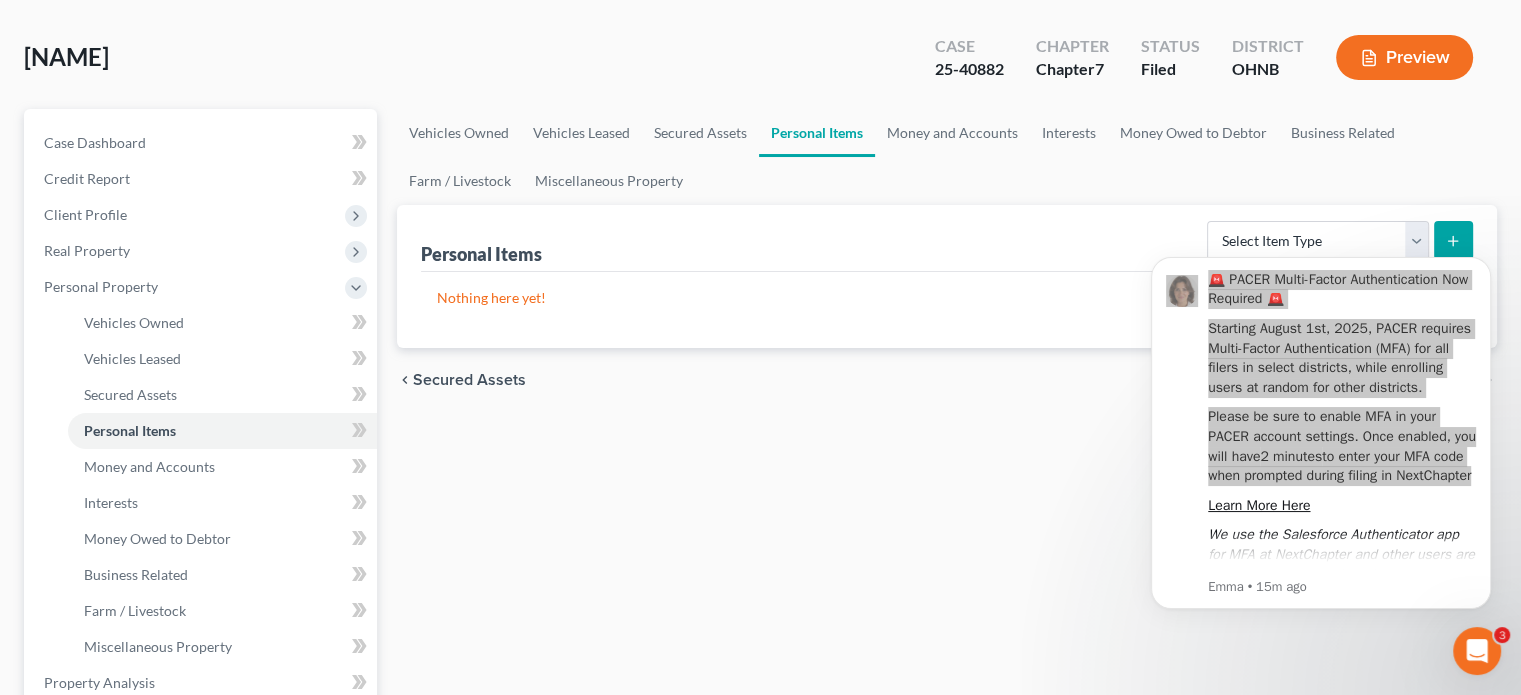 scroll, scrollTop: 200, scrollLeft: 0, axis: vertical 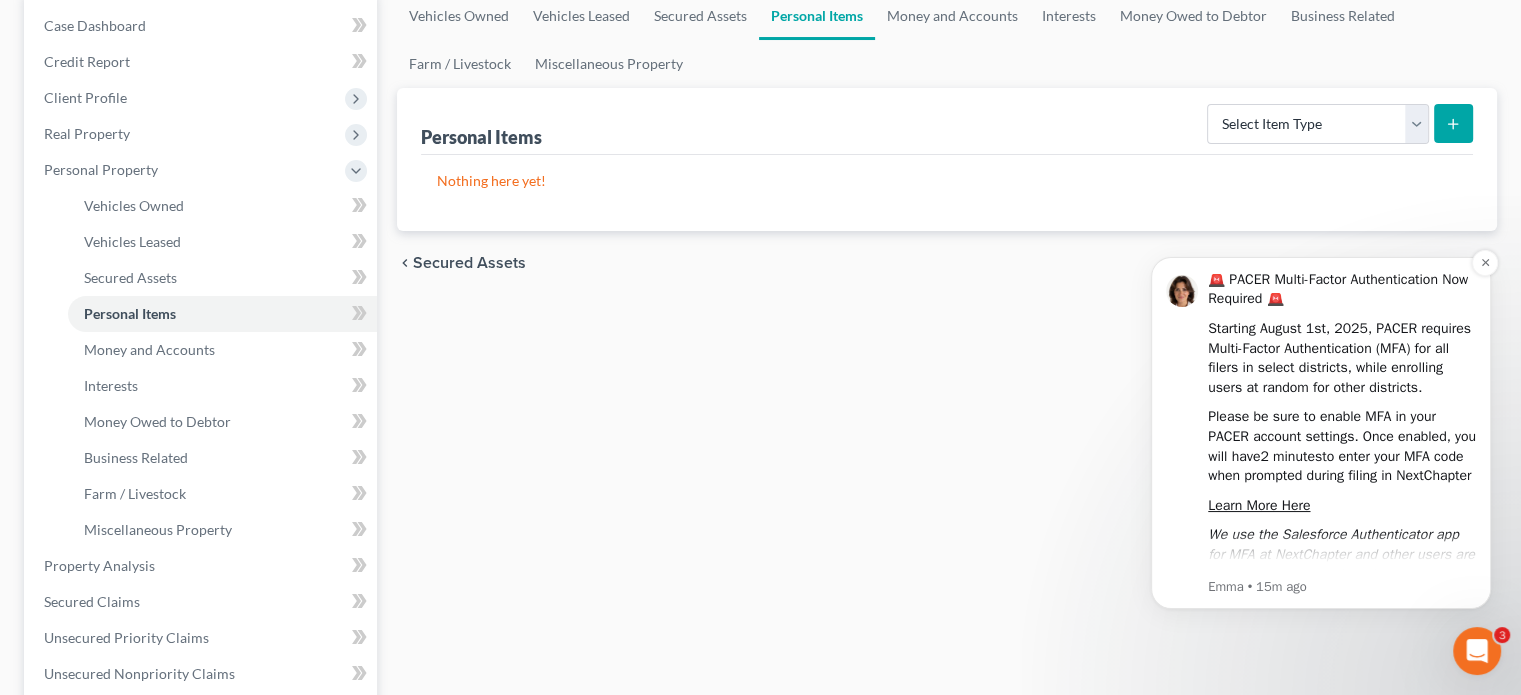 click on "🚨 PACER Multi-Factor Authentication Now Required 🚨   Starting August 1st, 2025, PACER requires Multi-Factor Authentication (MFA) for all filers in select districts, while enrolling users at random for other districts.   Please be sure to enable MFA in your PACER account settings. Once enabled, you will have  2 minutes  to enter your MFA code when prompted during filing in NextChapter   Learn More Here   We use the Salesforce Authenticator app for MFA at NextChapter and other users are reporting the Microsoft Authenticator is easy to use.   Emma • 15m ago" at bounding box center [1321, 433] 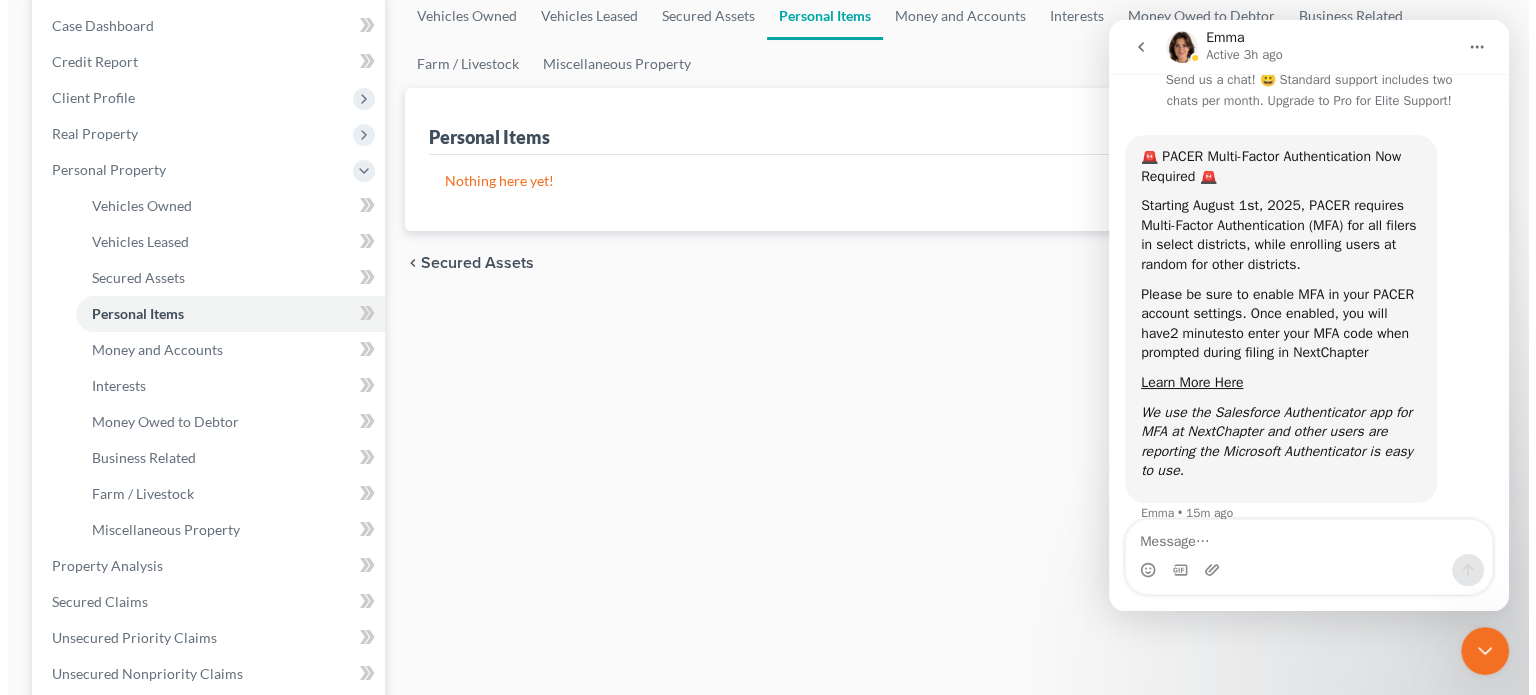 scroll, scrollTop: 66, scrollLeft: 0, axis: vertical 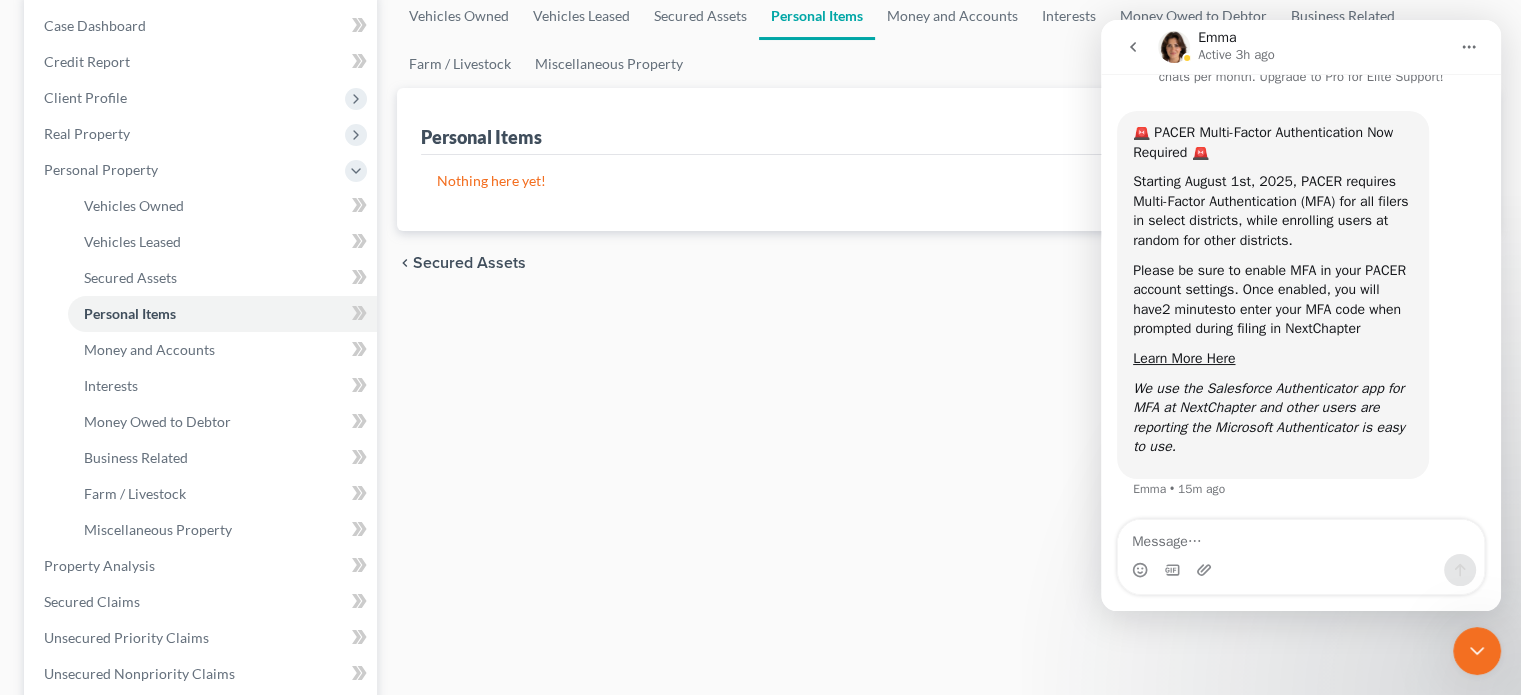 click 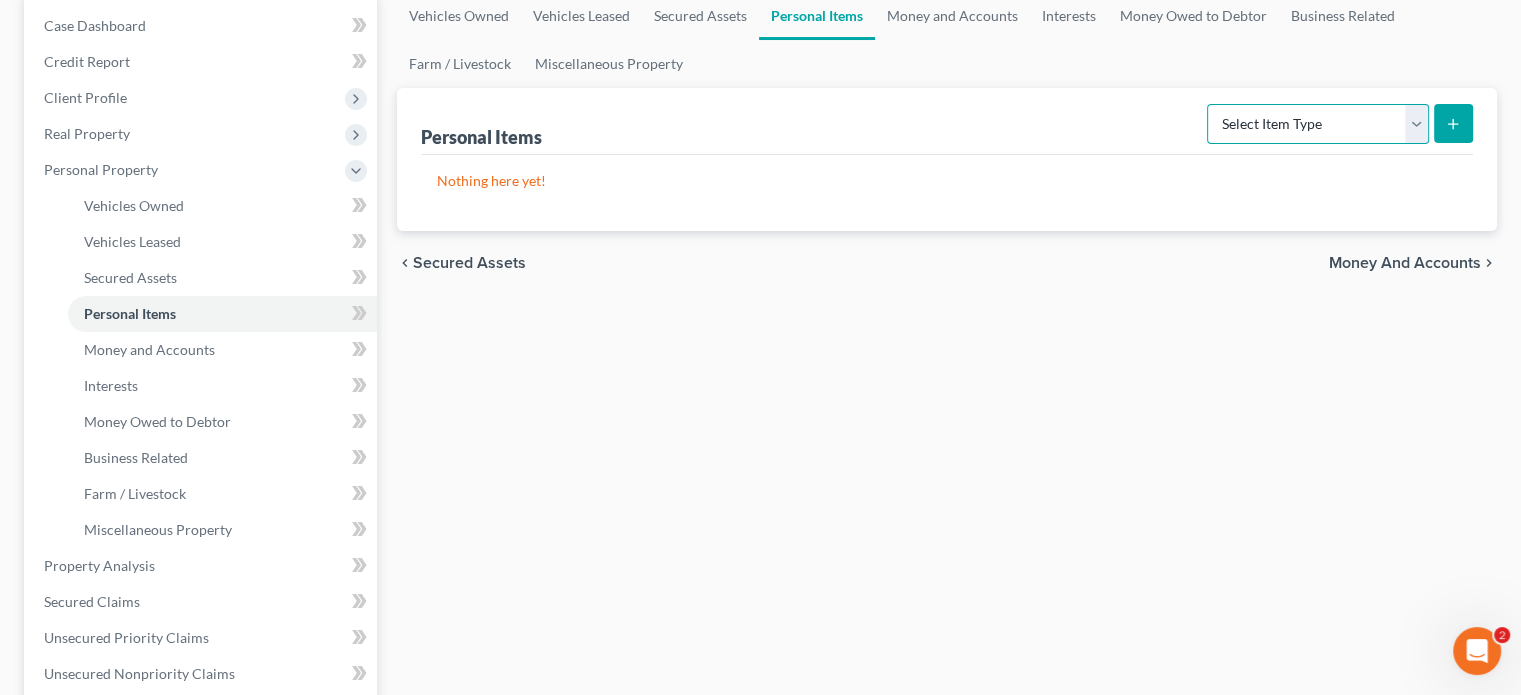 click on "Select Item Type Clothing Collectibles Of Value Electronics Firearms Household Goods Jewelry Other Pet(s) Sports & Hobby Equipment" at bounding box center [1318, 124] 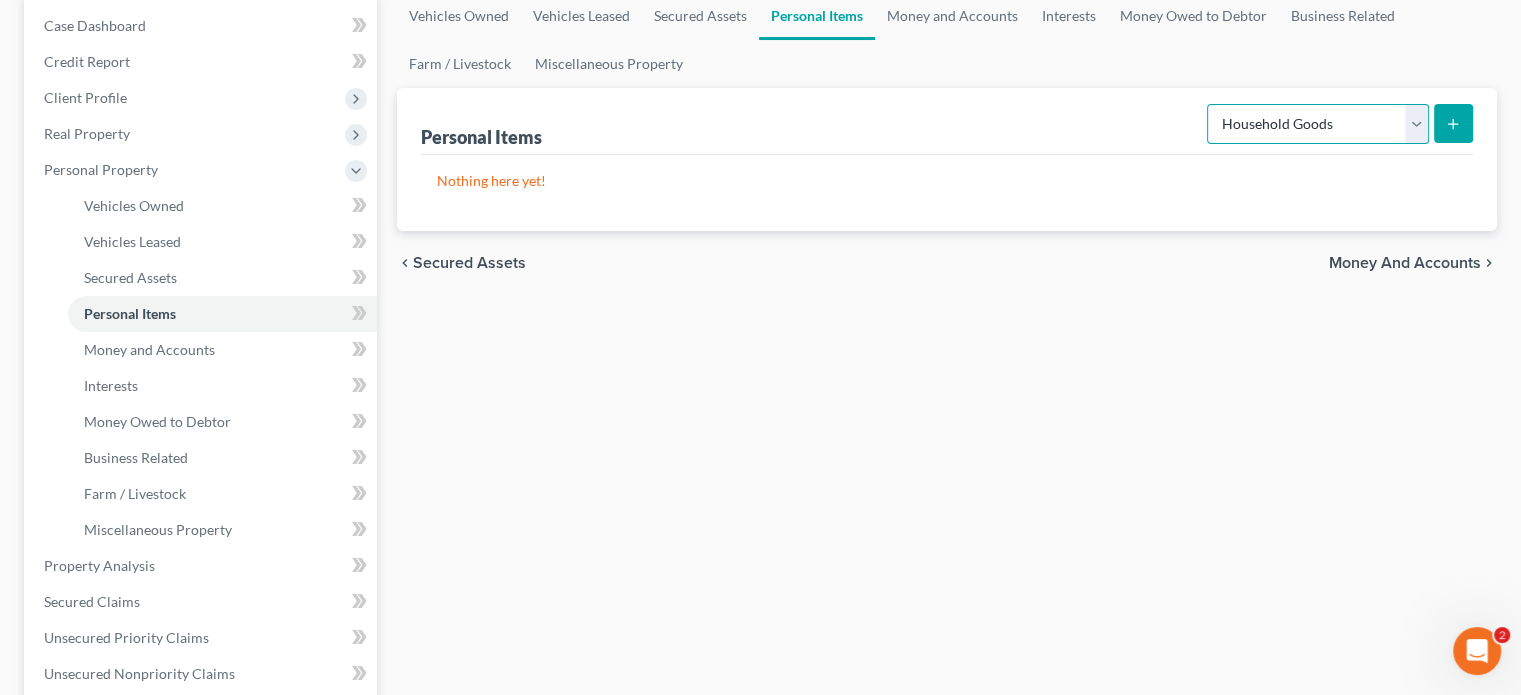 click on "Select Item Type Clothing Collectibles Of Value Electronics Firearms Household Goods Jewelry Other Pet(s) Sports & Hobby Equipment" at bounding box center [1318, 124] 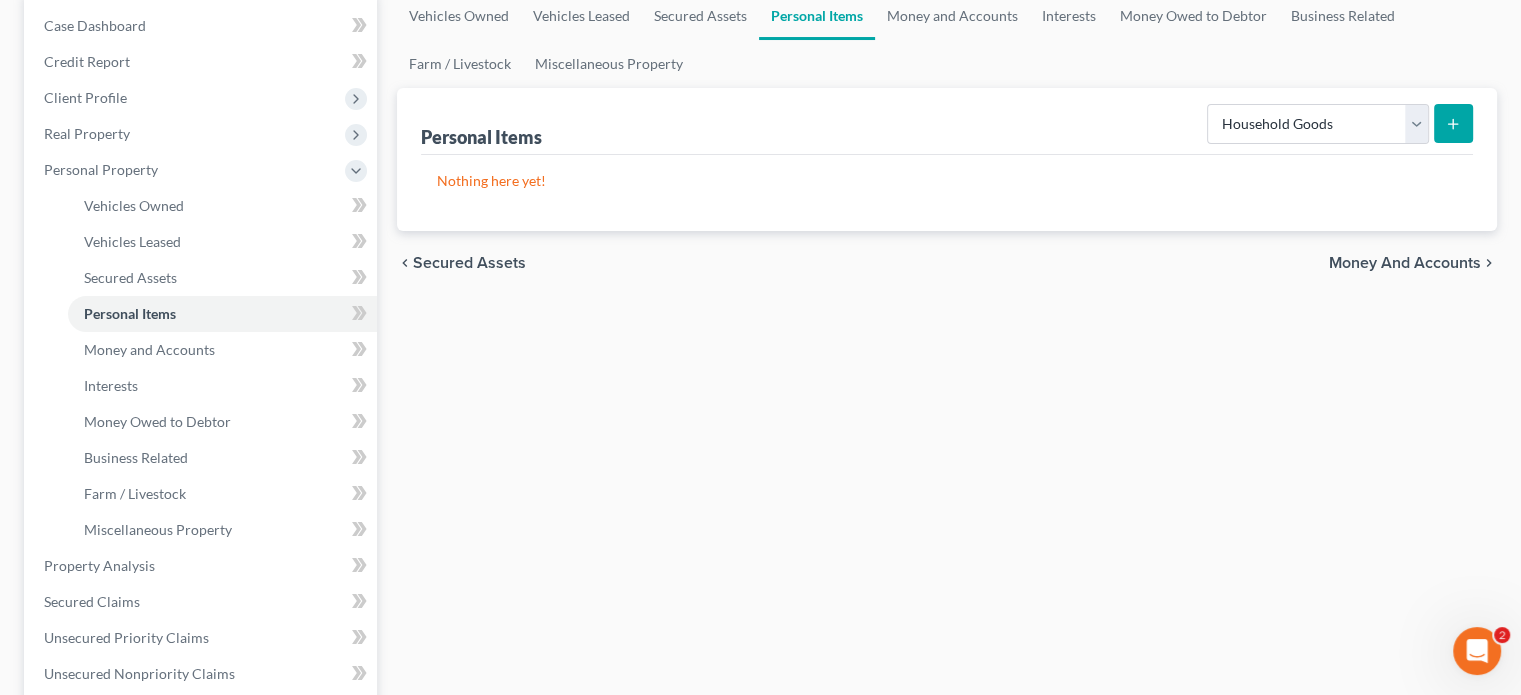 click at bounding box center [1453, 123] 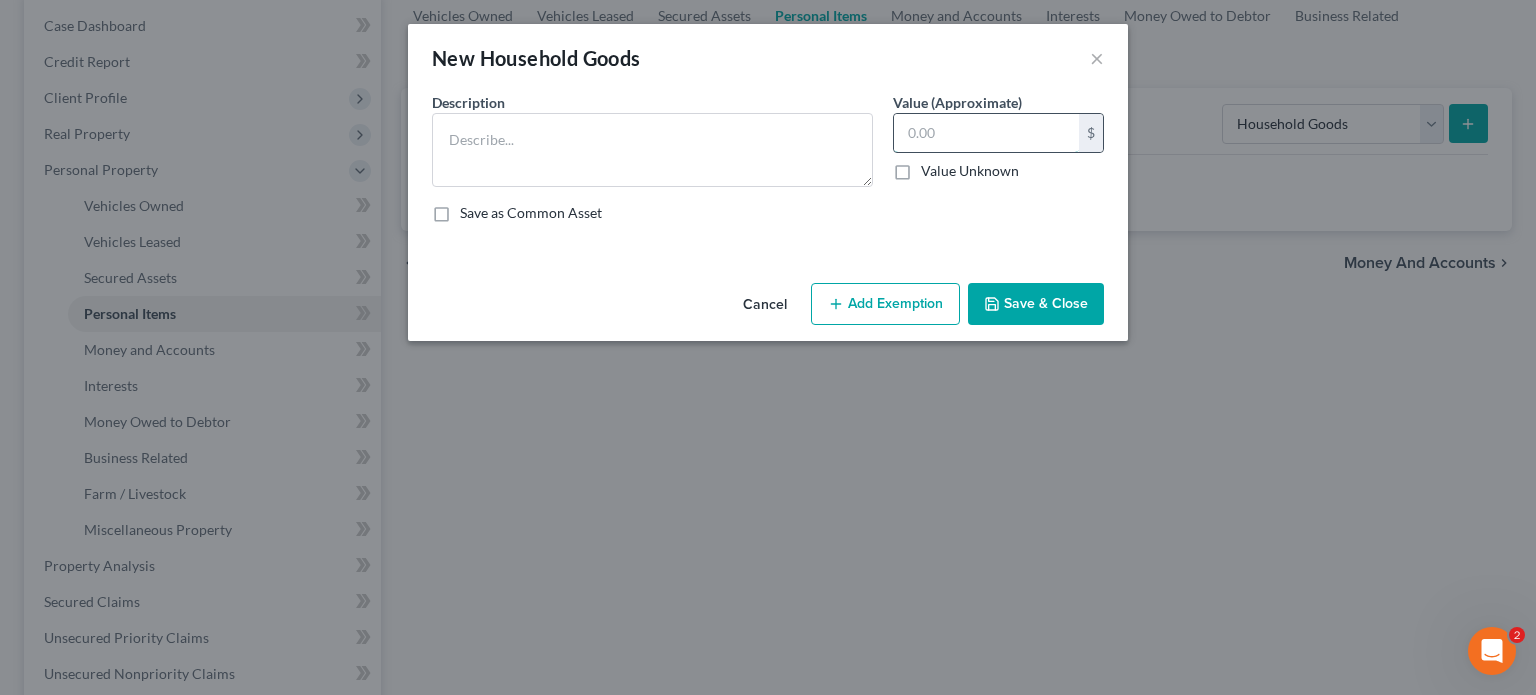 click at bounding box center [986, 133] 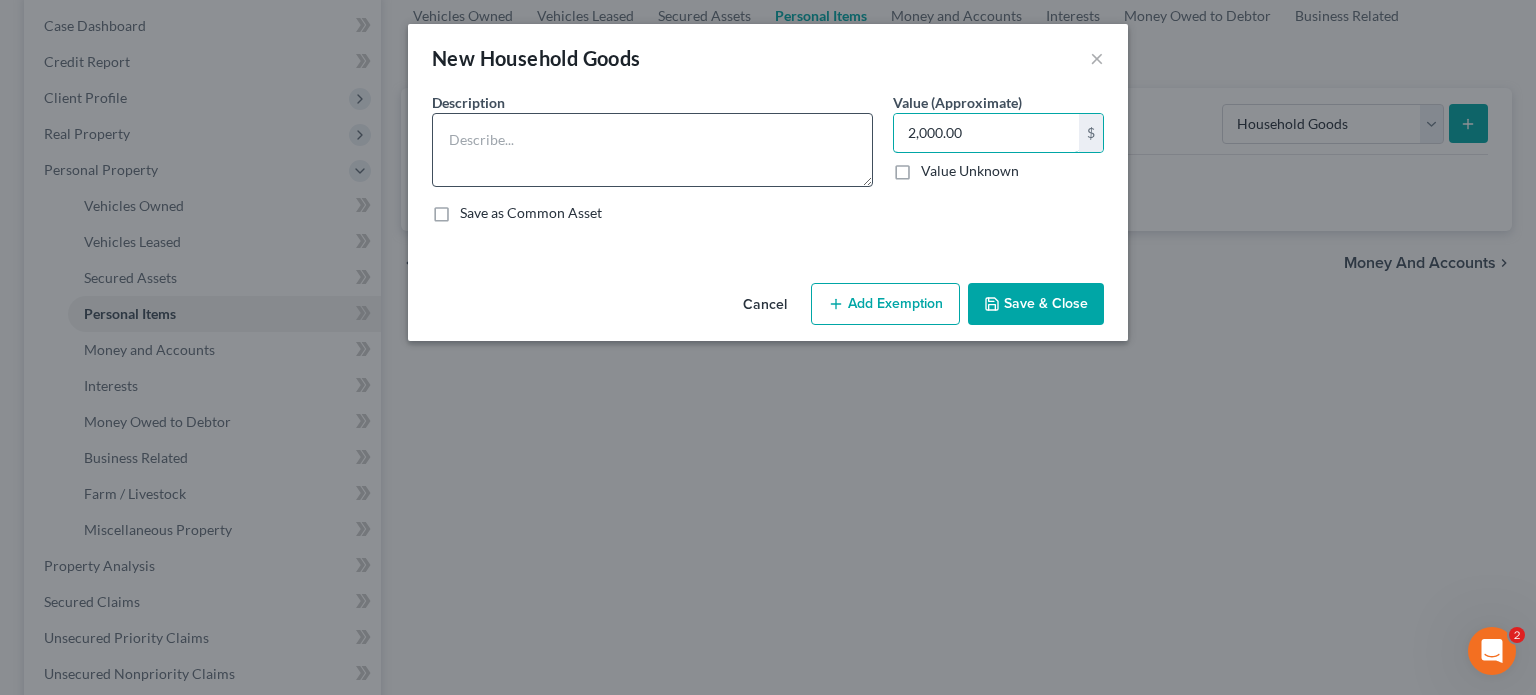 type on "2,000.00" 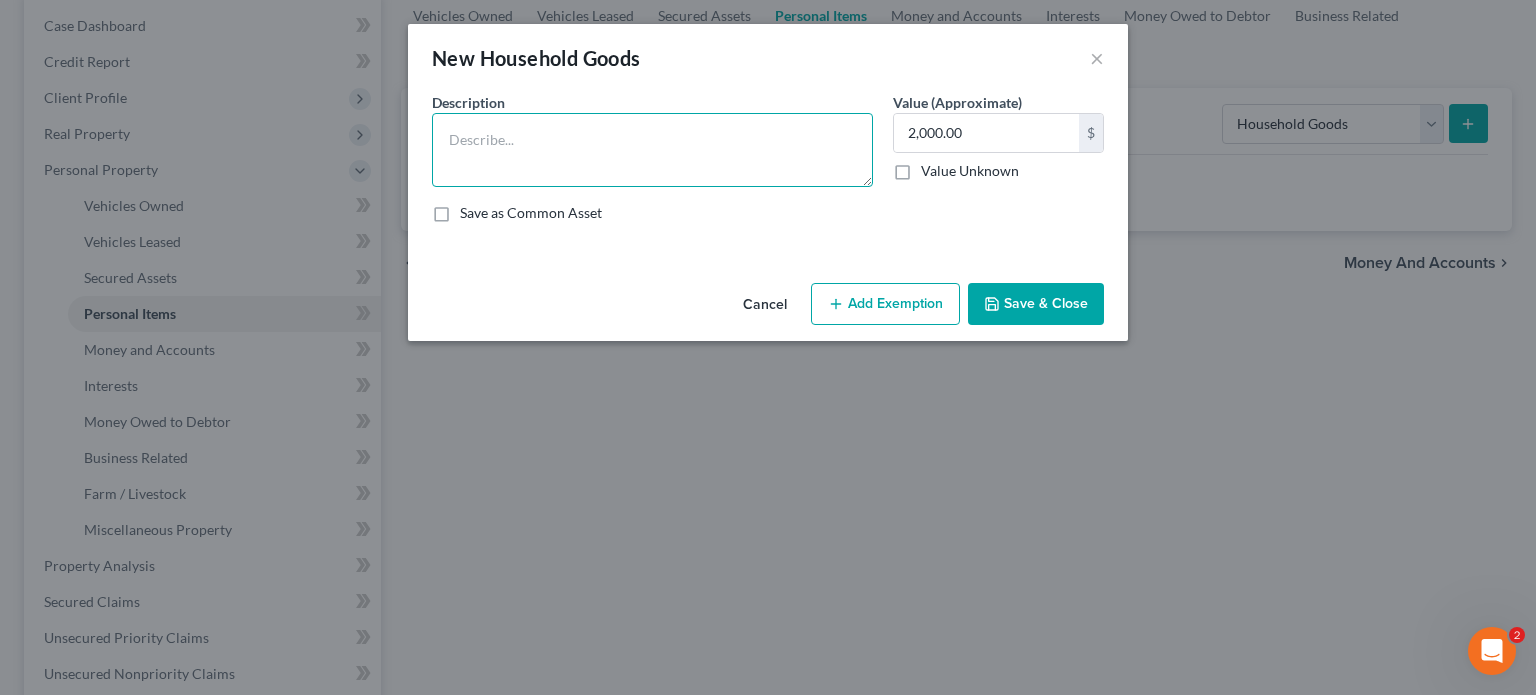 click at bounding box center (652, 150) 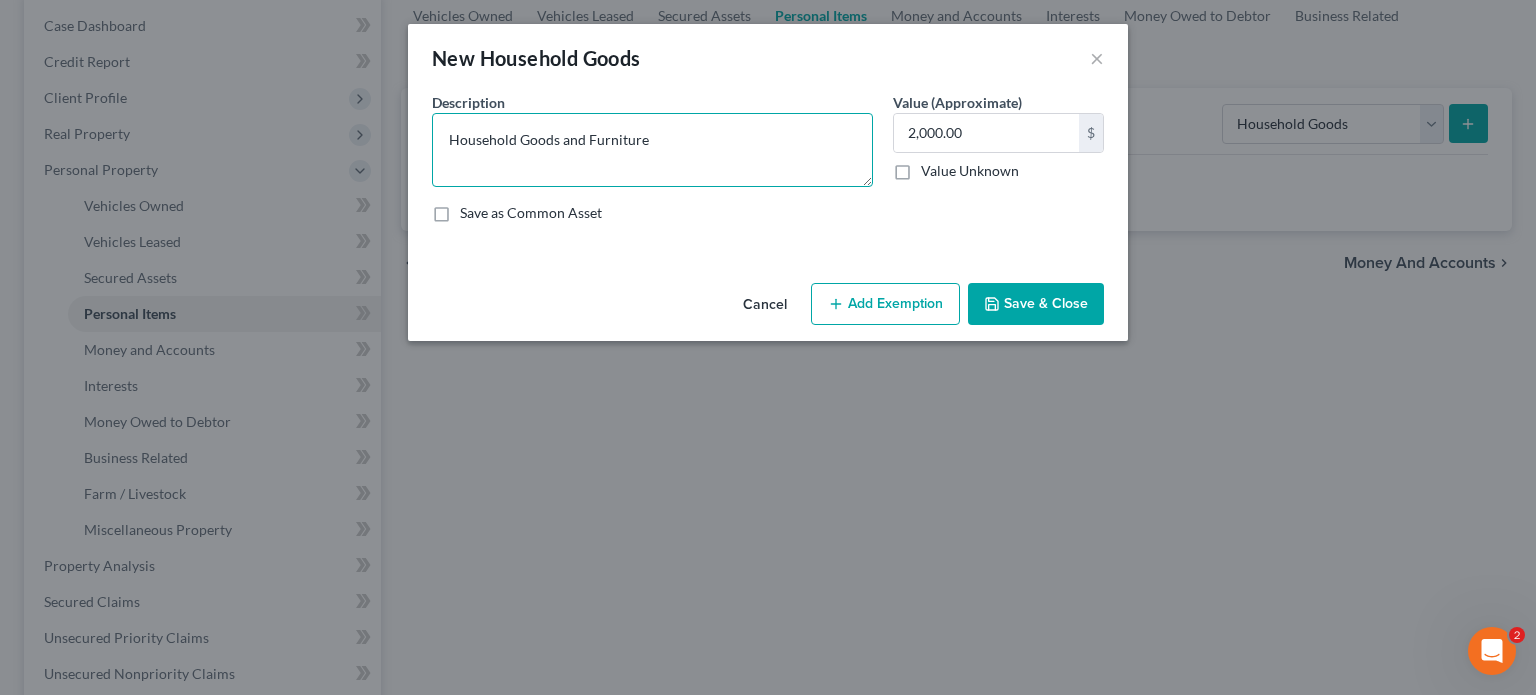 type on "Household Goods and Furniture" 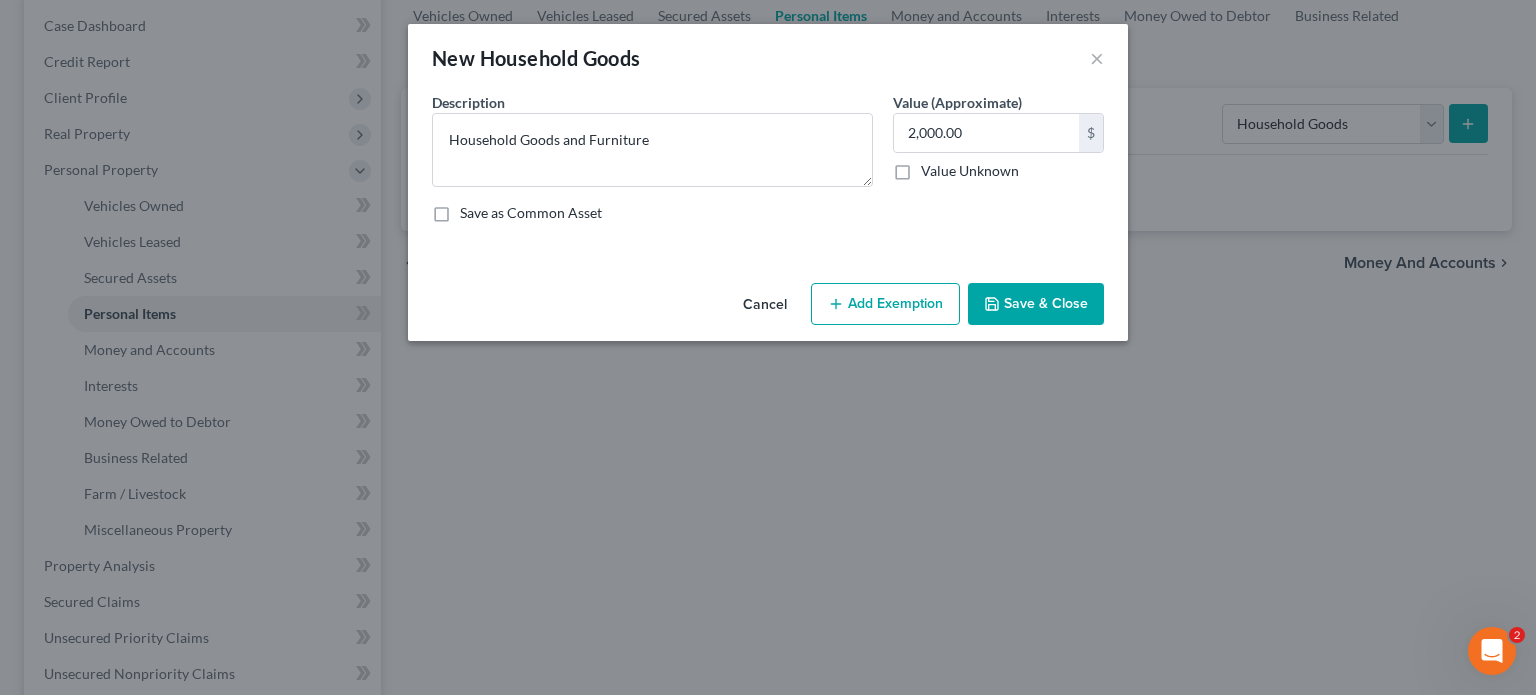 click on "Add Exemption" at bounding box center [885, 304] 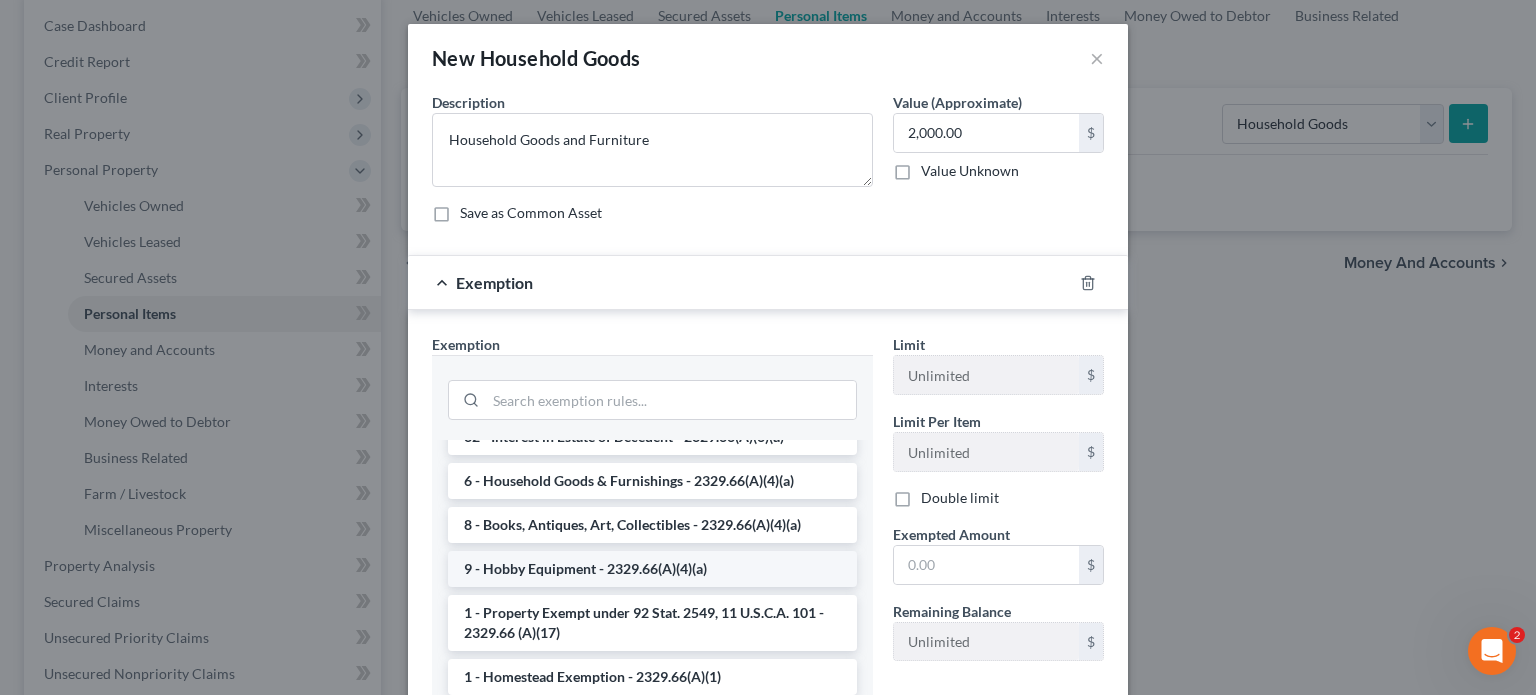 scroll, scrollTop: 500, scrollLeft: 0, axis: vertical 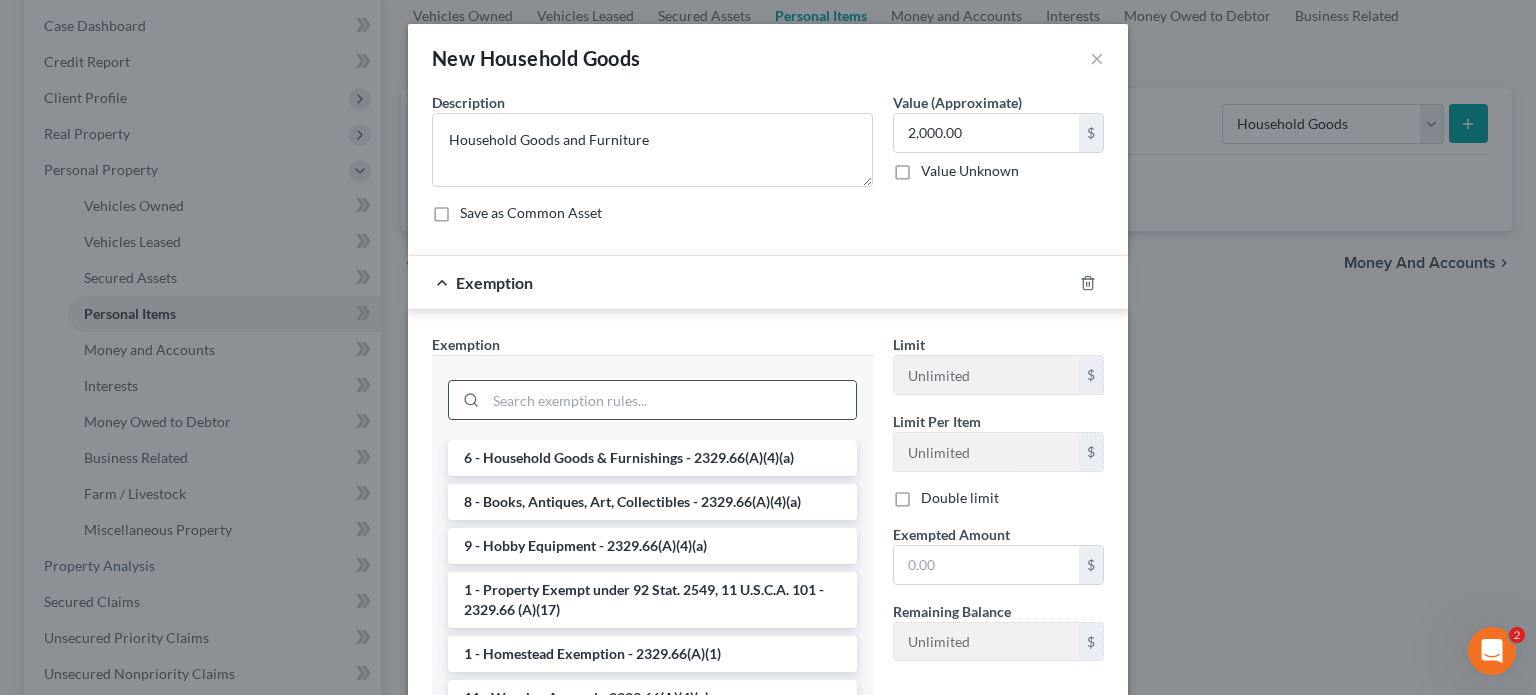 click on "6 - Household Goods & Furnishings - 2329.66(A)(4)(a)" at bounding box center [652, 458] 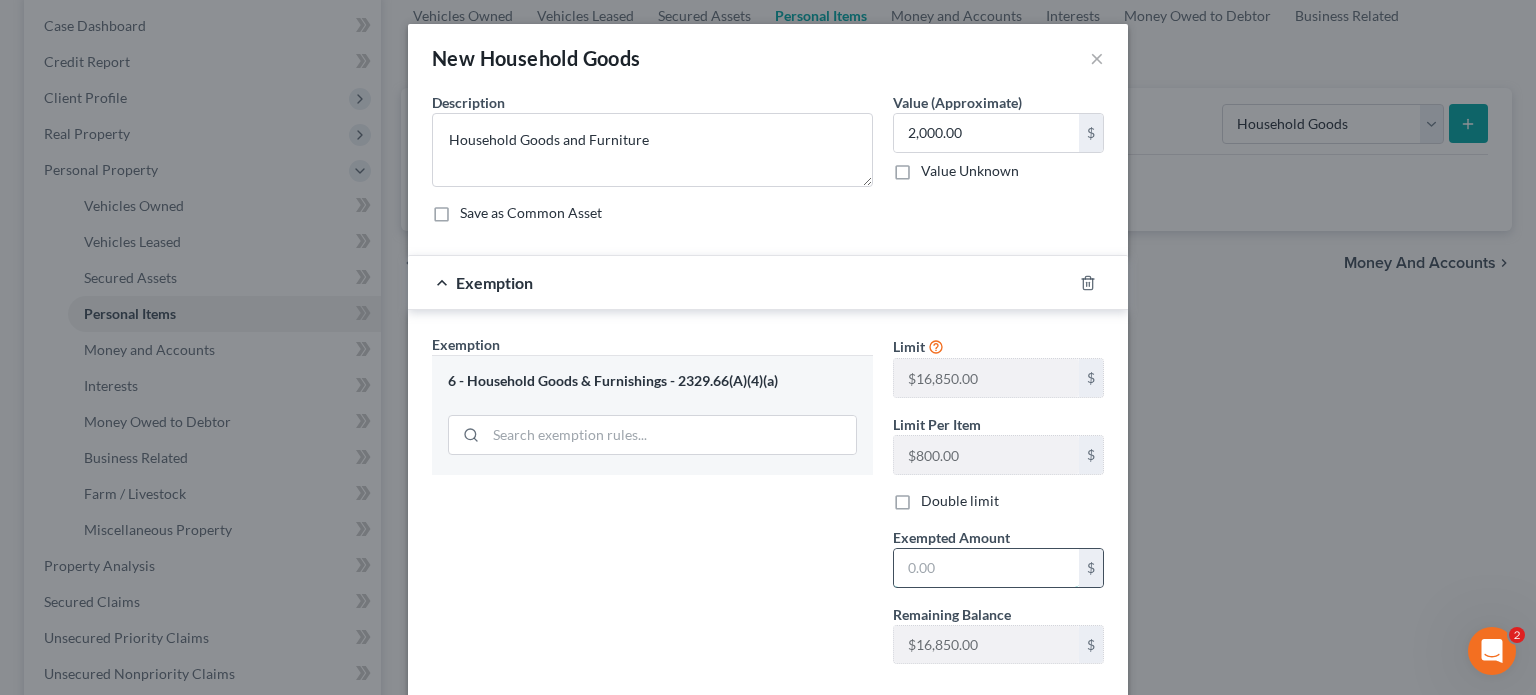 click at bounding box center [986, 568] 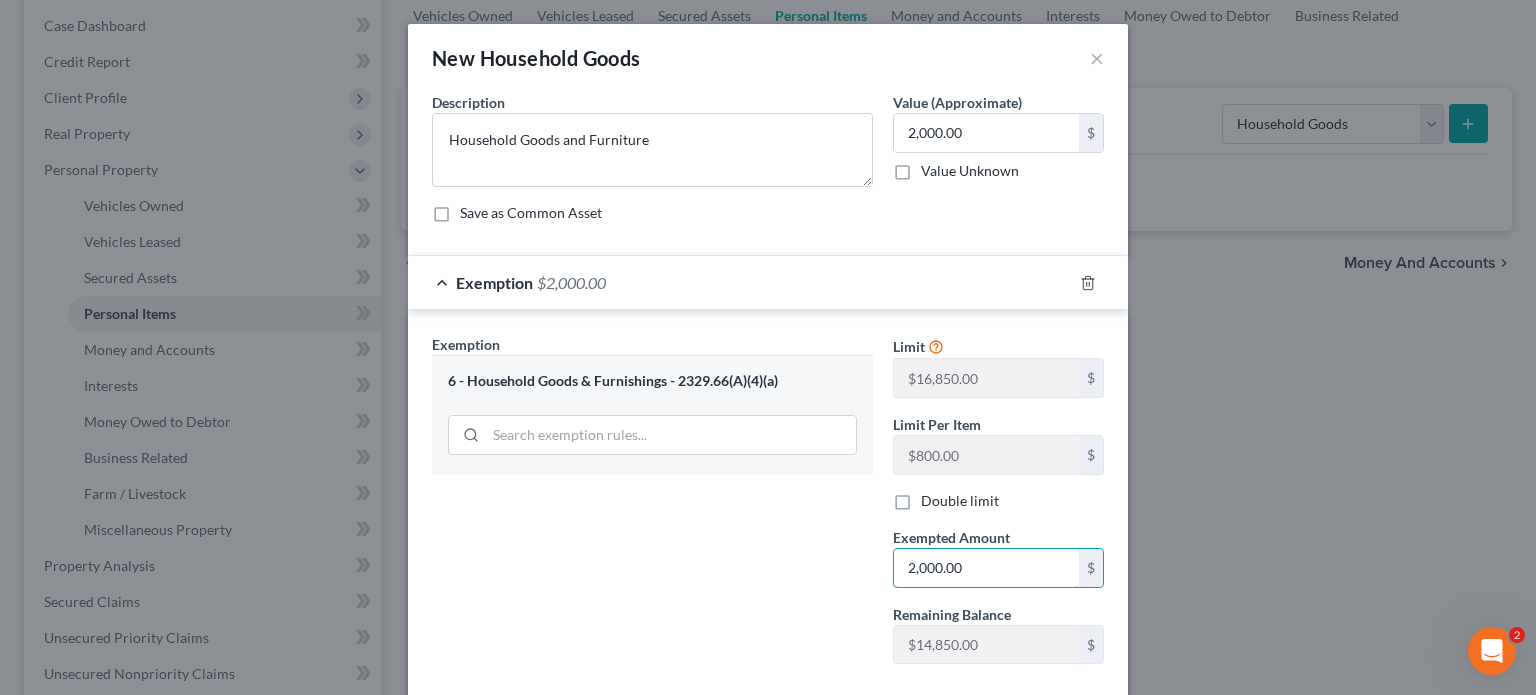 type on "2,000.00" 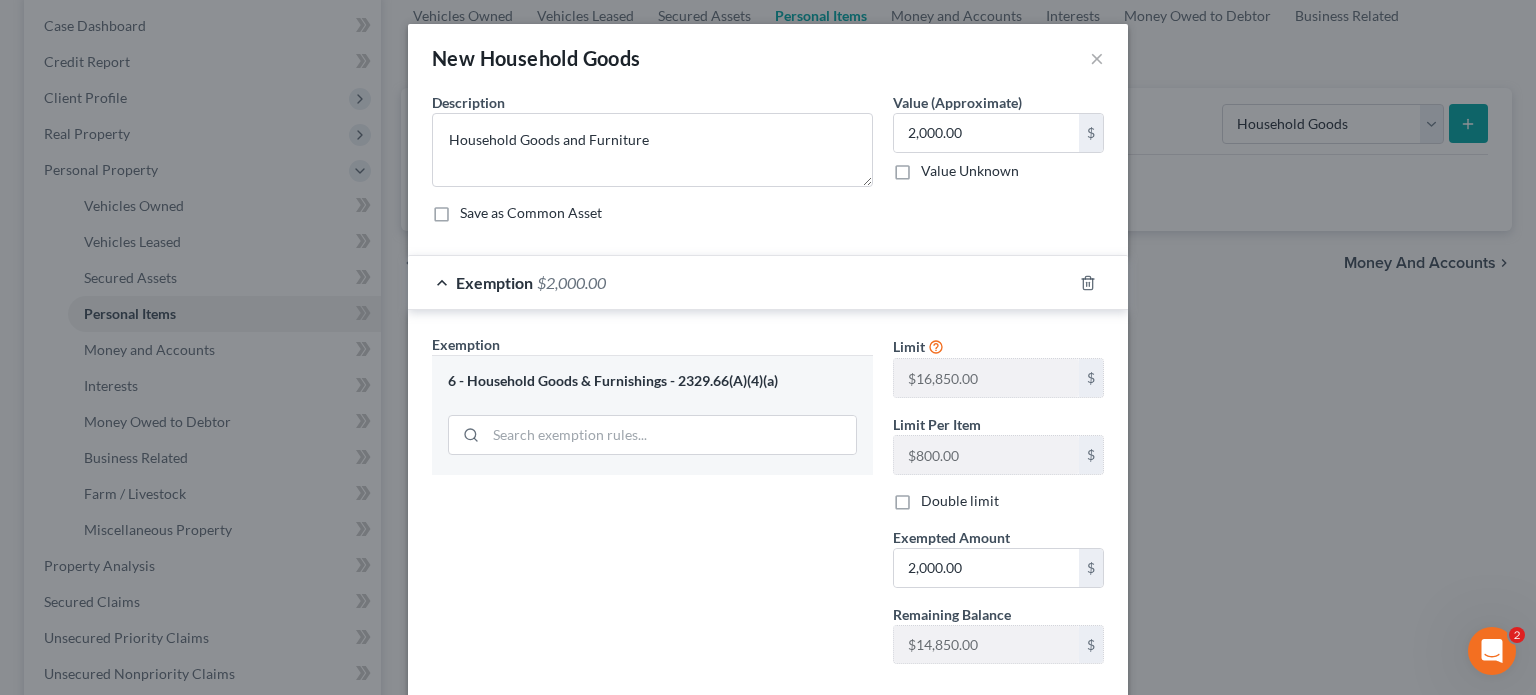 click on "Exemption Set must be selected for CA.
Exemption
*
6 - Household Goods & Furnishings - 2329.66(A)(4)(a)" at bounding box center (652, 507) 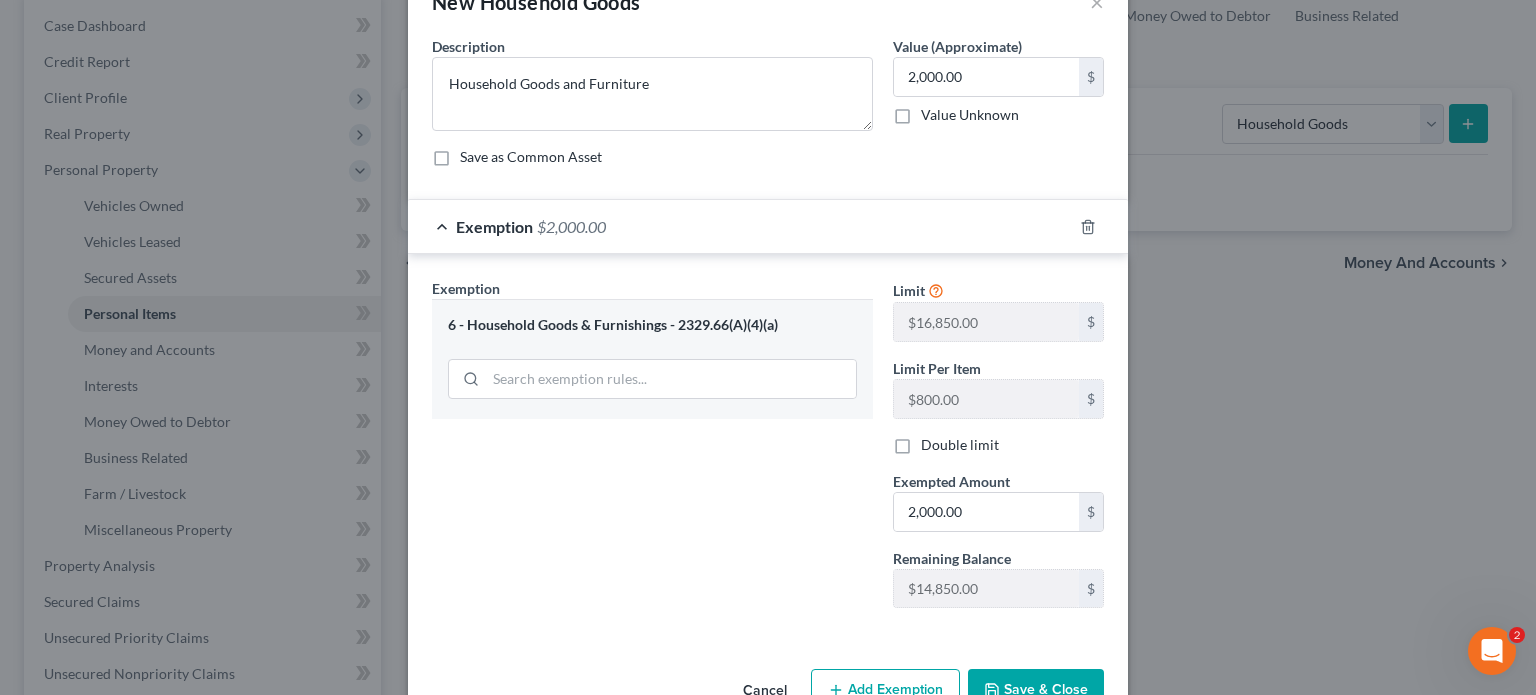 scroll, scrollTop: 109, scrollLeft: 0, axis: vertical 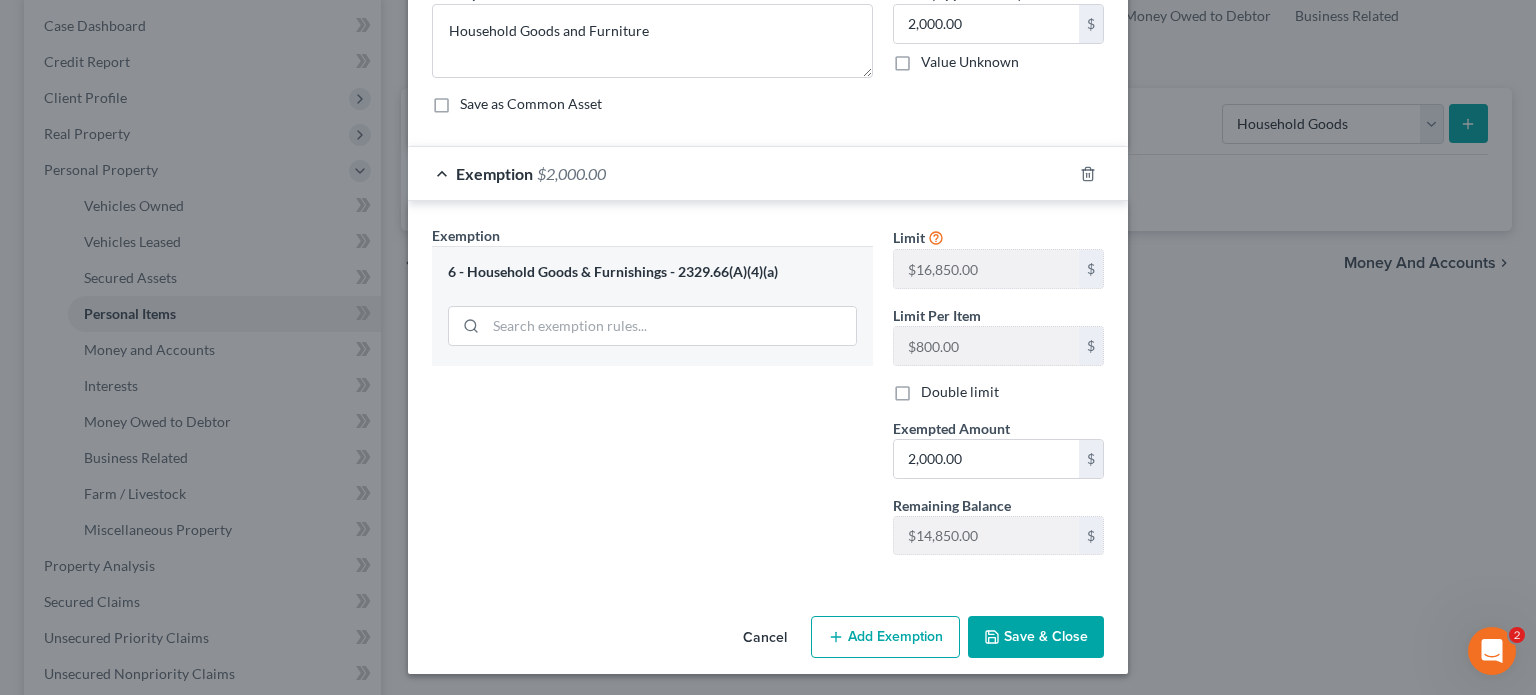 click on "Save & Close" at bounding box center (1036, 637) 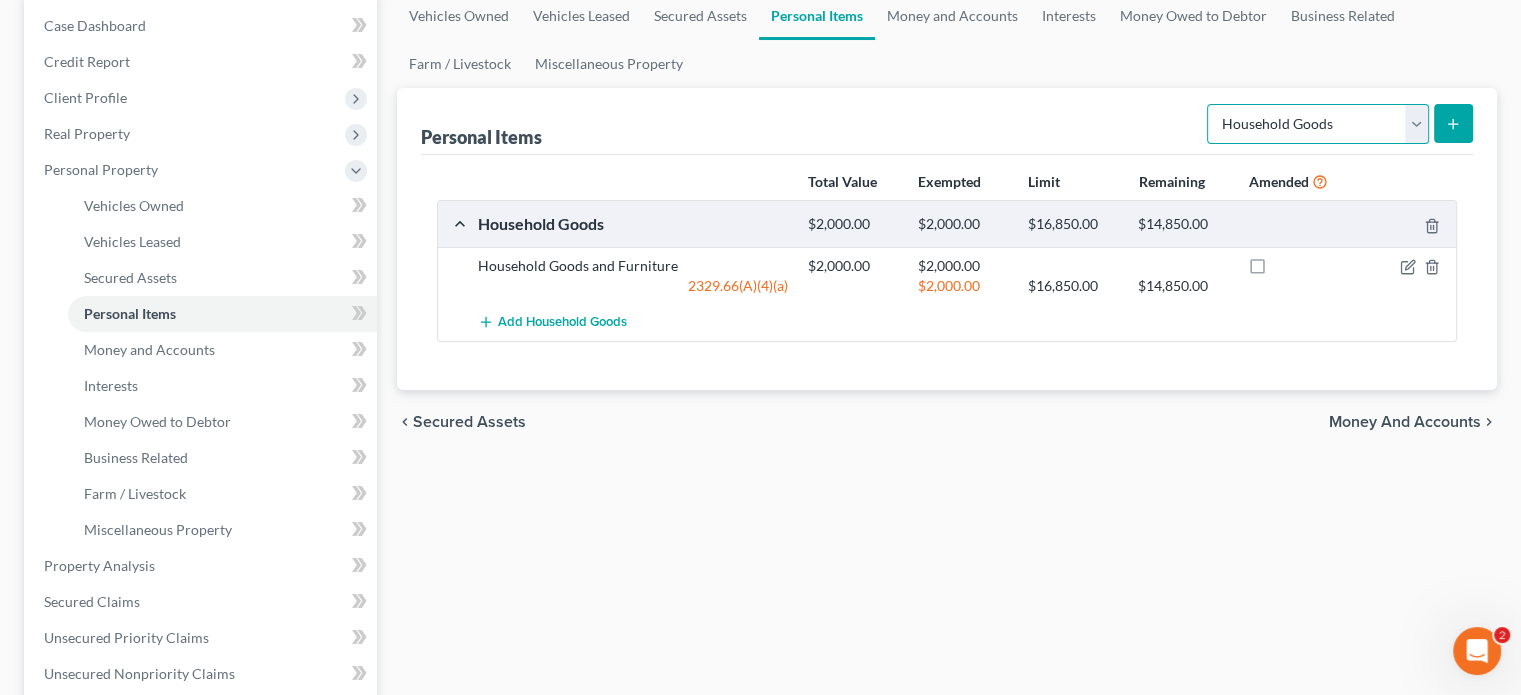 click on "Select Item Type Clothing Collectibles Of Value Electronics Firearms Household Goods Jewelry Other Pet(s) Sports & Hobby Equipment" at bounding box center [1318, 124] 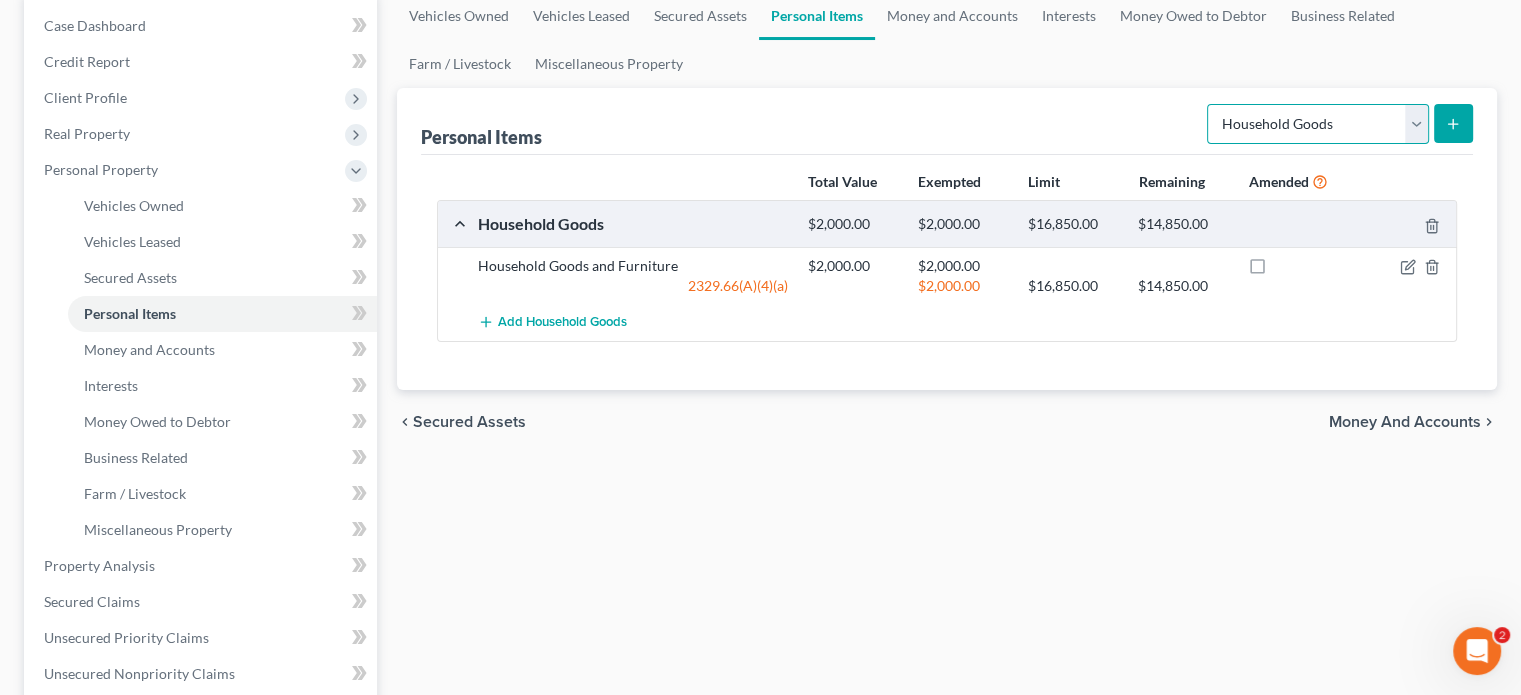 select on "electronics" 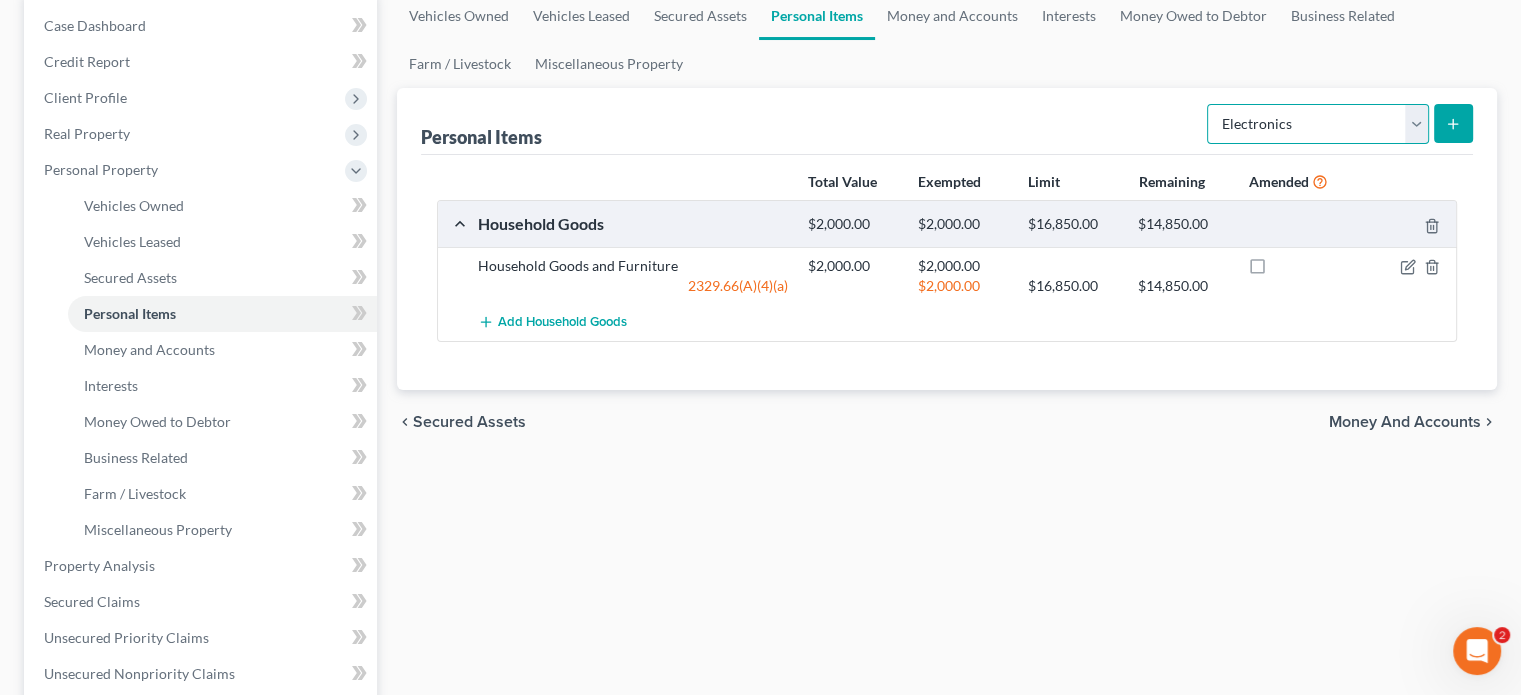click on "Select Item Type Clothing Collectibles Of Value Electronics Firearms Household Goods Jewelry Other Pet(s) Sports & Hobby Equipment" at bounding box center (1318, 124) 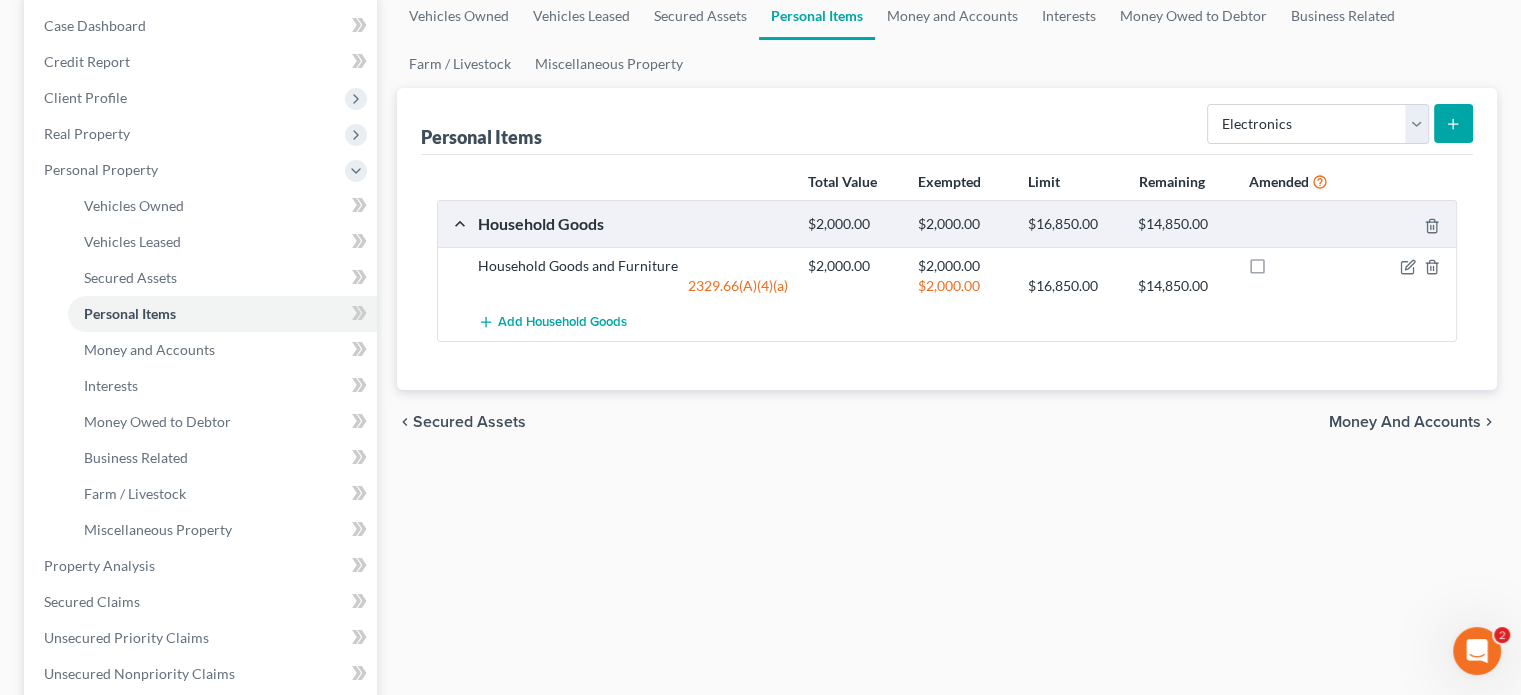 click 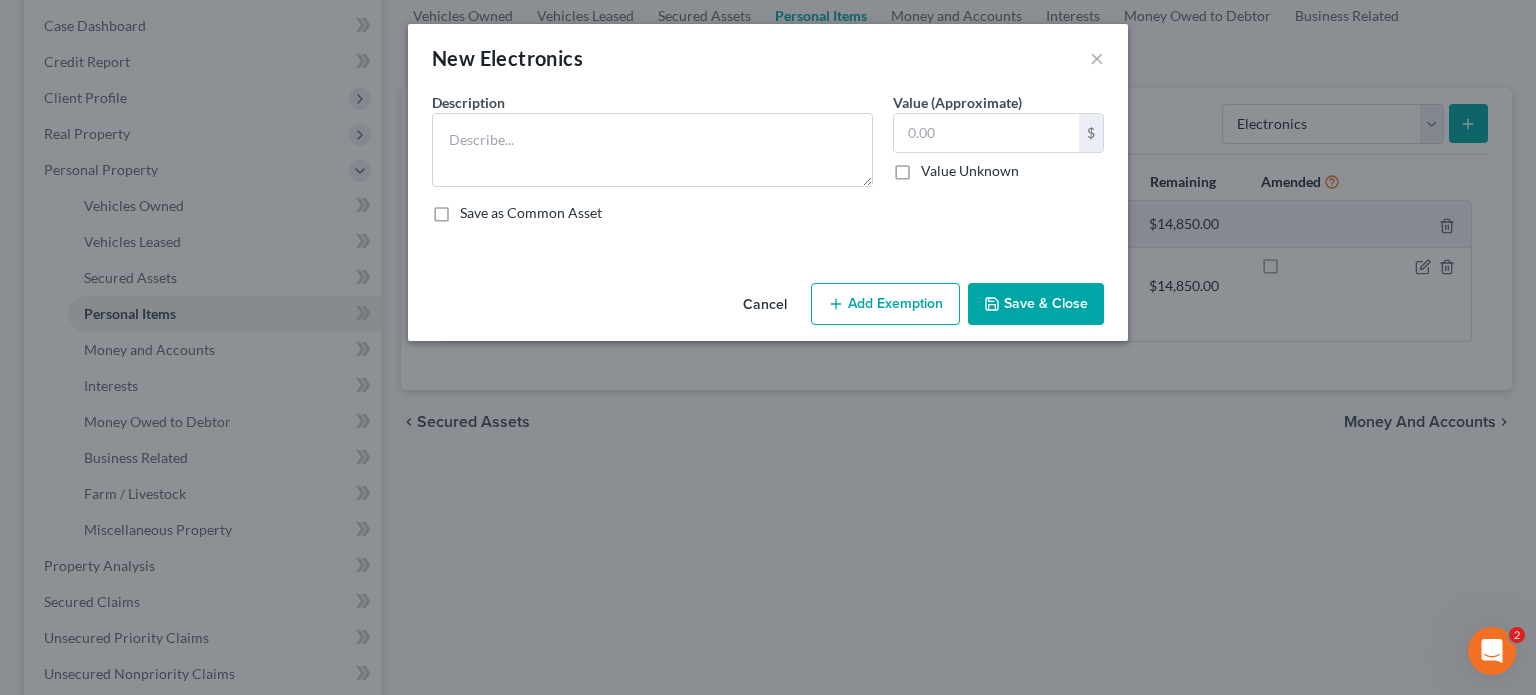 click on "Value Unknown" at bounding box center [970, 171] 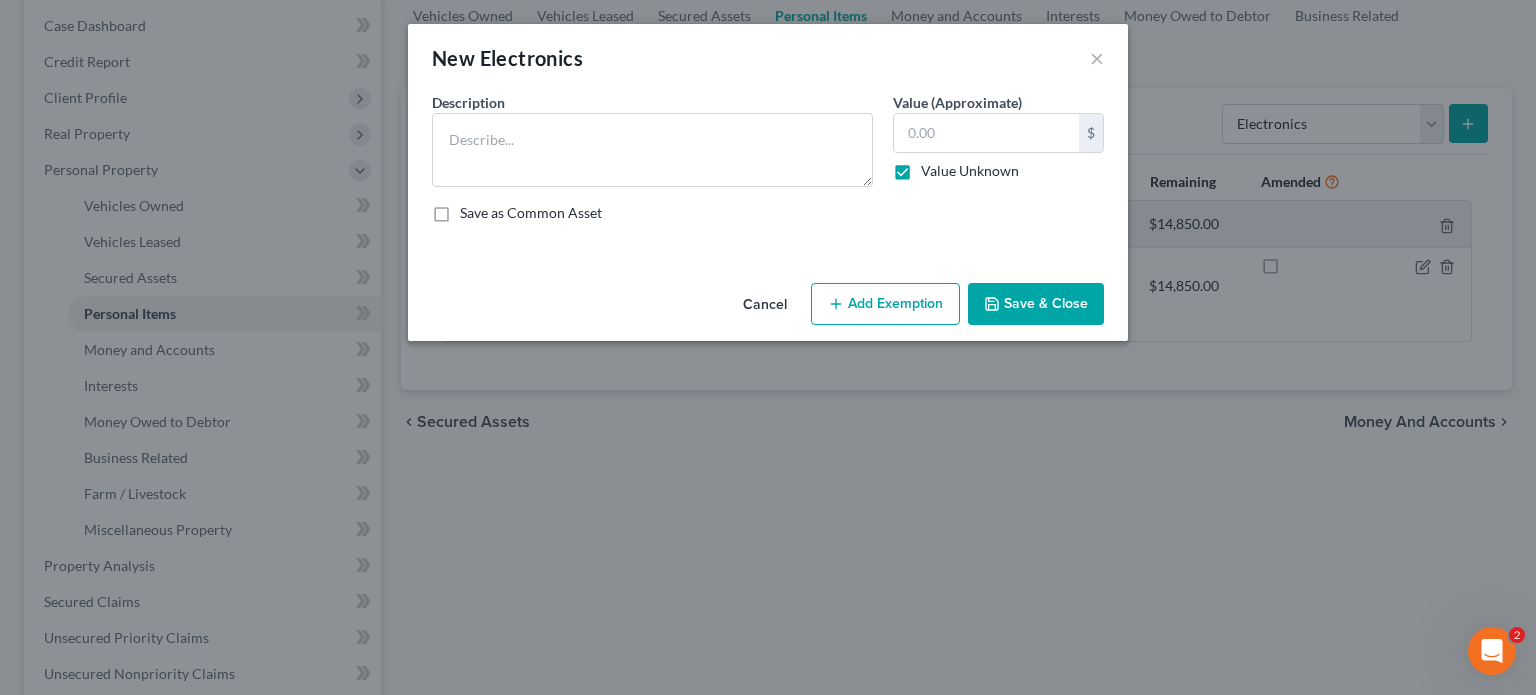 type on "0.00" 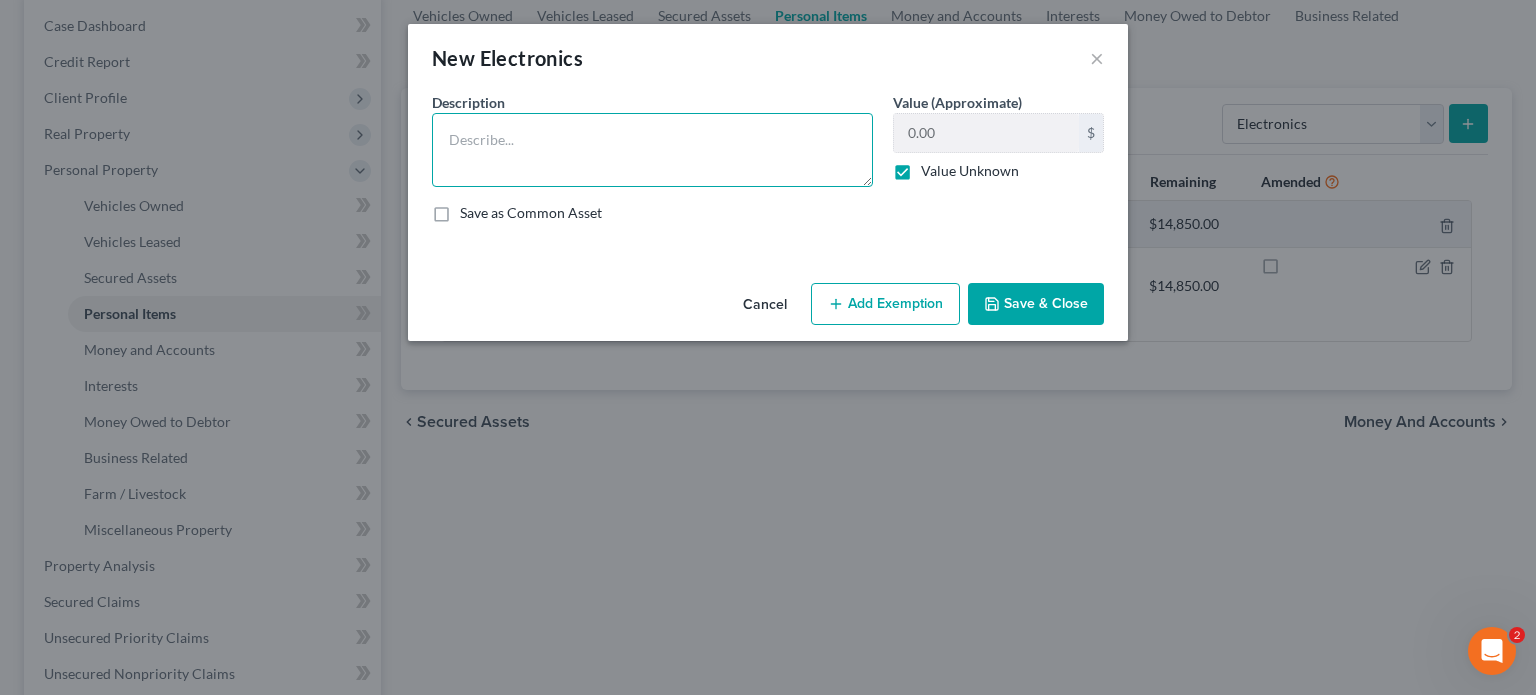 drag, startPoint x: 443, startPoint y: 134, endPoint x: 436, endPoint y: 115, distance: 20.248457 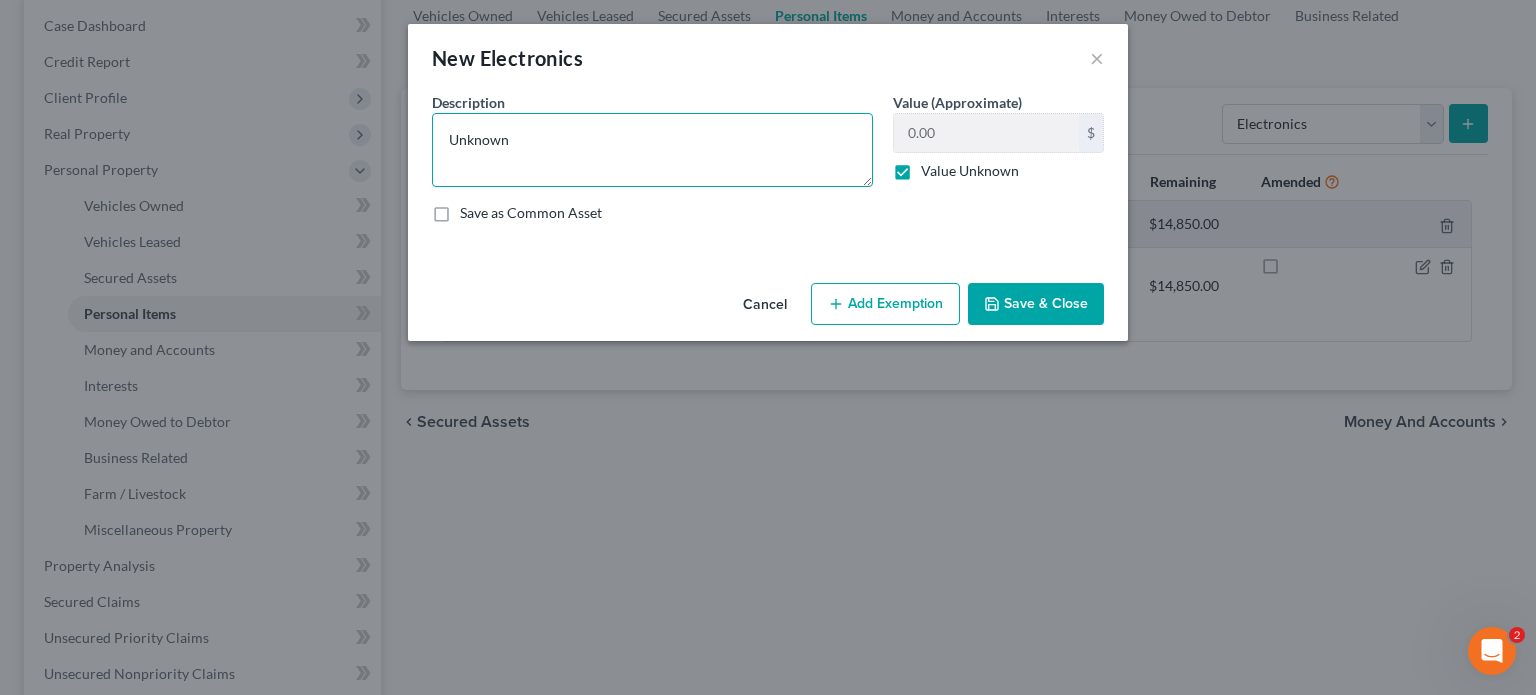 type on "Unknown" 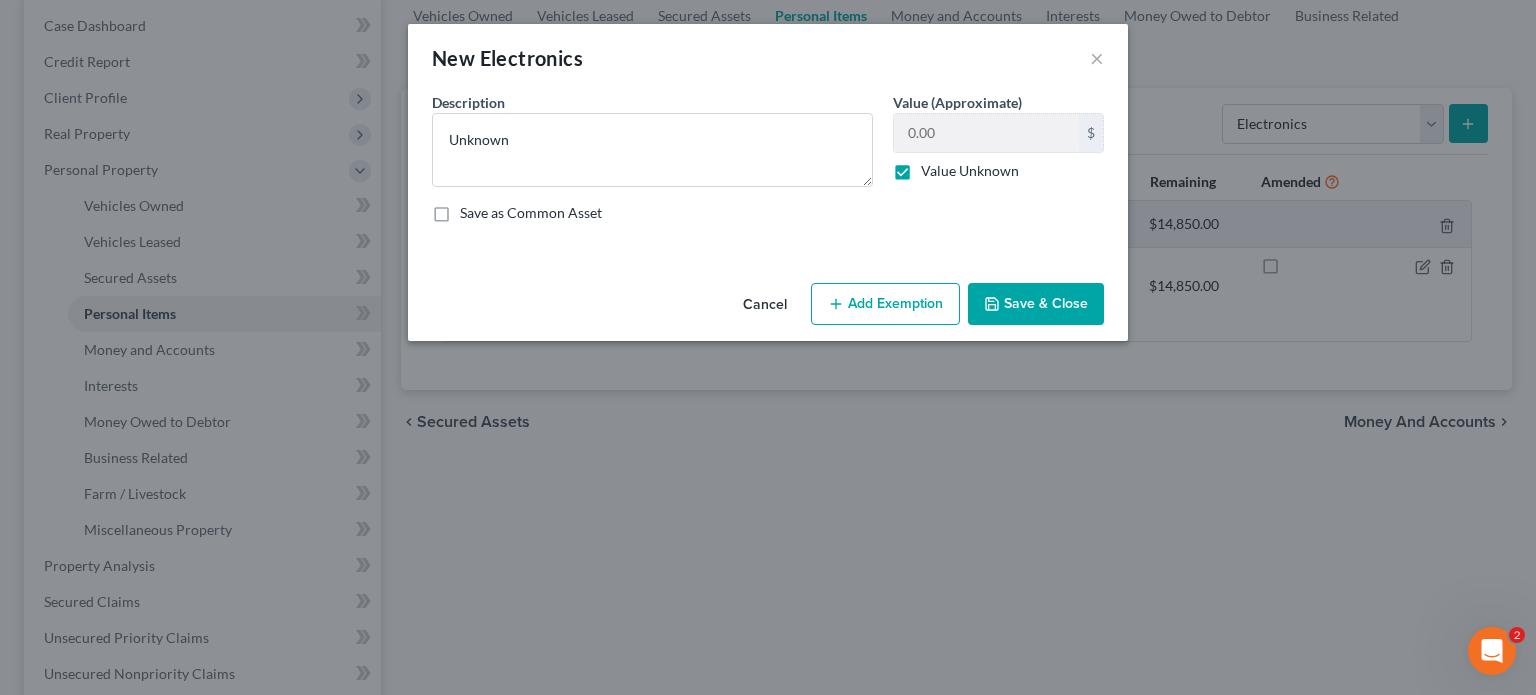 click 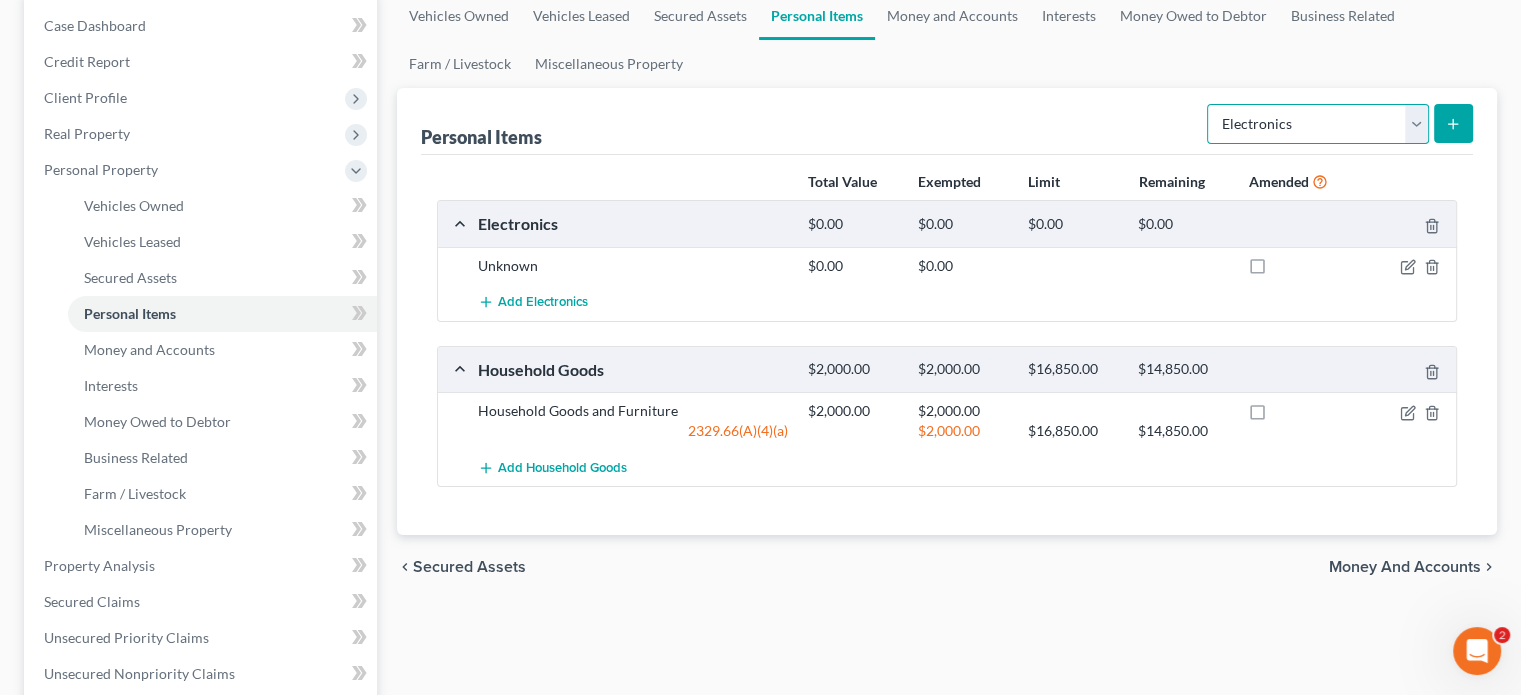 click on "Select Item Type Clothing Collectibles Of Value Electronics Firearms Household Goods Jewelry Other Pet(s) Sports & Hobby Equipment" at bounding box center (1318, 124) 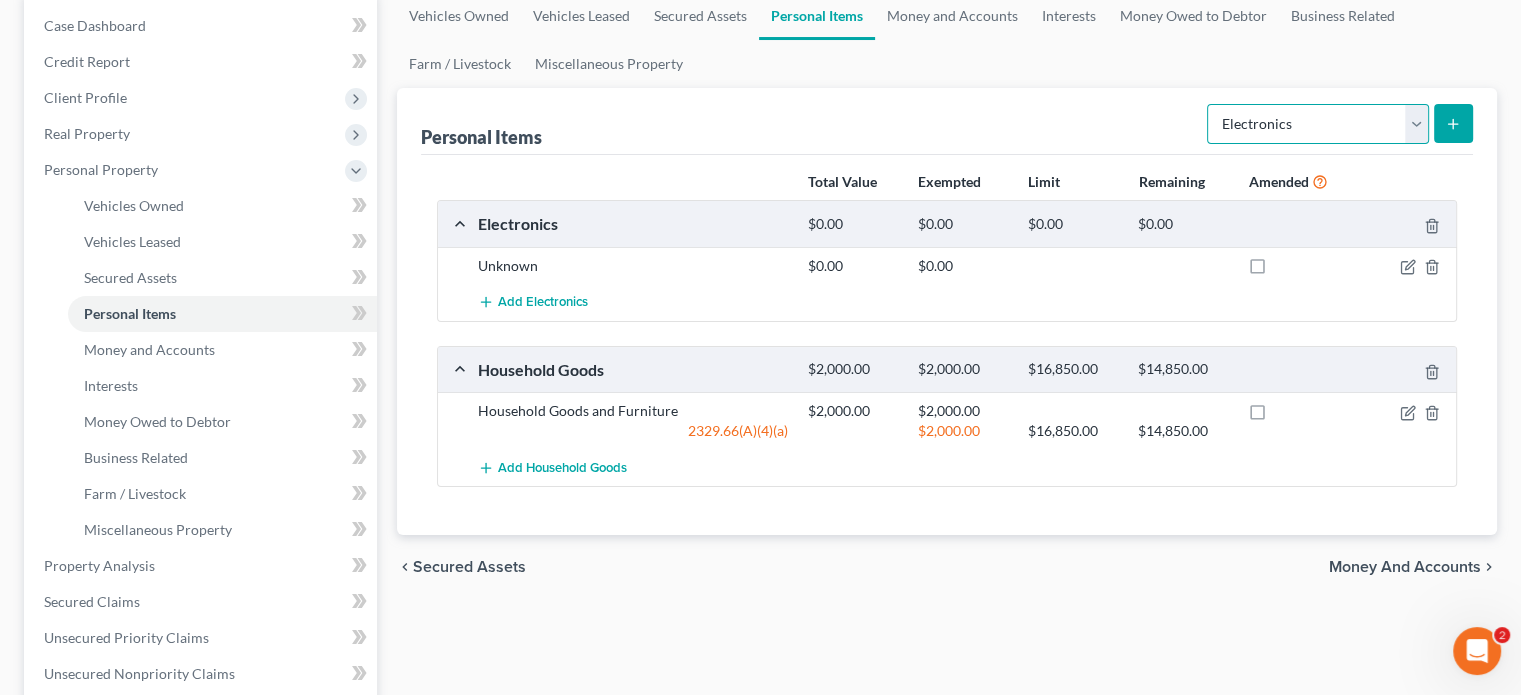 select on "clothing" 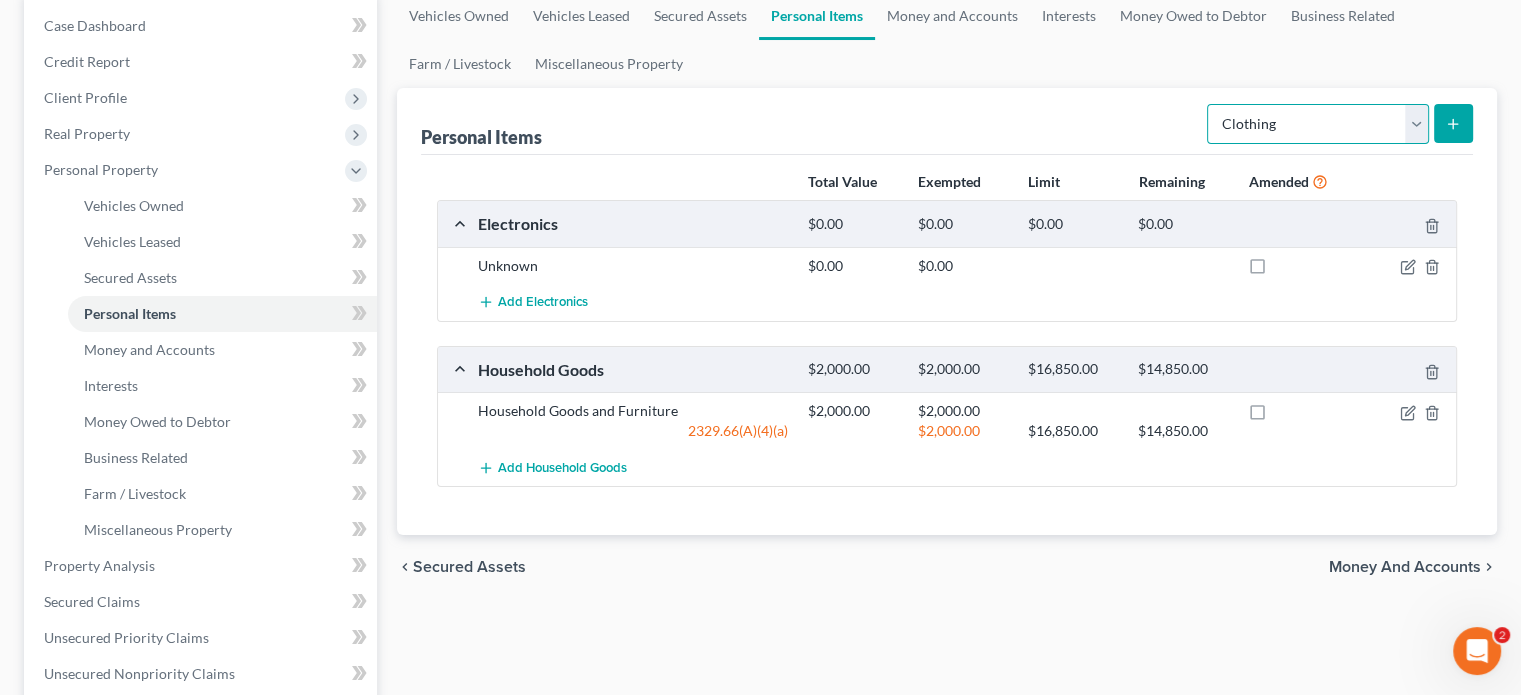 click on "Select Item Type Clothing Collectibles Of Value Electronics Firearms Household Goods Jewelry Other Pet(s) Sports & Hobby Equipment" at bounding box center [1318, 124] 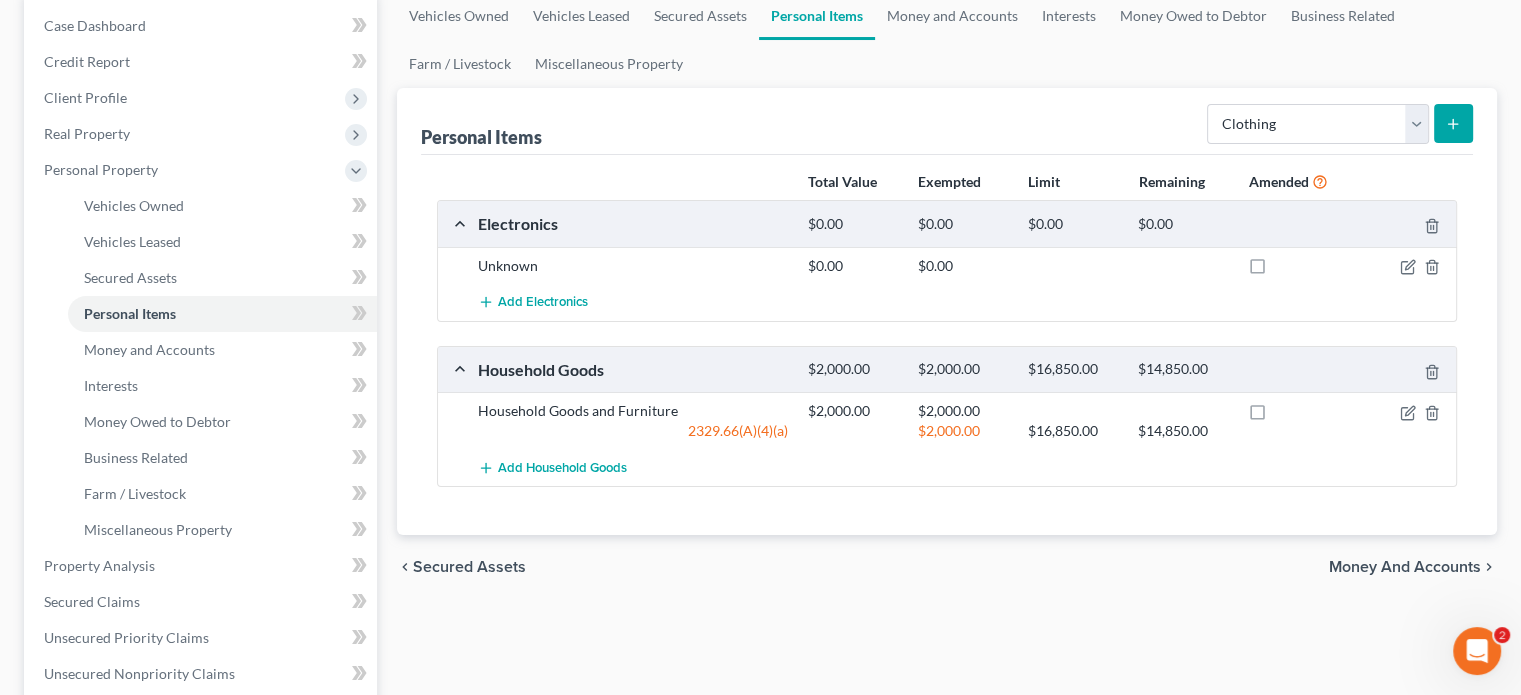 click at bounding box center [1453, 123] 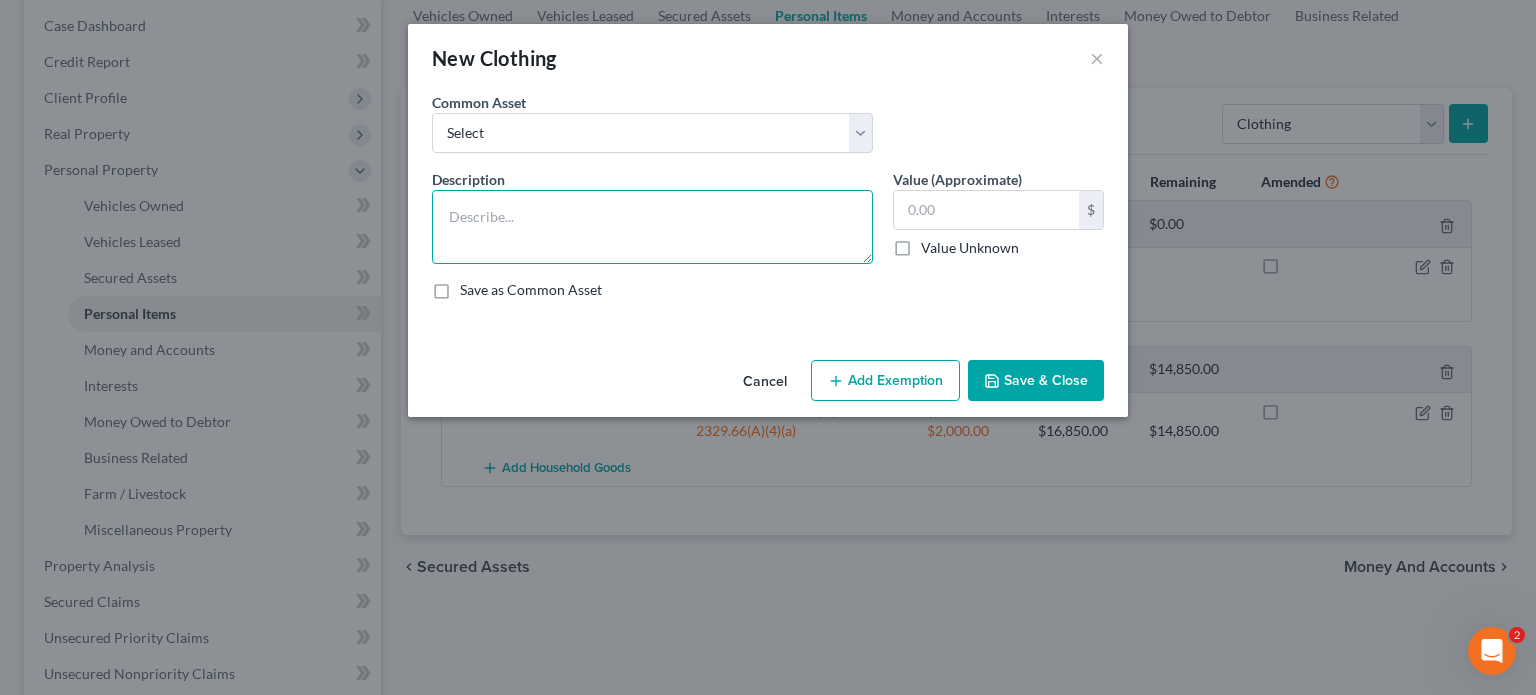 click at bounding box center (652, 227) 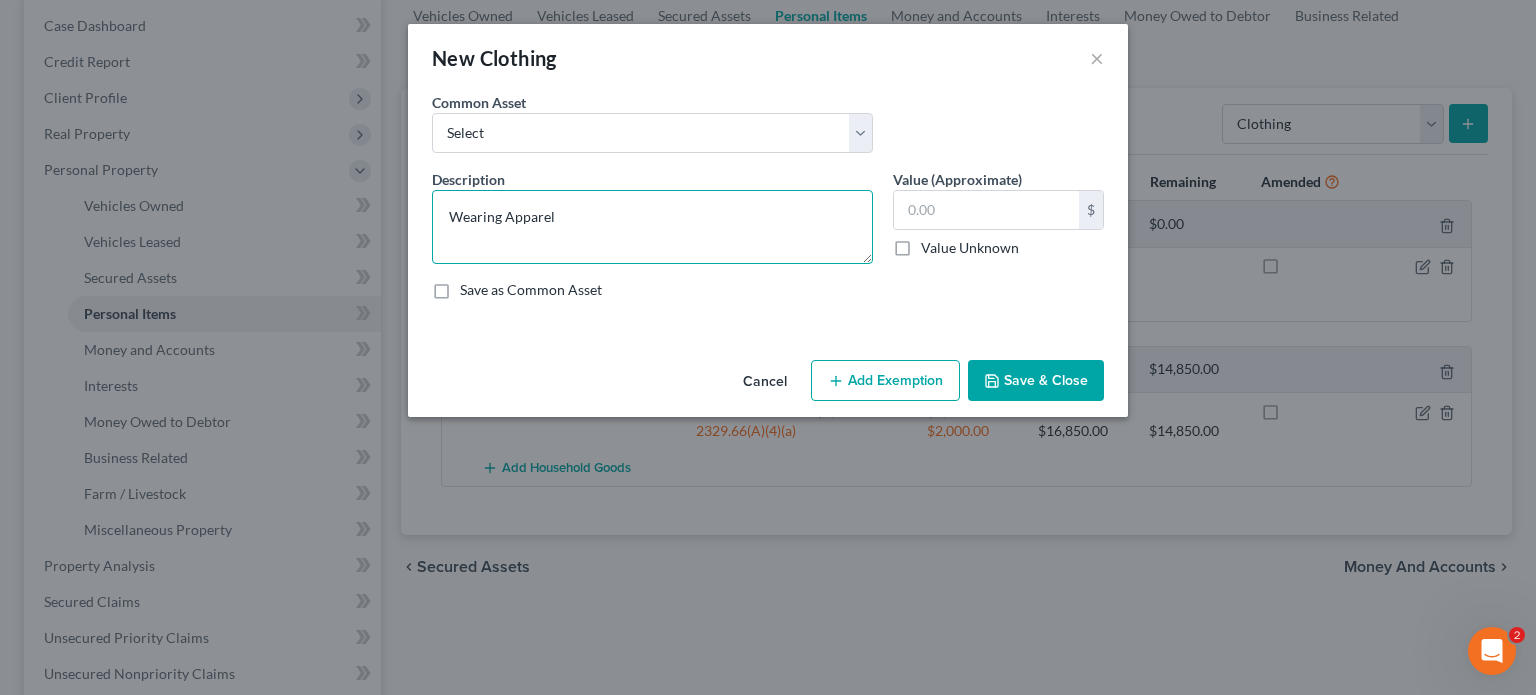 type on "Wearing Apparel" 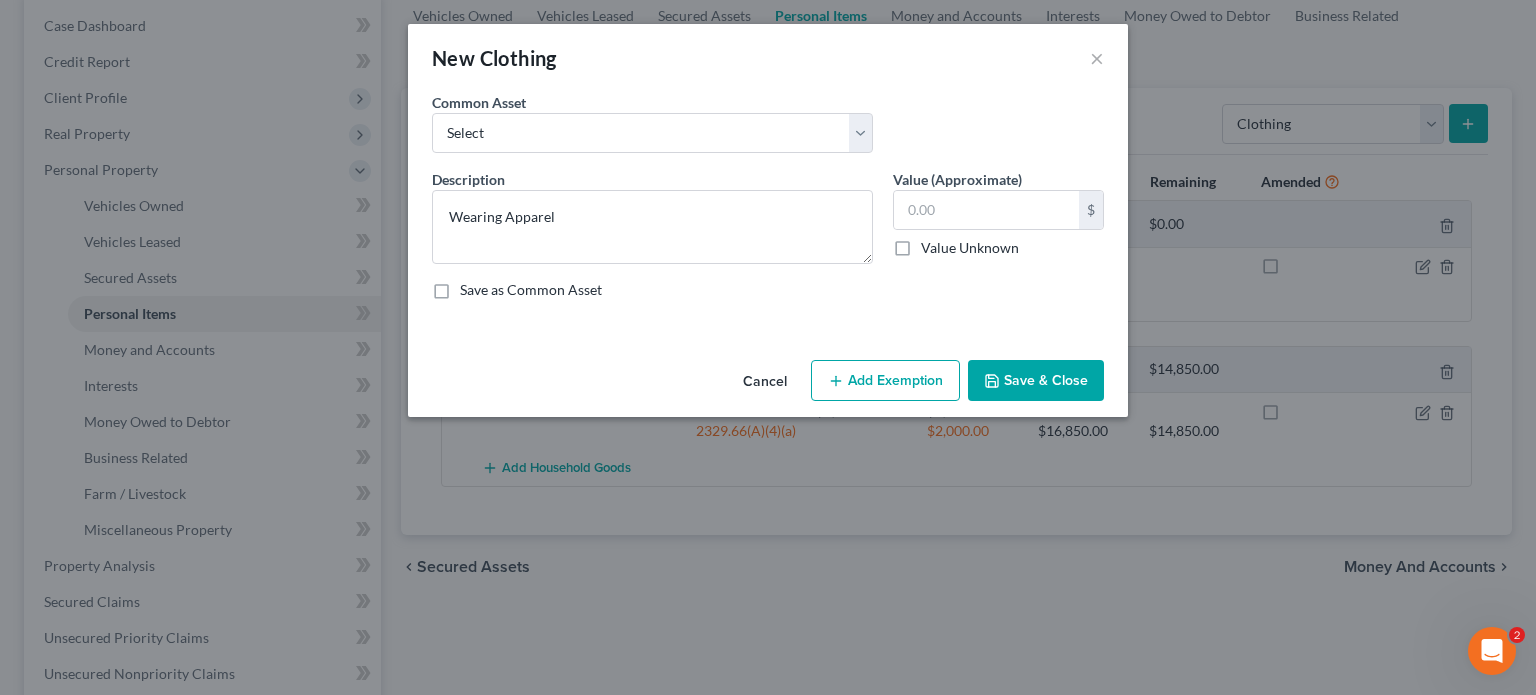 click on "Value Unknown" at bounding box center [970, 248] 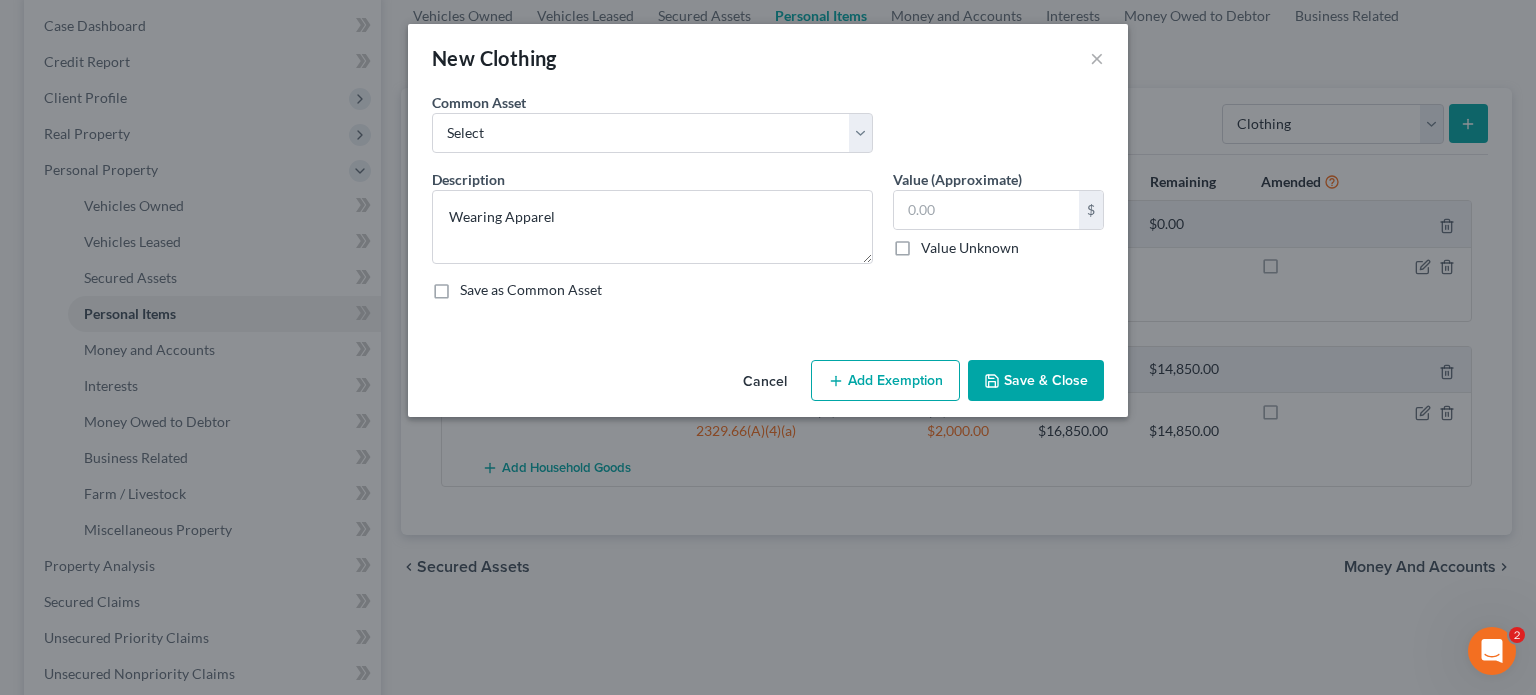 click on "Value Unknown" at bounding box center (935, 244) 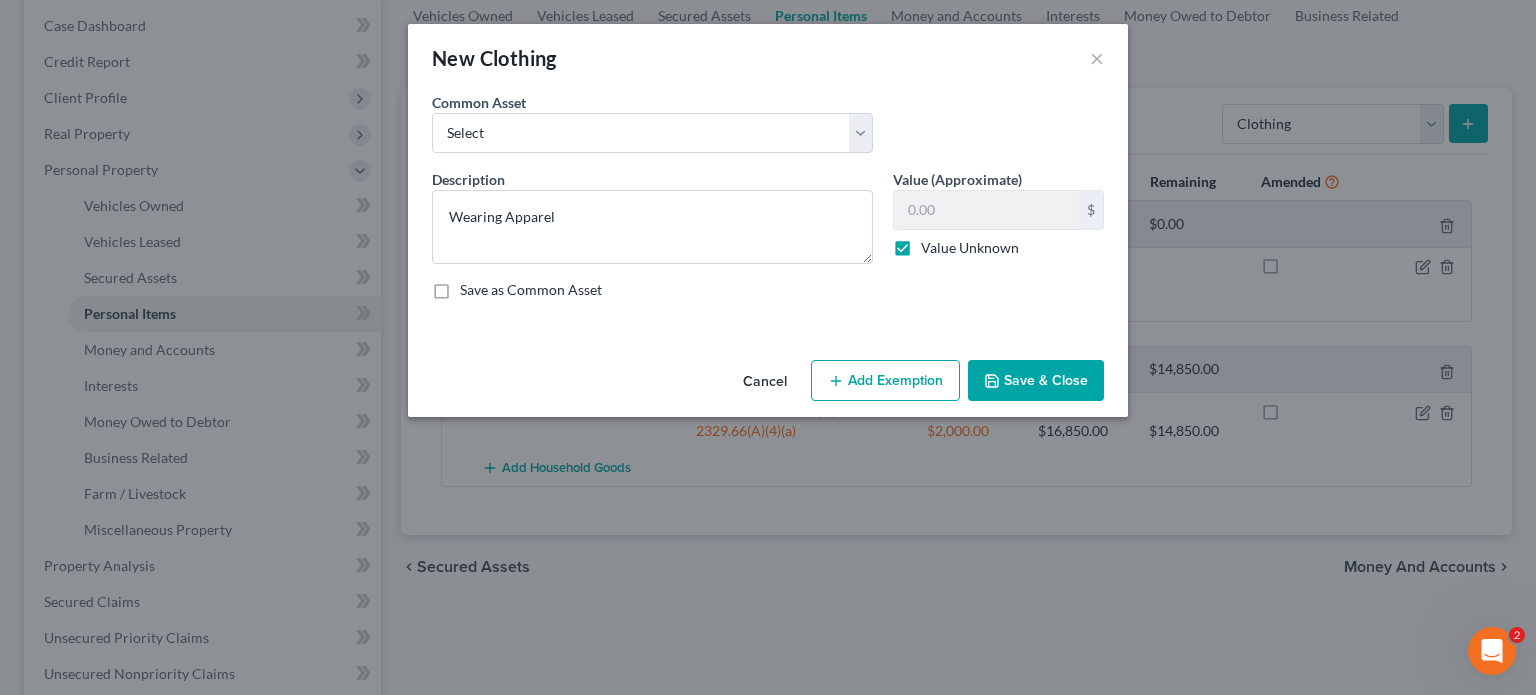 type on "0.00" 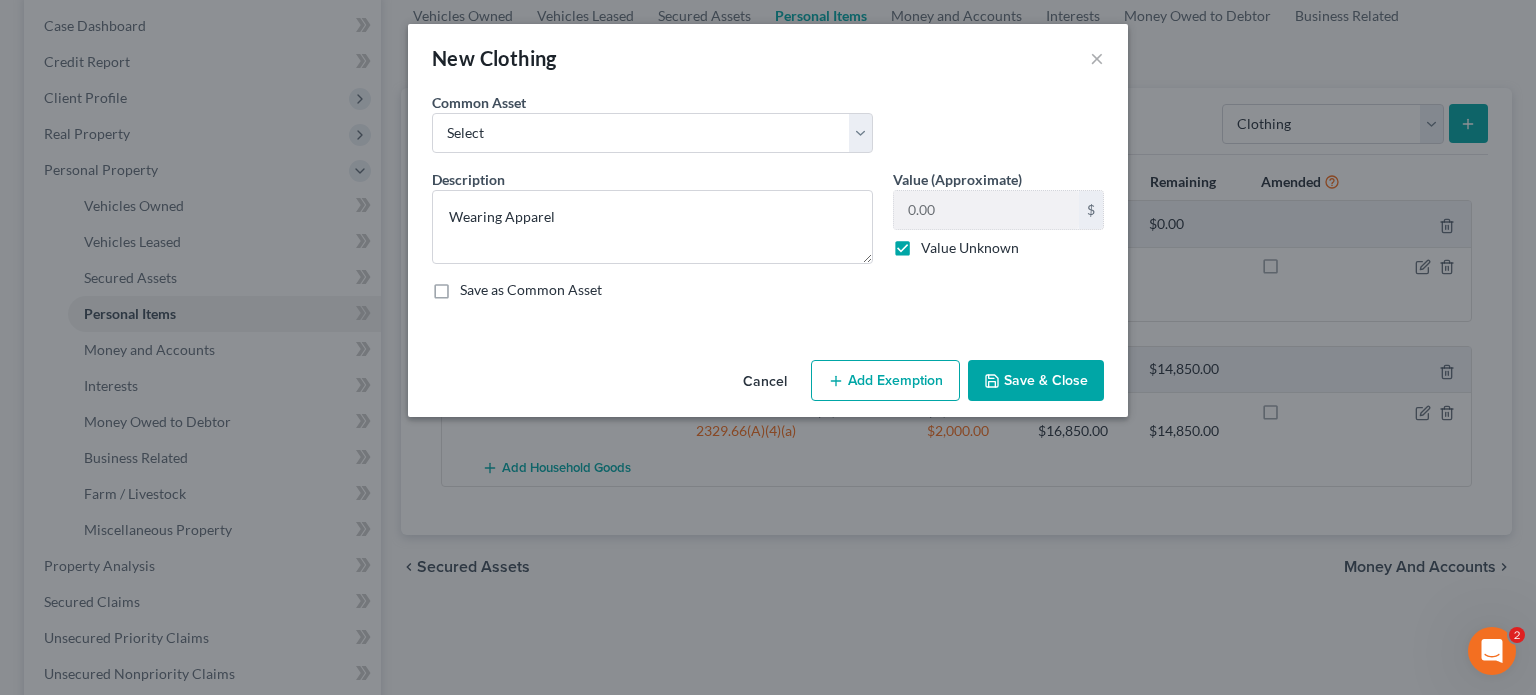 click on "Save & Close" at bounding box center (1036, 381) 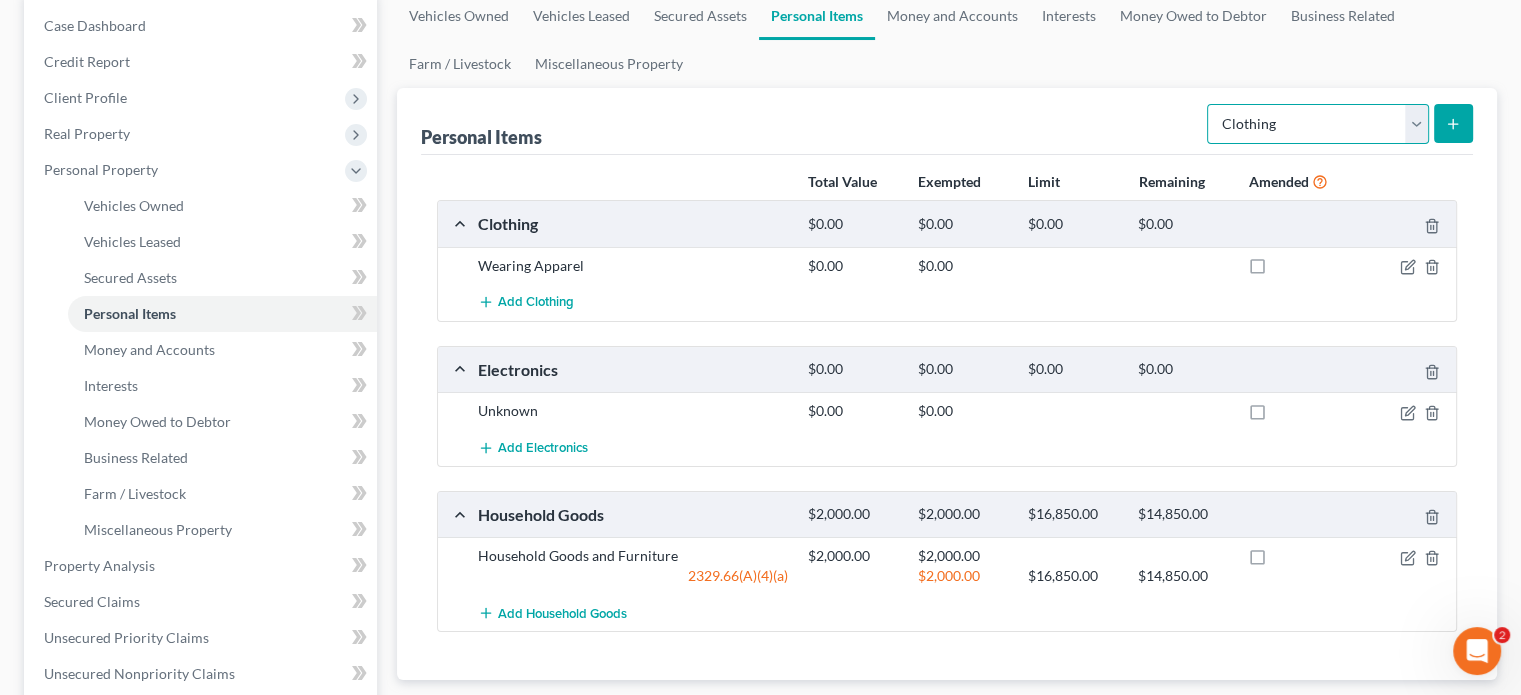 click on "Select Item Type Clothing Collectibles Of Value Electronics Firearms Household Goods Jewelry Other Pet(s) Sports & Hobby Equipment" at bounding box center (1318, 124) 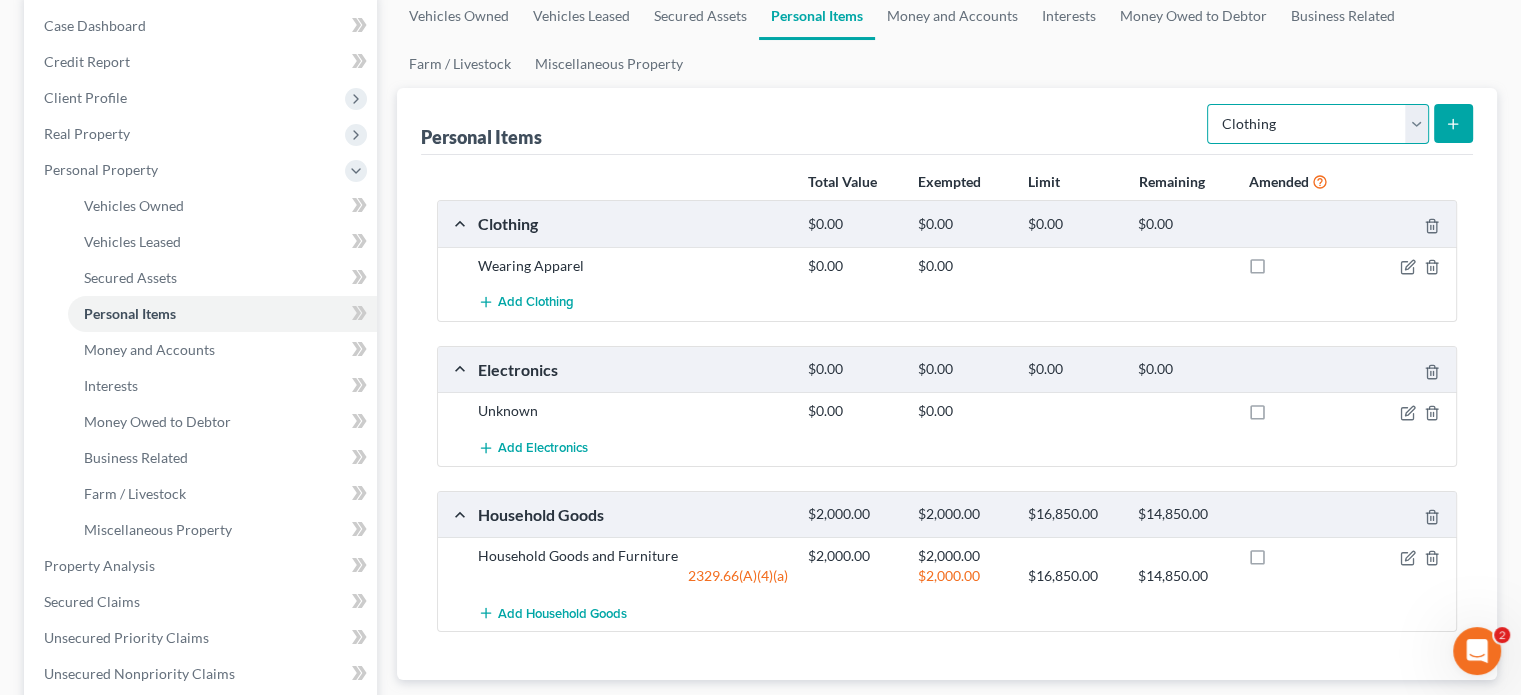 select on "sports_and_hobby_equipment" 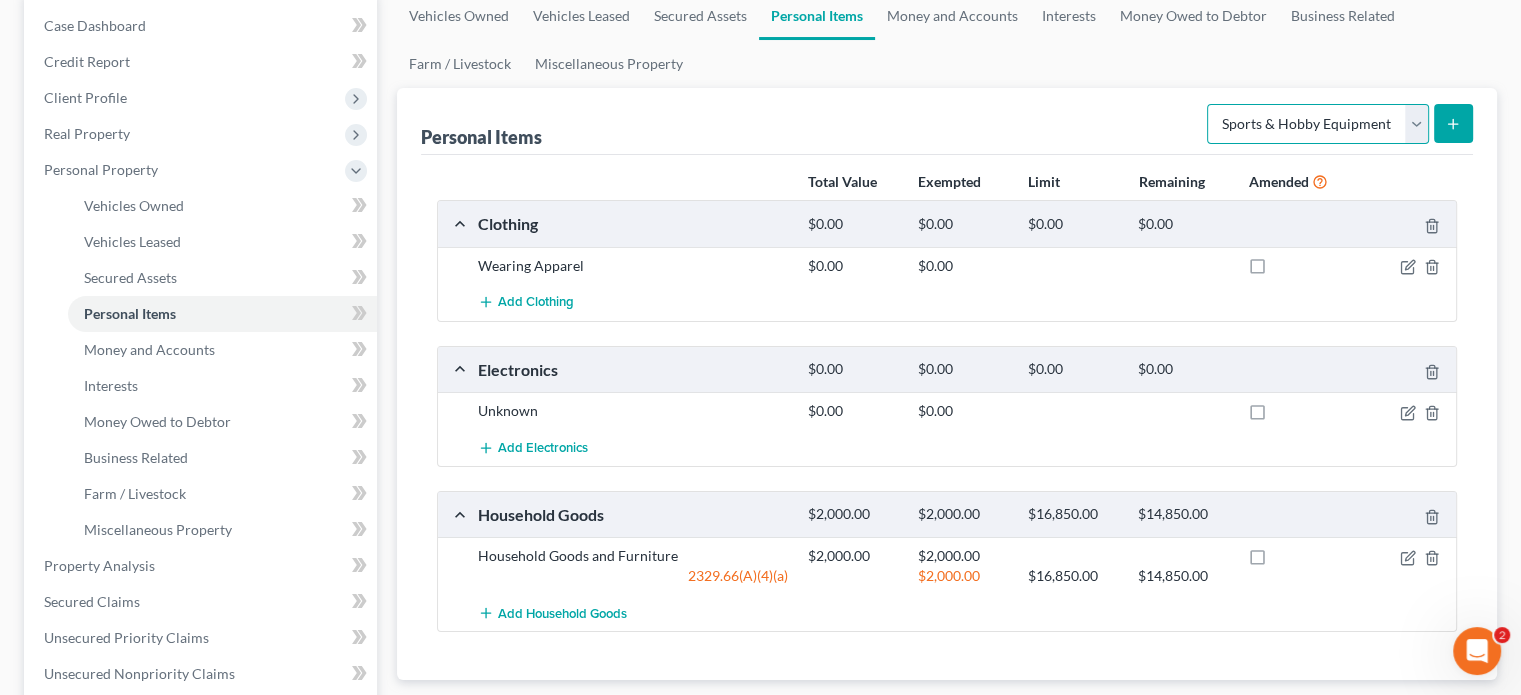 click on "Select Item Type Clothing Collectibles Of Value Electronics Firearms Household Goods Jewelry Other Pet(s) Sports & Hobby Equipment" at bounding box center (1318, 124) 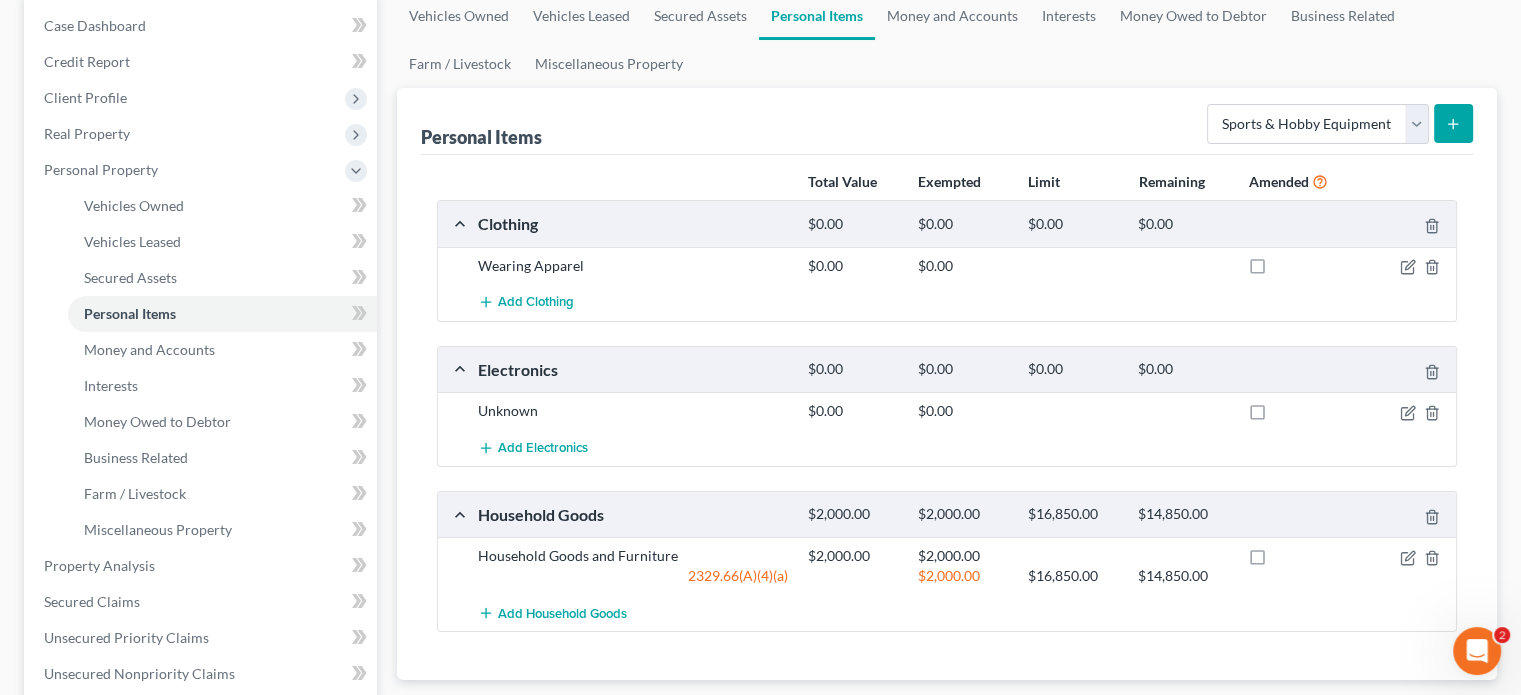 click 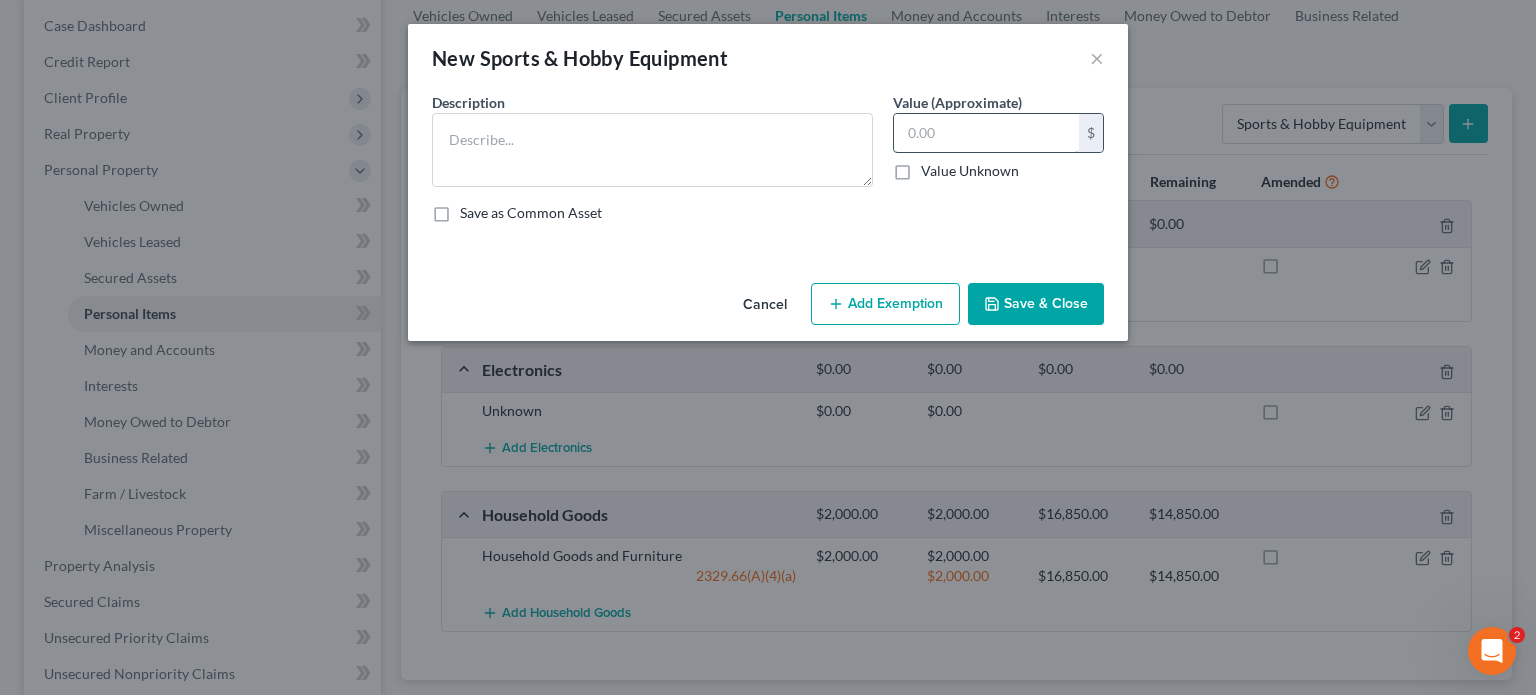 click at bounding box center [986, 133] 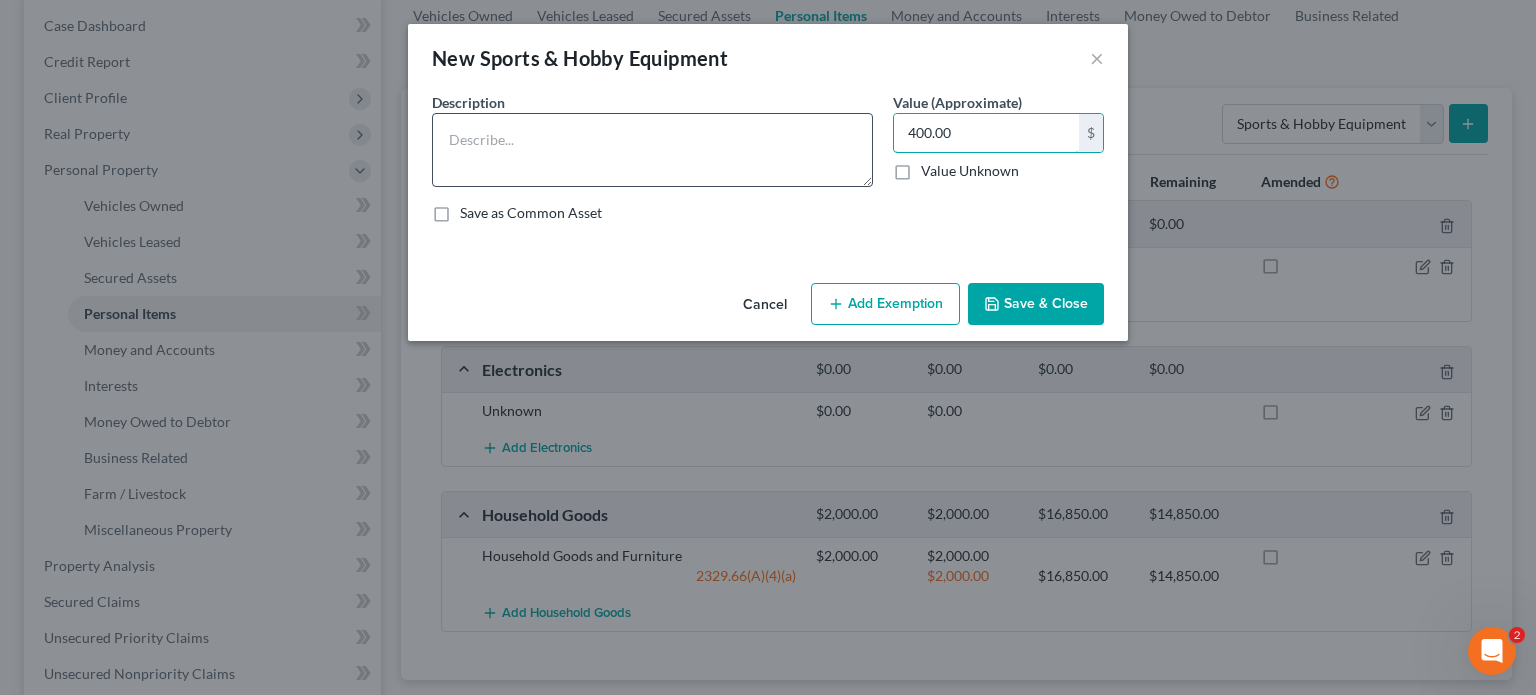 type on "400.00" 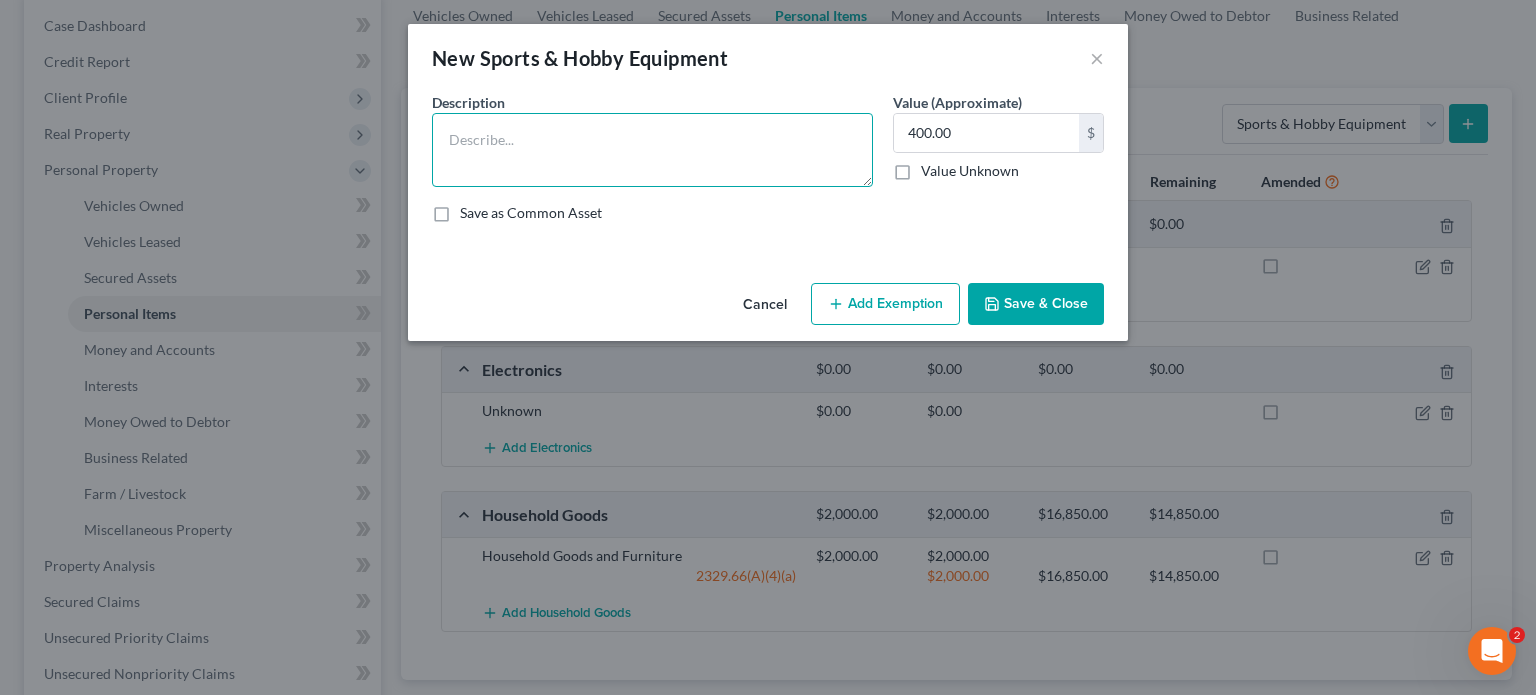 click at bounding box center [652, 150] 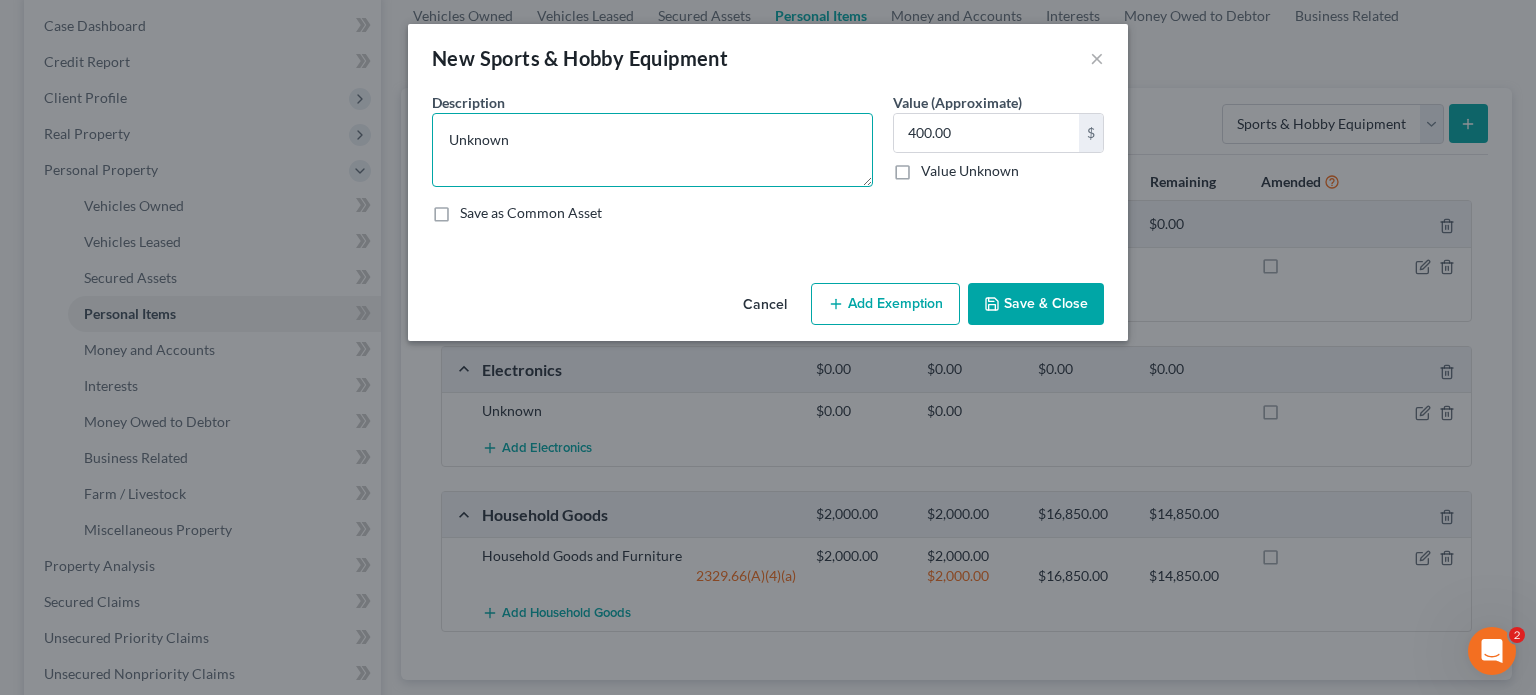 type on "Unknown" 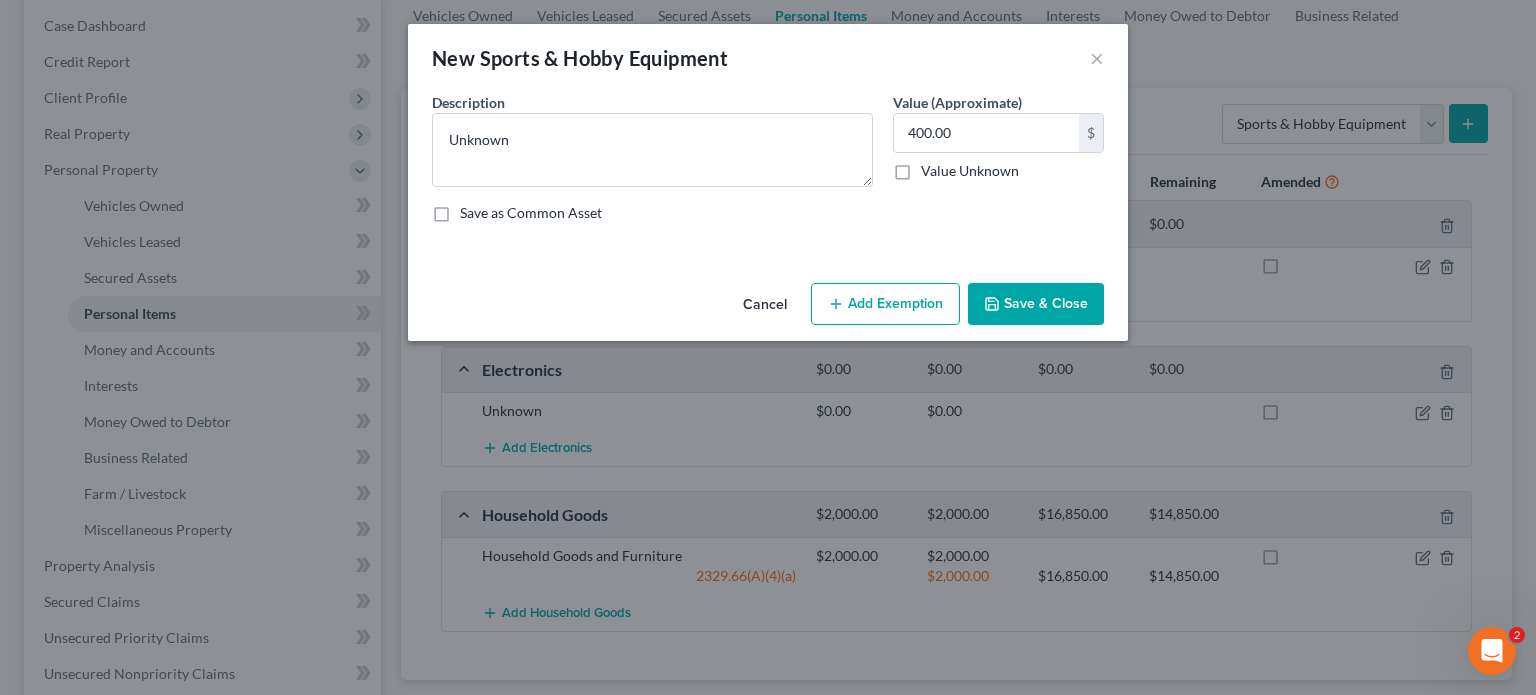 click on "Add Exemption" at bounding box center (885, 304) 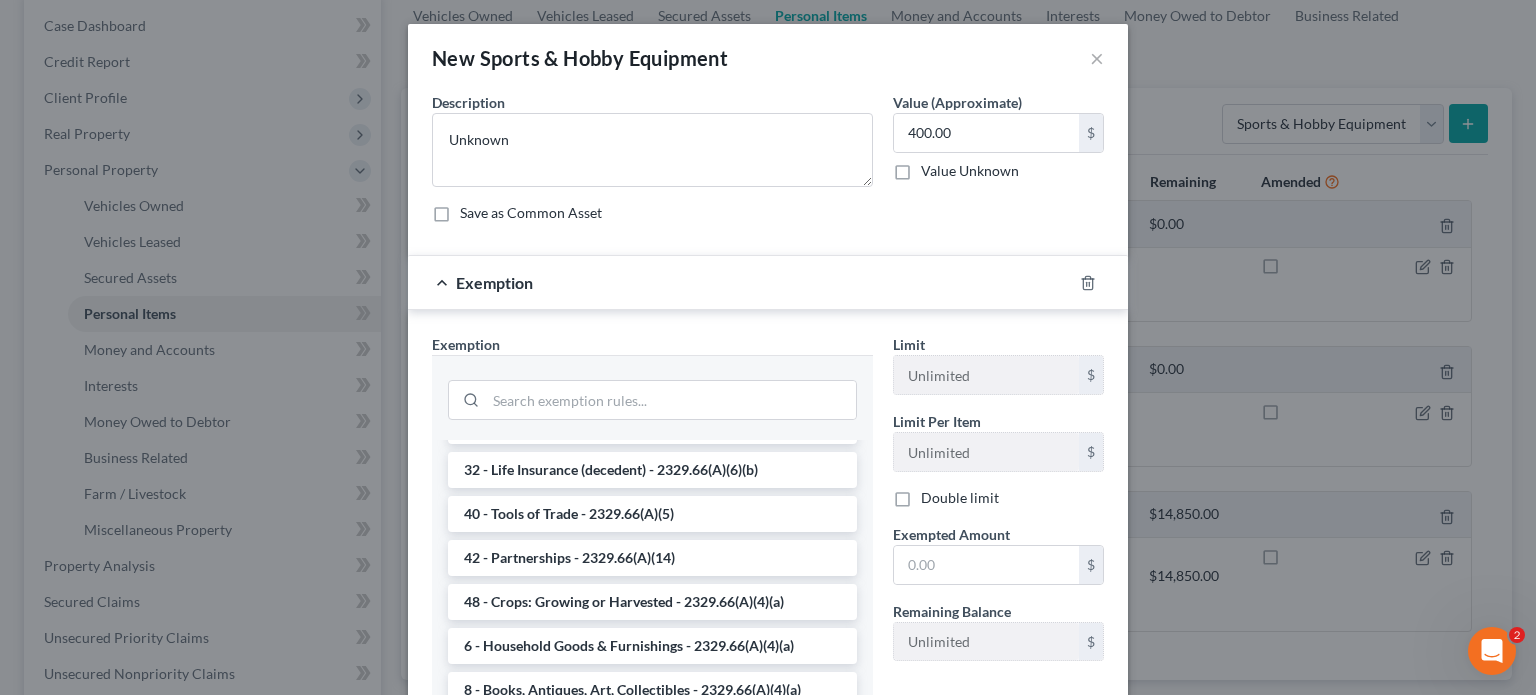 scroll, scrollTop: 2528, scrollLeft: 0, axis: vertical 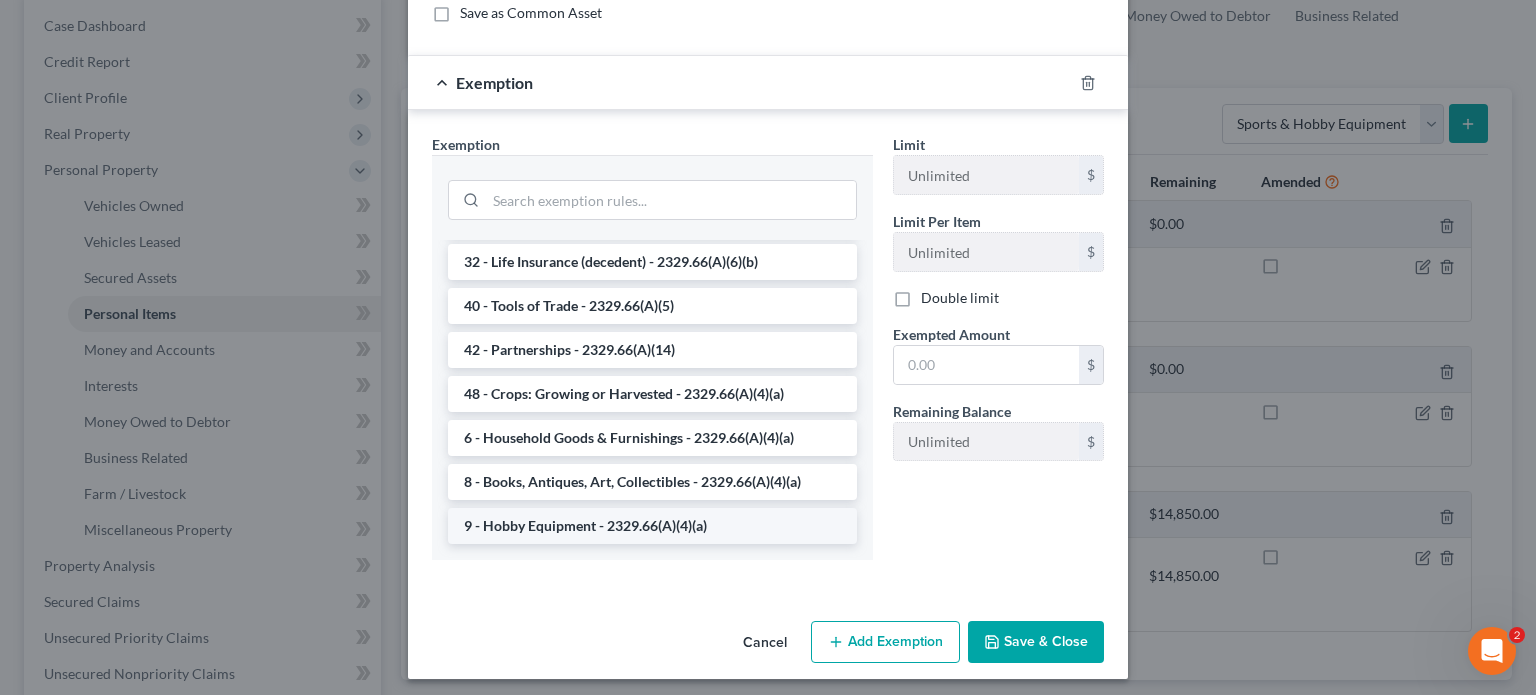 click on "9 - Hobby Equipment - 2329.66(A)(4)(a)" at bounding box center [652, 526] 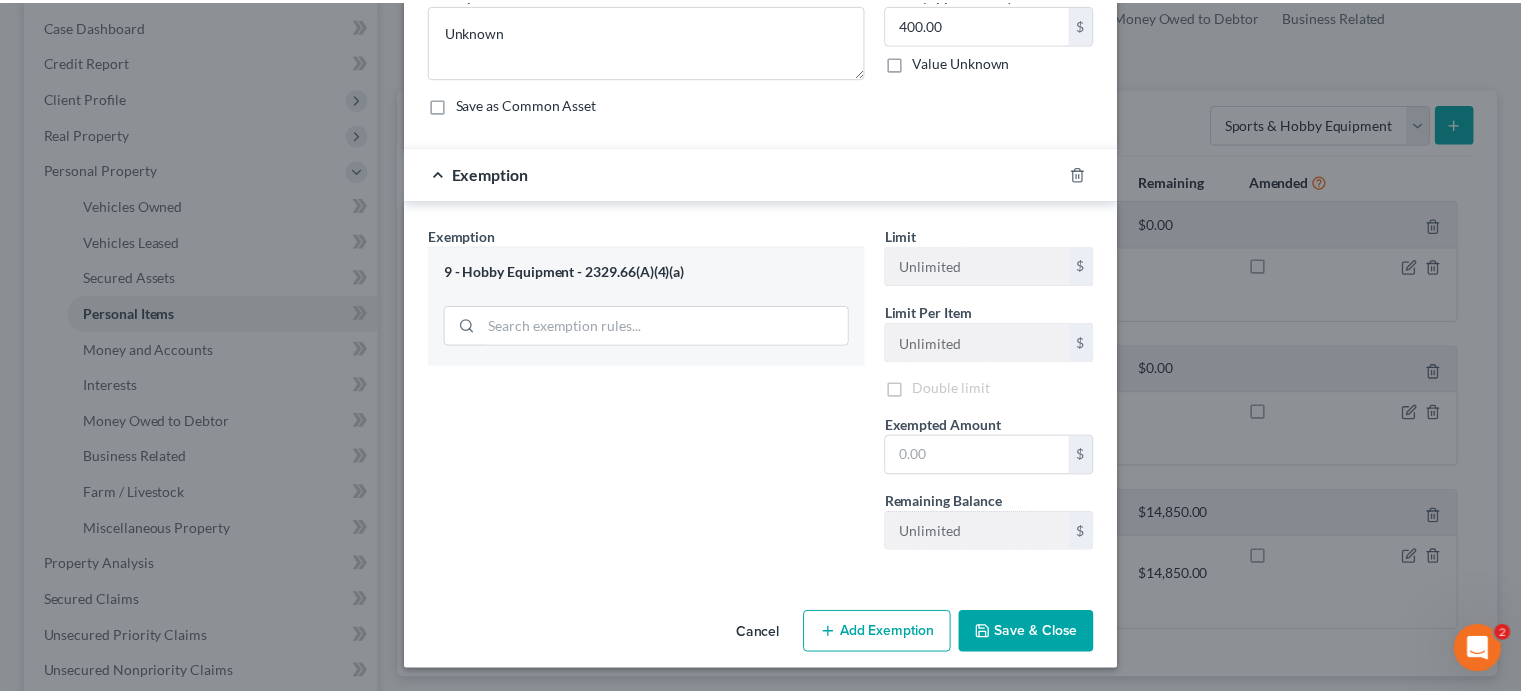 scroll, scrollTop: 109, scrollLeft: 0, axis: vertical 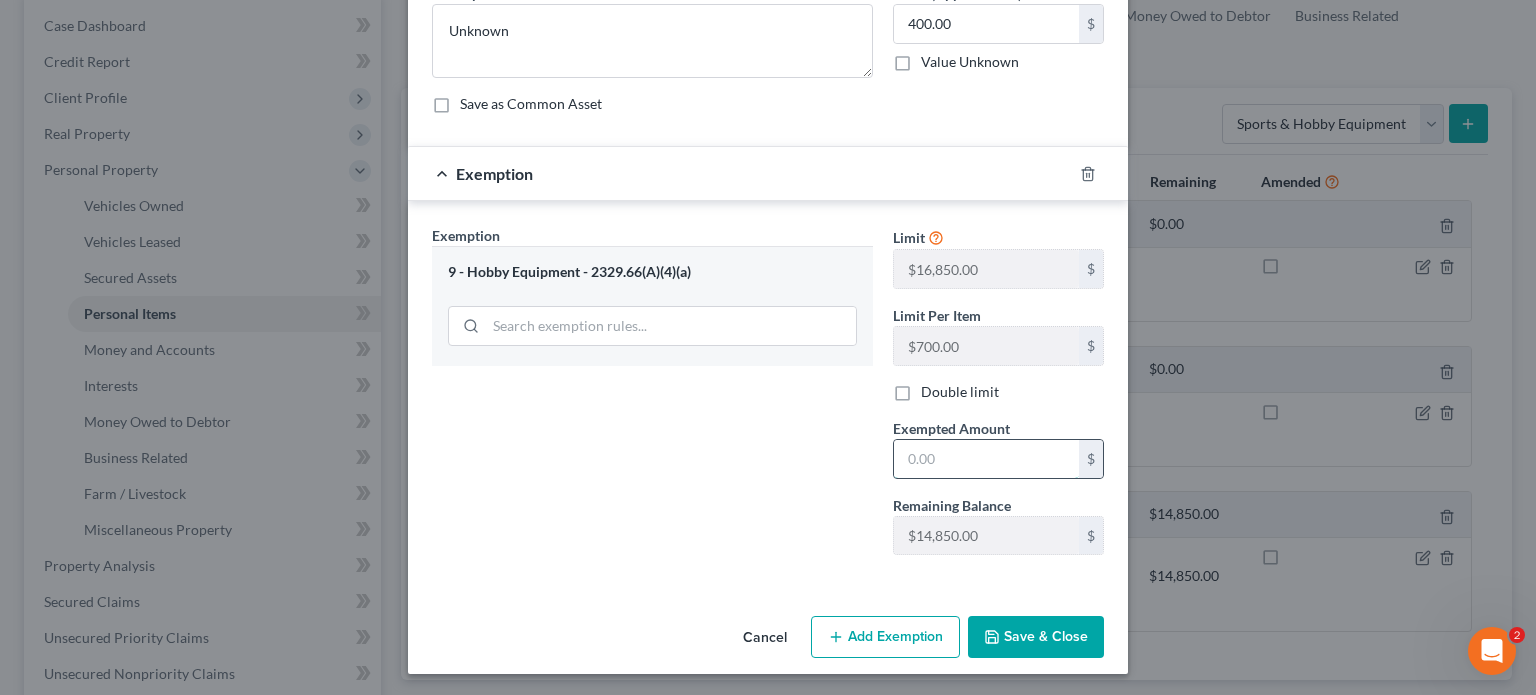 click at bounding box center (986, 459) 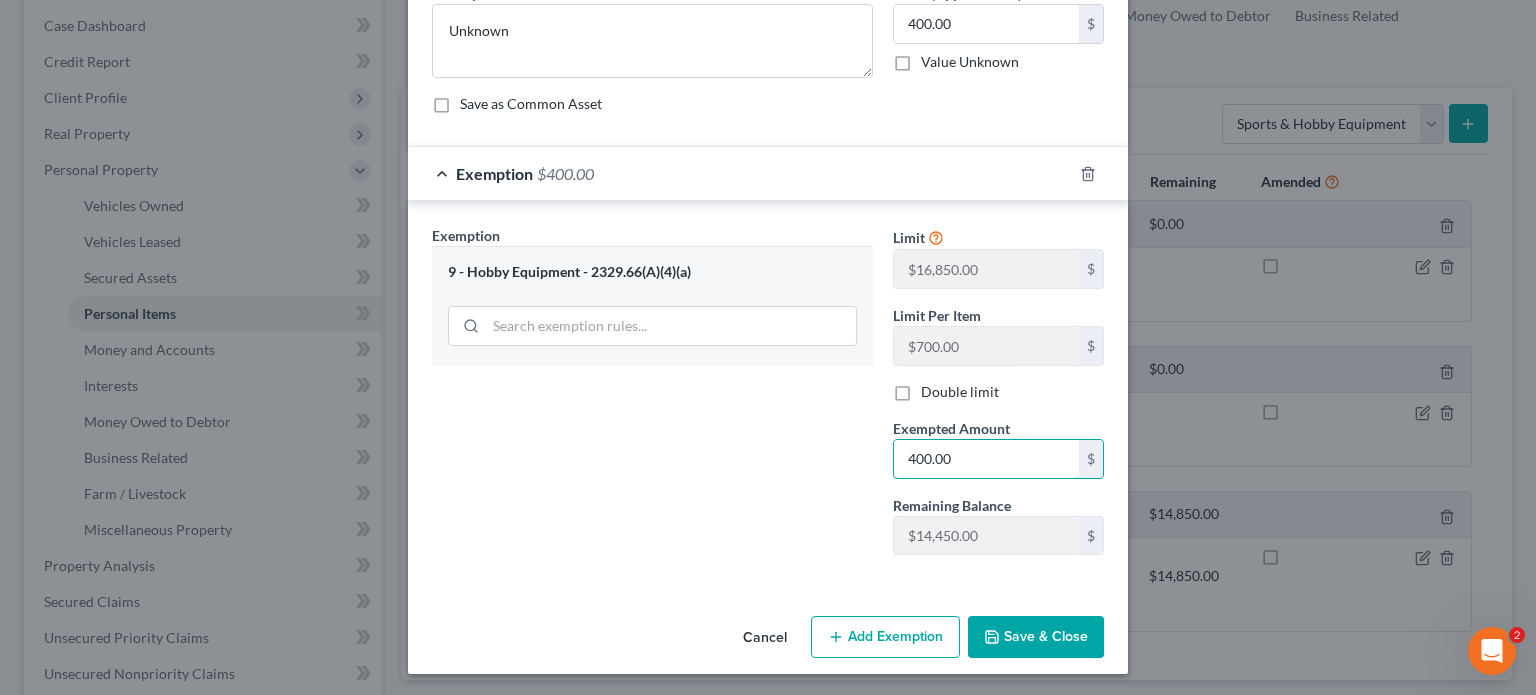 type on "400.00" 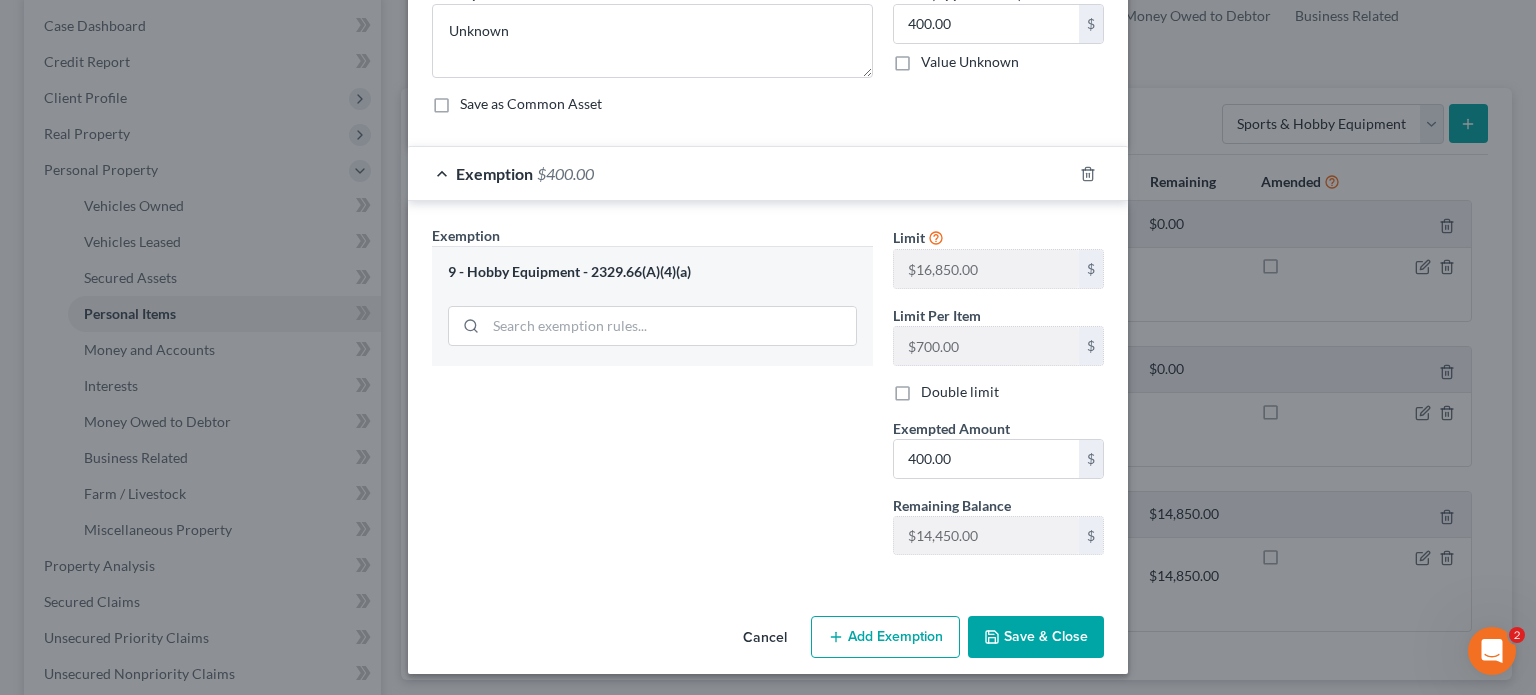 click on "Save & Close" at bounding box center [1036, 637] 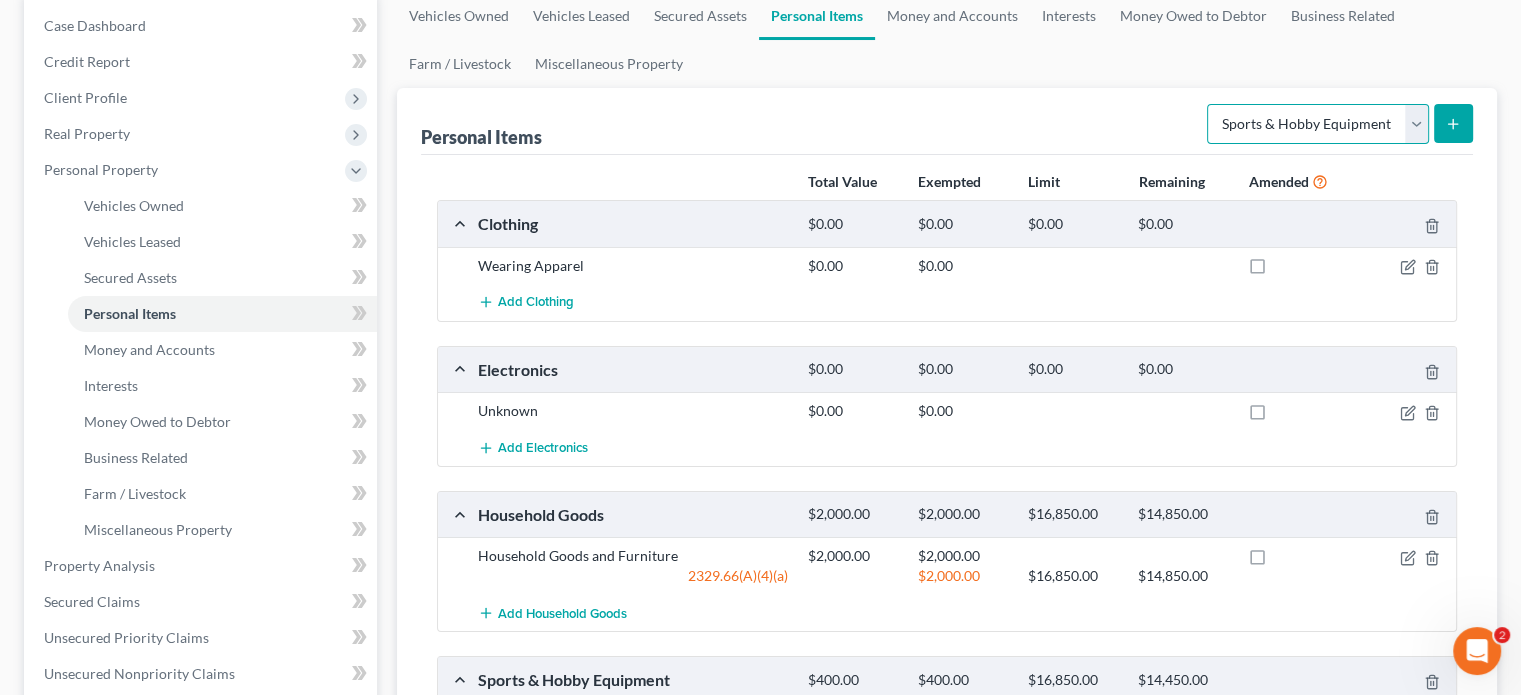 click on "Select Item Type Clothing Collectibles Of Value Electronics Firearms Household Goods Jewelry Other Pet(s) Sports & Hobby Equipment" at bounding box center (1318, 124) 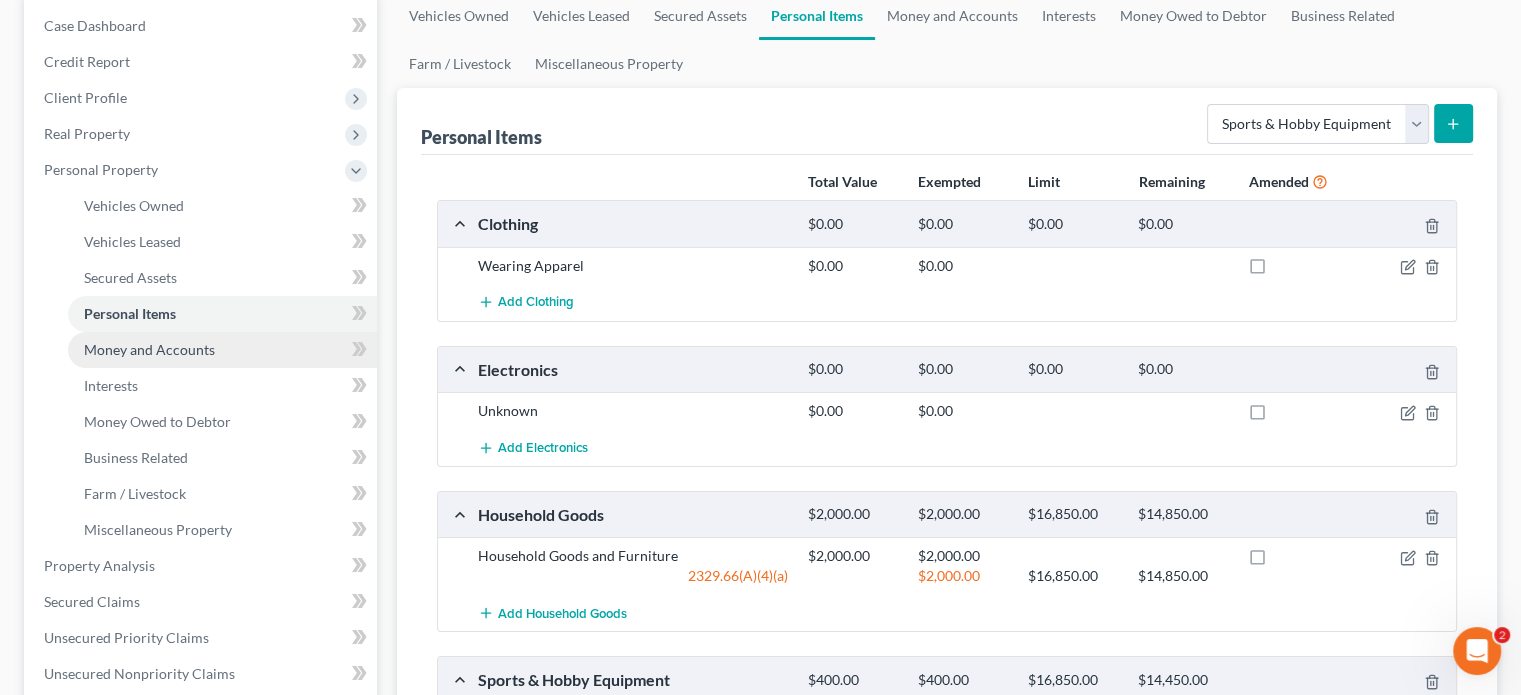 click on "Money and Accounts" at bounding box center [149, 349] 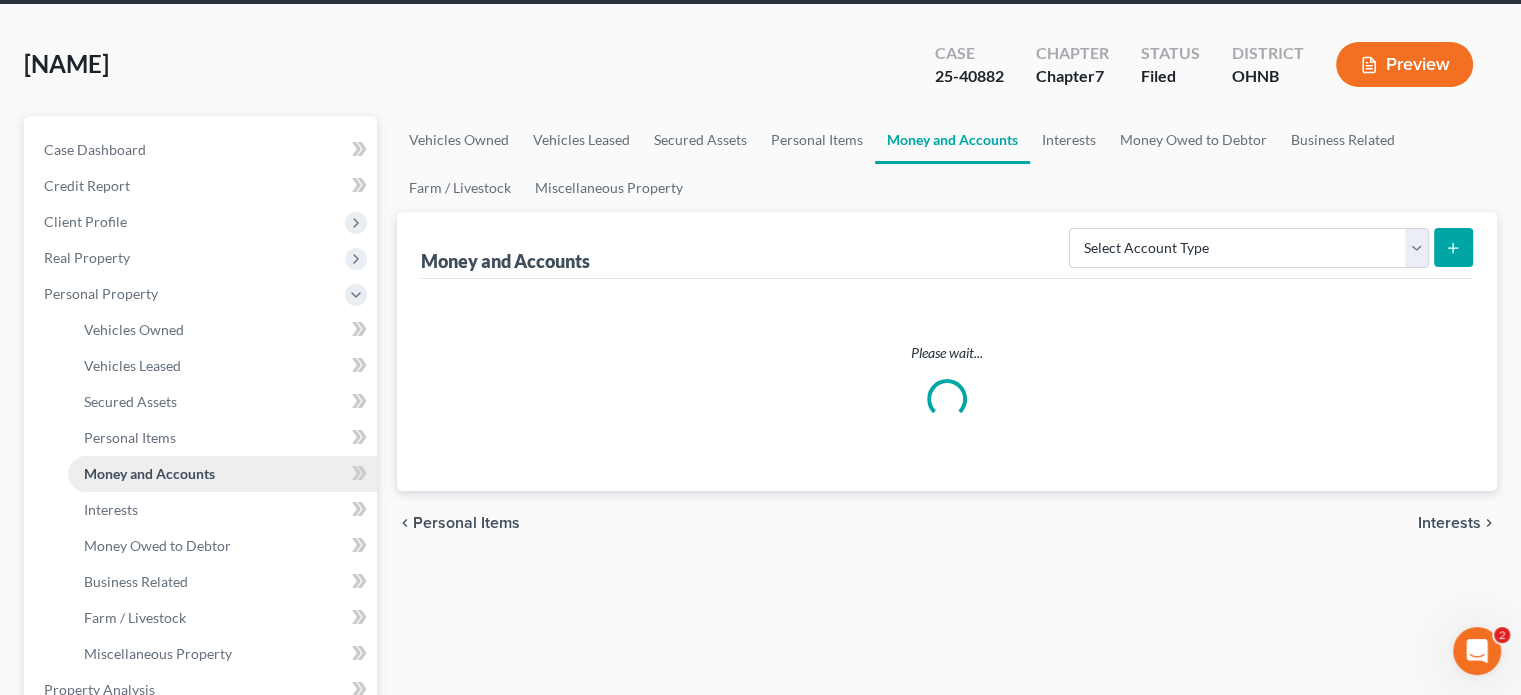 scroll, scrollTop: 0, scrollLeft: 0, axis: both 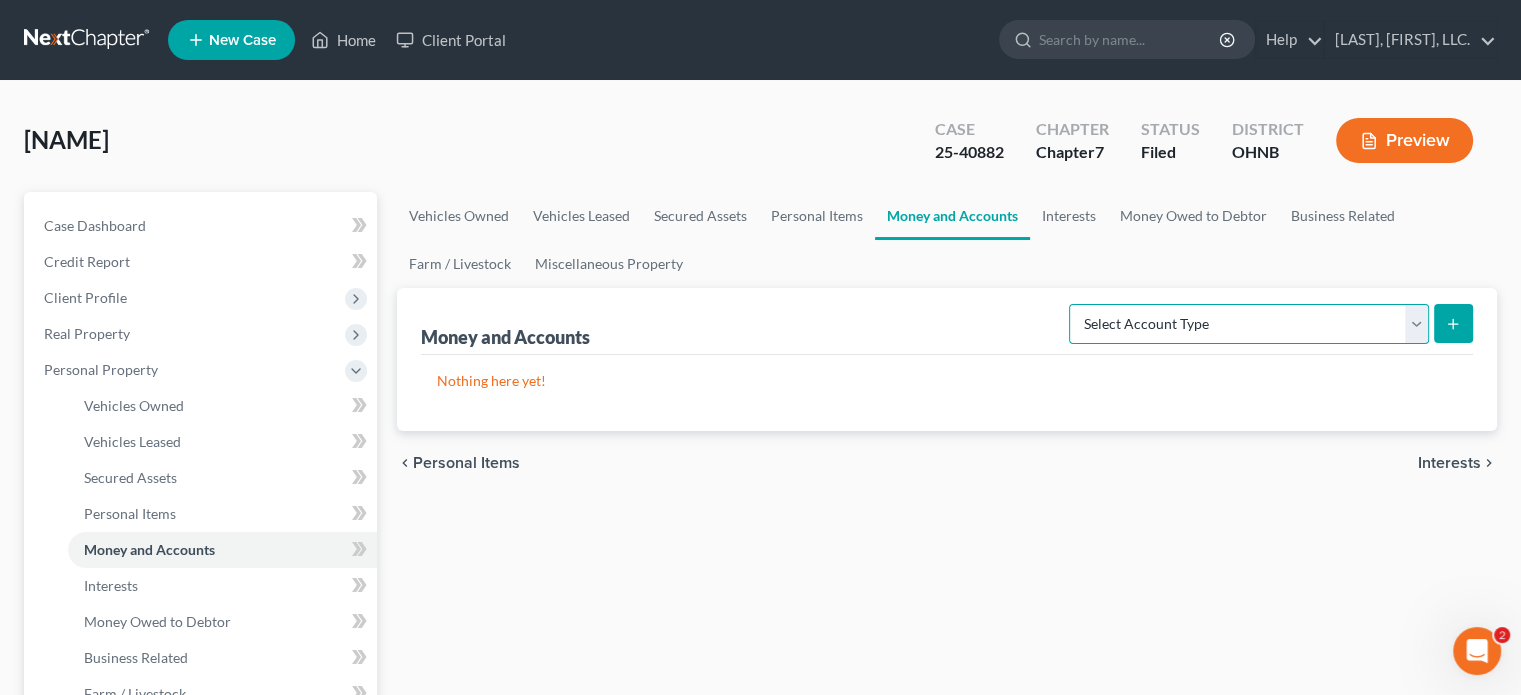 click on "Select Account Type Brokerage Cash on Hand Certificates of Deposit Checking Account Money Market Other (Credit Union, Health Savings Account, etc) Safe Deposit Box Savings Account Security Deposits or Prepayments" at bounding box center [1249, 324] 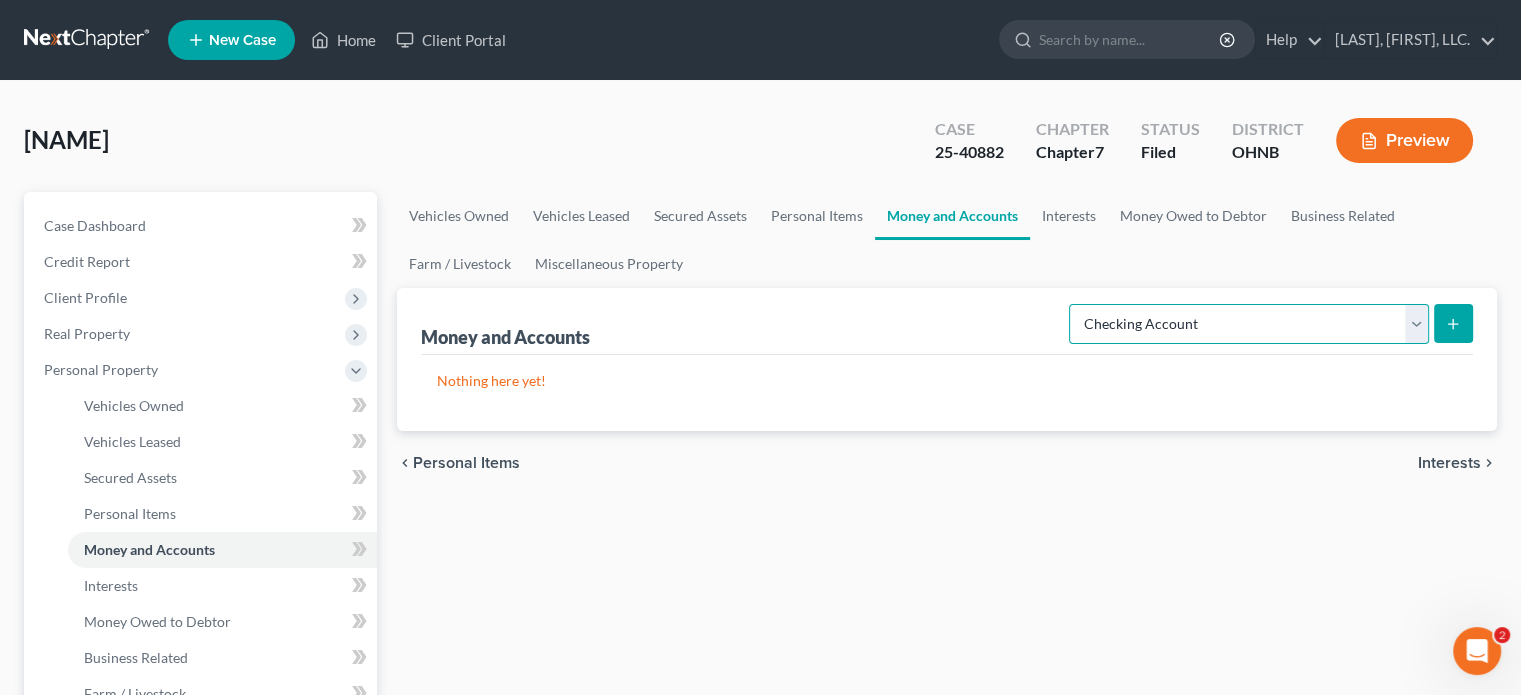 click on "Select Account Type Brokerage Cash on Hand Certificates of Deposit Checking Account Money Market Other (Credit Union, Health Savings Account, etc) Safe Deposit Box Savings Account Security Deposits or Prepayments" at bounding box center (1249, 324) 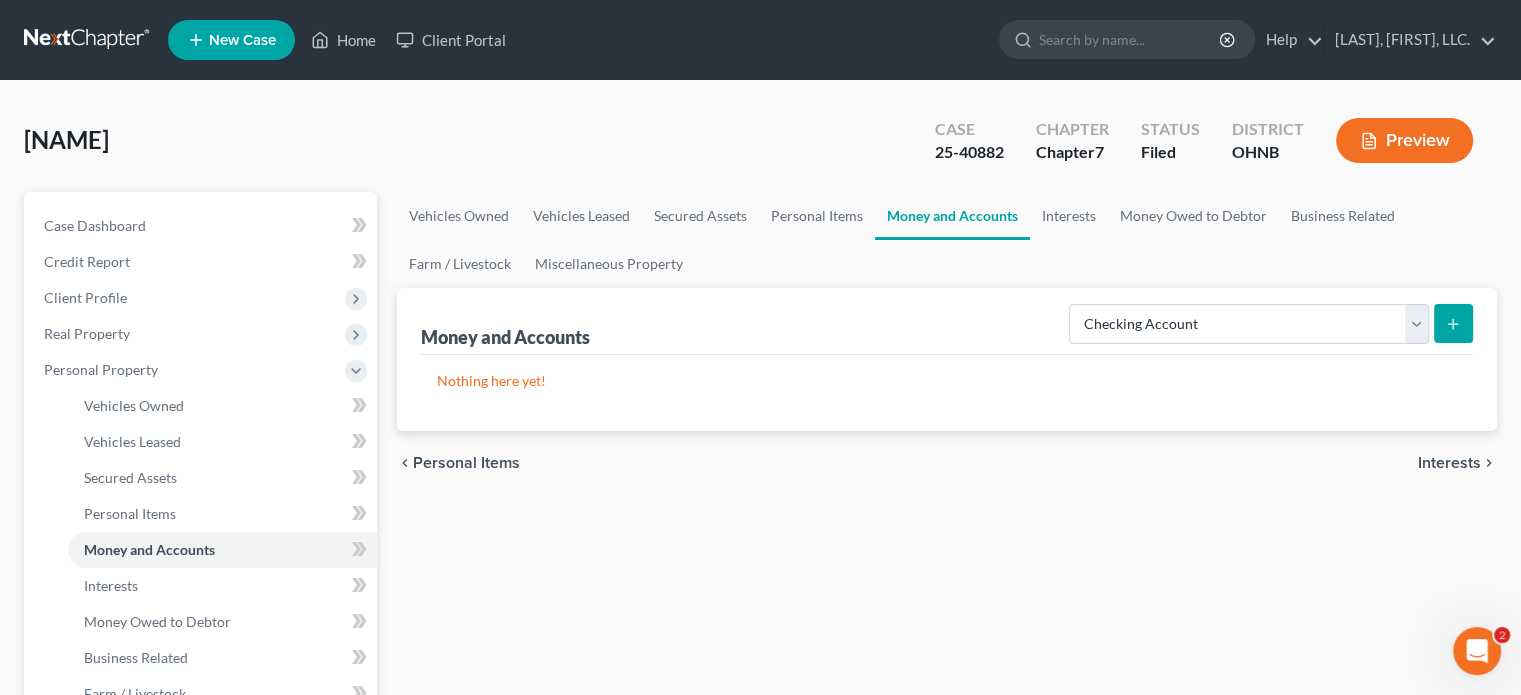 click 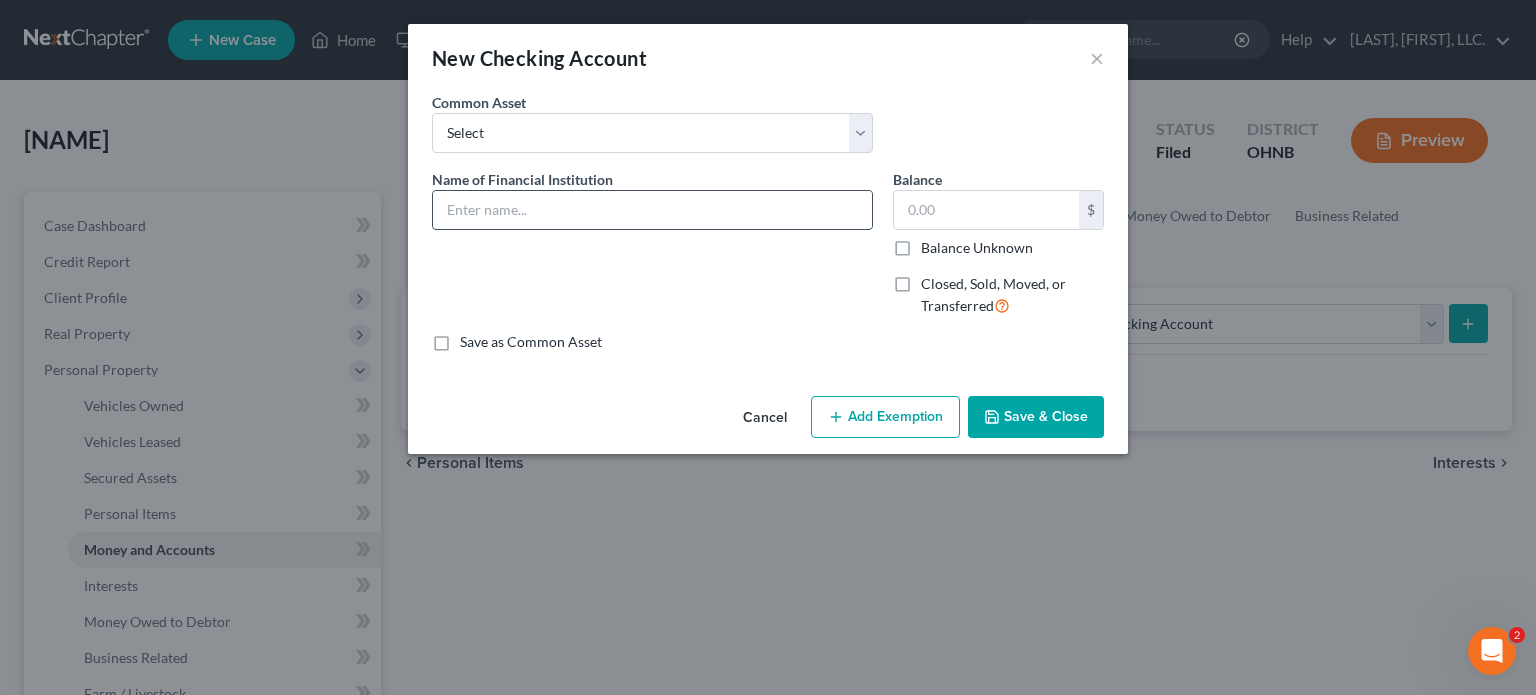 click at bounding box center [652, 210] 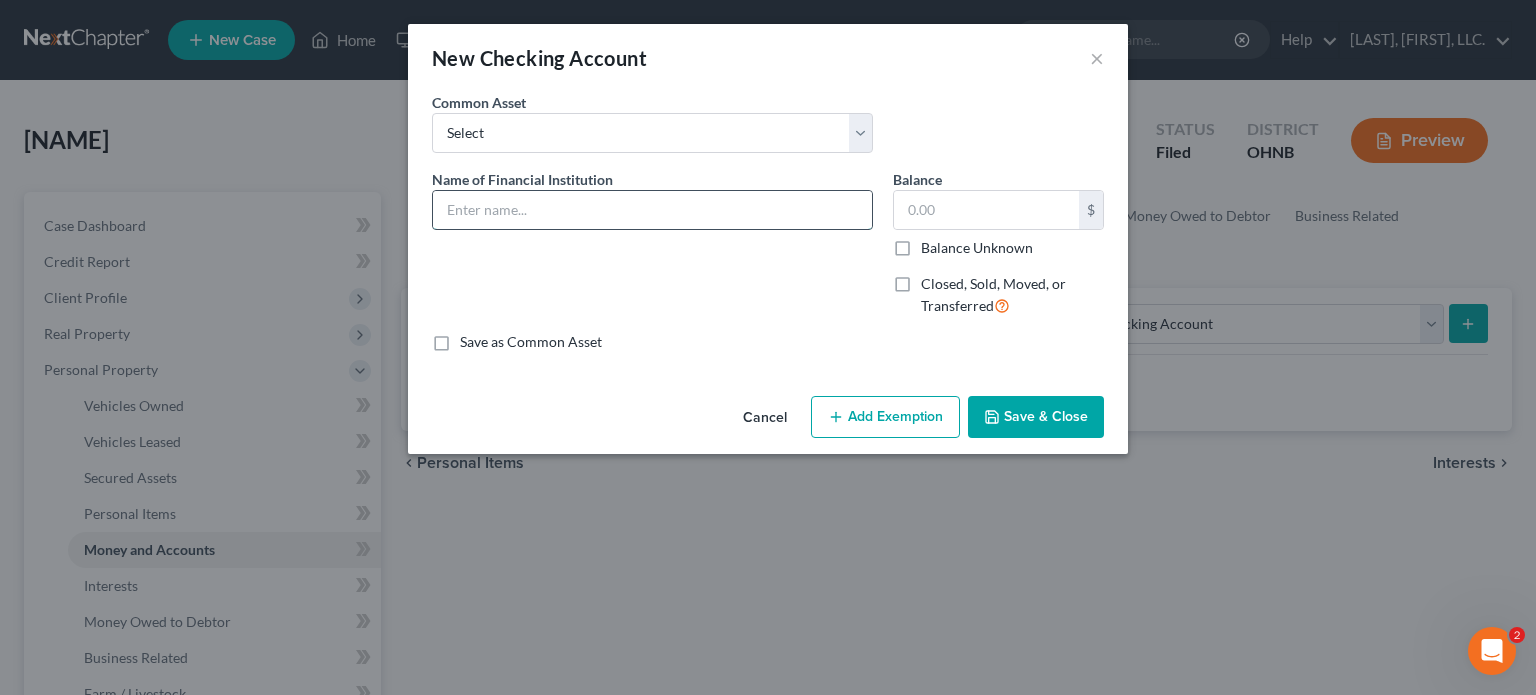 click at bounding box center [652, 210] 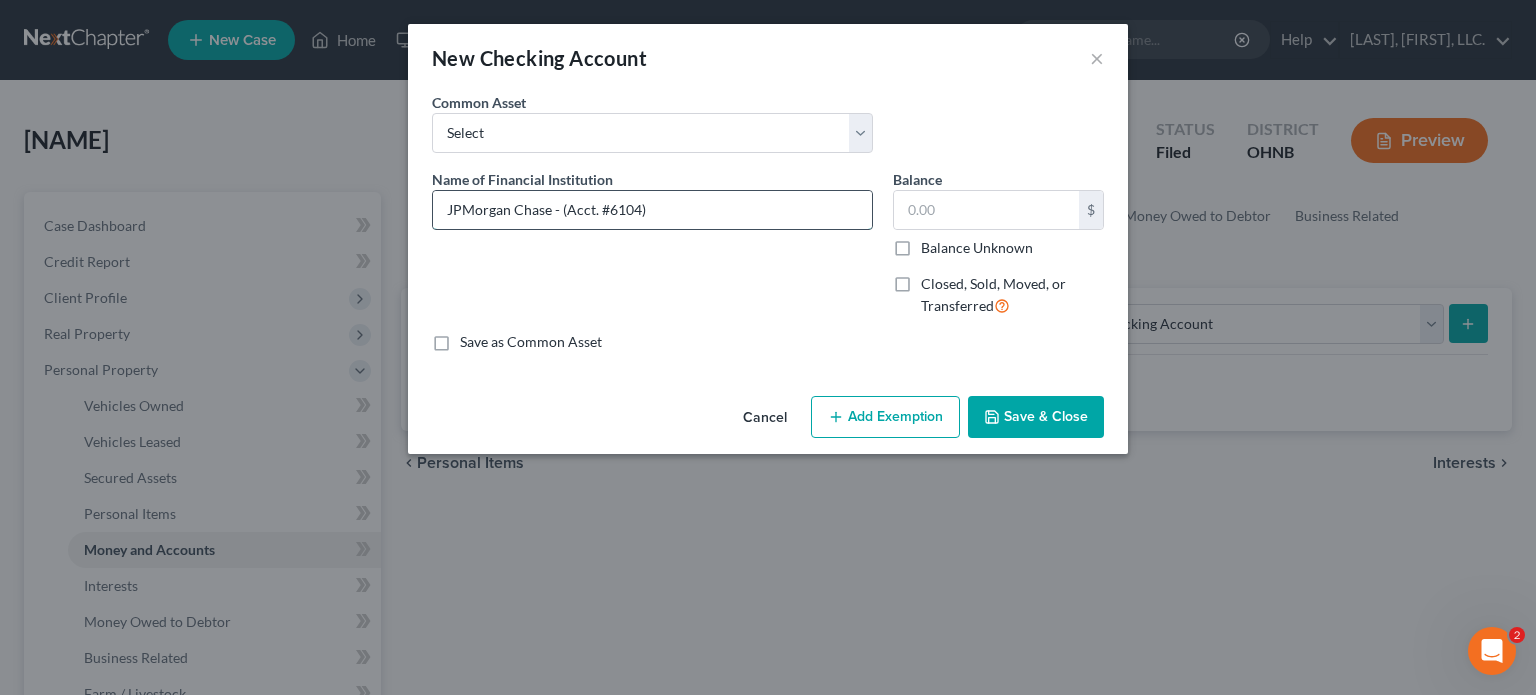 click on "JPMorgan Chase - (Acct. #6104)" at bounding box center [652, 210] 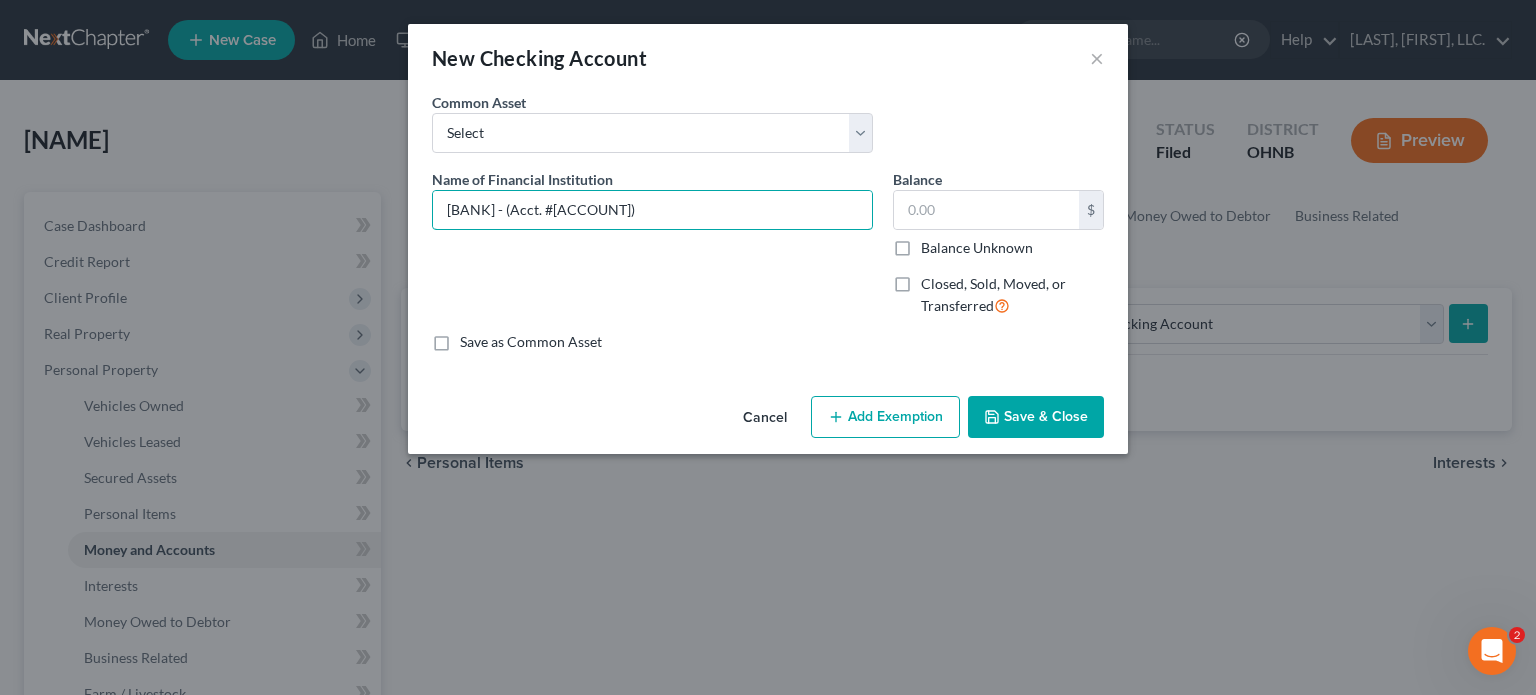 type on "[BANK] - (Acct. #[ACCOUNT])" 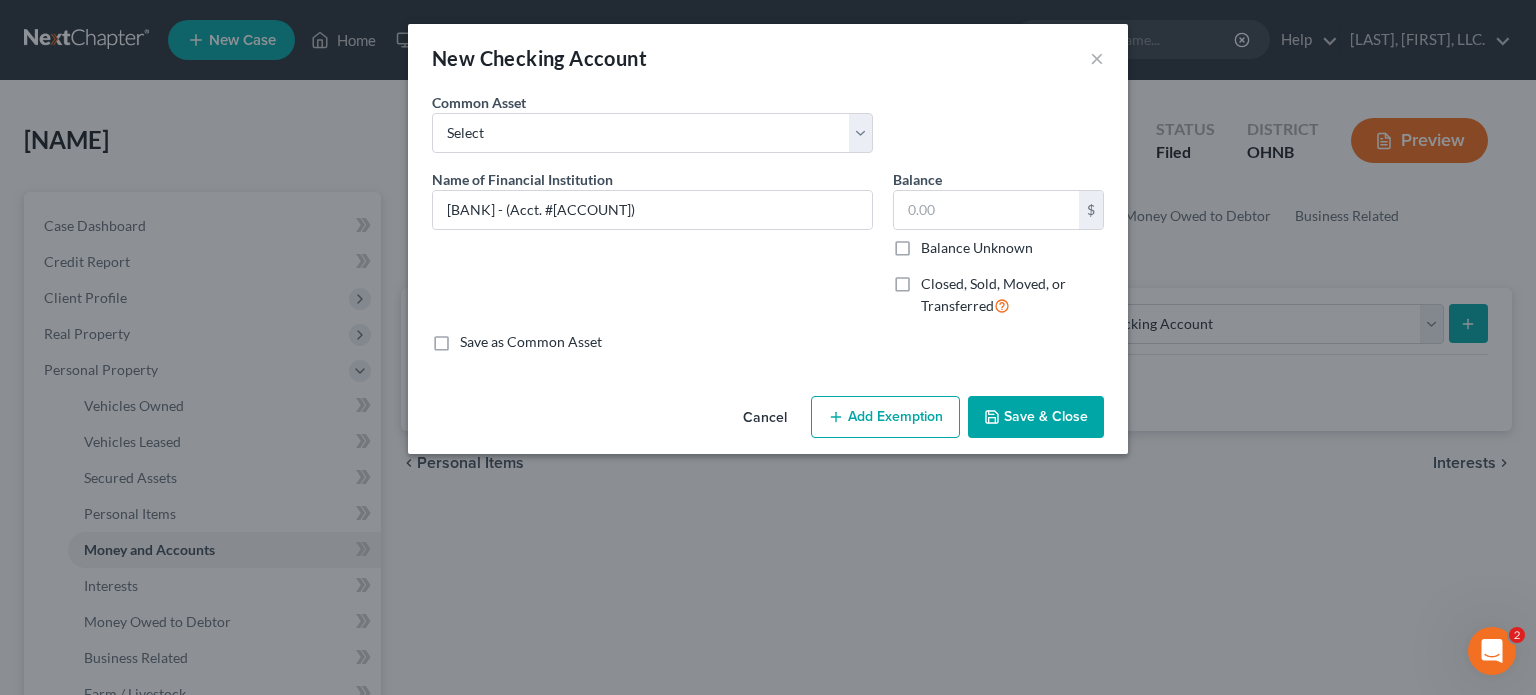 click on "Balance Unknown" at bounding box center [977, 248] 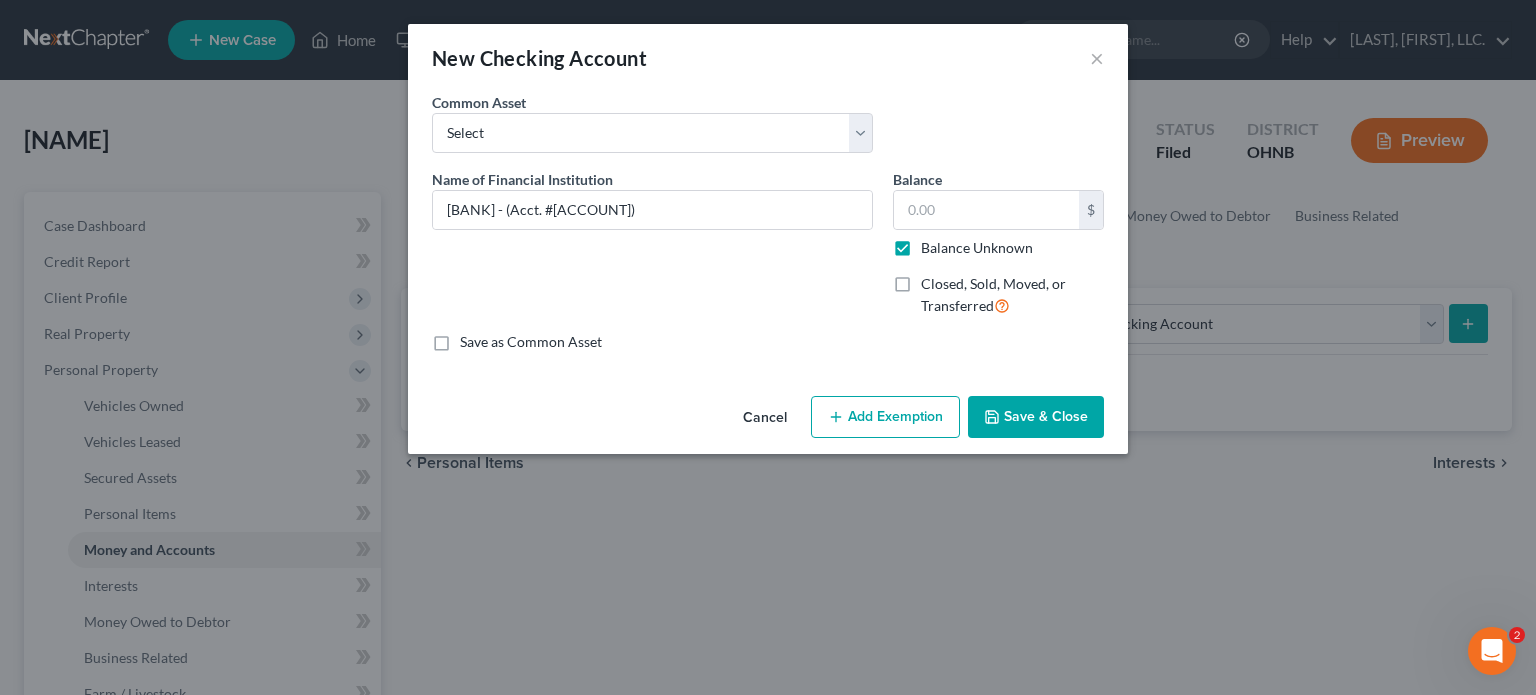 type on "0.00" 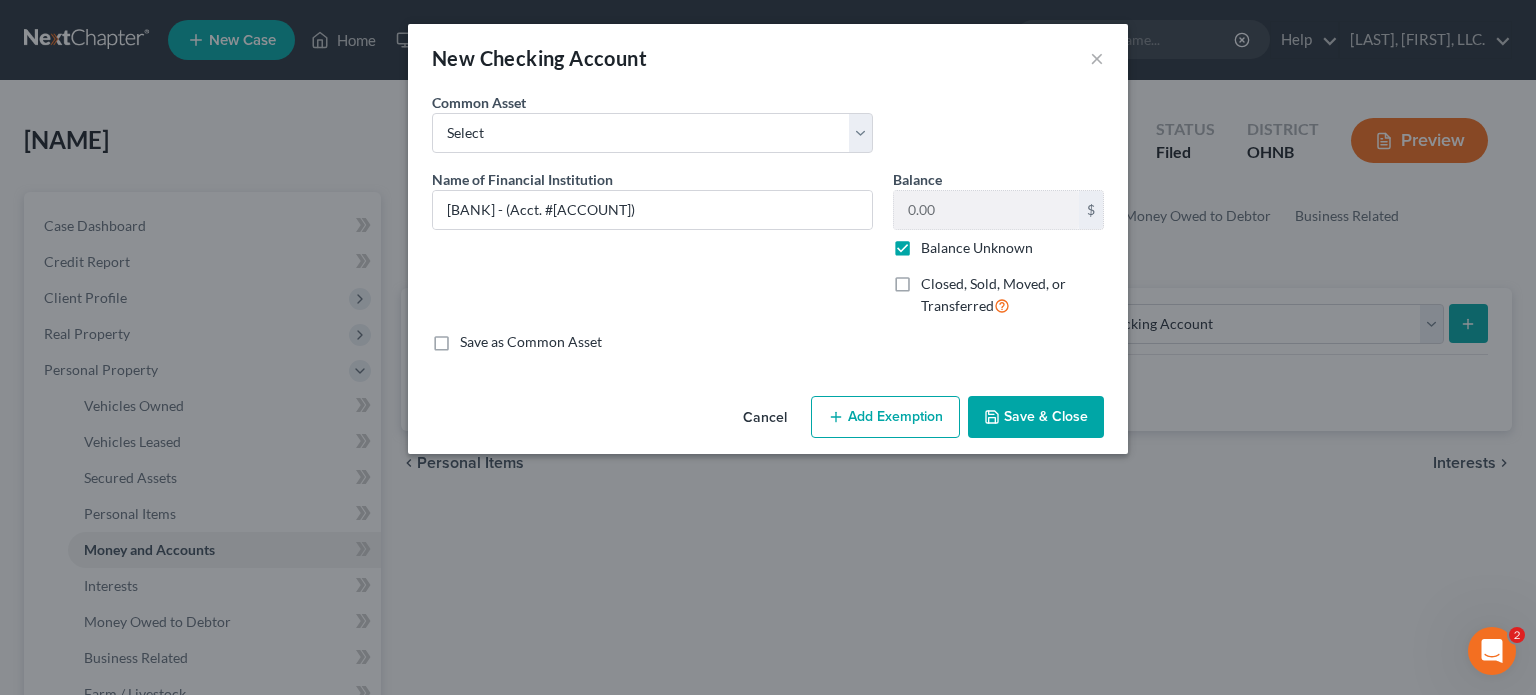 click 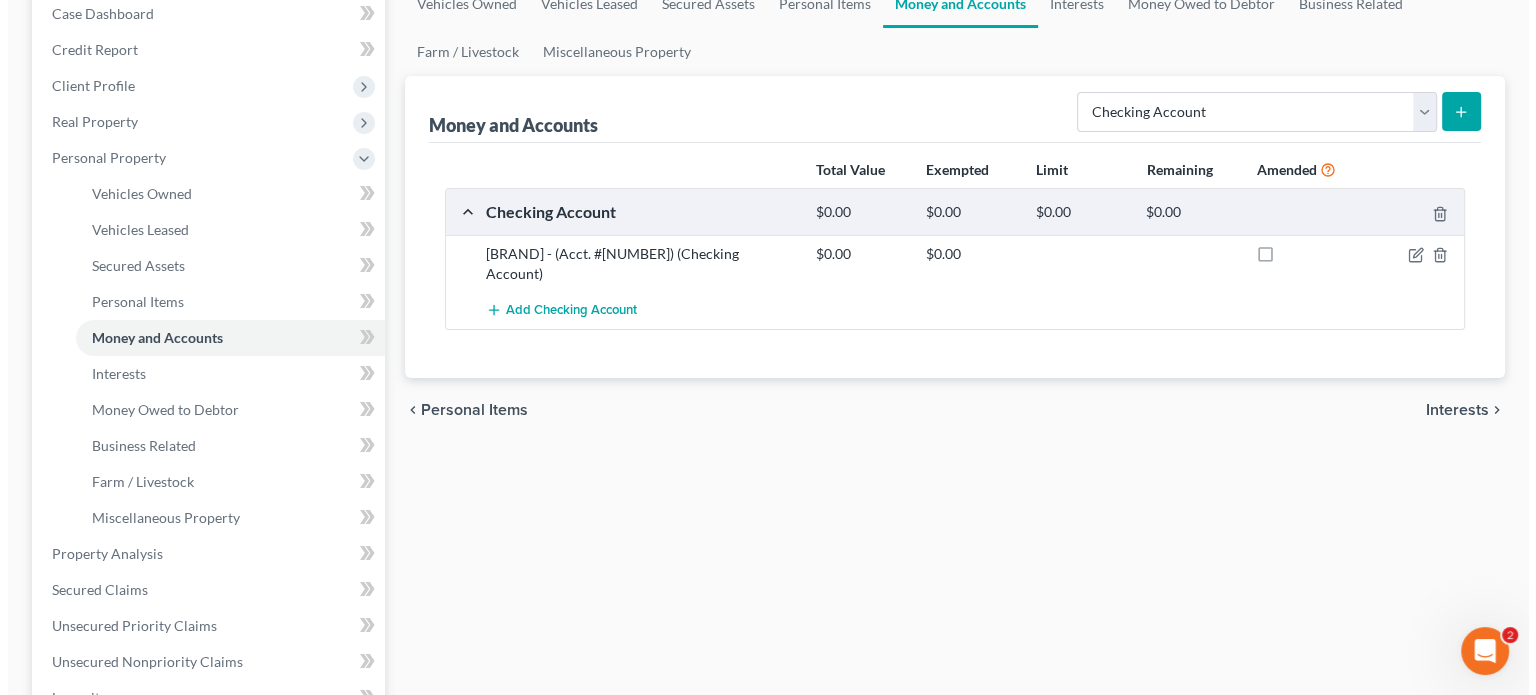 scroll, scrollTop: 200, scrollLeft: 0, axis: vertical 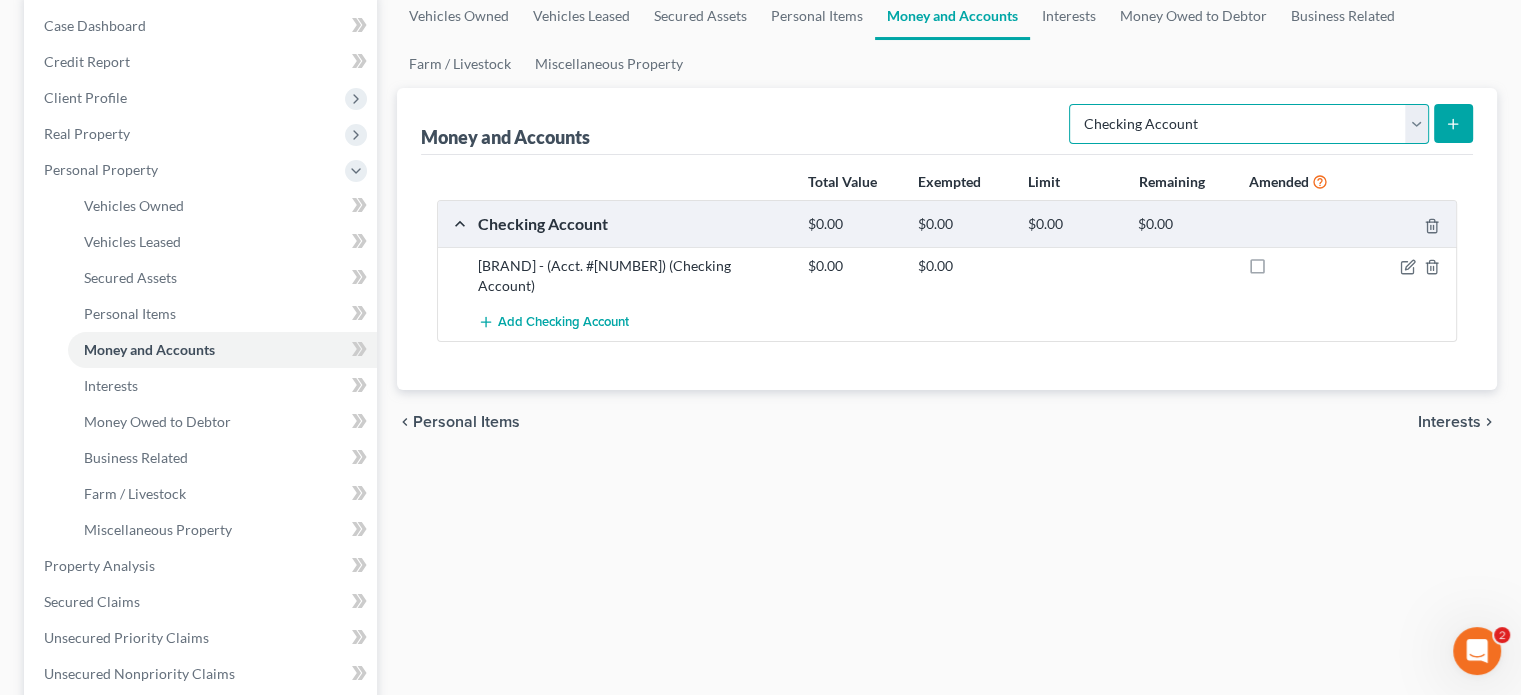 click on "Select Account Type Brokerage Cash on Hand Certificates of Deposit Checking Account Money Market Other (Credit Union, Health Savings Account, etc) Safe Deposit Box Savings Account Security Deposits or Prepayments" at bounding box center [1249, 124] 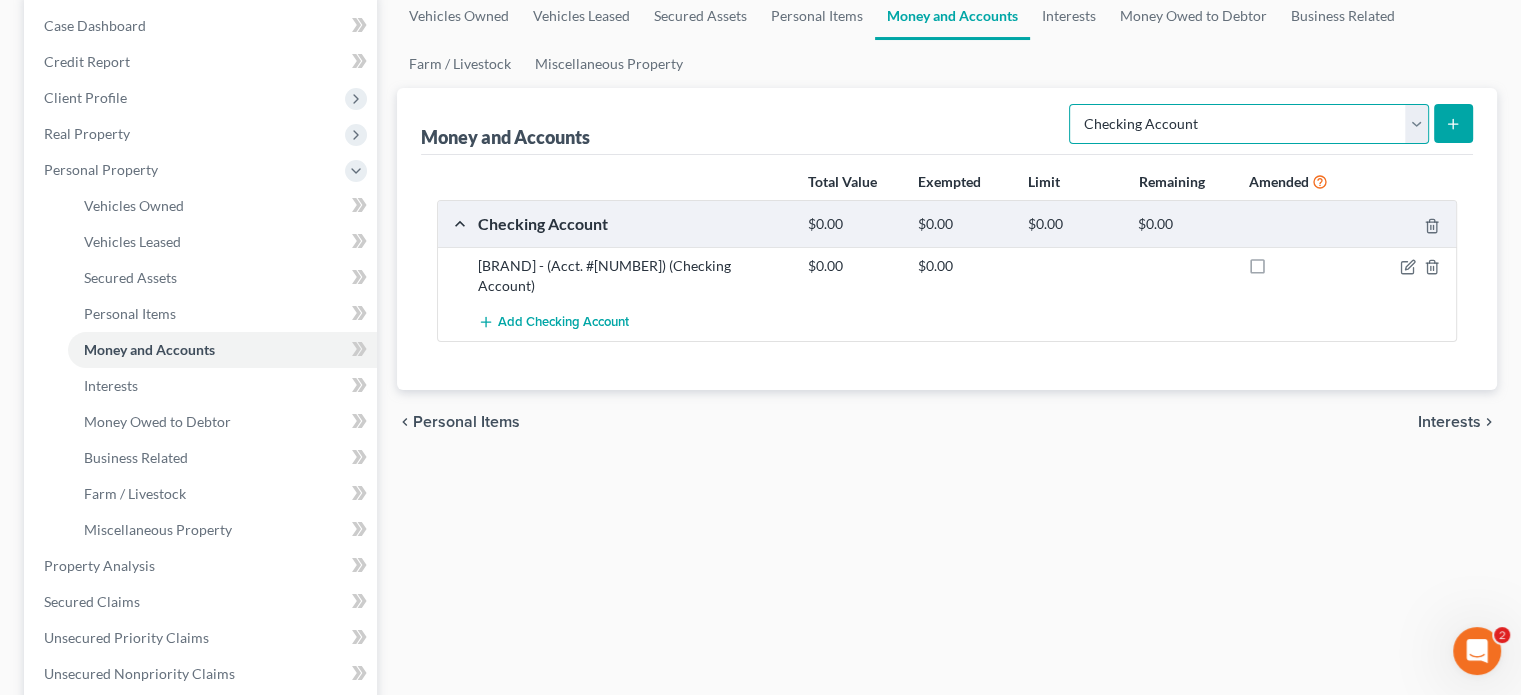 select on "other" 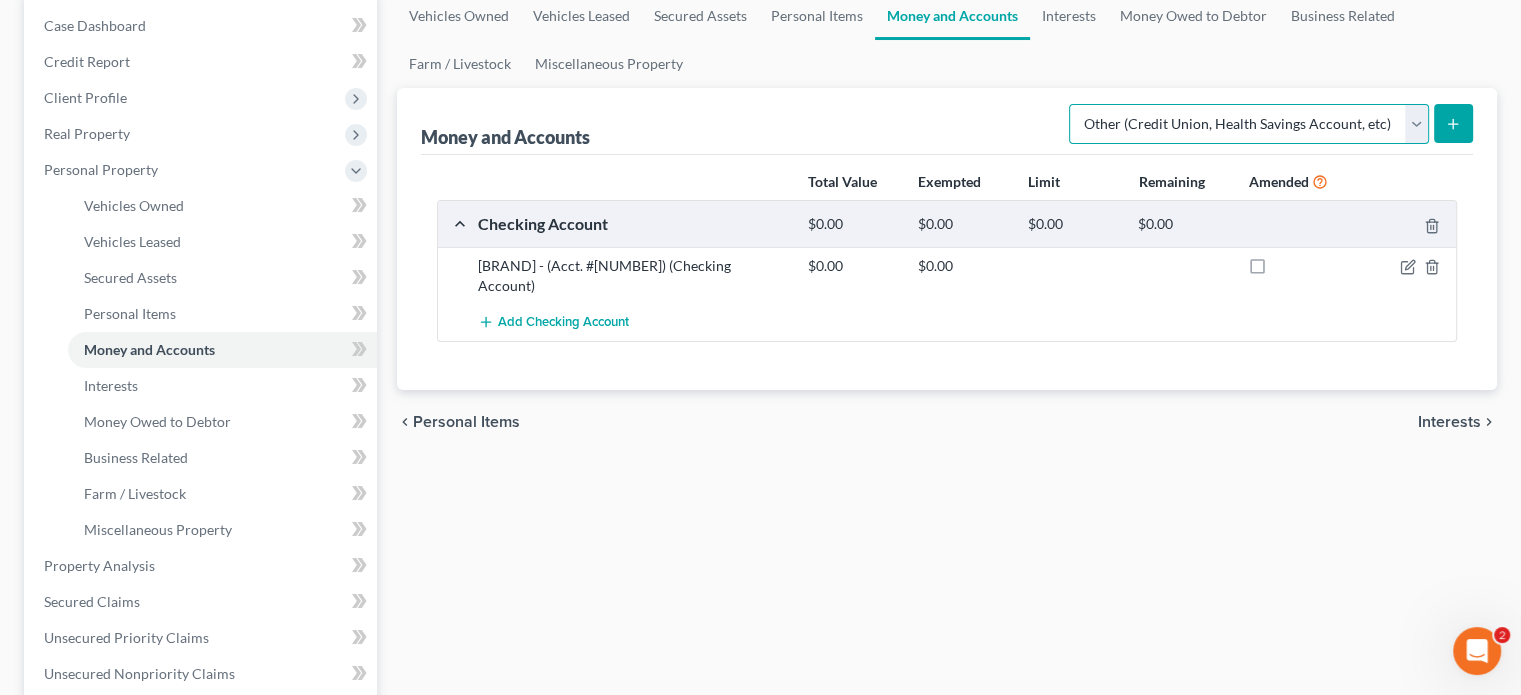 click on "Select Account Type Brokerage Cash on Hand Certificates of Deposit Checking Account Money Market Other (Credit Union, Health Savings Account, etc) Safe Deposit Box Savings Account Security Deposits or Prepayments" at bounding box center (1249, 124) 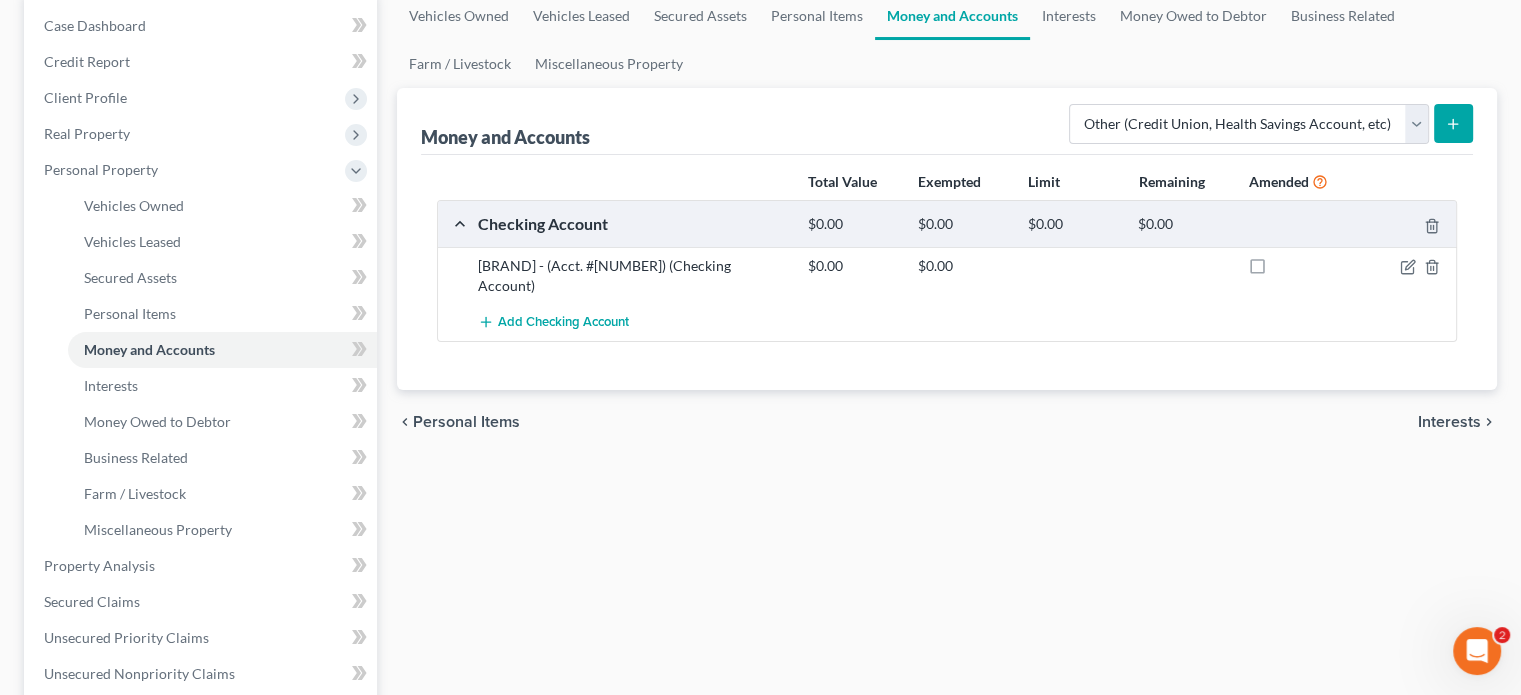 click at bounding box center (1453, 123) 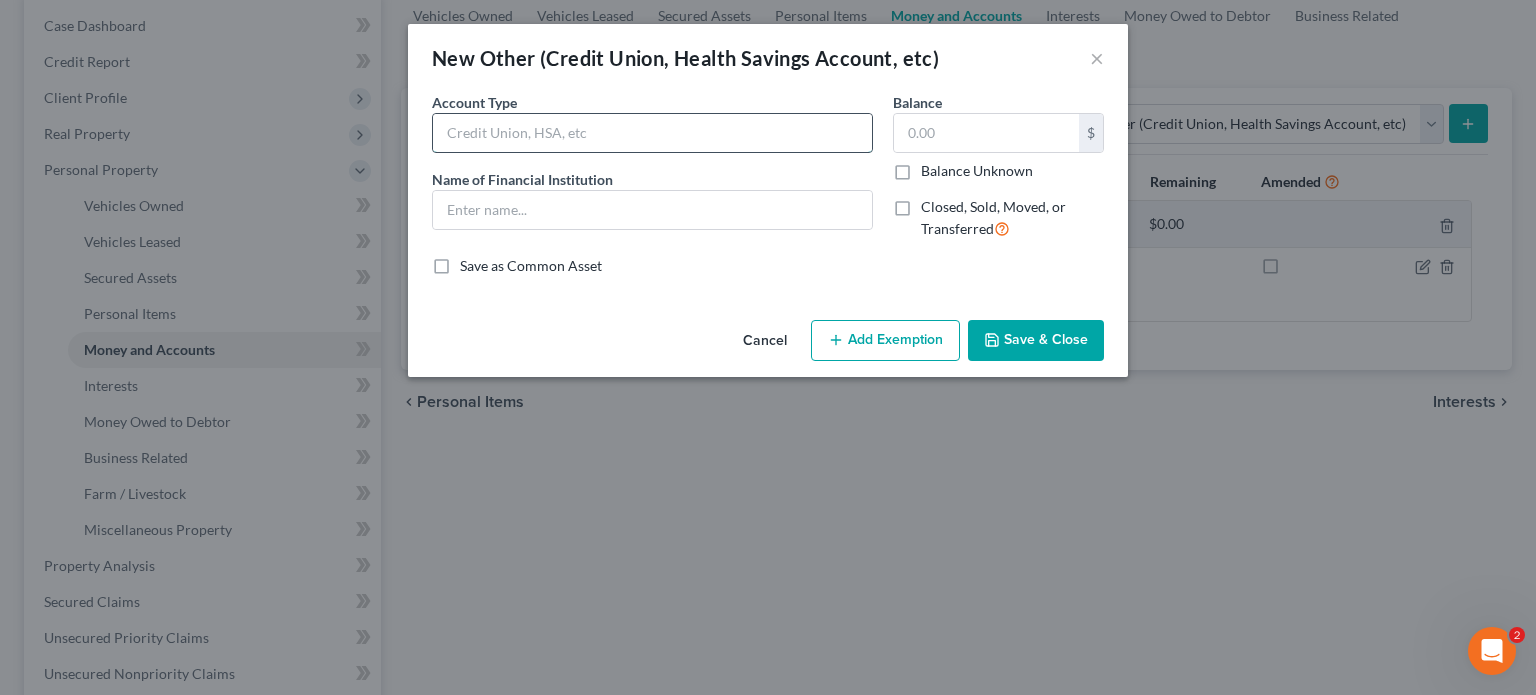 click at bounding box center (652, 133) 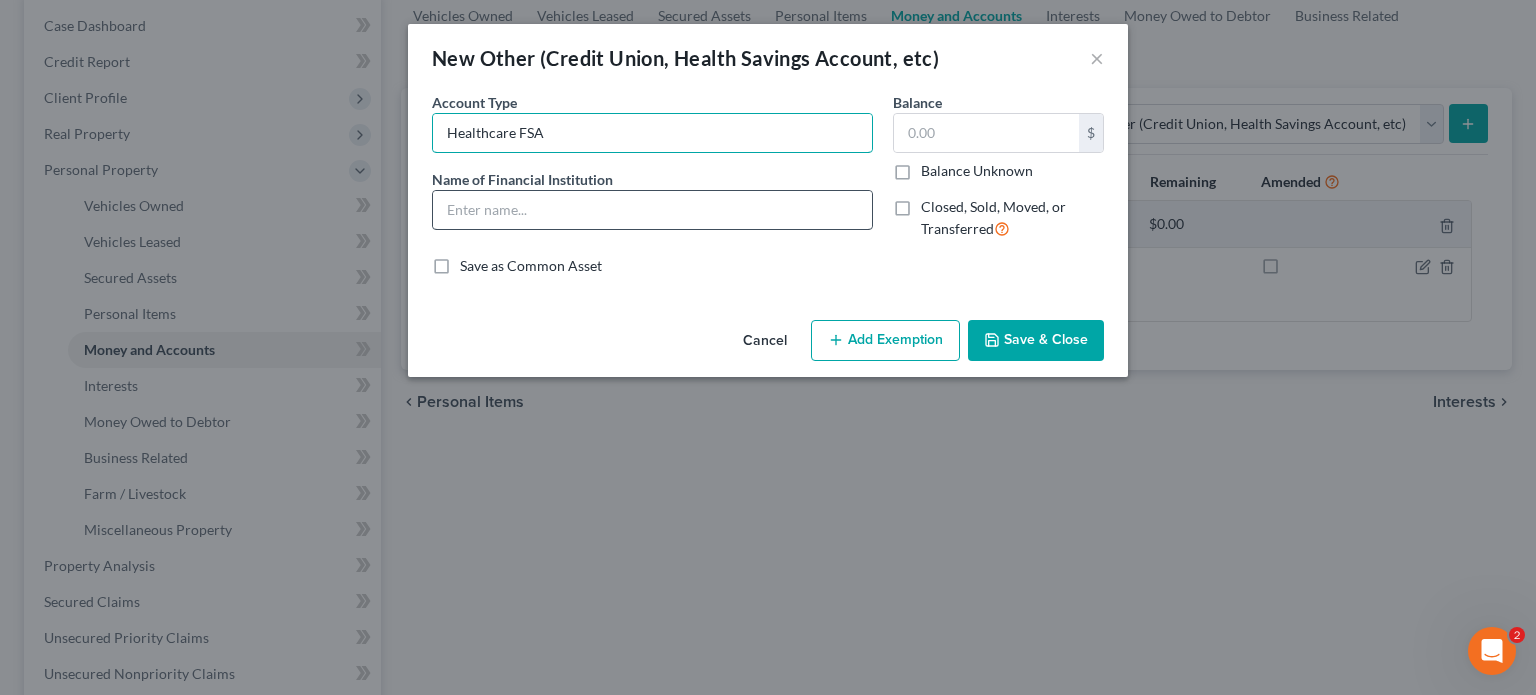 type on "Healthcare FSA" 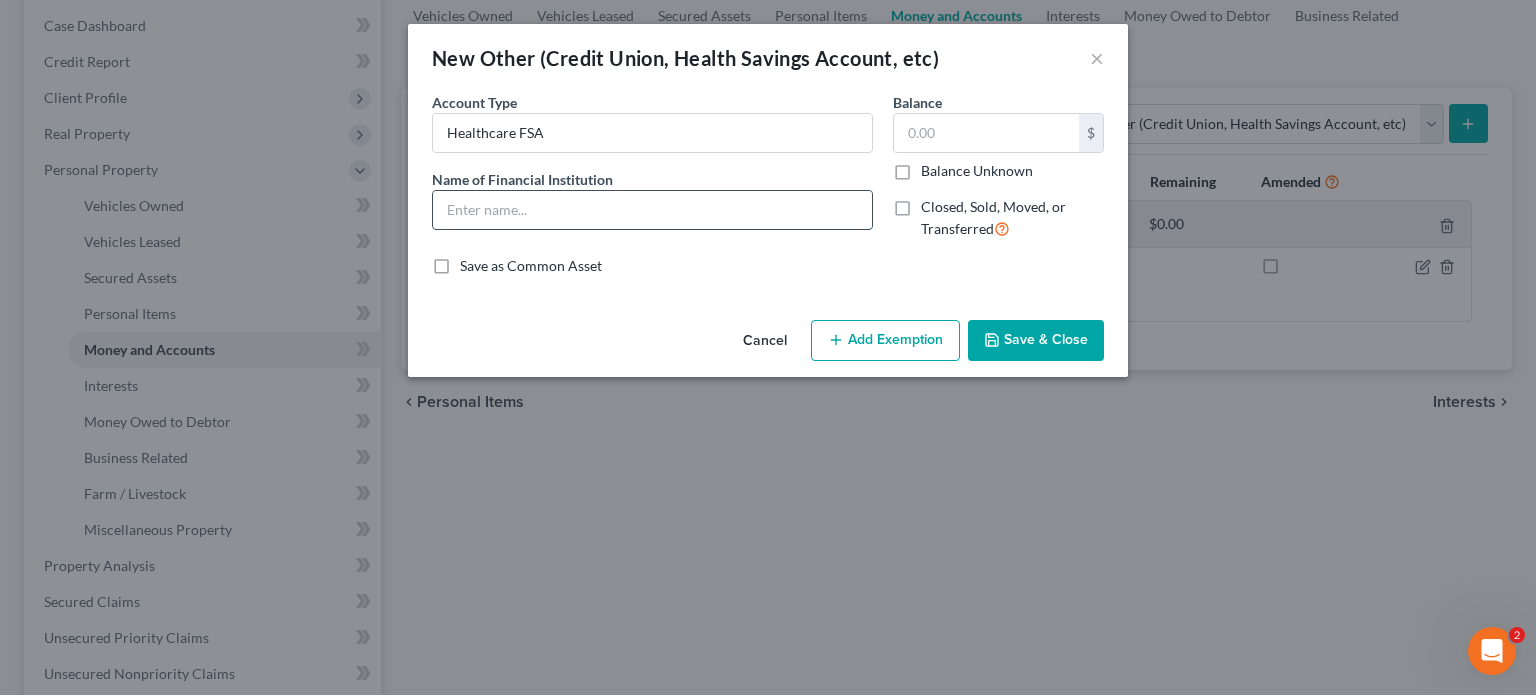 click at bounding box center [652, 210] 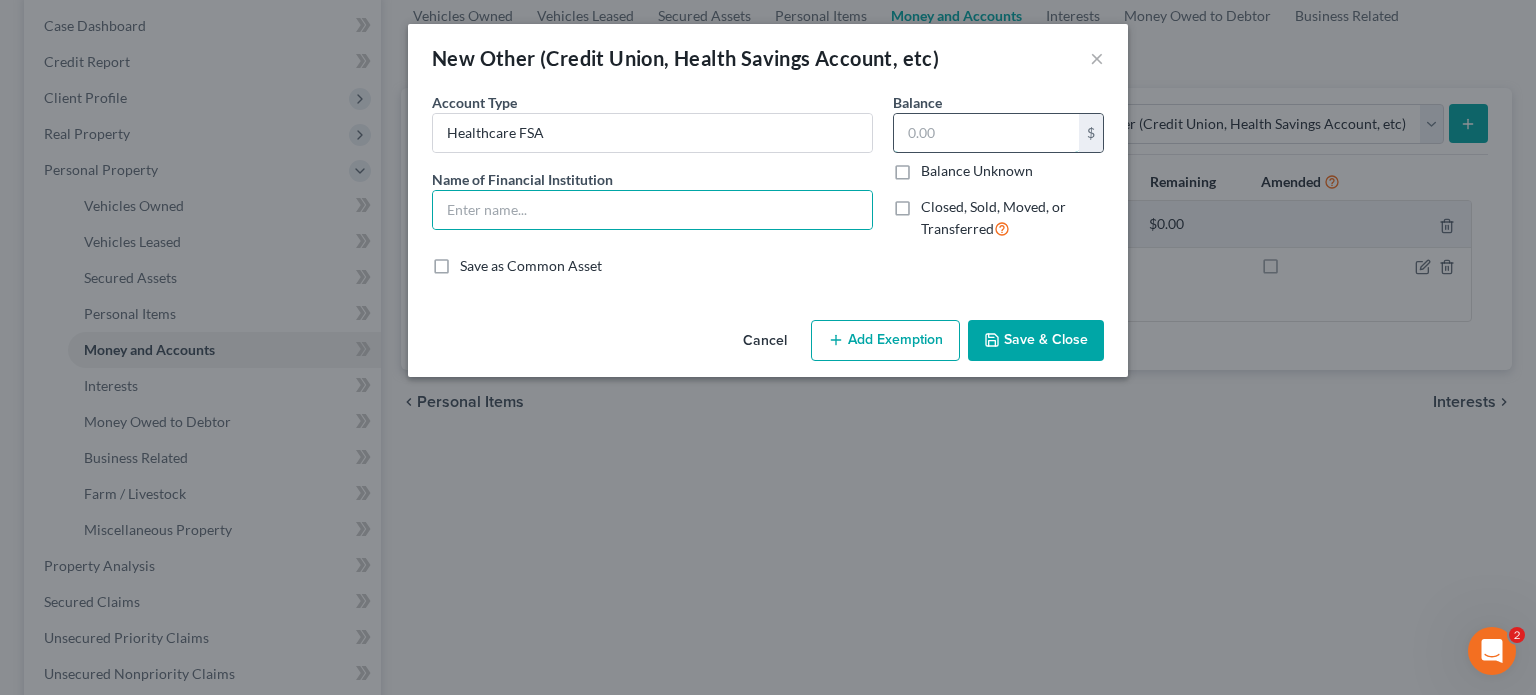 click at bounding box center [986, 133] 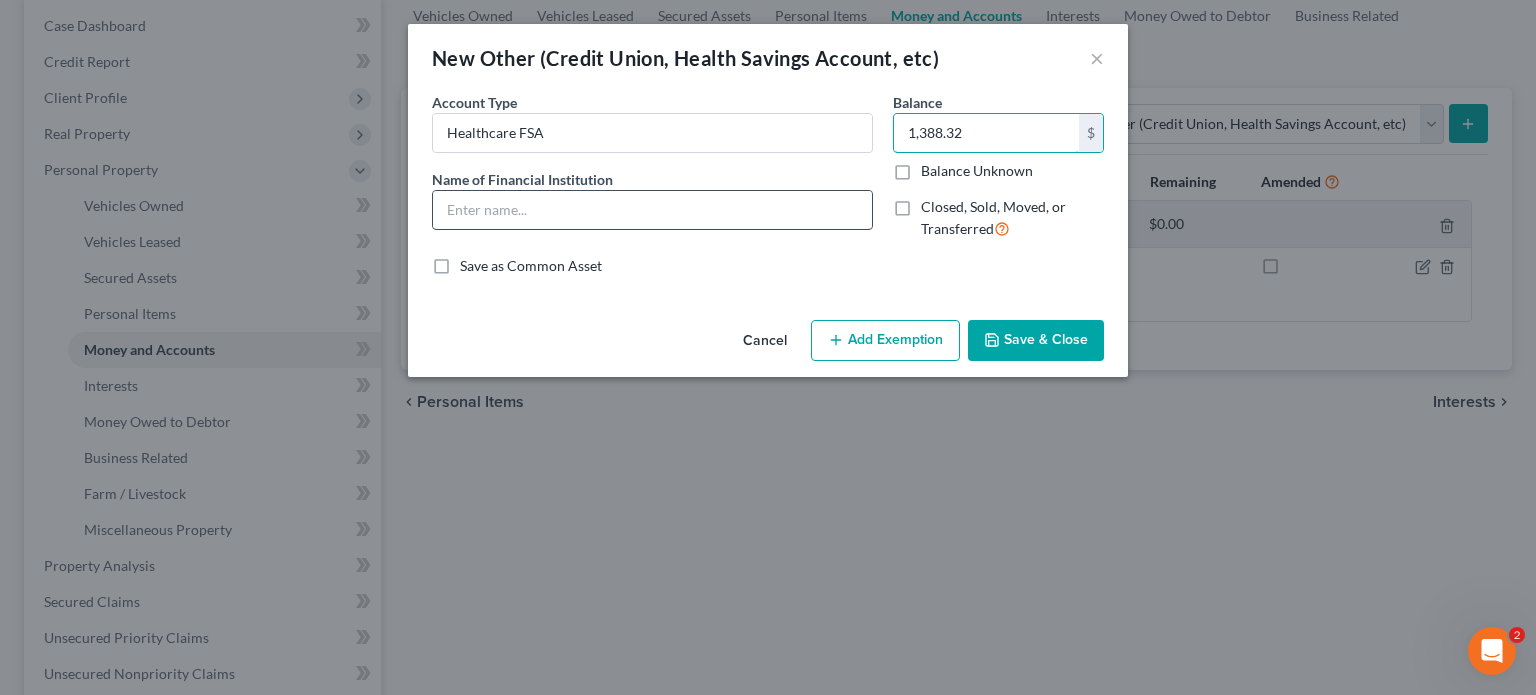 type on "1,388.32" 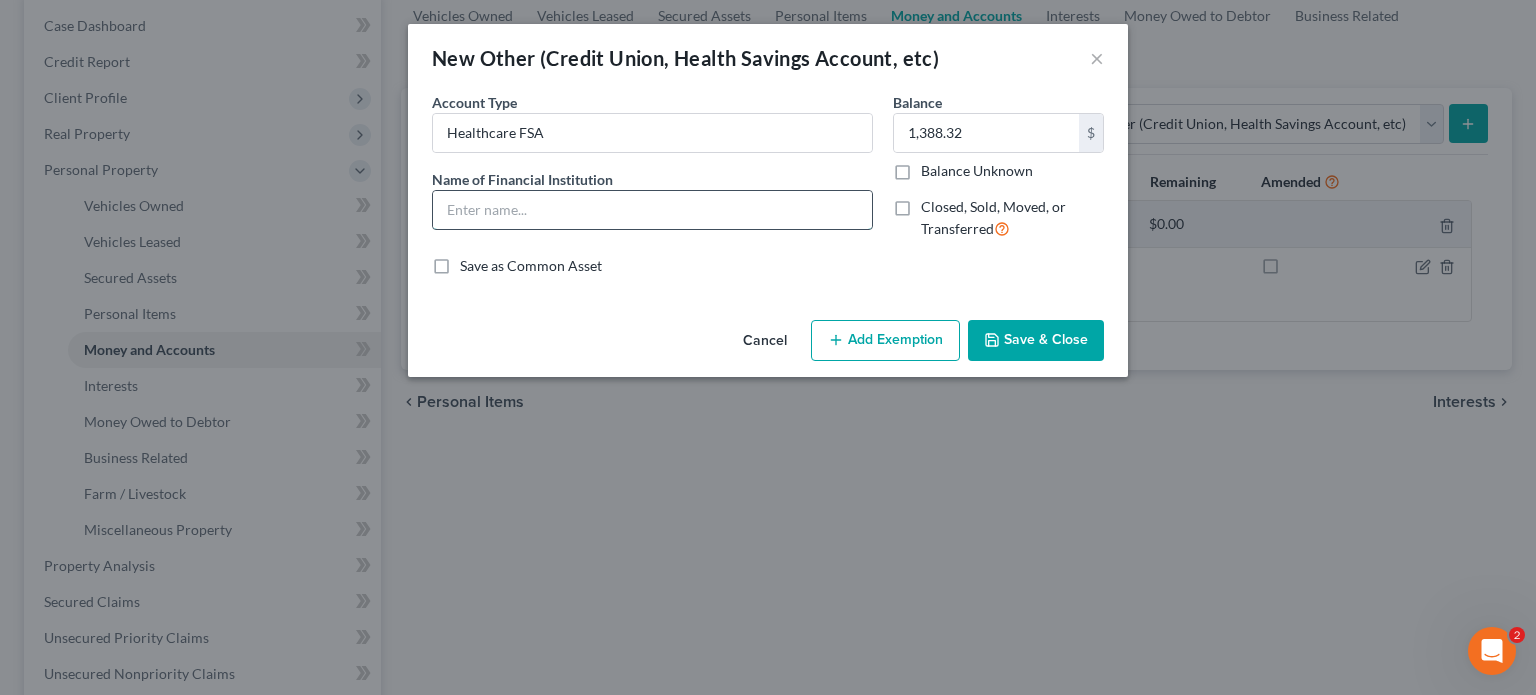 click at bounding box center [652, 210] 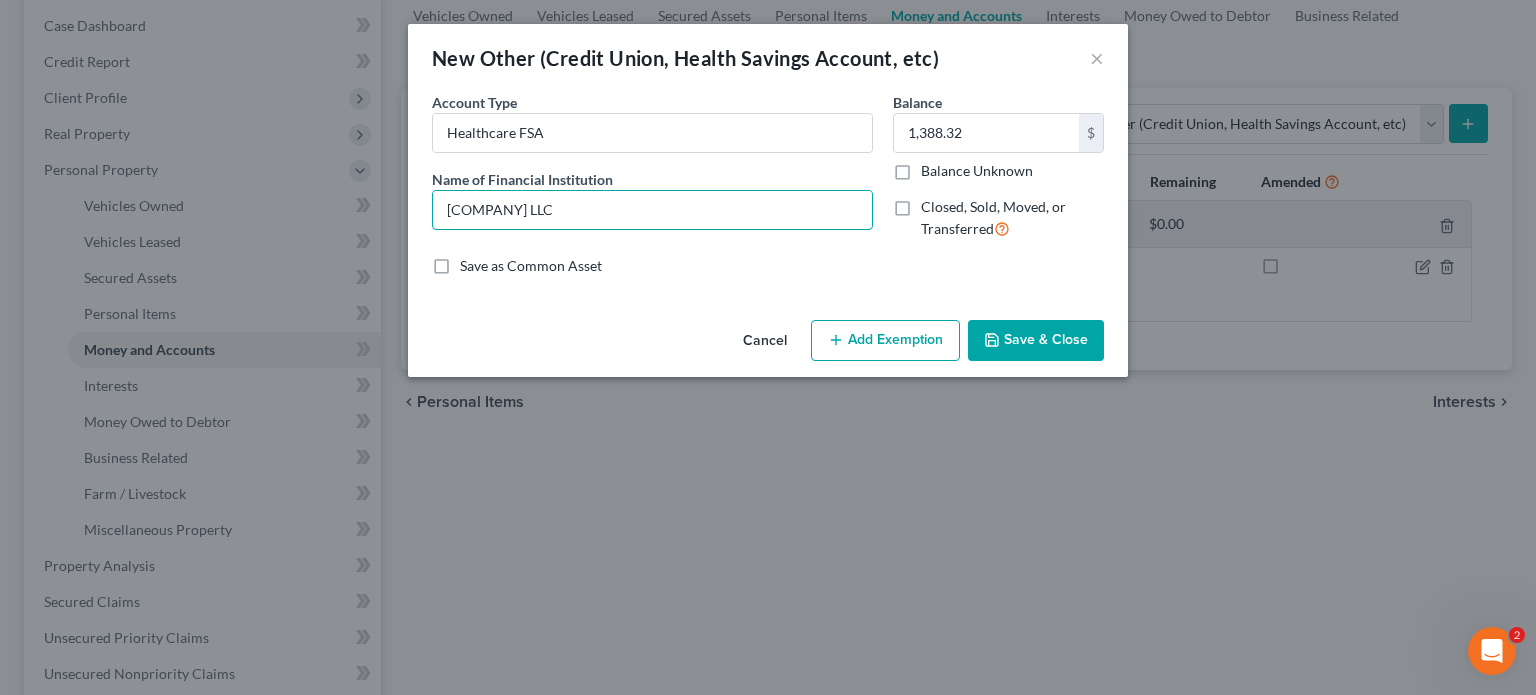 type on "[COMPANY] LLC" 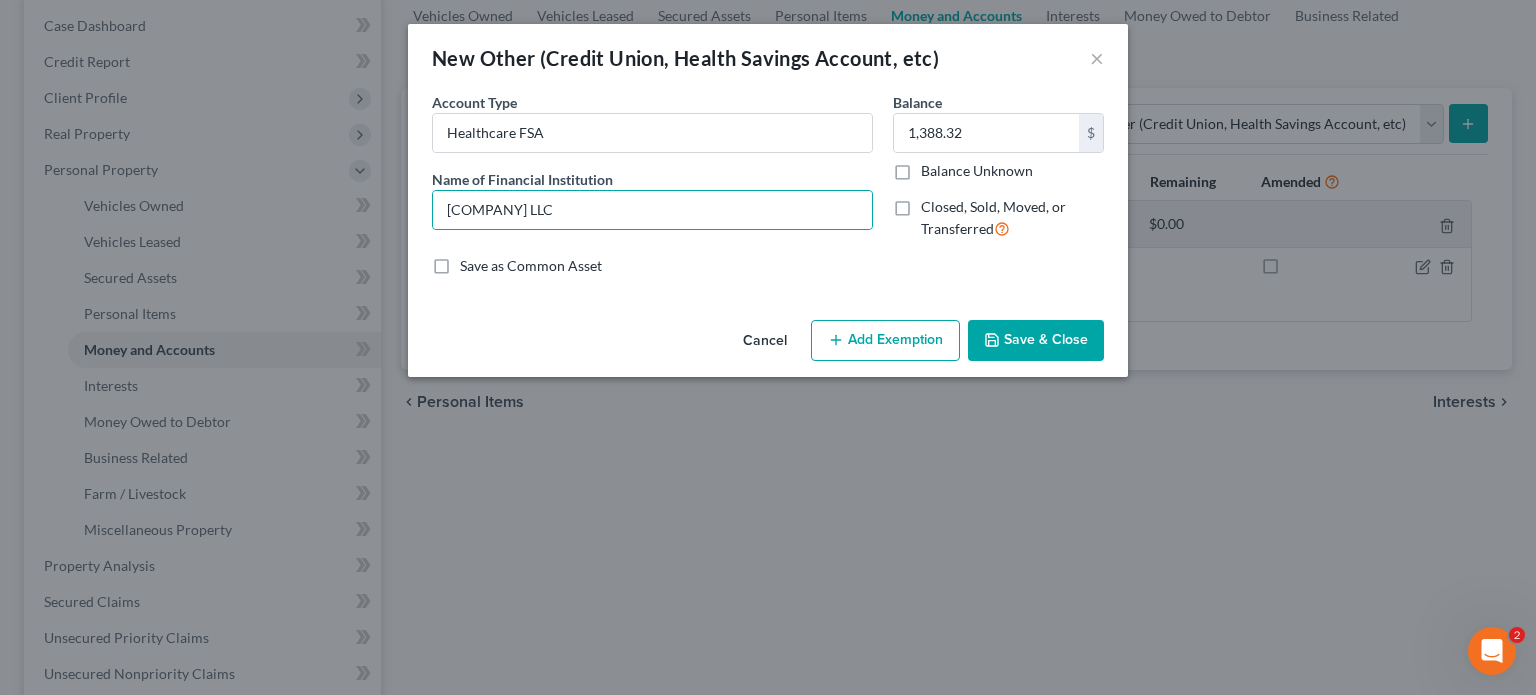 click on "Save & Close" at bounding box center (1036, 341) 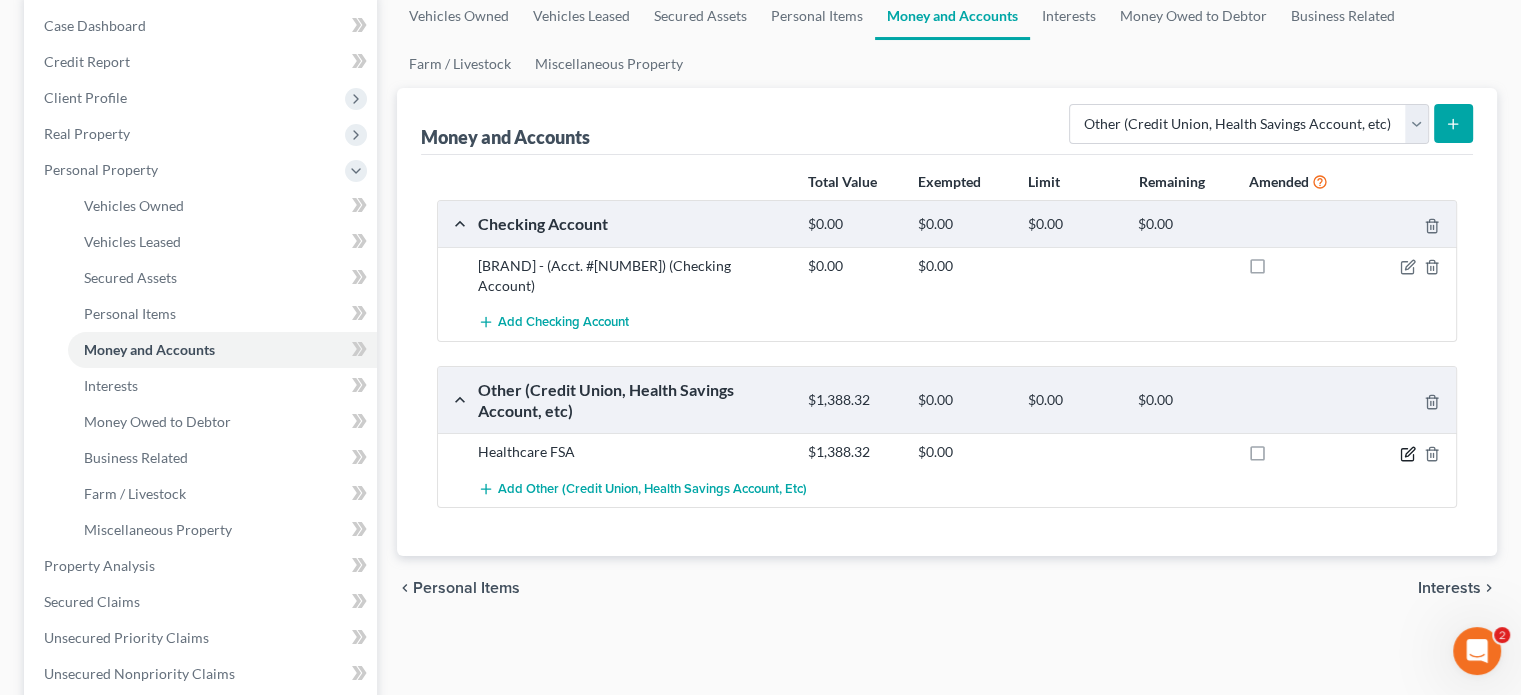 click 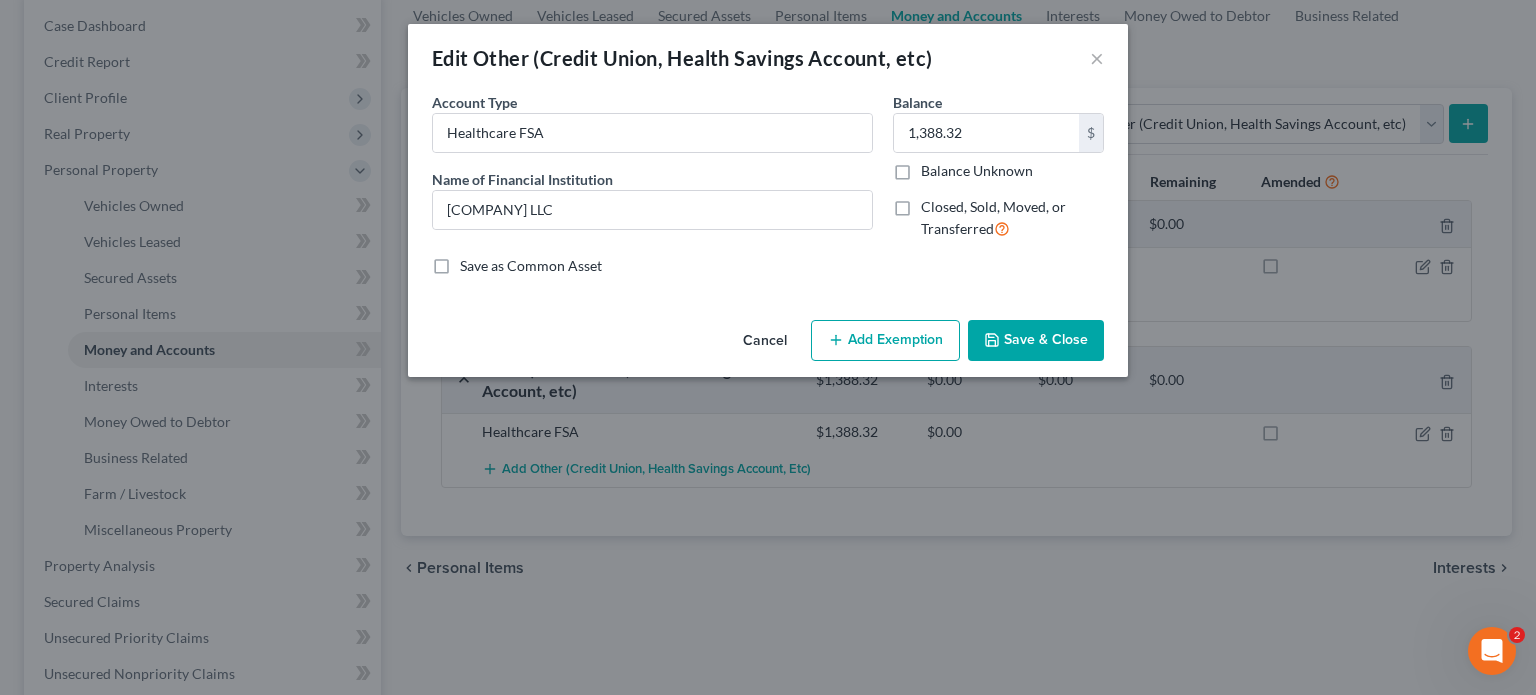 click on "Add Exemption" at bounding box center [885, 341] 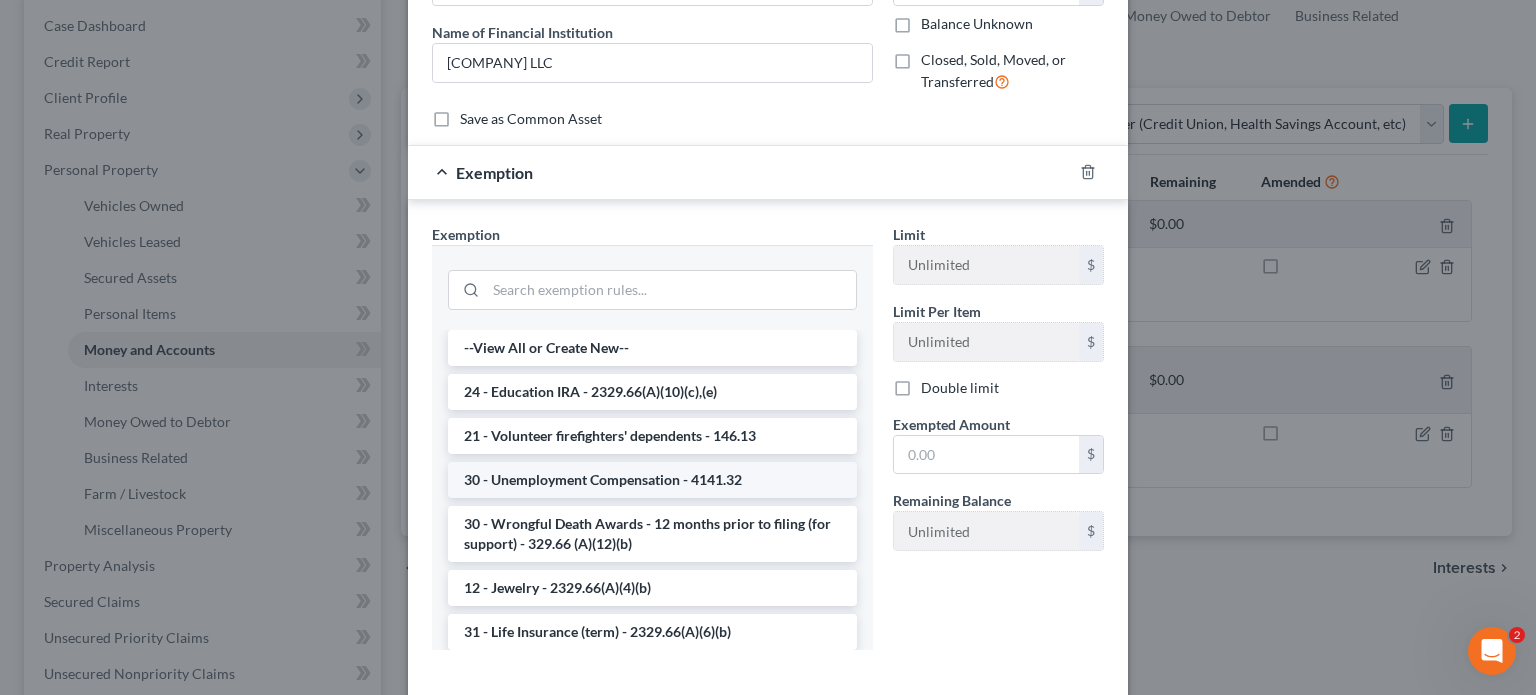 scroll, scrollTop: 100, scrollLeft: 0, axis: vertical 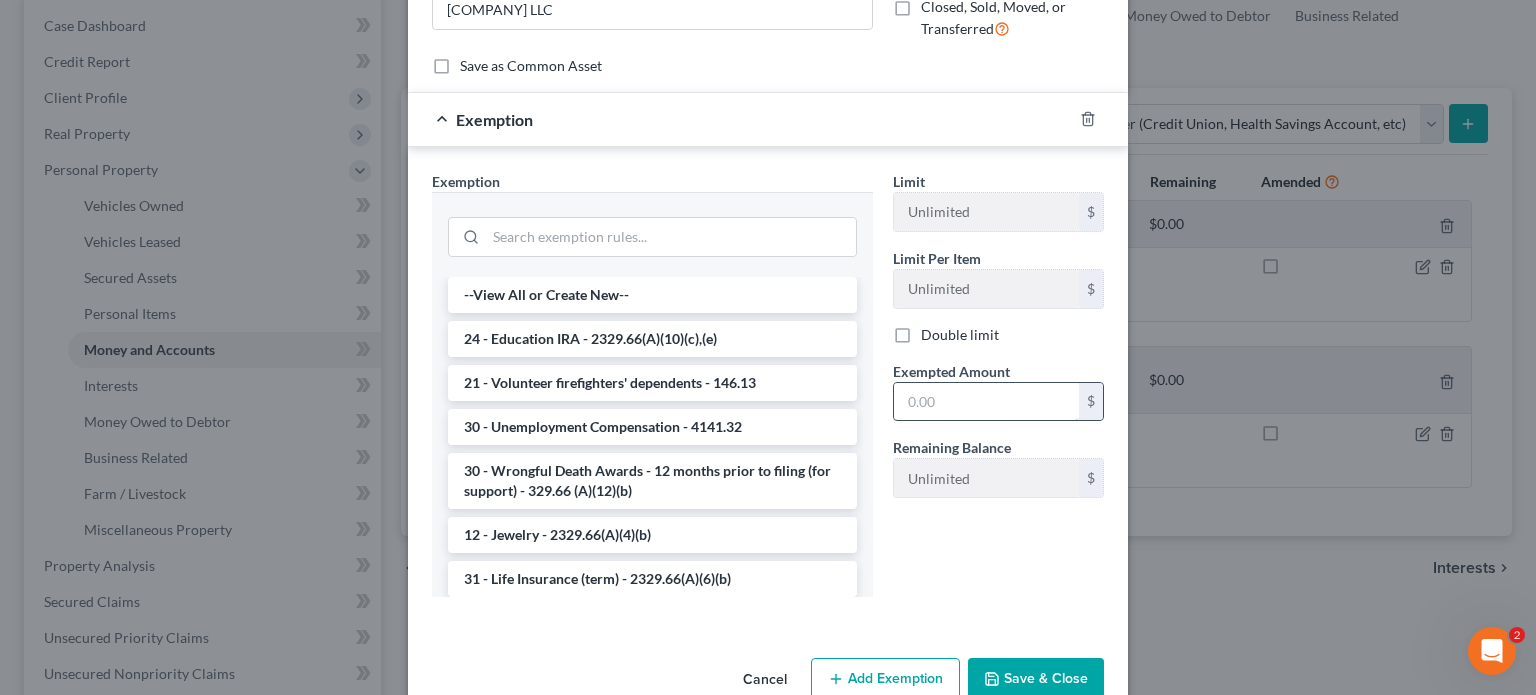 click at bounding box center [986, 402] 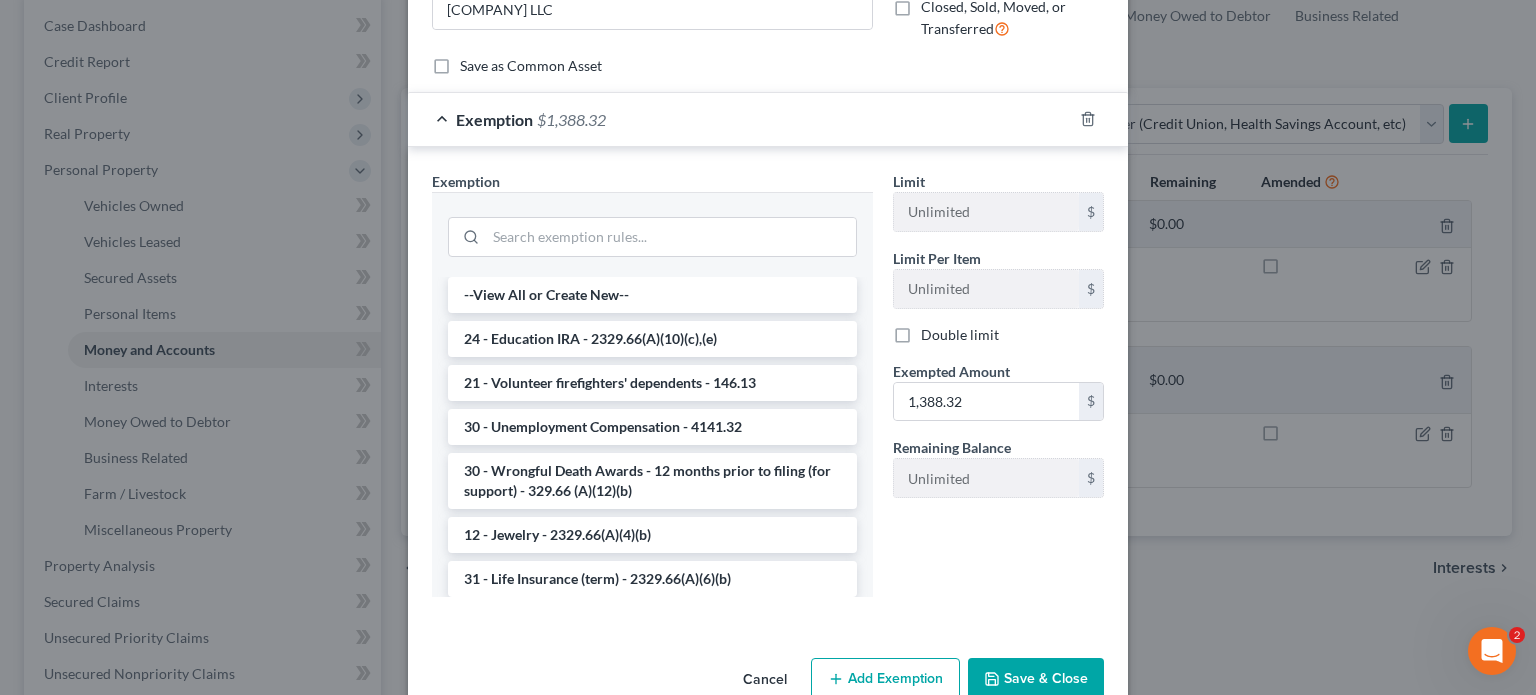 click on "Save & Close" at bounding box center (1036, 679) 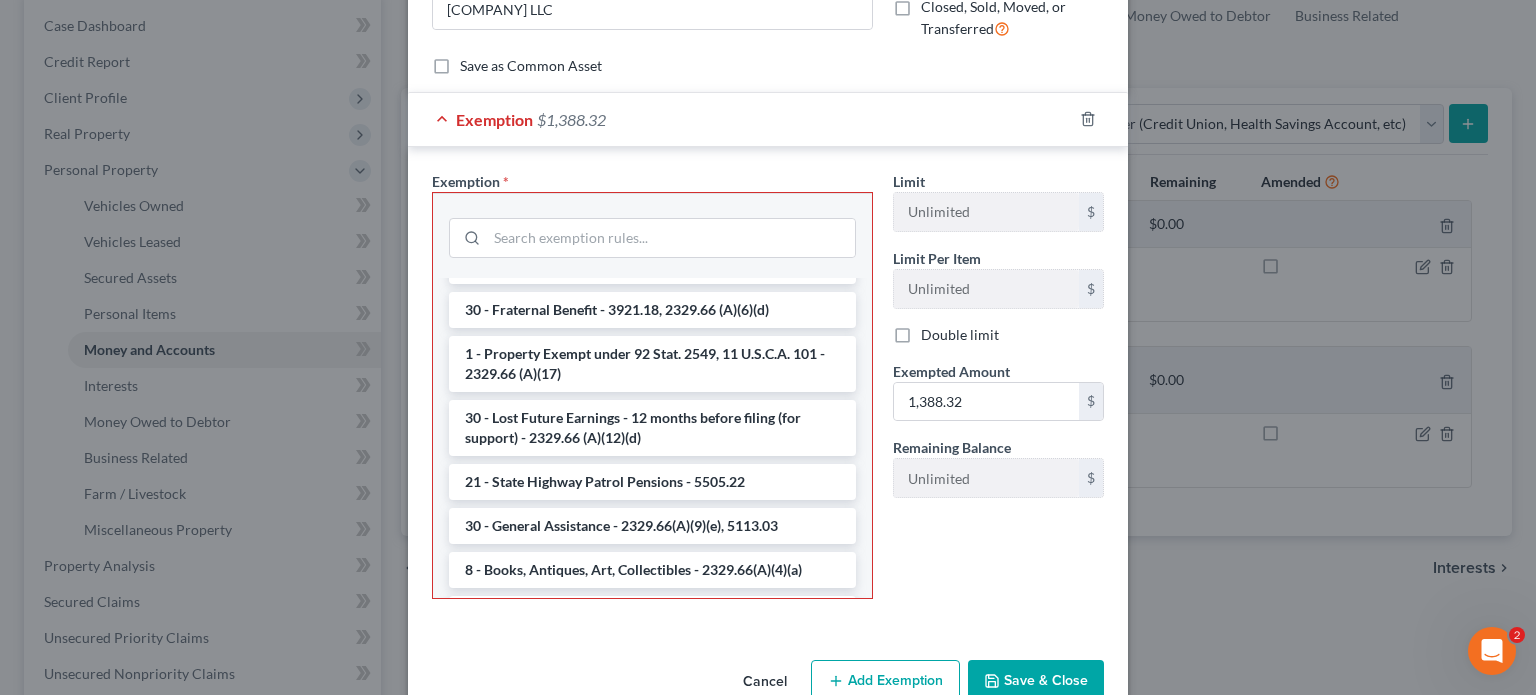 scroll, scrollTop: 760, scrollLeft: 0, axis: vertical 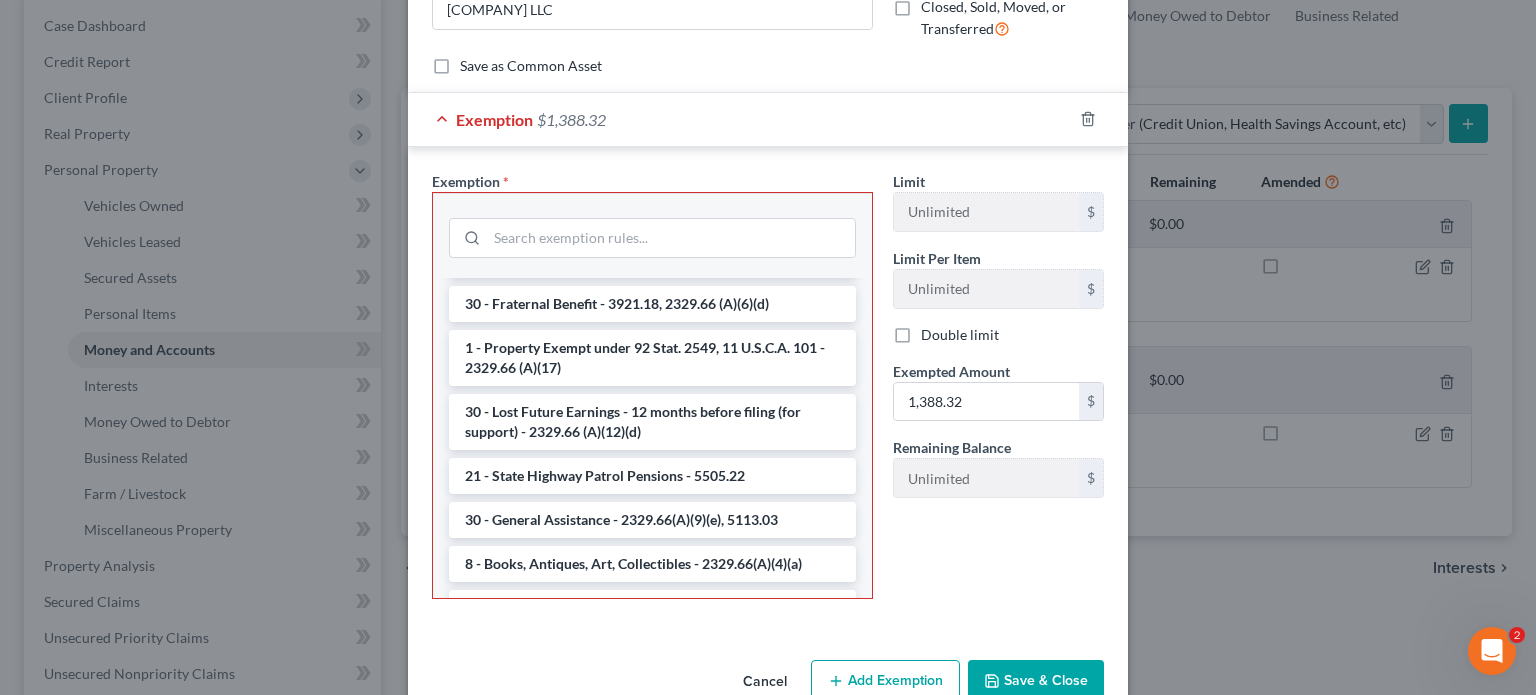 click on "--View All or Create New-- 24 - Education IRA - 2329.66(A)(10)(c),(e) 21 - Volunteer firefighters' dependents - 146.13 30 - Unemployment Compensation - 4141.32 30 - Wrongful Death Awards - 12 months prior to filing (for support) - 329.66 (A)(12)(b) 12 - Jewelry  - 2329.66(A)(4)(b) 31 - Life Insurance (term) - 2329.66(A)(6)(b) 42 - Partnerships - 2329.66(A)(14) 23 - Annuities - 2329.66(A)(6)(b) 31 - Life Insurance (group) - 2329.66(A)(6)(c) 21 - Tax Exempt Retirement Accounts - 11 U.S.C. § 522 31 - Life Insurance (for spouse) - 3911.12 29 - Alimony or Maintenance Support - 2329.66(A)(11) 31 - Life Insurance (if clause prohibits) - 3911.14 32 - Interest in Estate of Decedent - 2329.66(A)(6)(a) 30 - Property of Benevolent Societies - 2329.64 30 - Cash Assistance - OH works first programe - 5107.75 30 - Fraternal Benefit - 3921.18, 2329.66 (A)(6)(d) 1 - Property Exempt under 92 Stat. 2549,
11 U.S.C.A. 101 - 2329.66 (A)(17) 30 - Lost Future Earnings - 12 months before filing (for support) - 2329.66 (A)(12)(d)" at bounding box center [652, 438] 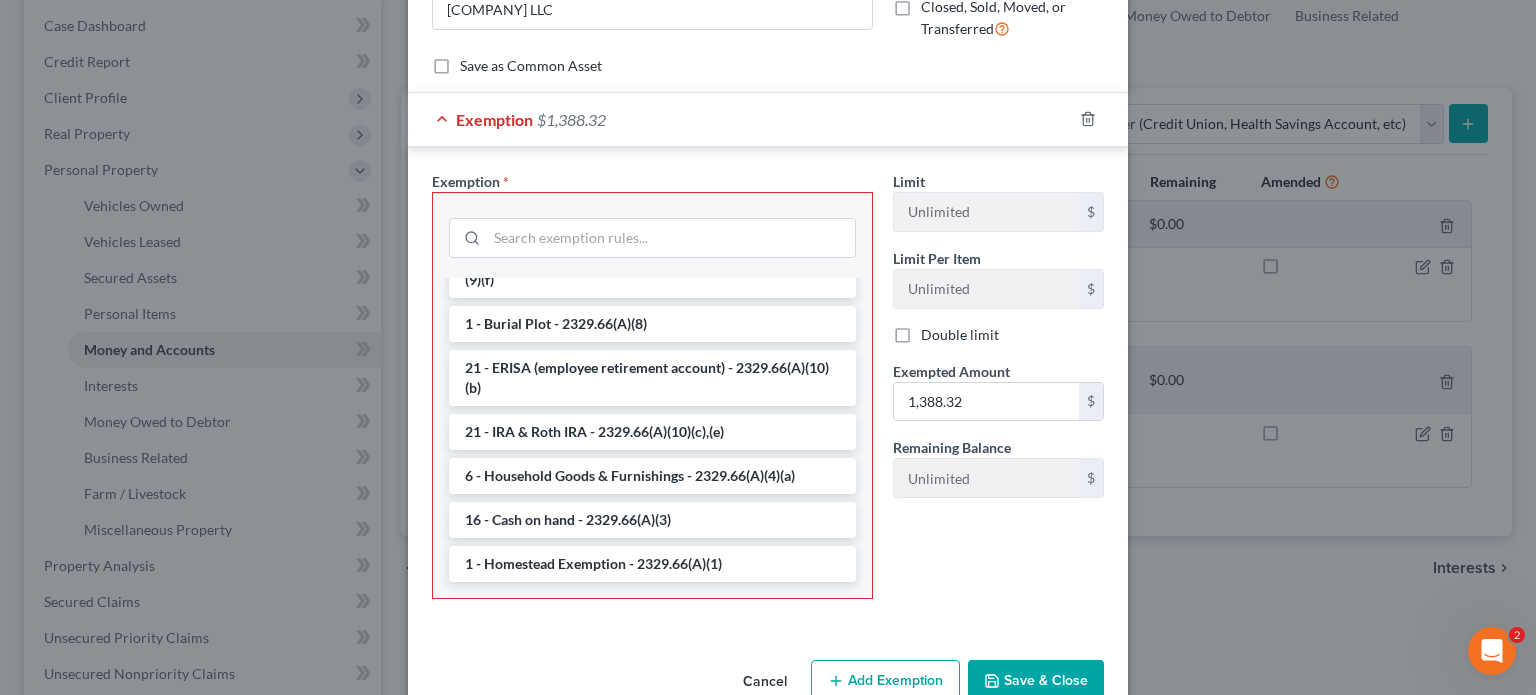 scroll, scrollTop: 2484, scrollLeft: 0, axis: vertical 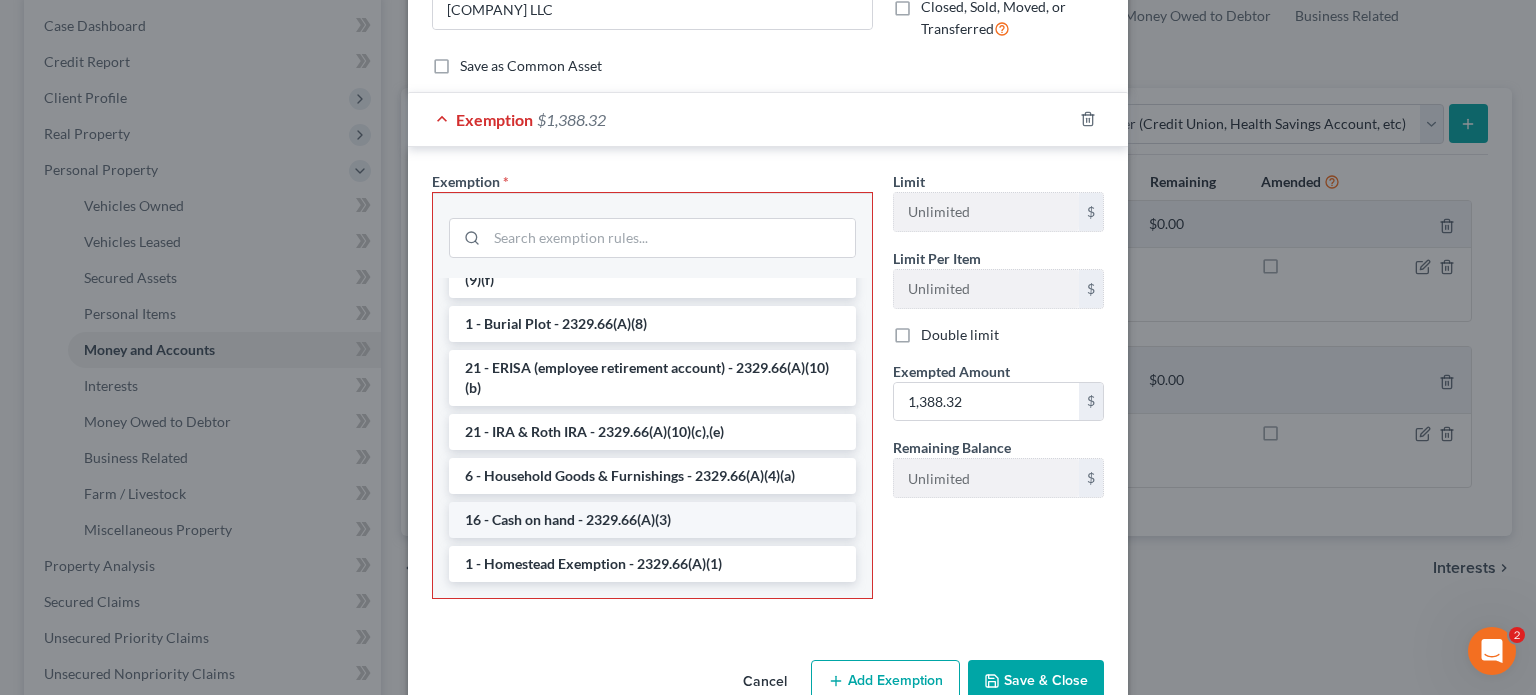 click on "16 - Cash on hand - 2329.66(A)(3)" at bounding box center [652, 520] 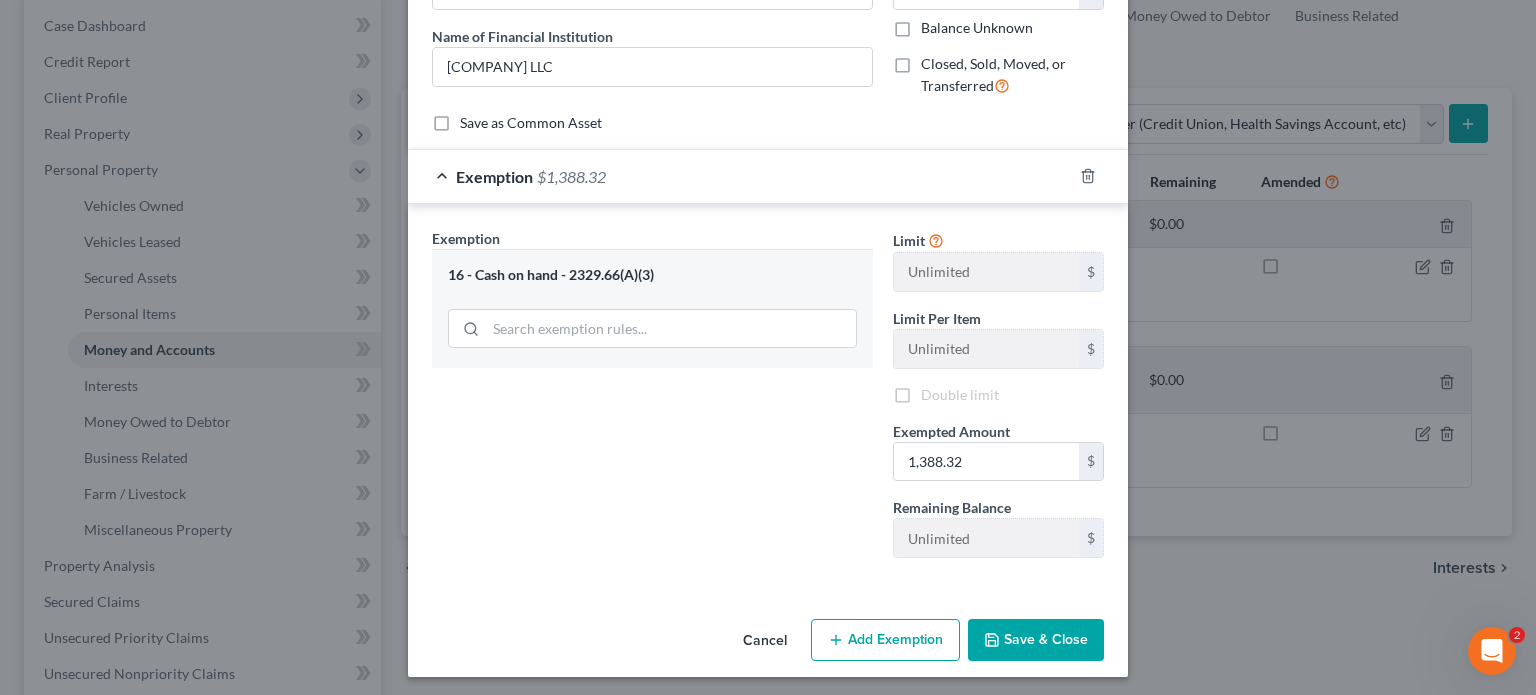 scroll, scrollTop: 146, scrollLeft: 0, axis: vertical 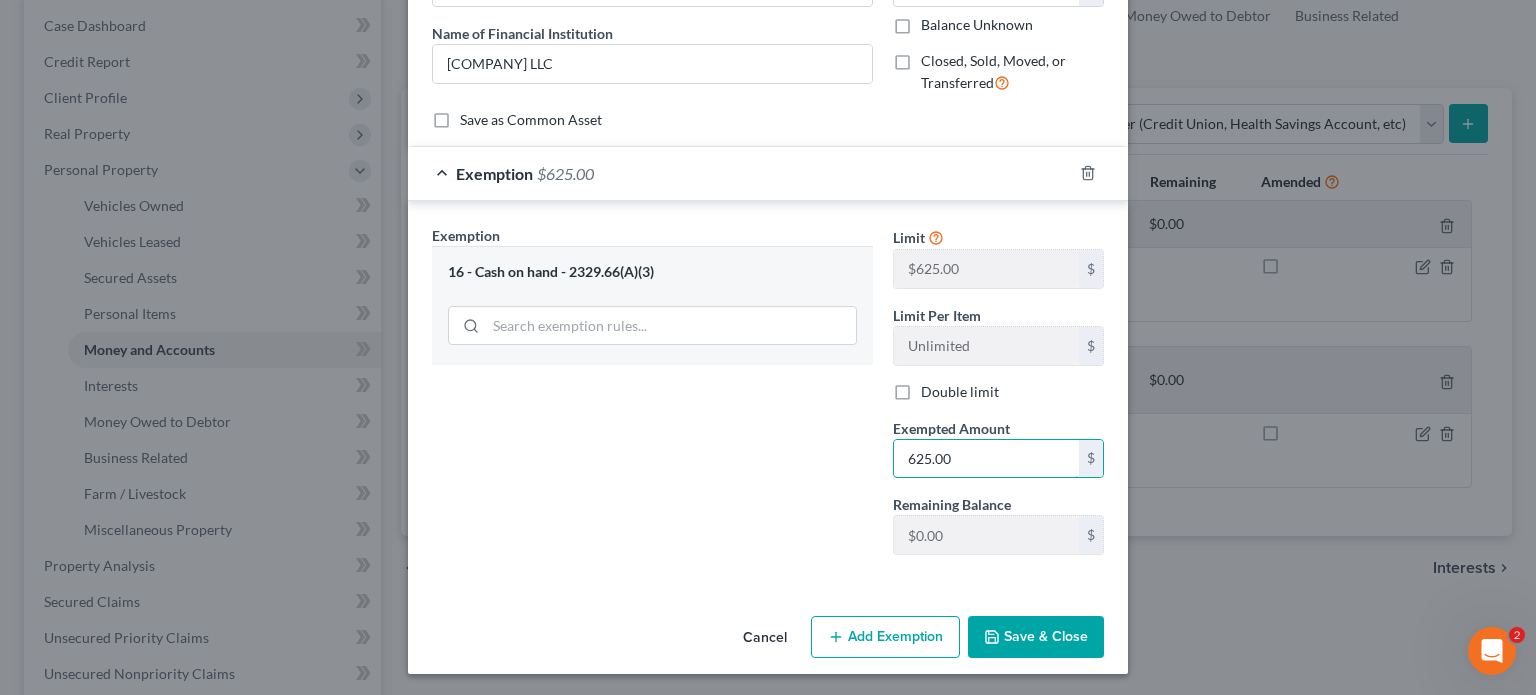 type on "625.00" 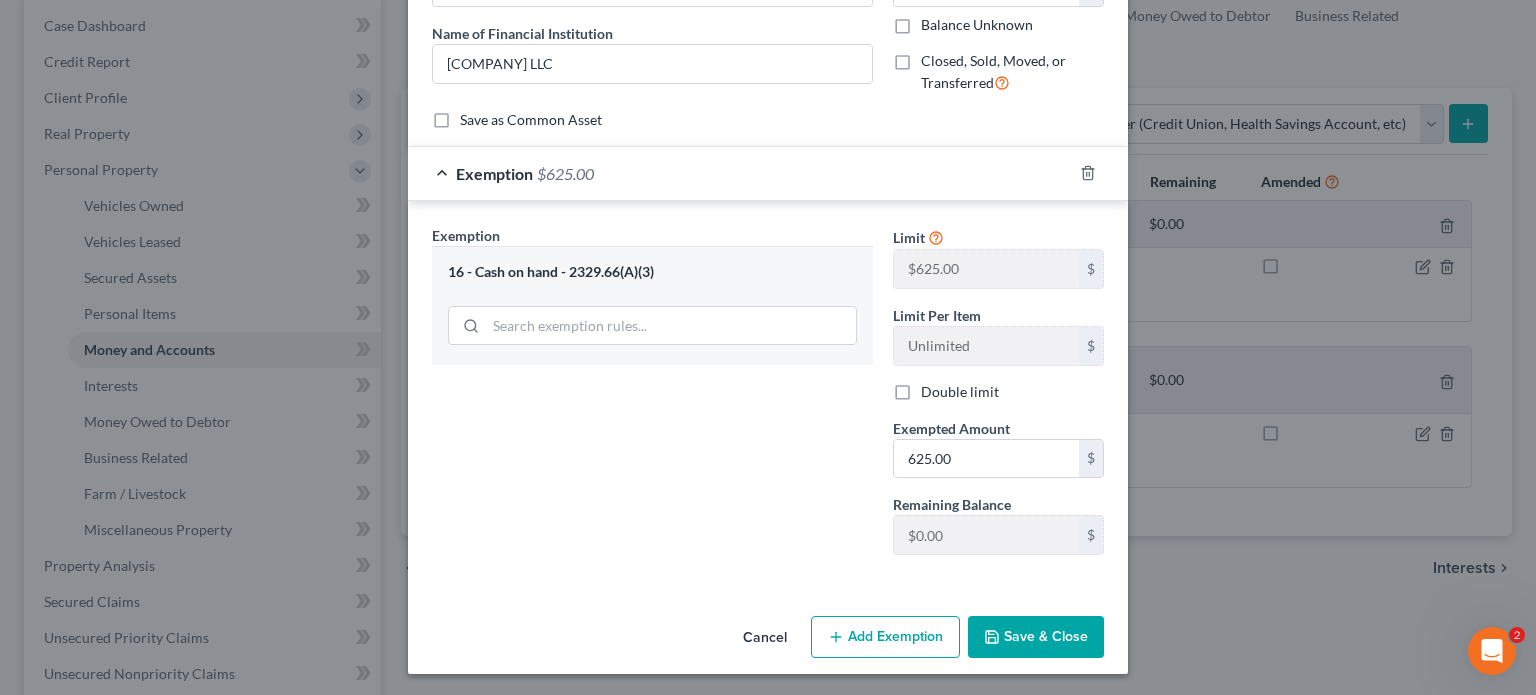 click on "Exemption Set must be selected for CA.
Exemption
*
16 - Cash on hand - 2329.66(A)(3)" at bounding box center [652, 398] 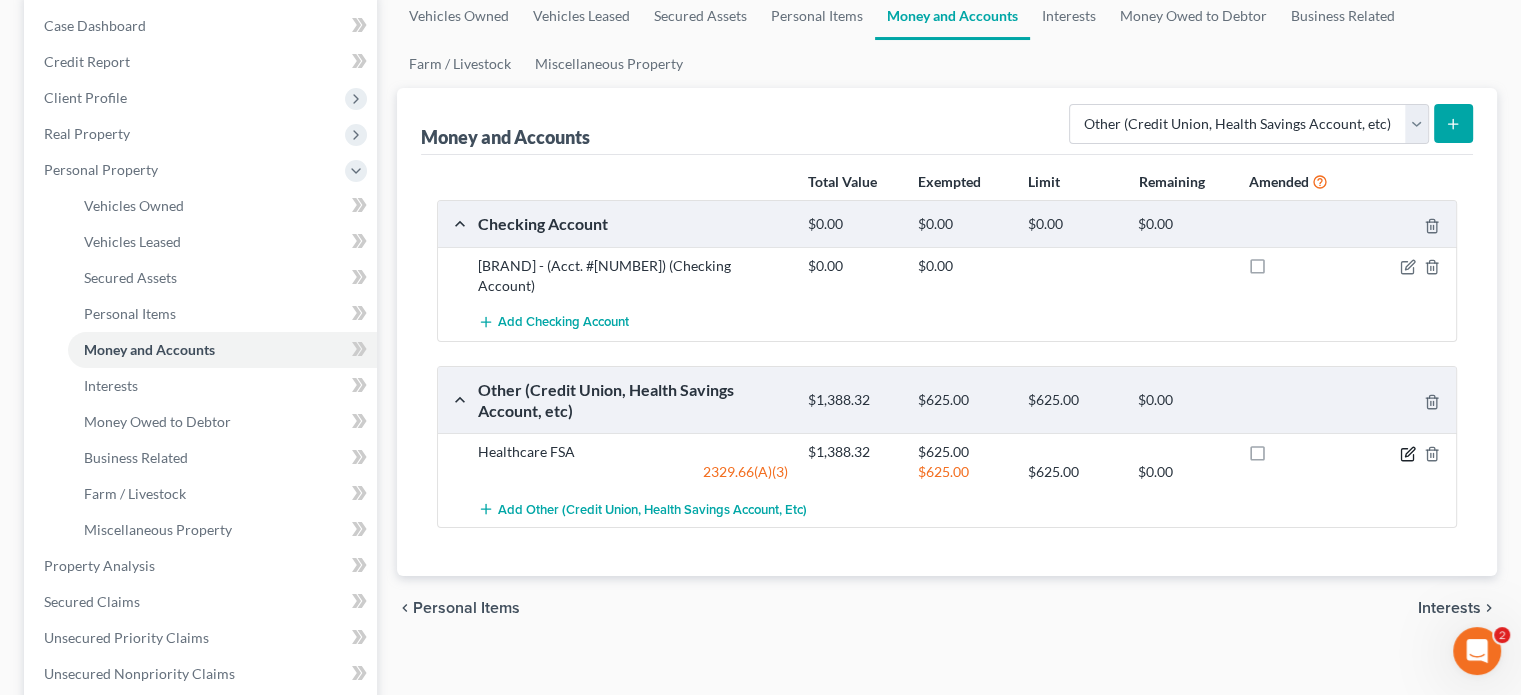 click 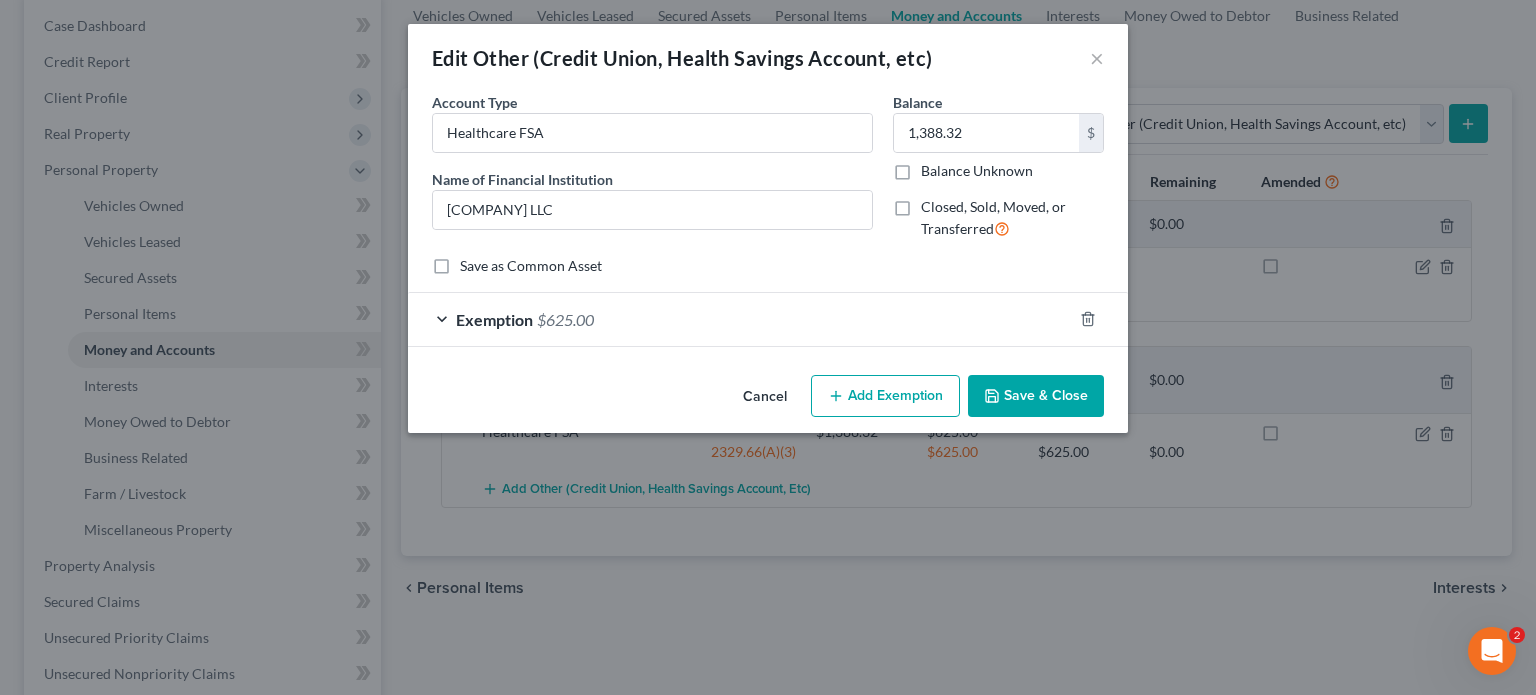 click on "$625.00" at bounding box center (565, 319) 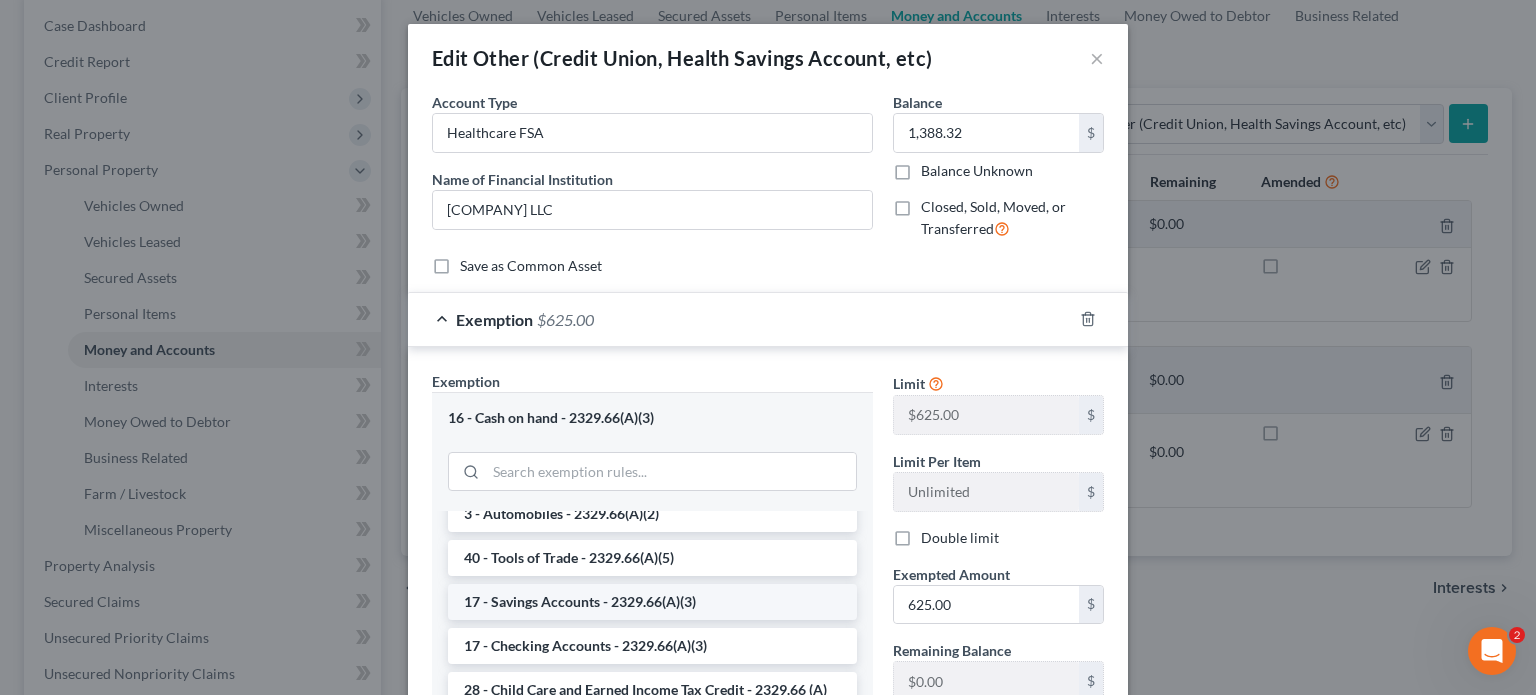 scroll, scrollTop: 2300, scrollLeft: 0, axis: vertical 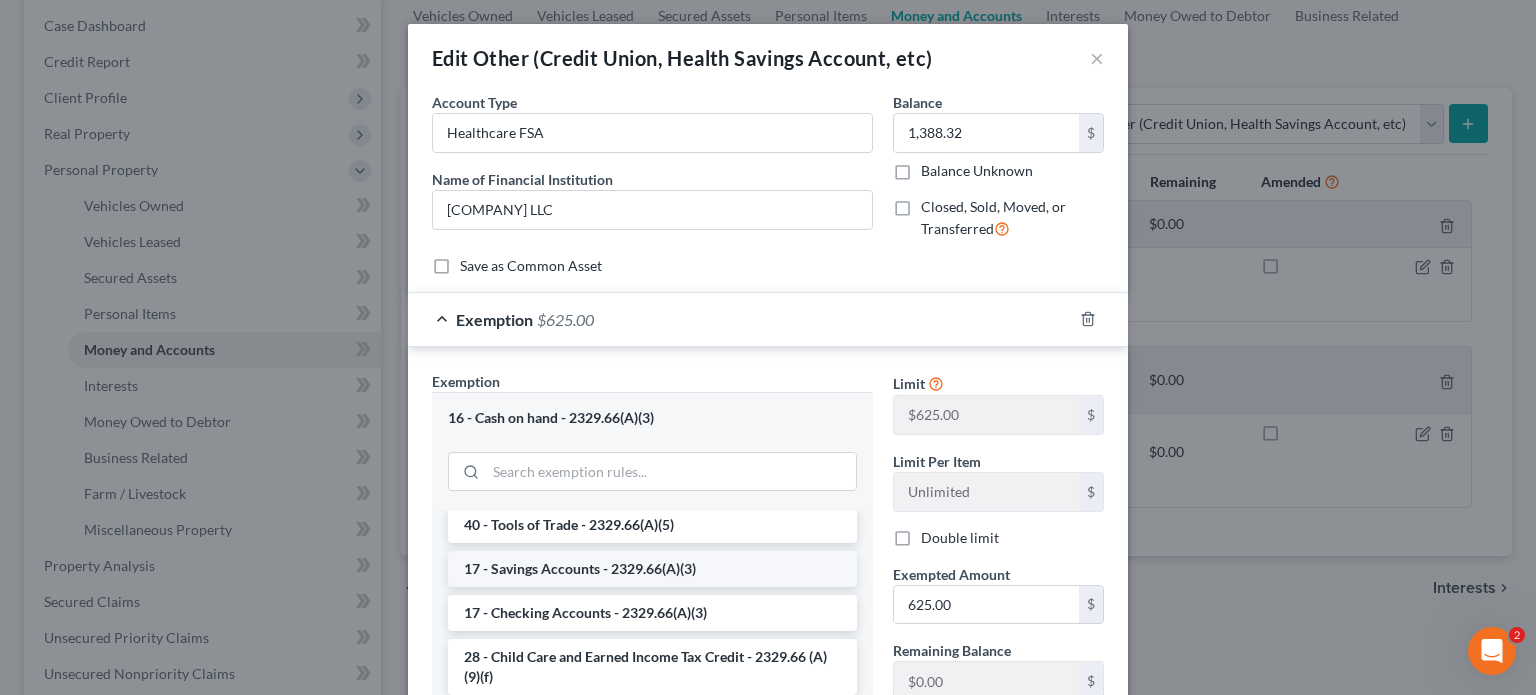 click on "17 - Savings Accounts  - 2329.66(A)(3)" at bounding box center (652, 569) 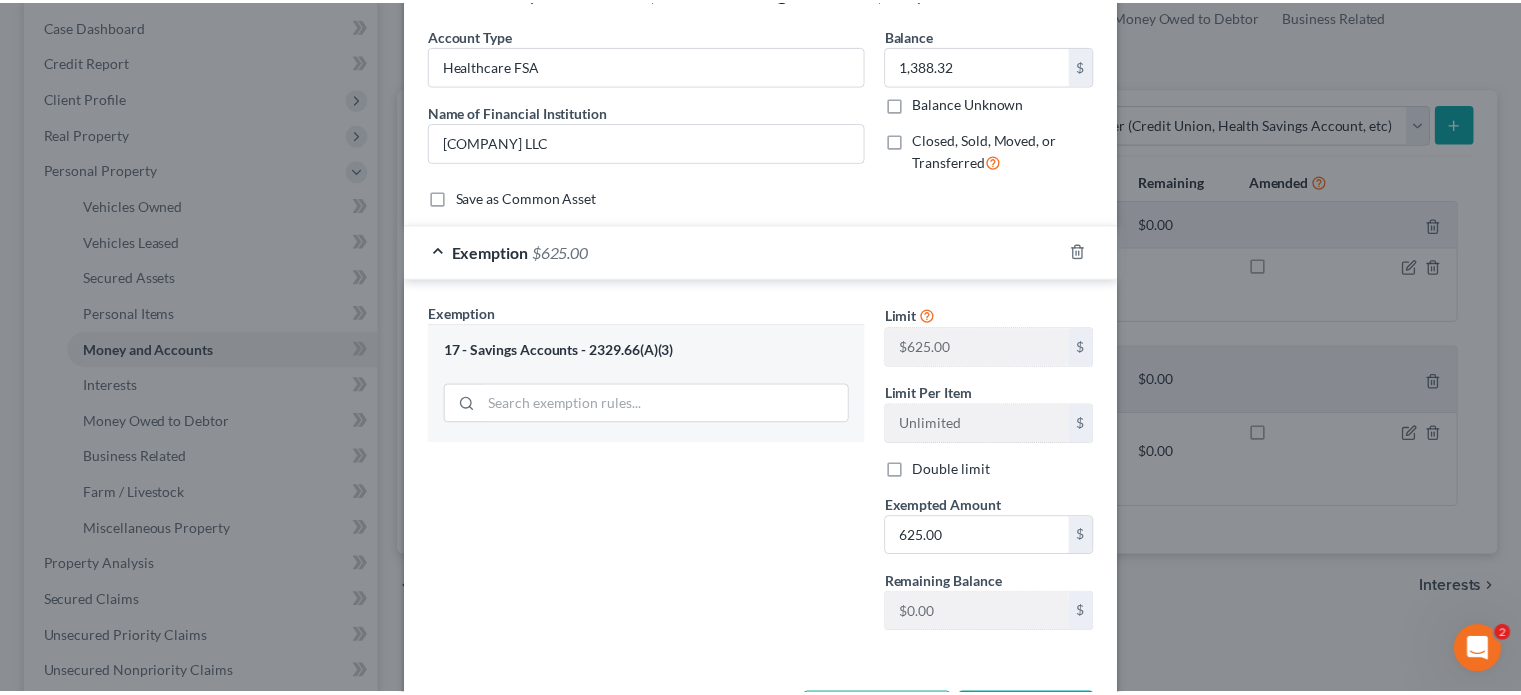 scroll, scrollTop: 100, scrollLeft: 0, axis: vertical 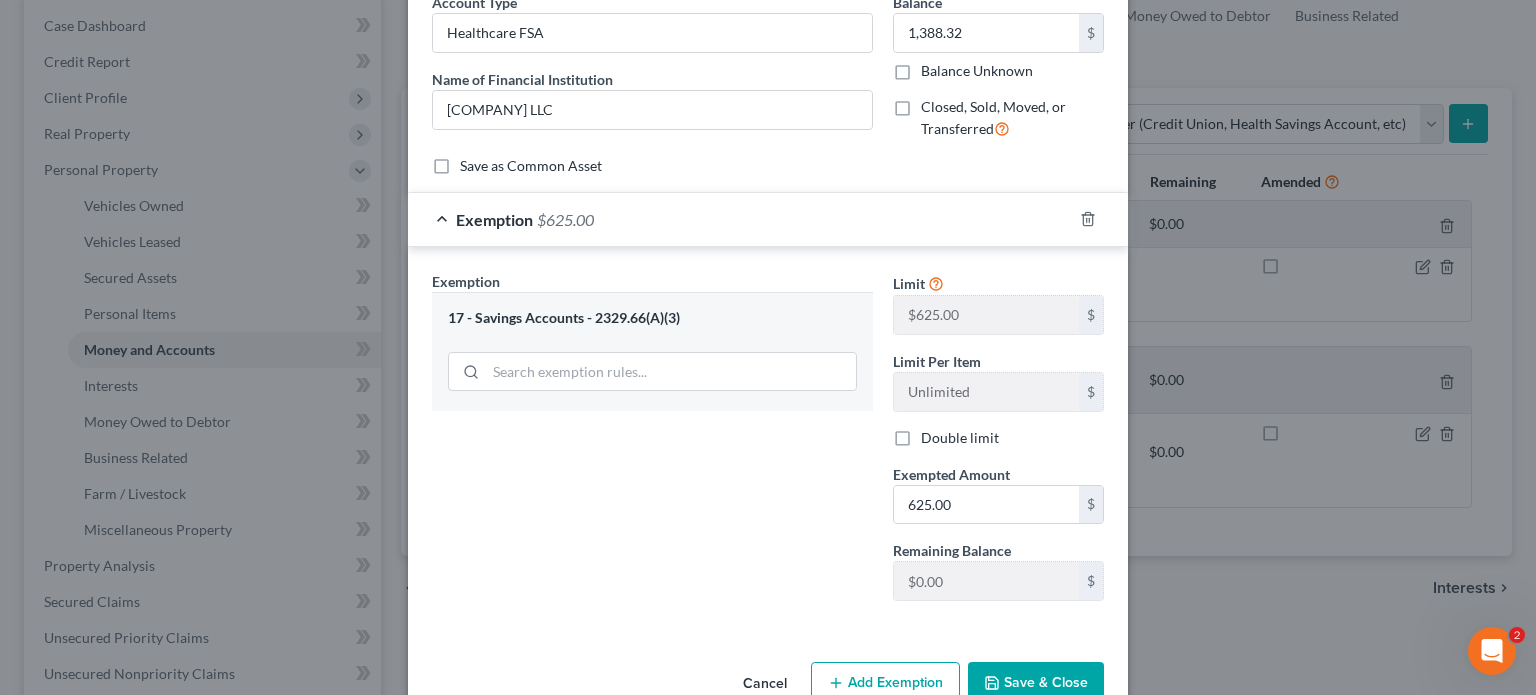 click on "Save & Close" at bounding box center (1036, 683) 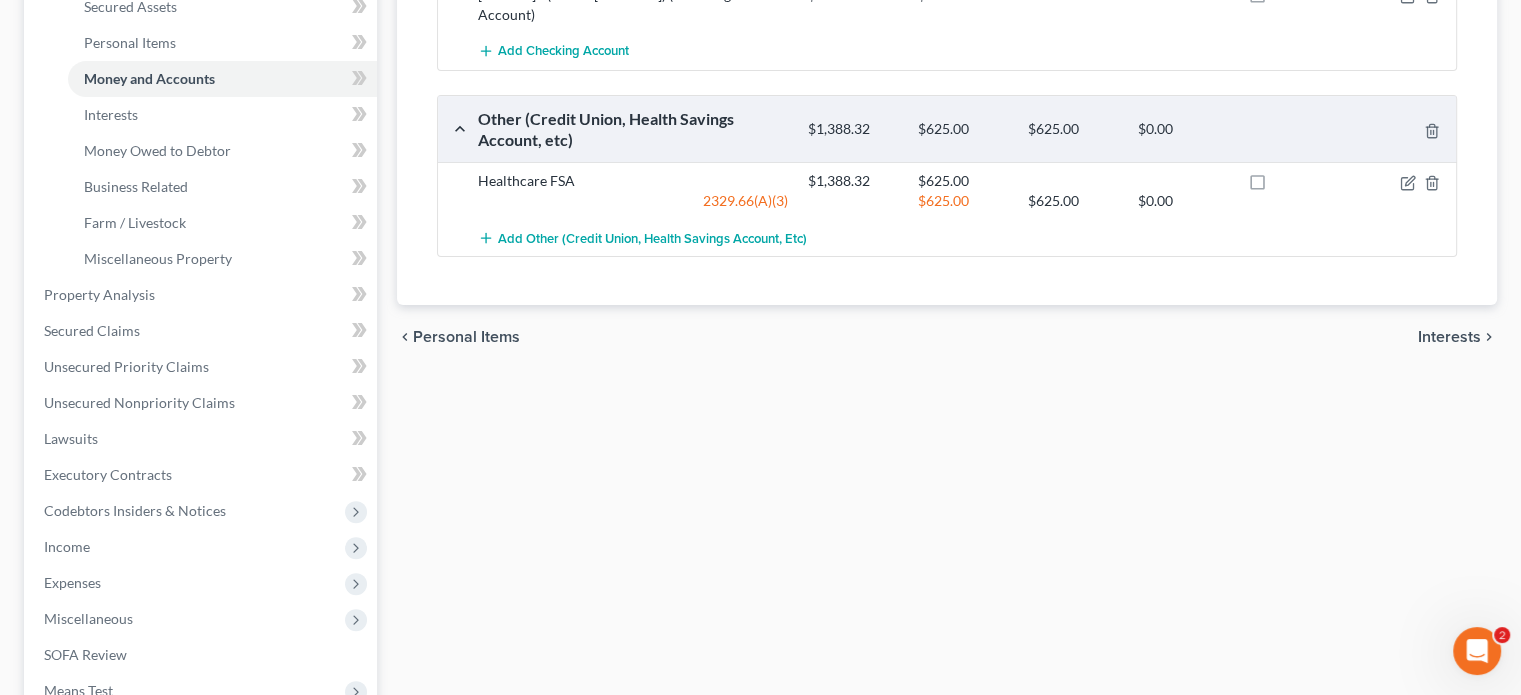 scroll, scrollTop: 500, scrollLeft: 0, axis: vertical 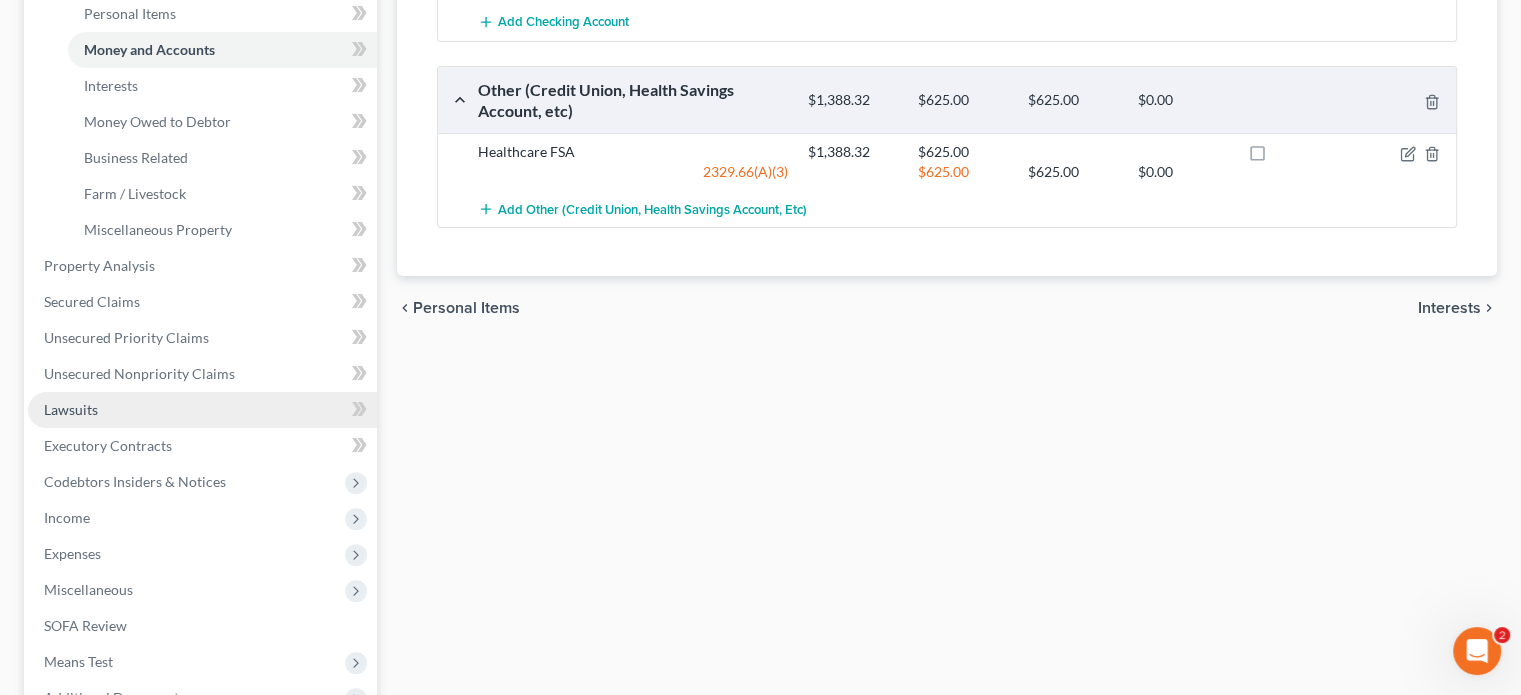 click on "Lawsuits" at bounding box center [71, 409] 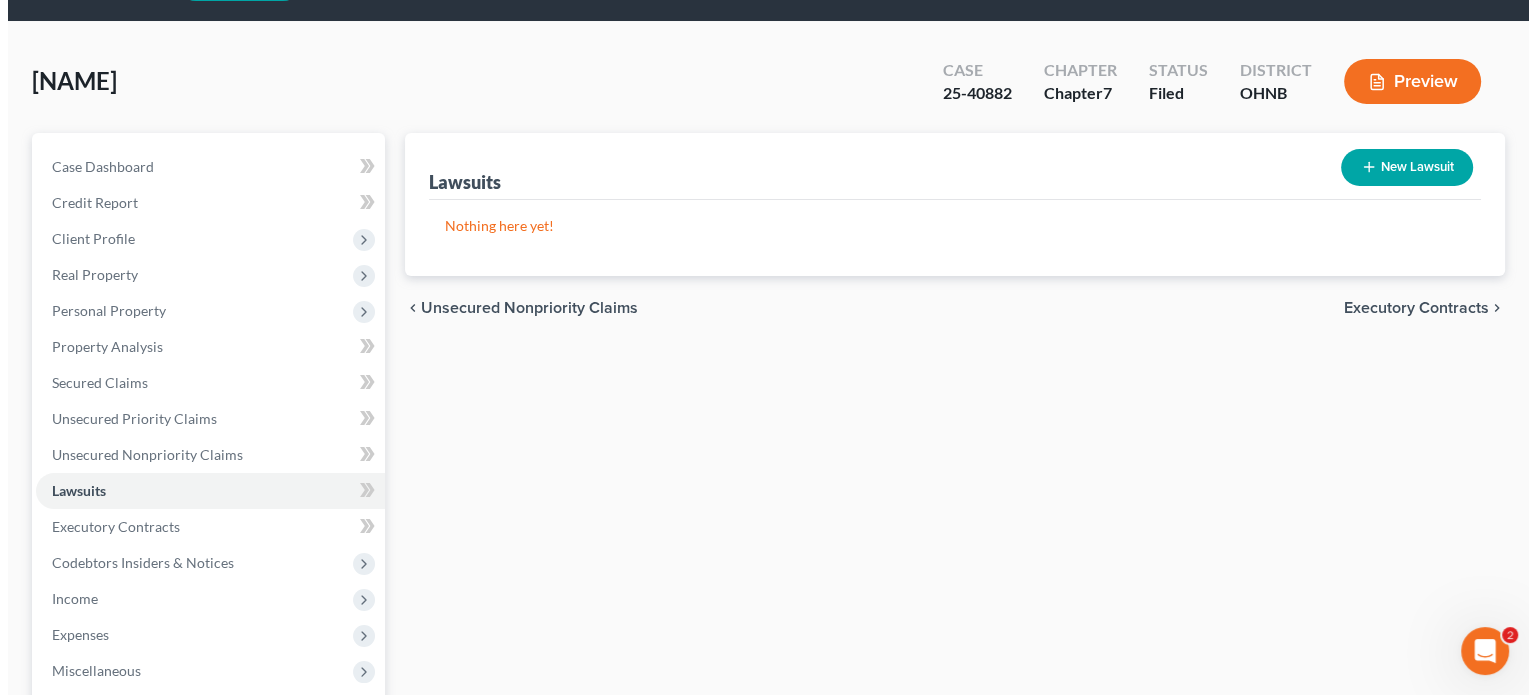 scroll, scrollTop: 0, scrollLeft: 0, axis: both 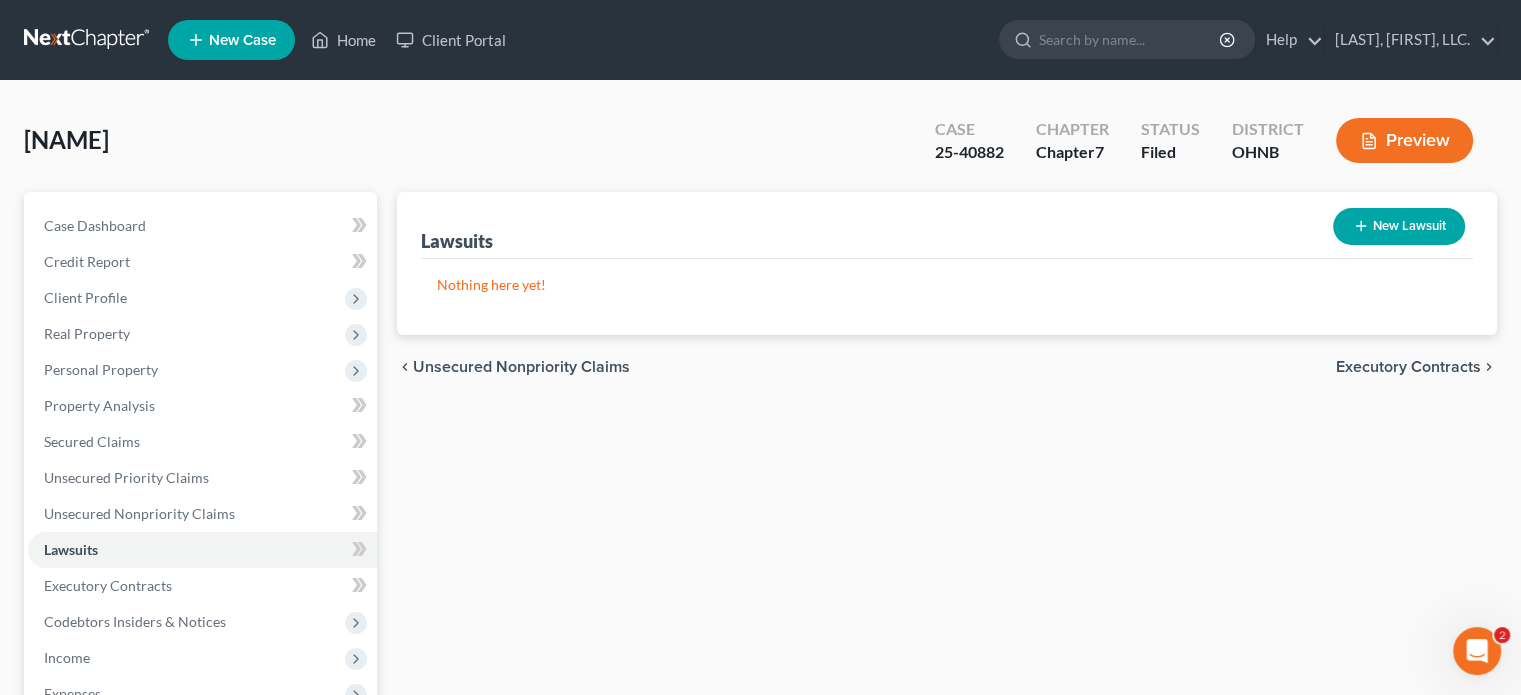click on "New Lawsuit" at bounding box center [1399, 226] 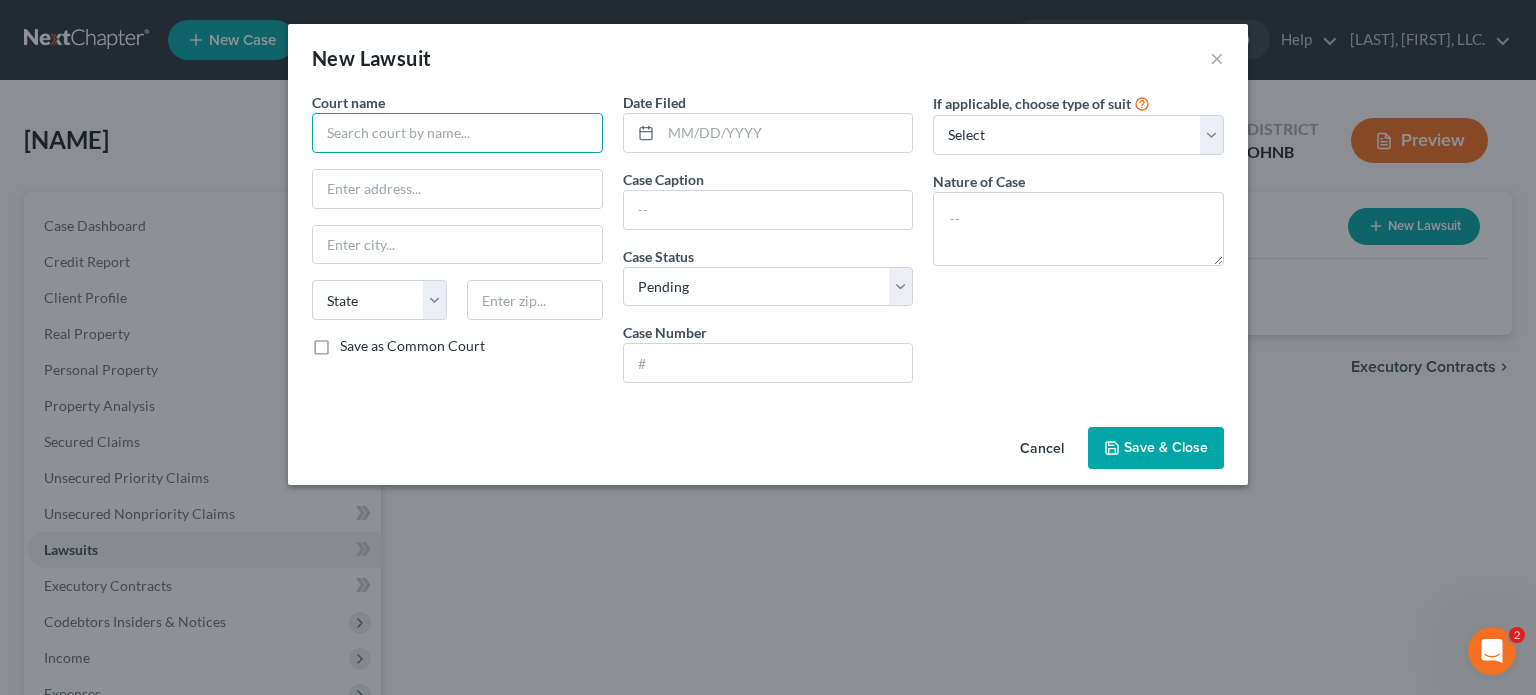 click at bounding box center (457, 133) 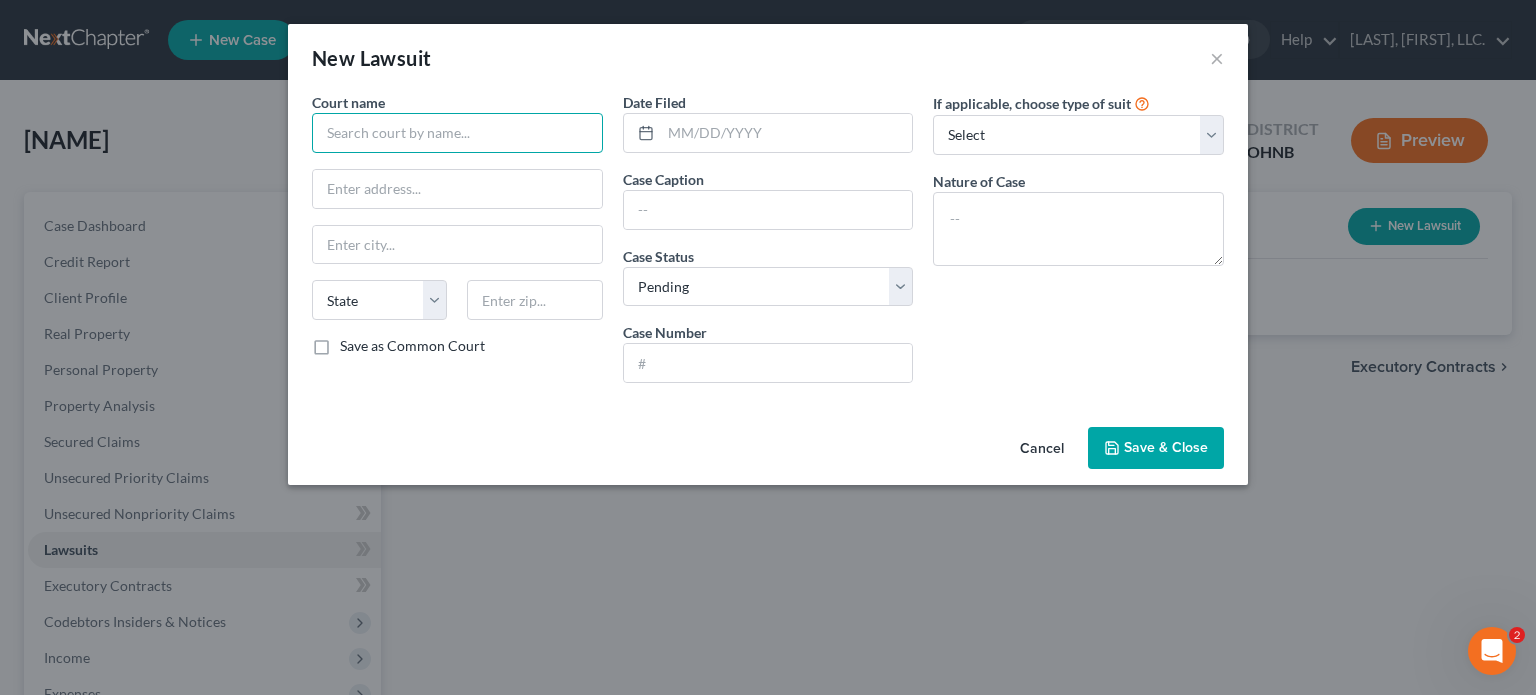 click at bounding box center (457, 133) 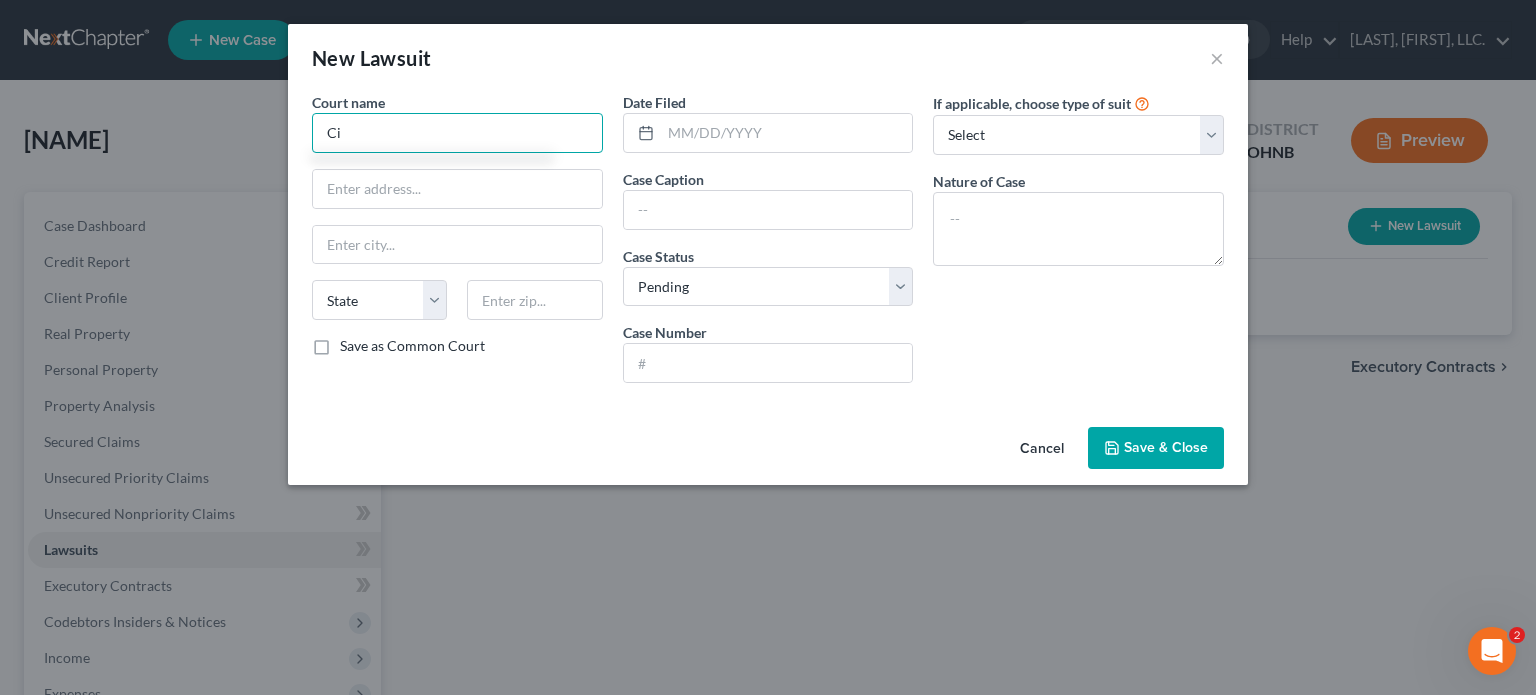 type on "C" 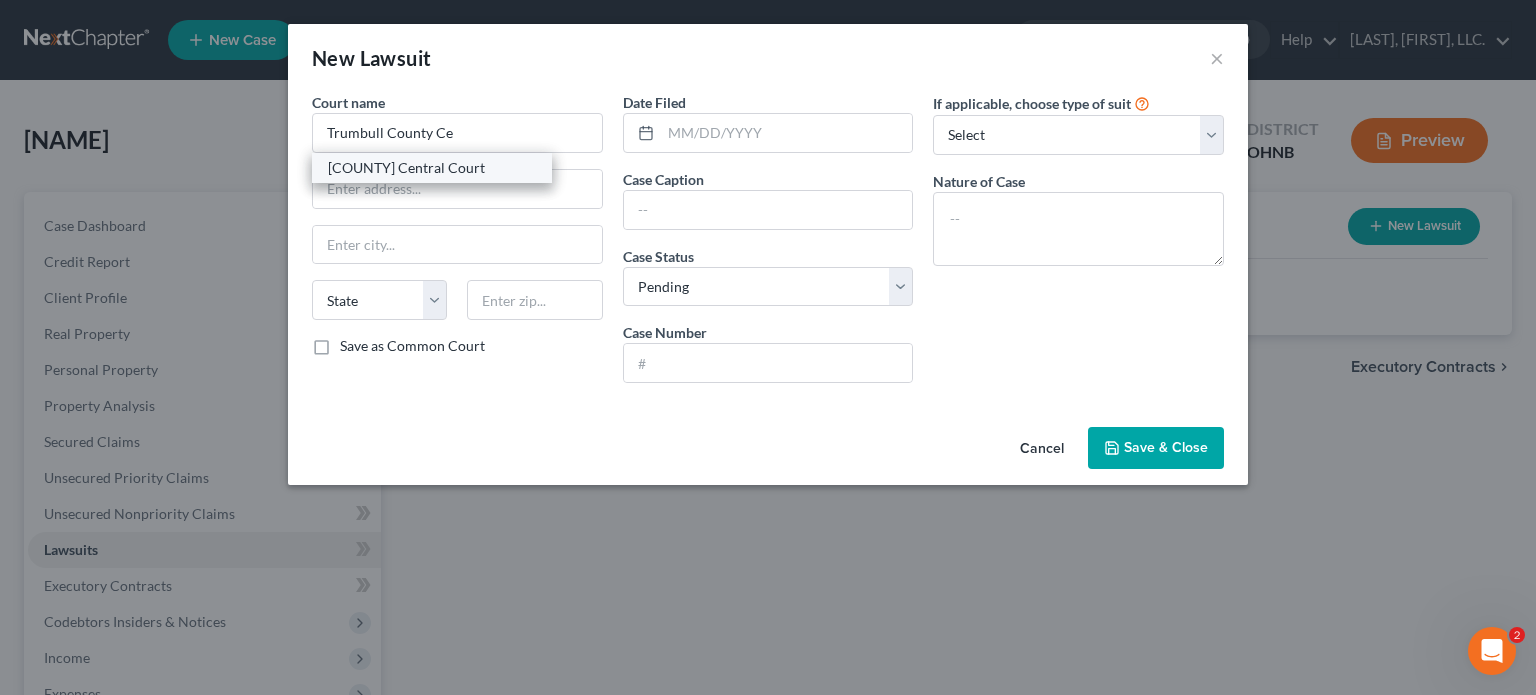 click on "[COUNTY] Central Court" at bounding box center (432, 168) 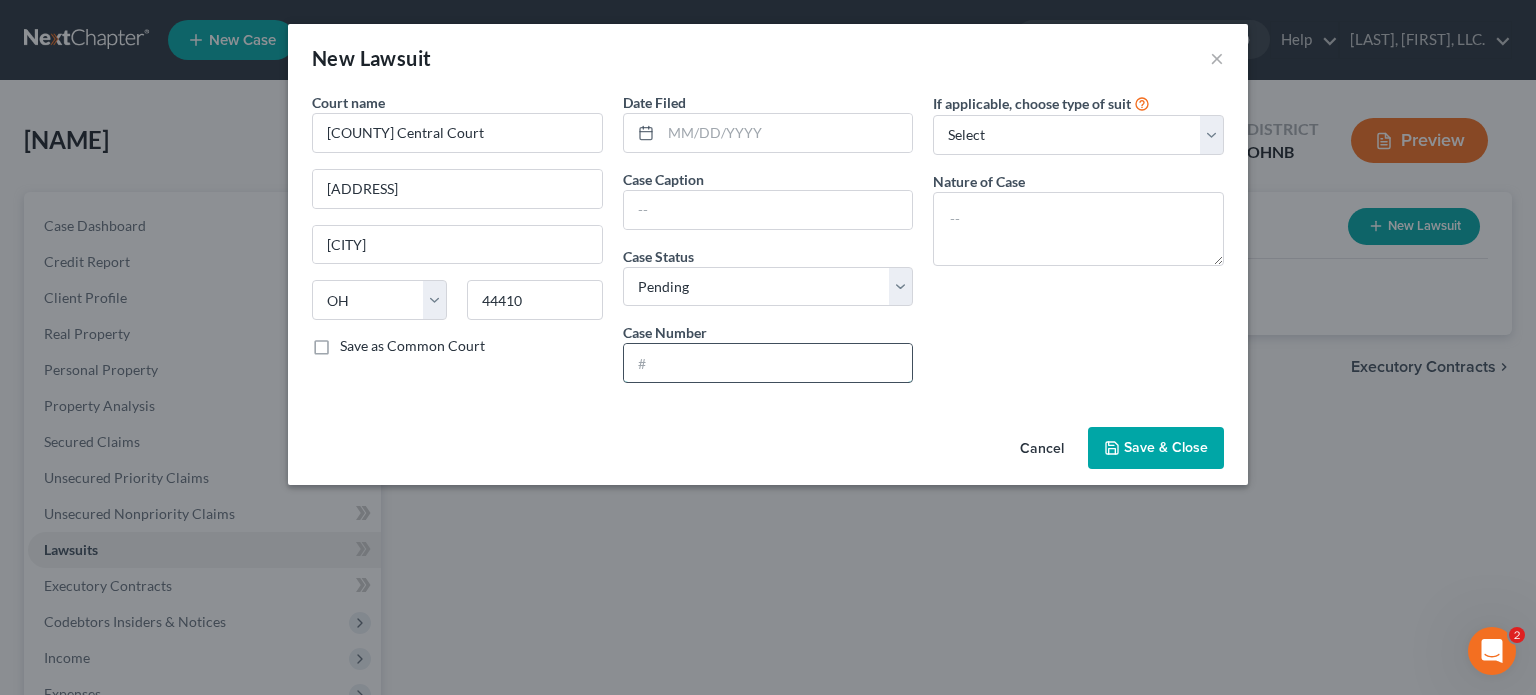click at bounding box center (768, 363) 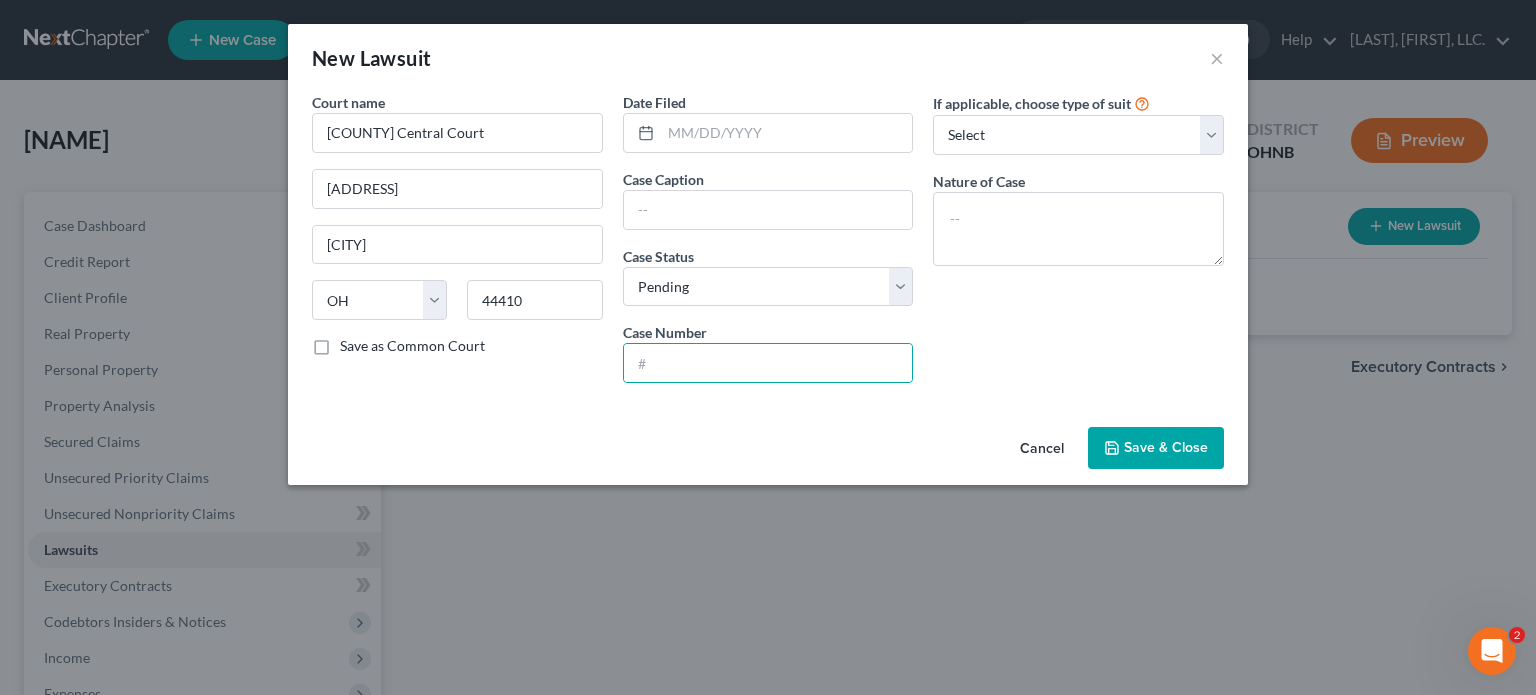 click on "Court name Trumbull County Central Court 180 N. Mecca St. (St.Rt.46) Cortland State AL AK AR AZ CA CO CT DE DC FL GA GU HI ID IL IN IA KS KY LA ME MD MA MI MN MS MO MT NC ND NE NV NH NJ NM NY OH OK OR PA PR RI SC SD TN TX UT VI VA VT WA WV WI WY 44410 Save as Common Court" at bounding box center [457, 245] 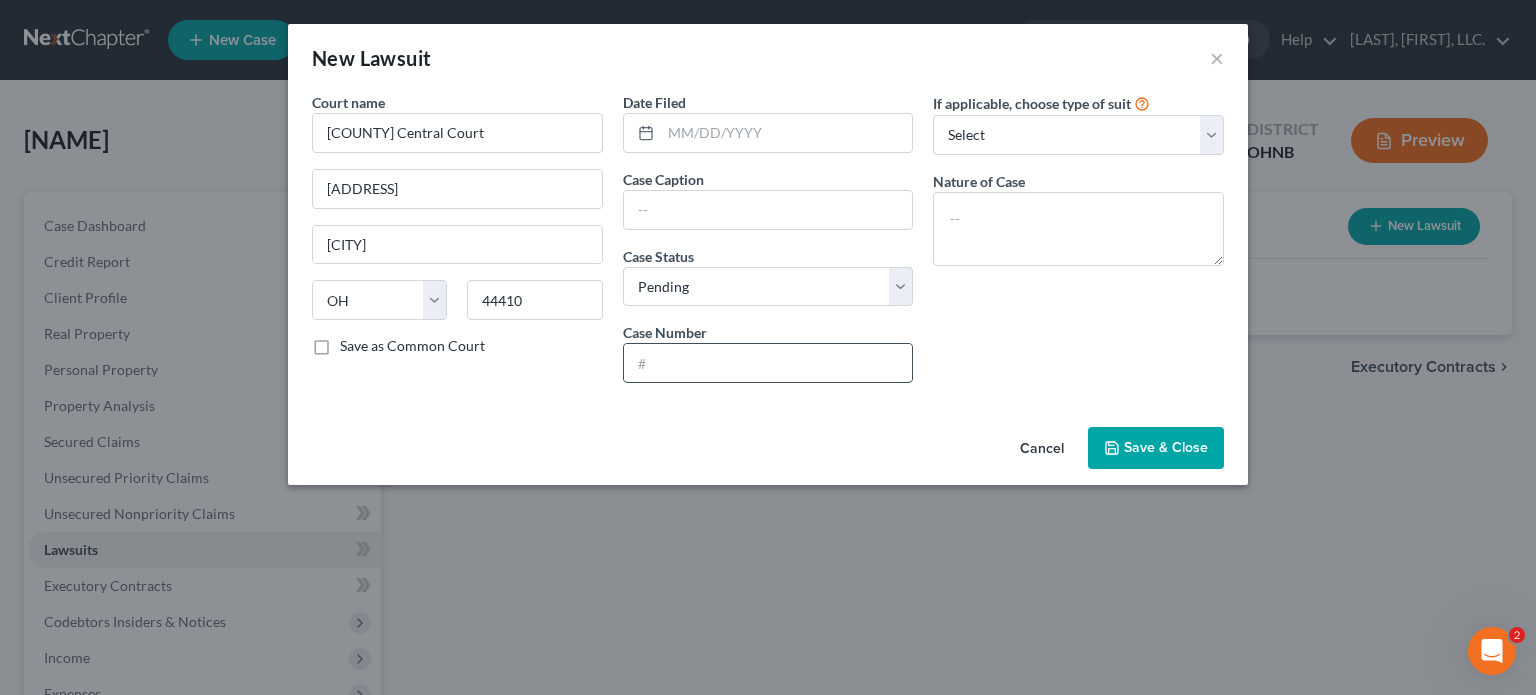 click at bounding box center (768, 363) 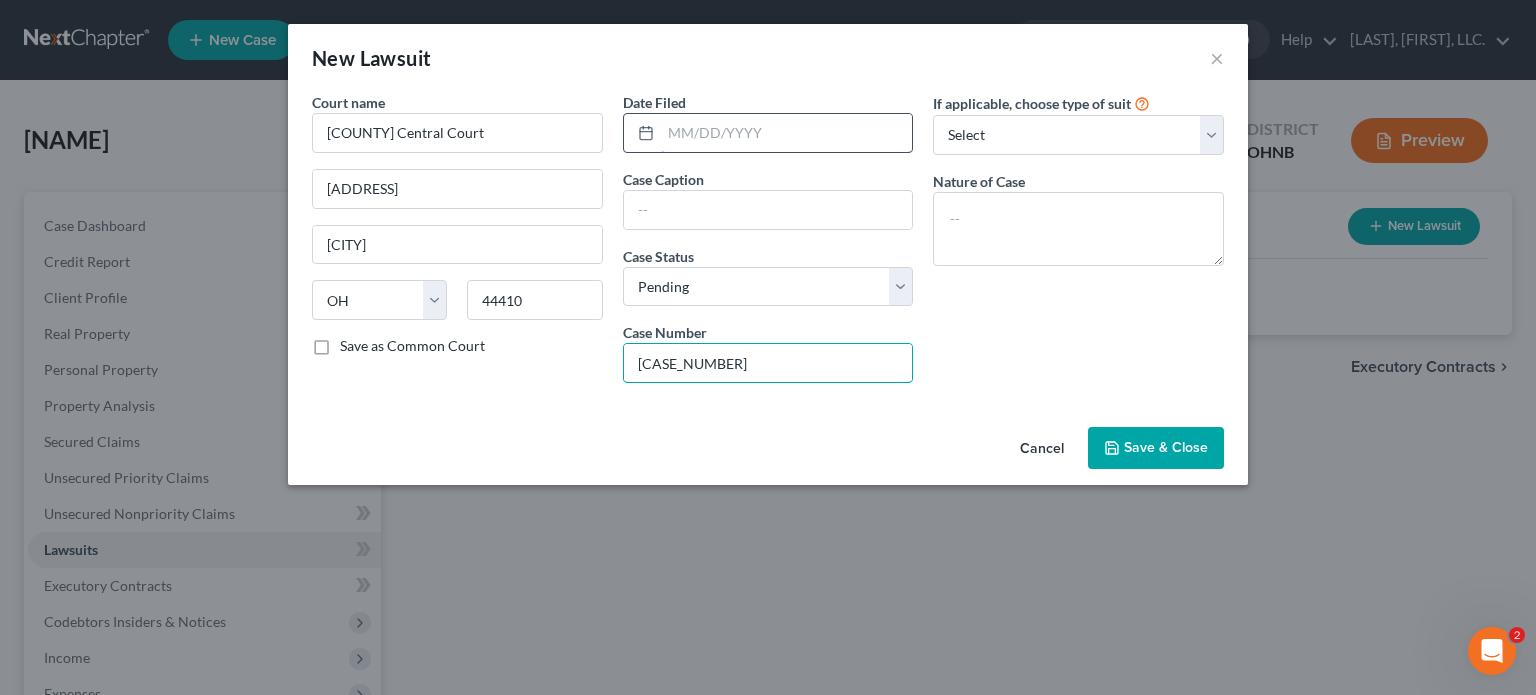 type on "[CASE_NUMBER]" 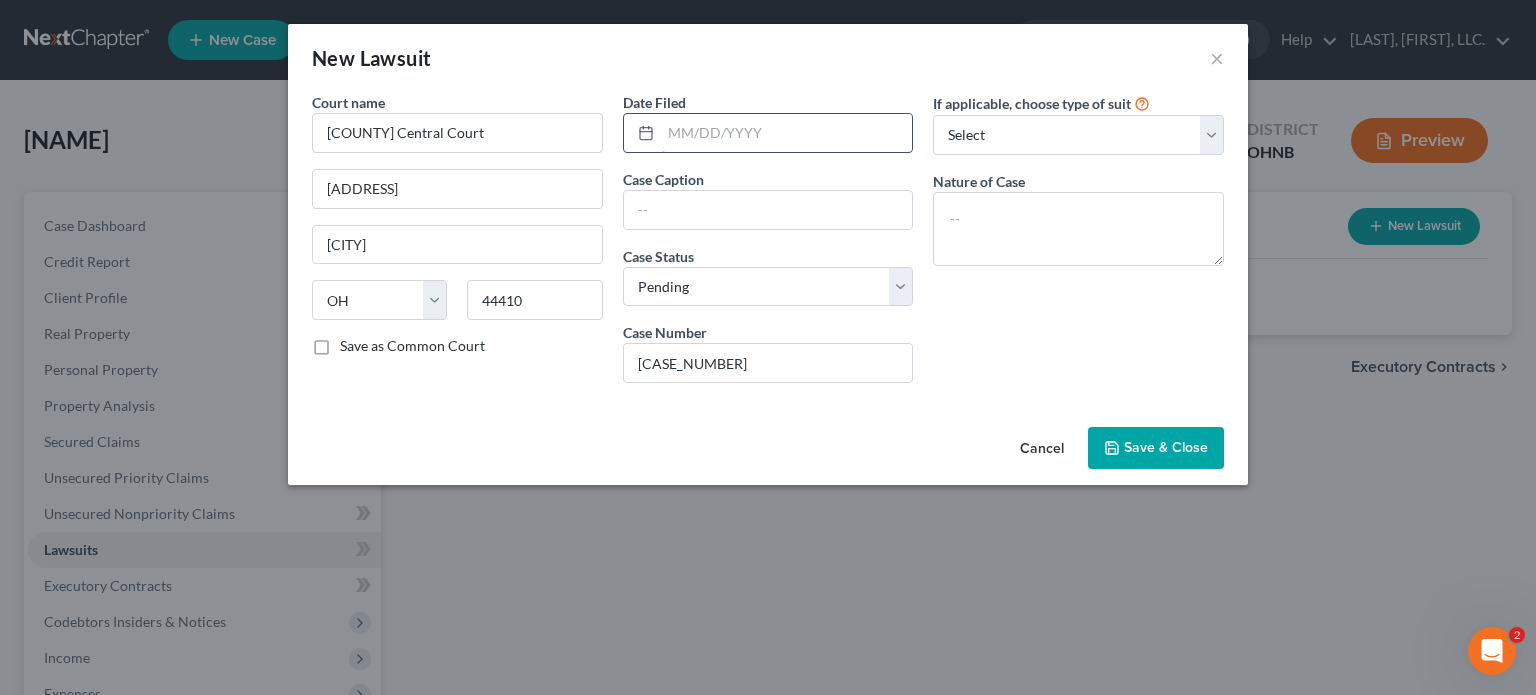 click at bounding box center [787, 133] 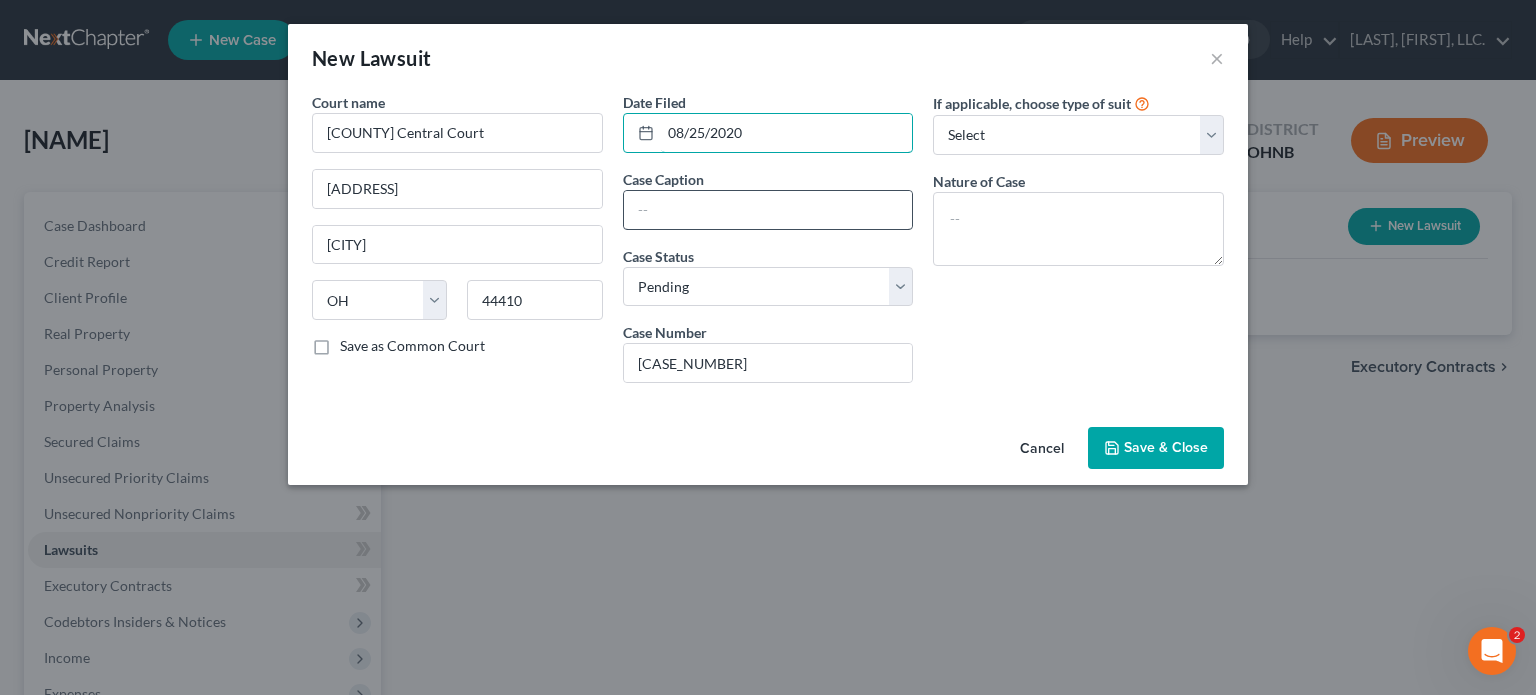 type on "08/25/2020" 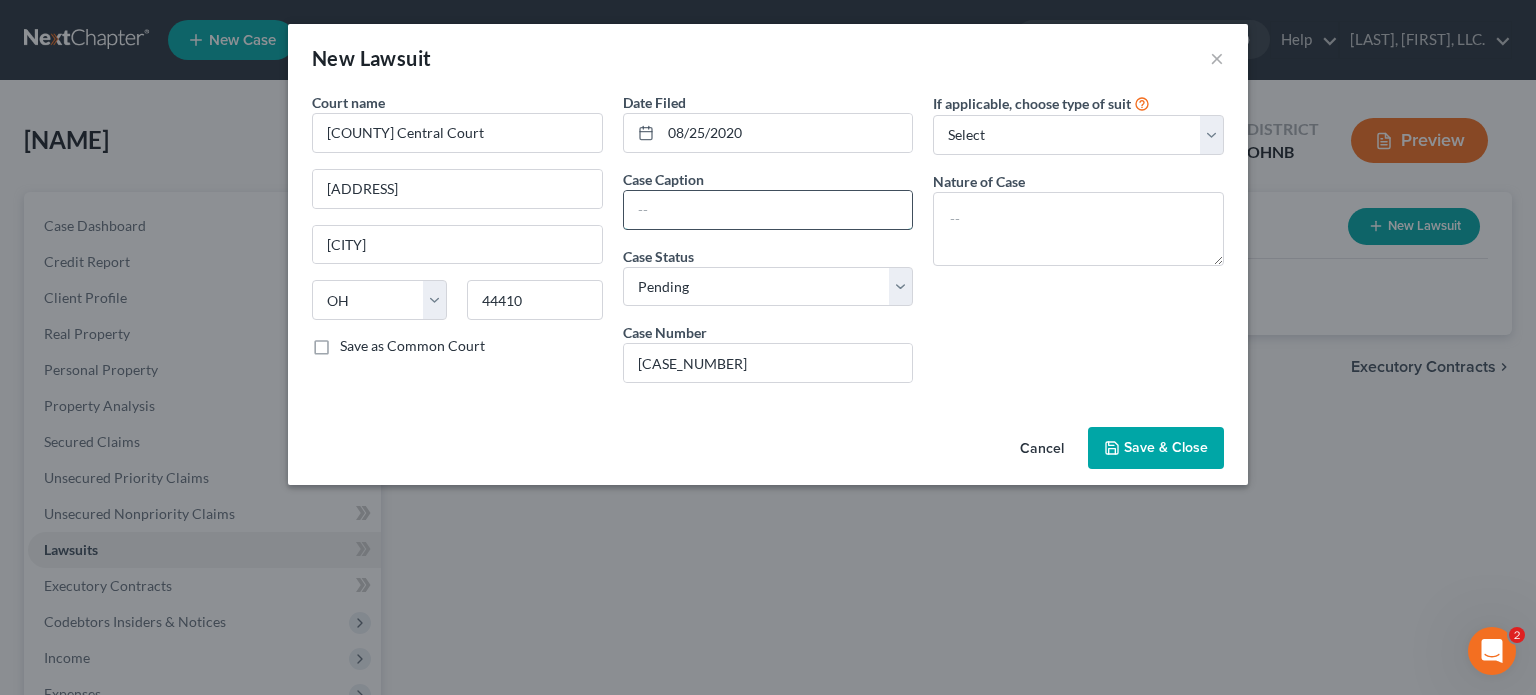 click at bounding box center [768, 210] 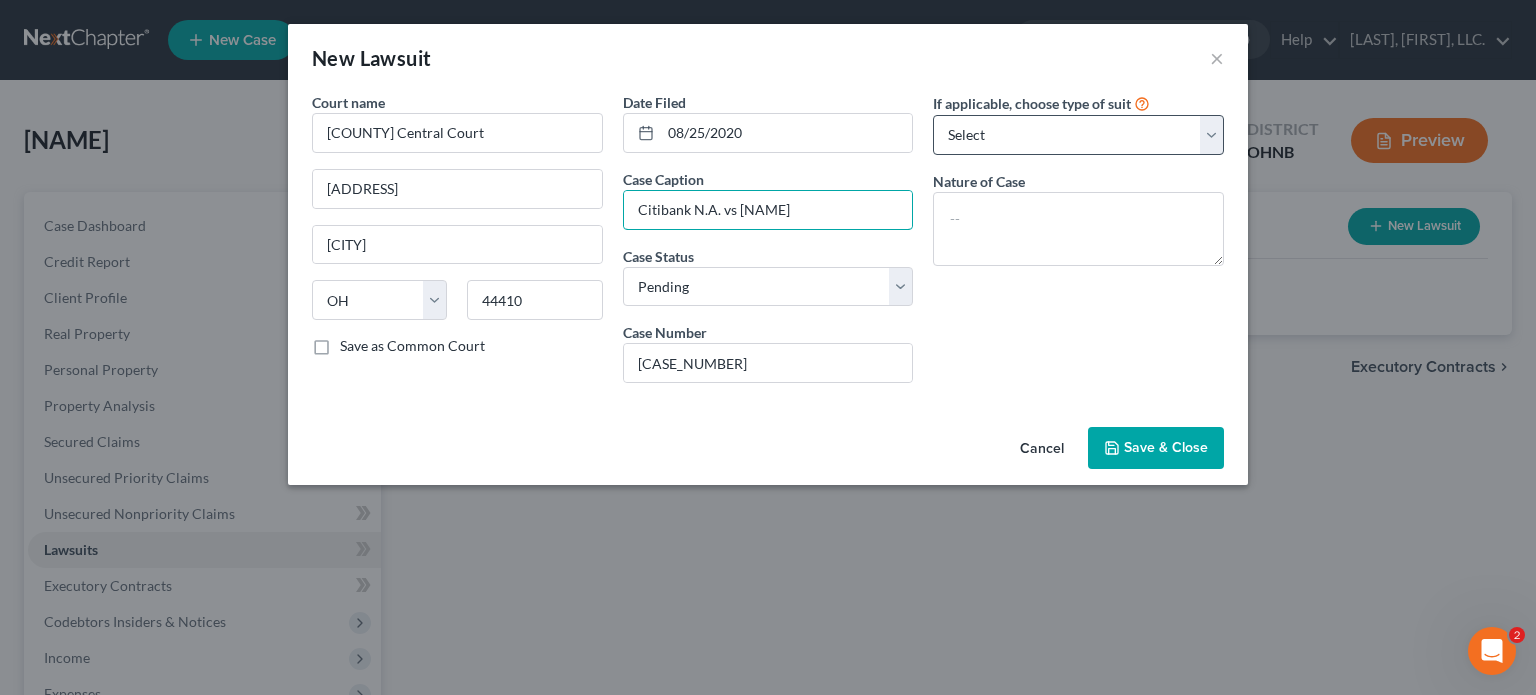 type on "Citibank N.A. vs [NAME]" 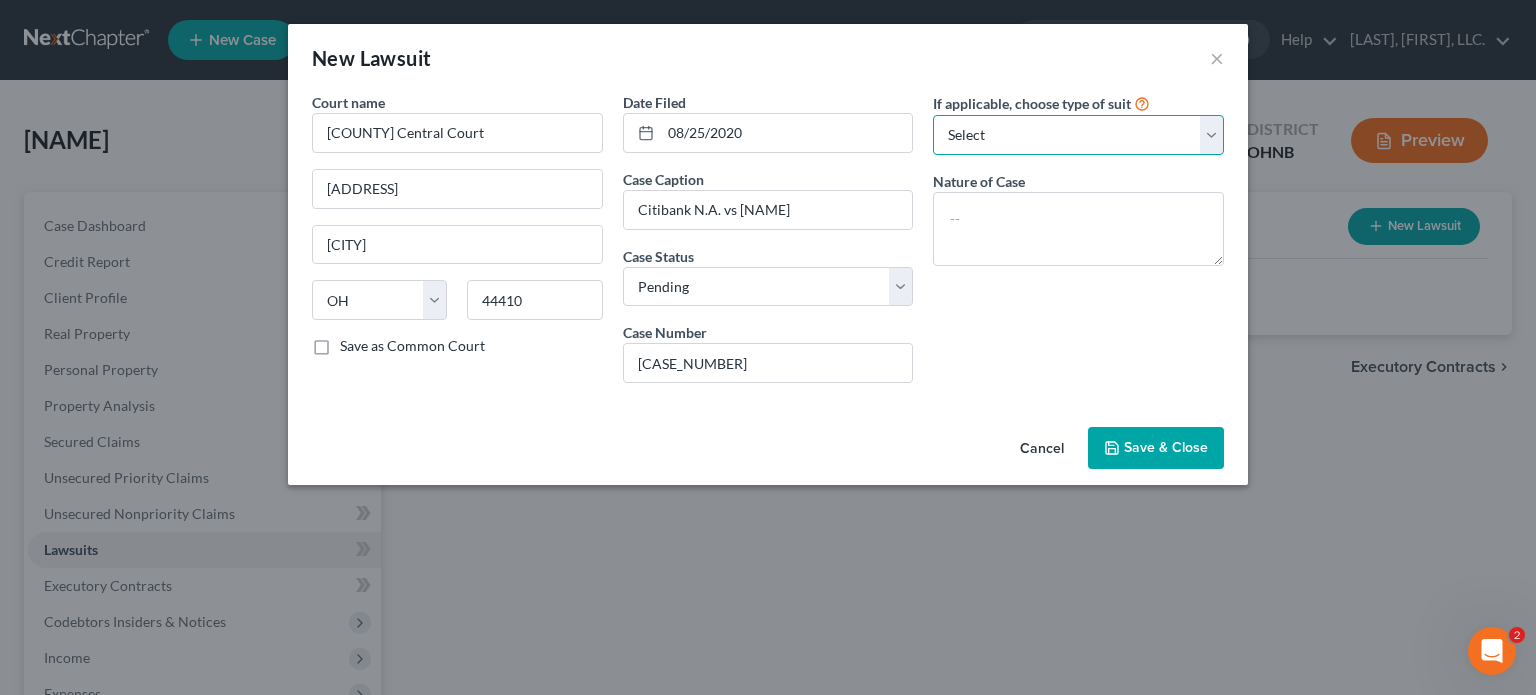 click on "Select Repossession Garnishment Foreclosure Attached, Seized, Or Levied Other" at bounding box center [1078, 135] 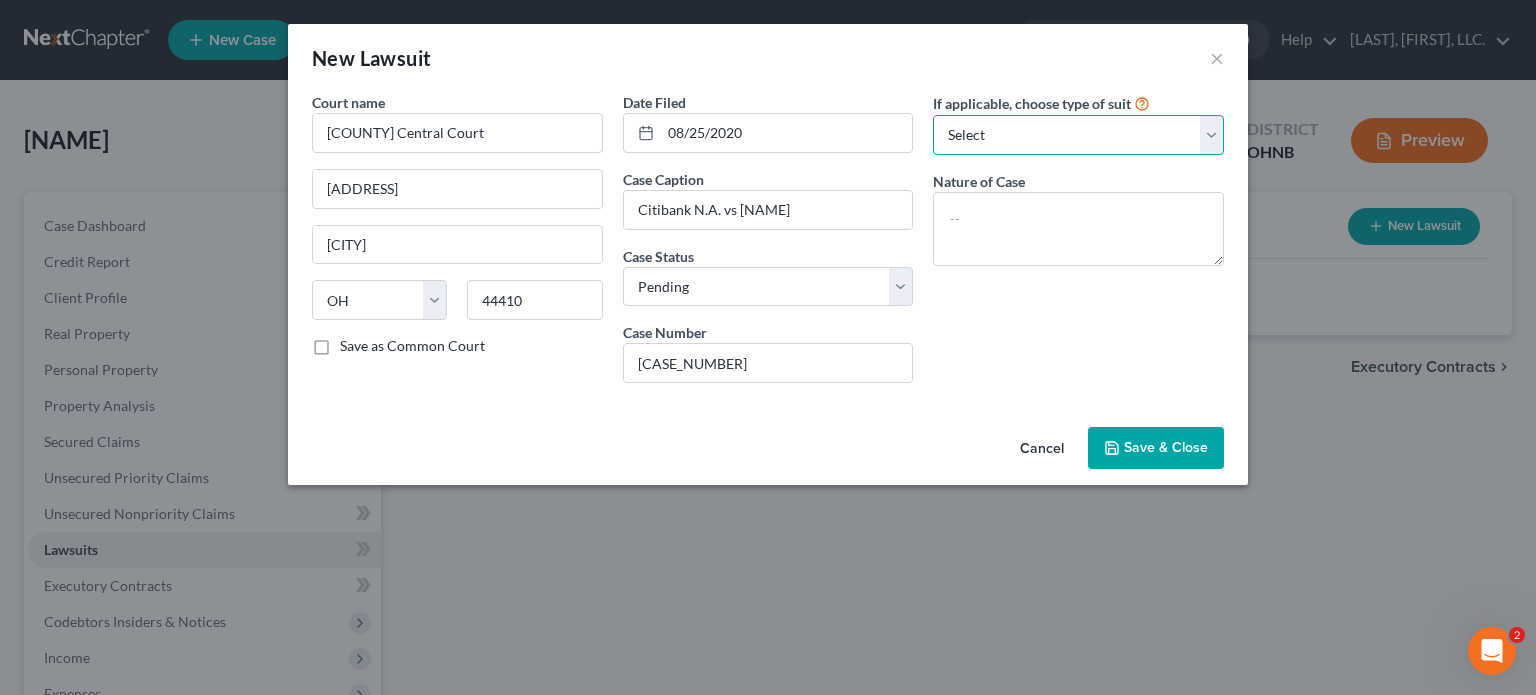 select on "1" 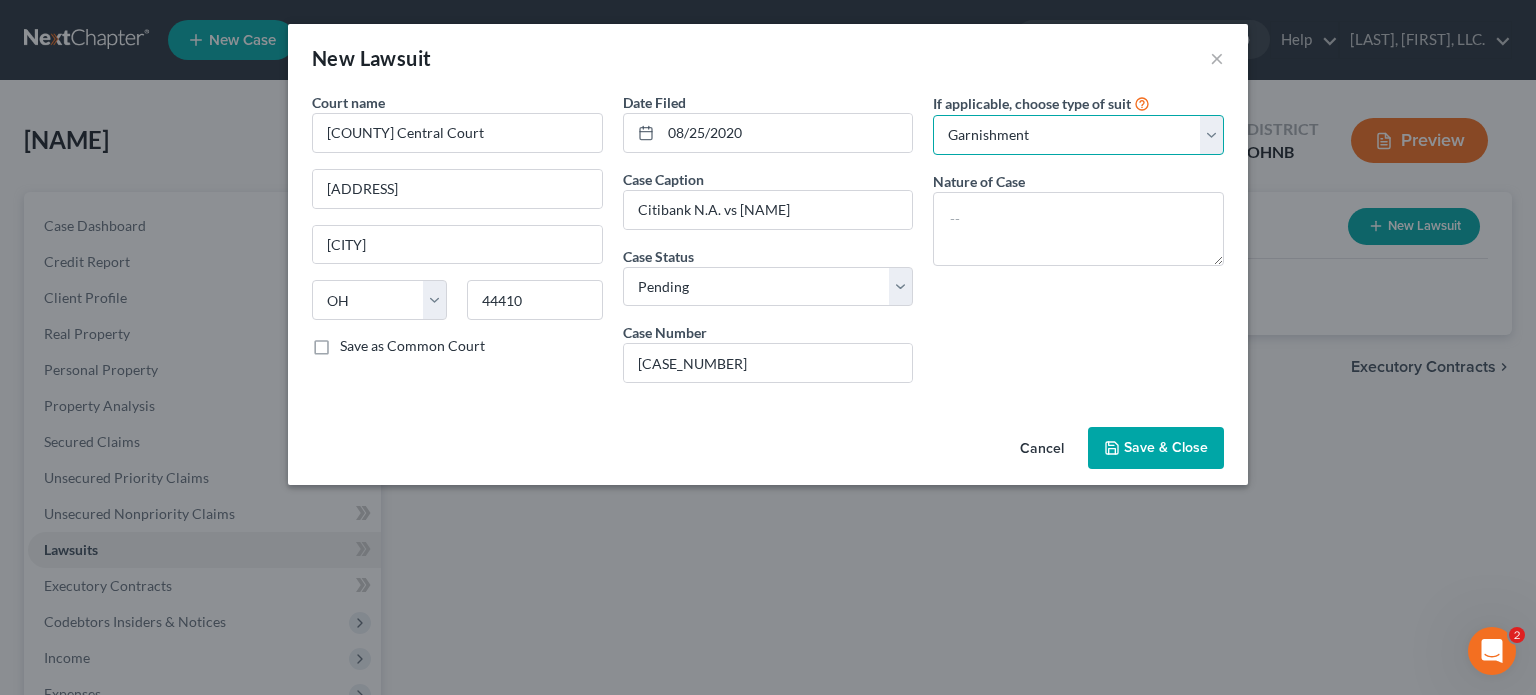 click on "Select Repossession Garnishment Foreclosure Attached, Seized, Or Levied Other" at bounding box center [1078, 135] 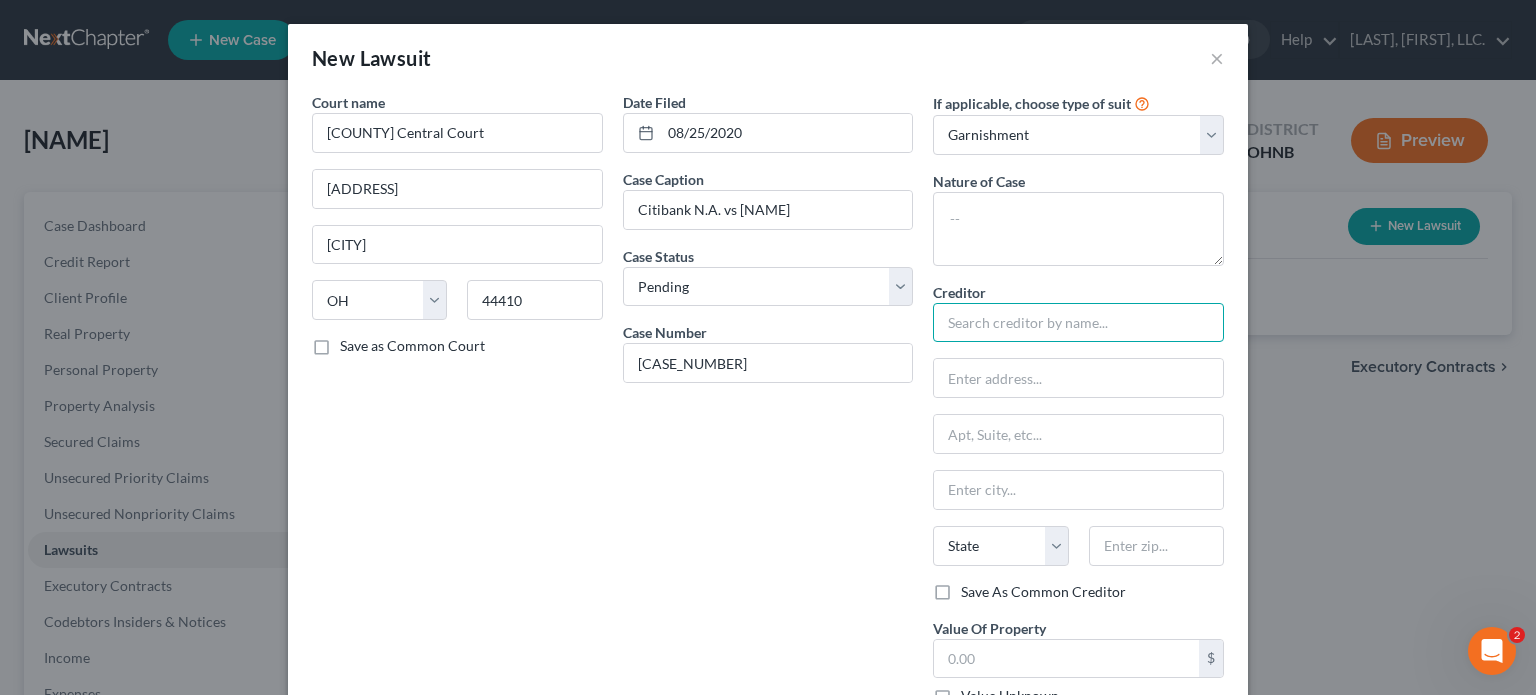 click at bounding box center (1078, 323) 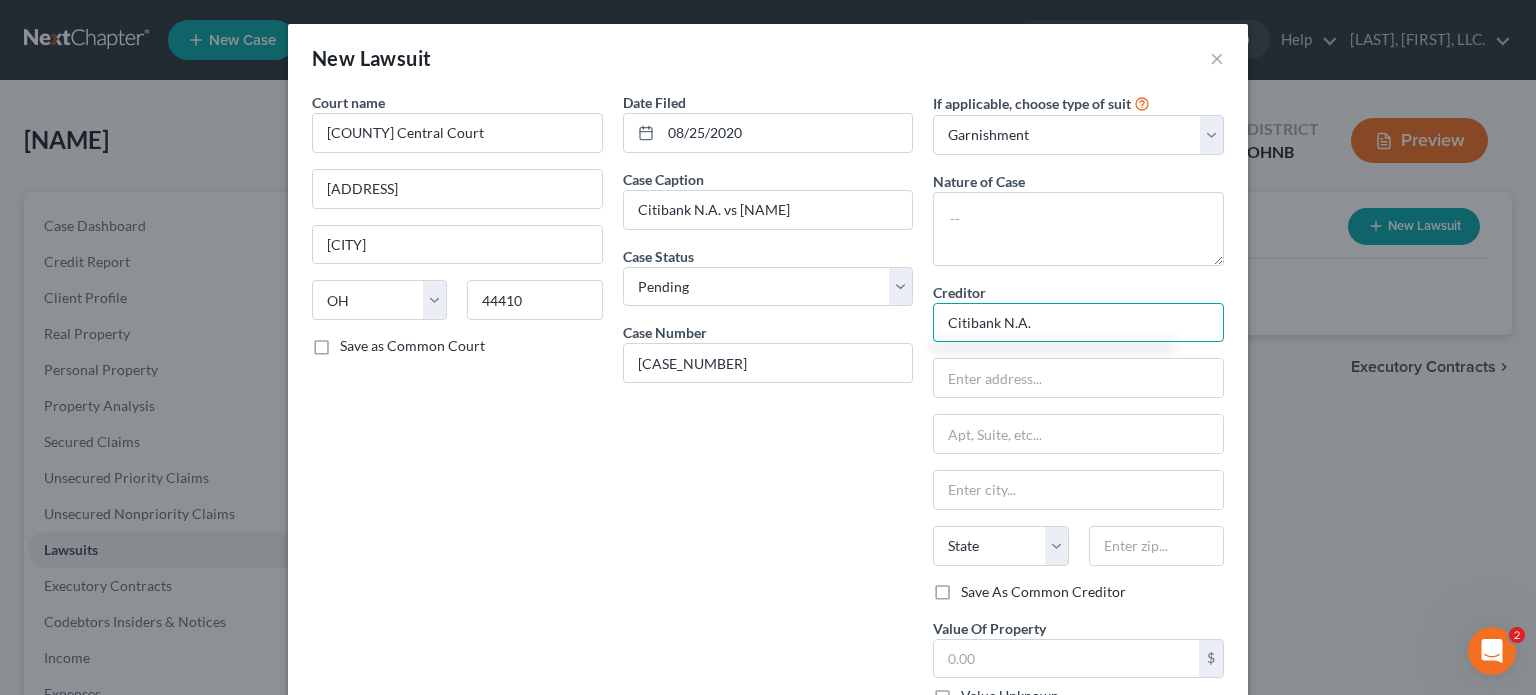 click on "Citibank N.A." at bounding box center (1078, 323) 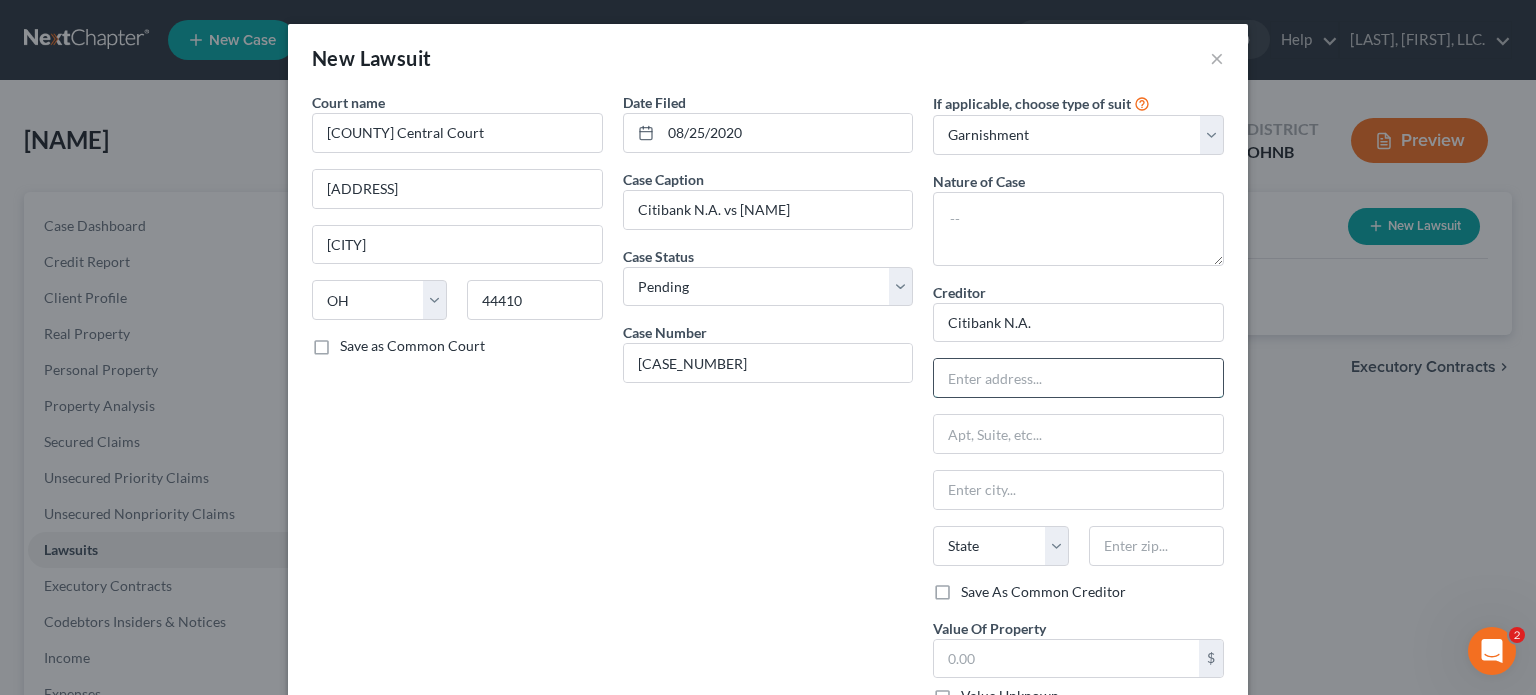click at bounding box center [1078, 378] 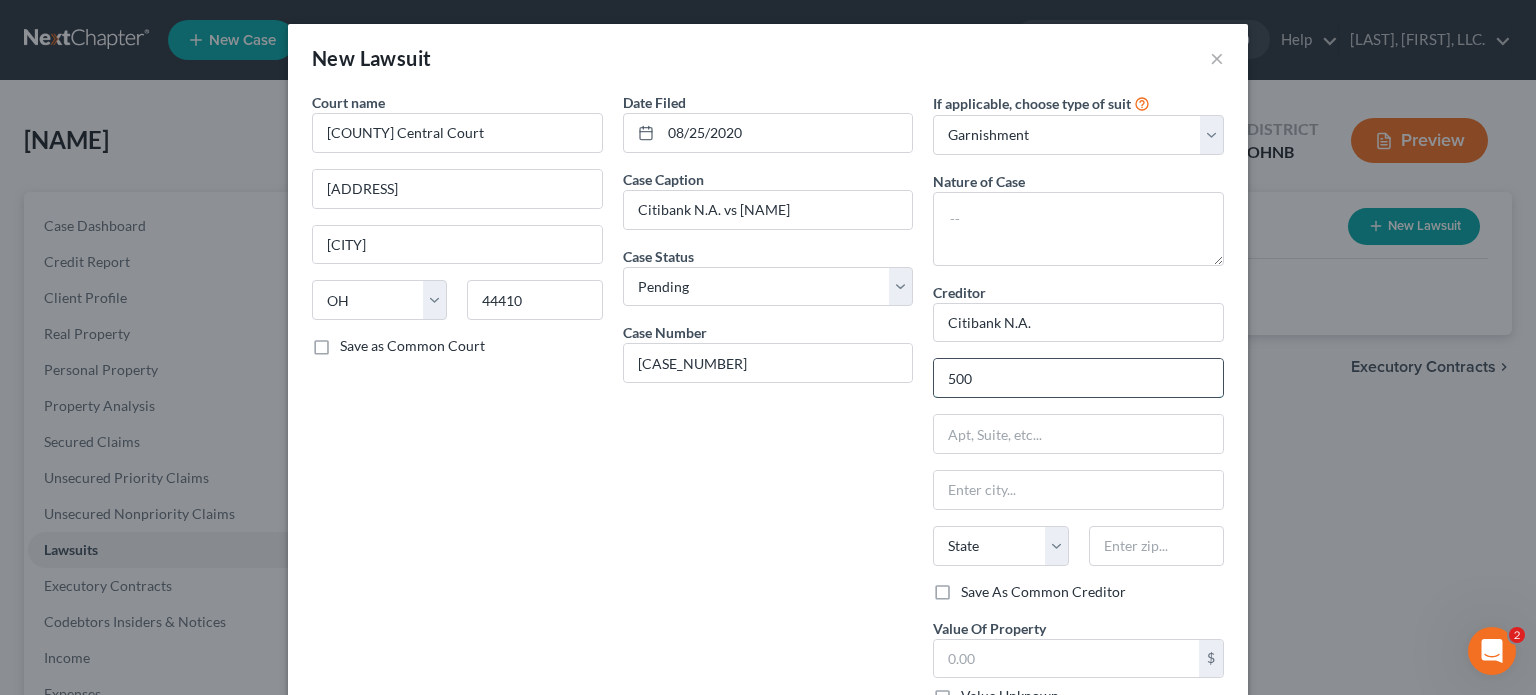 click on "500" at bounding box center [1078, 378] 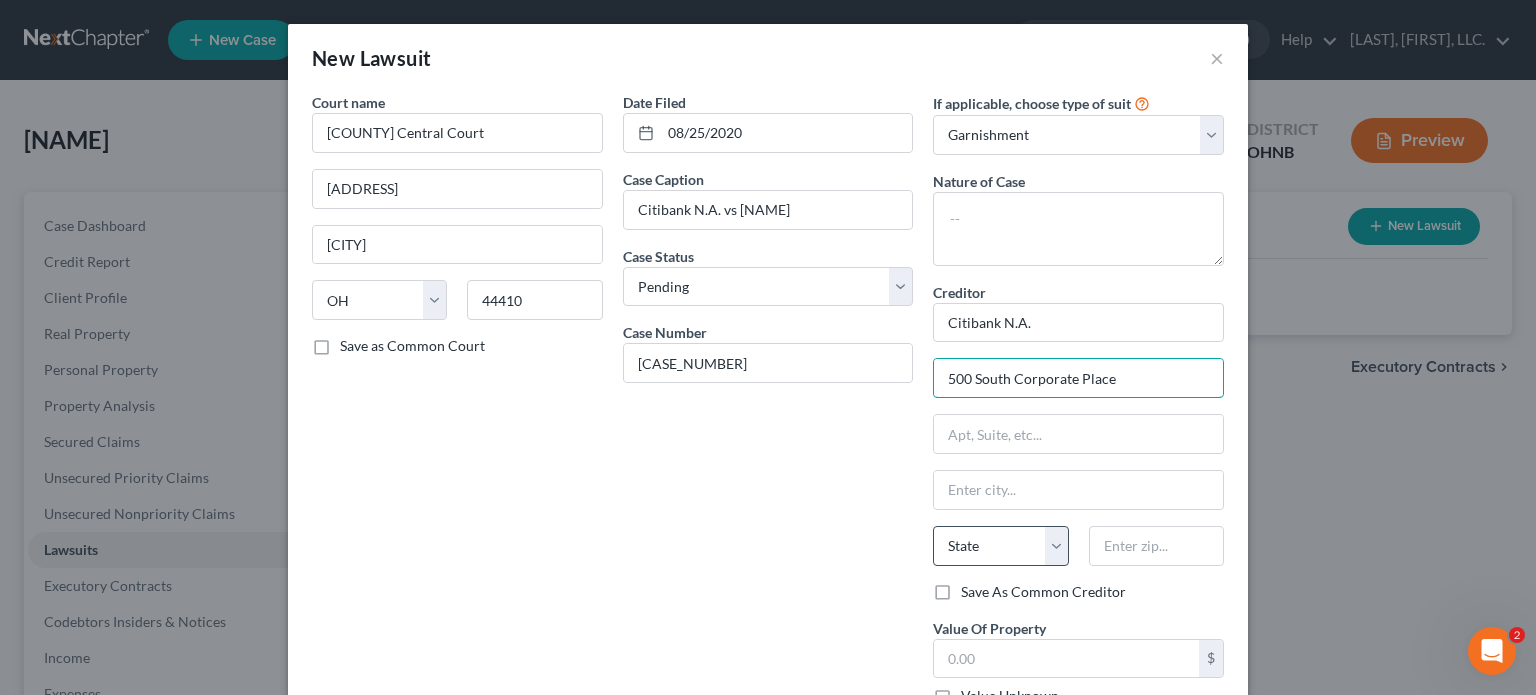type on "500 South Corporate Place" 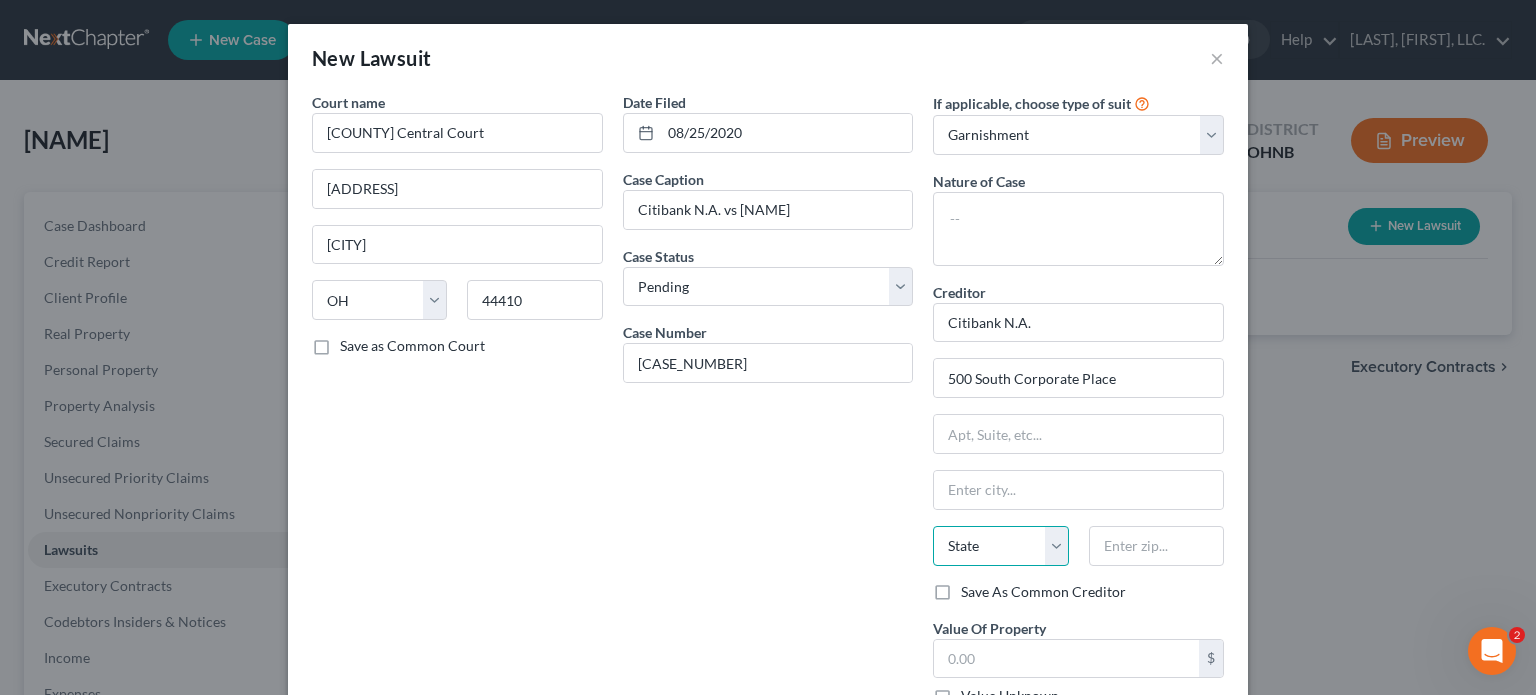 click on "State AL AK AR AZ CA CO CT DE DC FL GA GU HI ID IL IN IA KS KY LA ME MD MA MI MN MS MO MT NC ND NE NV NH NJ NM NY OH OK OR PA PR RI SC SD TN TX UT VI VA VT WA WV WI WY" at bounding box center [1000, 546] 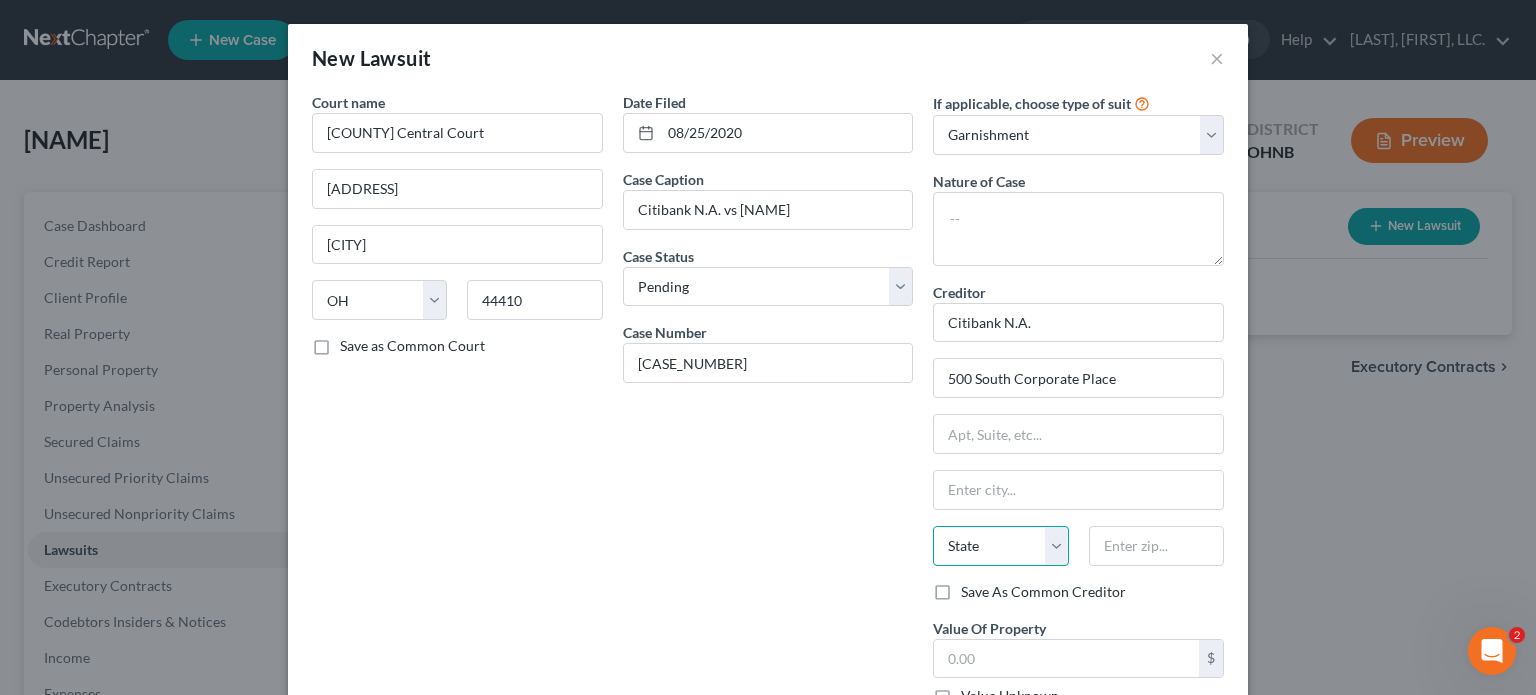 select on "43" 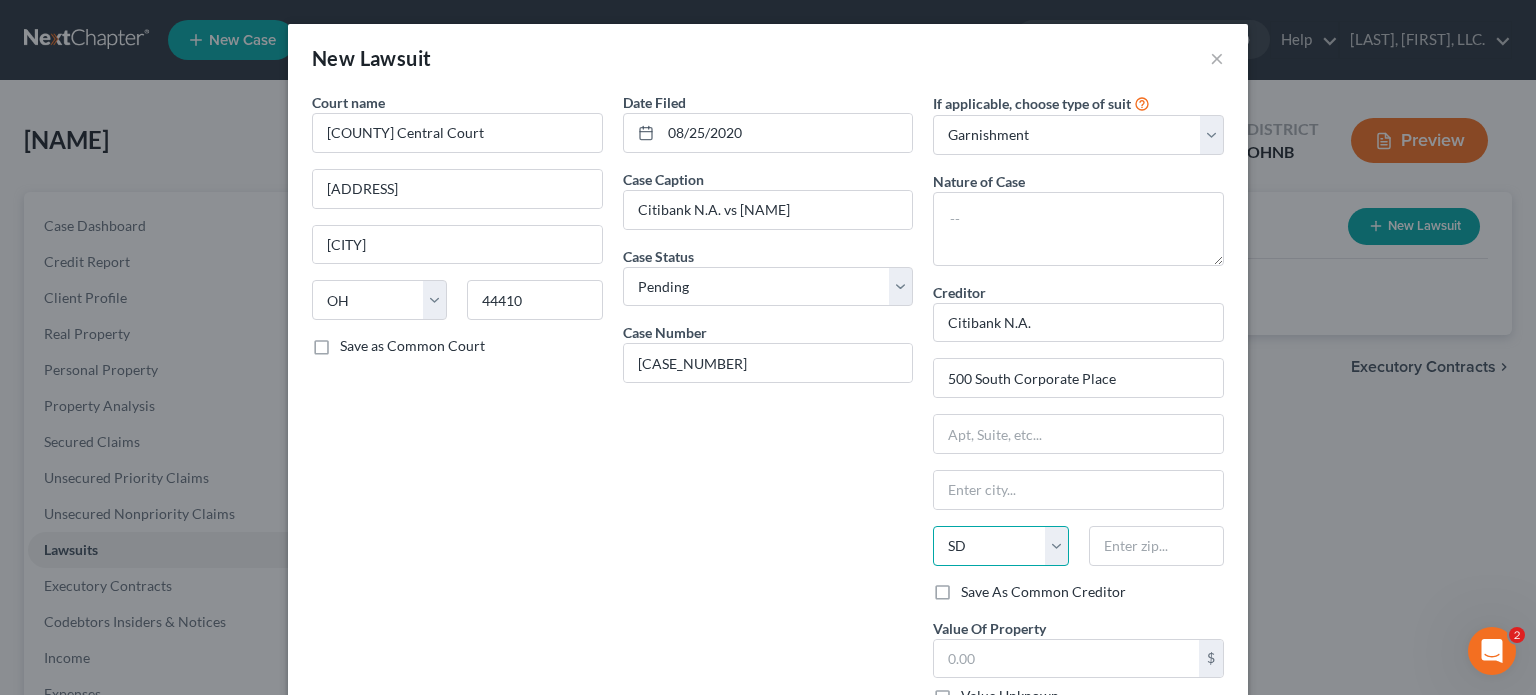 click on "State AL AK AR AZ CA CO CT DE DC FL GA GU HI ID IL IN IA KS KY LA ME MD MA MI MN MS MO MT NC ND NE NV NH NJ NM NY OH OK OR PA PR RI SC SD TN TX UT VI VA VT WA WV WI WY" at bounding box center [1000, 546] 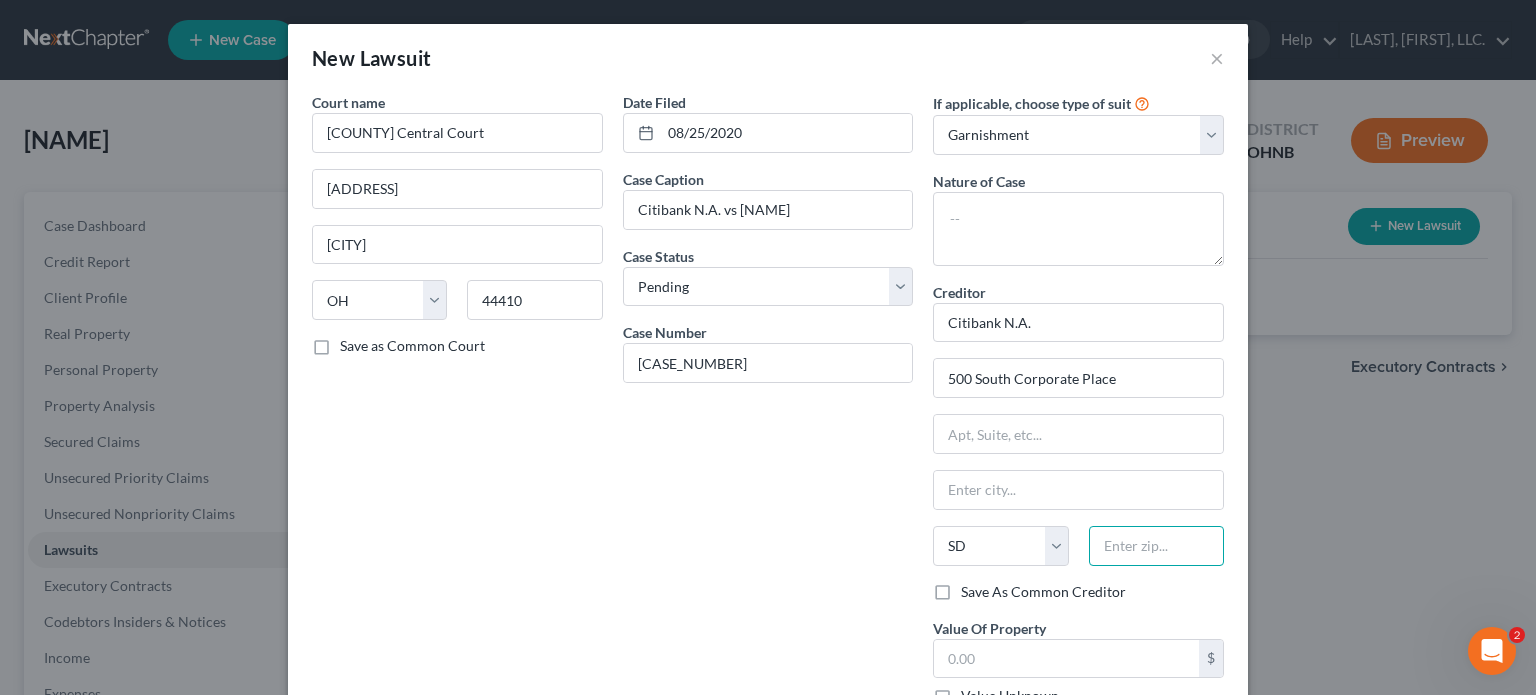 click at bounding box center [1156, 546] 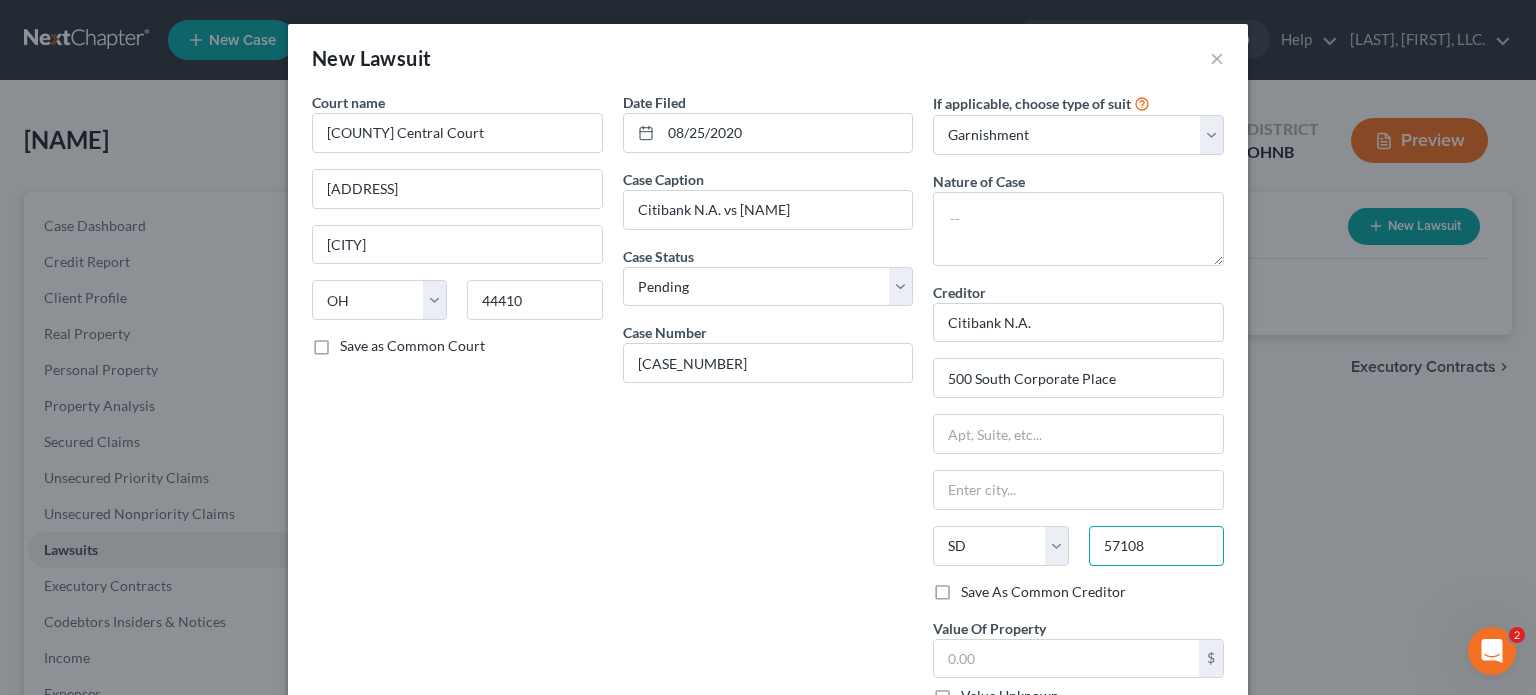 type on "57108" 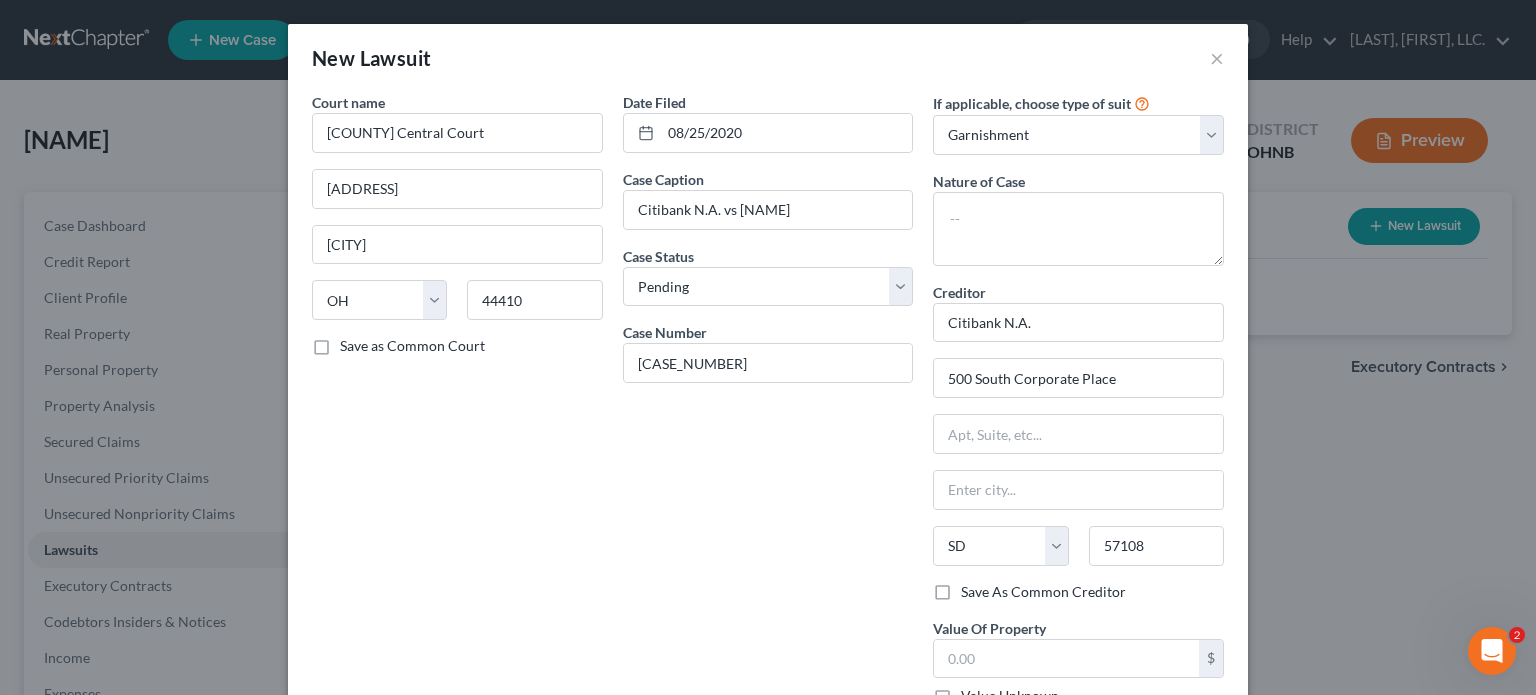 type on "Sioux Falls" 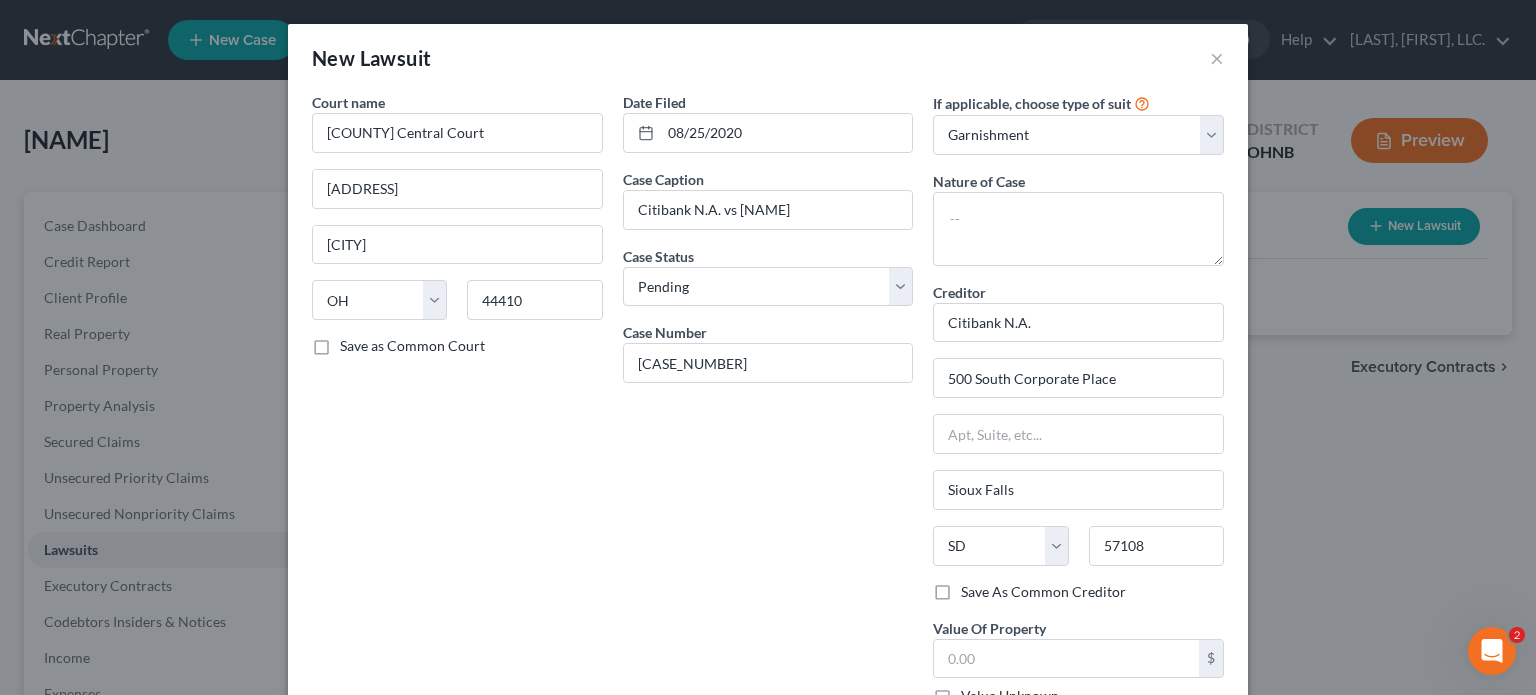 click on "Date Filed         08/25/2020 Case Caption [BANK] N.A. vs [FIRST] [LAST]
Case Status
*
Select Pending On Appeal Concluded Case Number CVF 2000221" at bounding box center (768, 445) 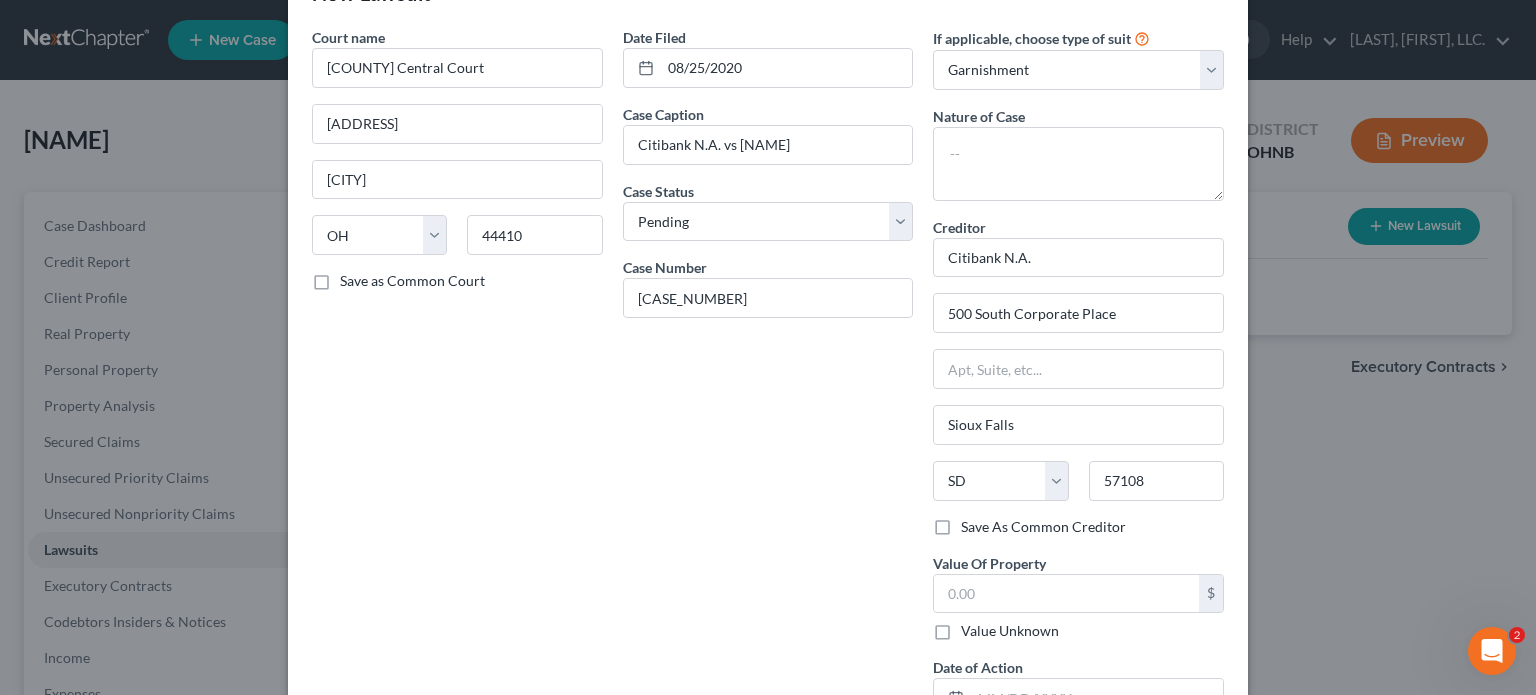 scroll, scrollTop: 100, scrollLeft: 0, axis: vertical 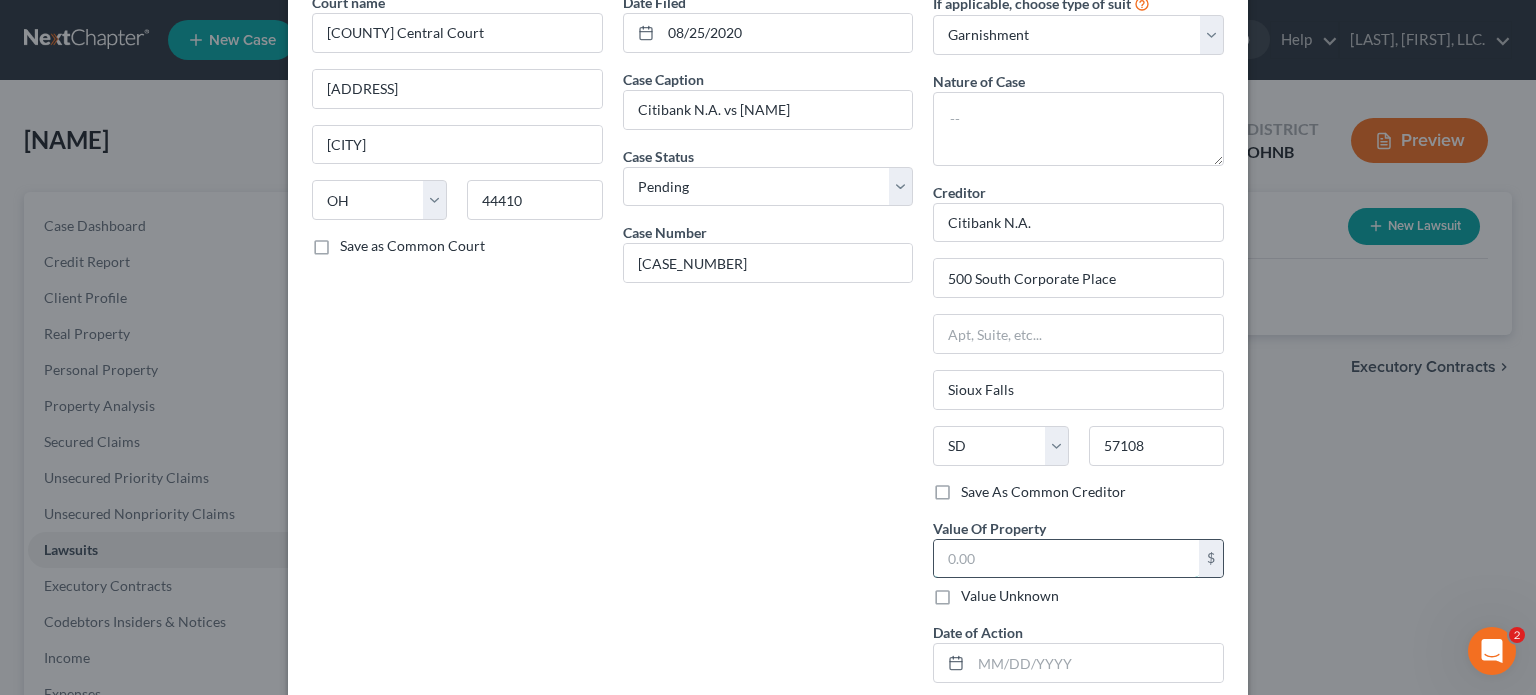 click at bounding box center (1066, 559) 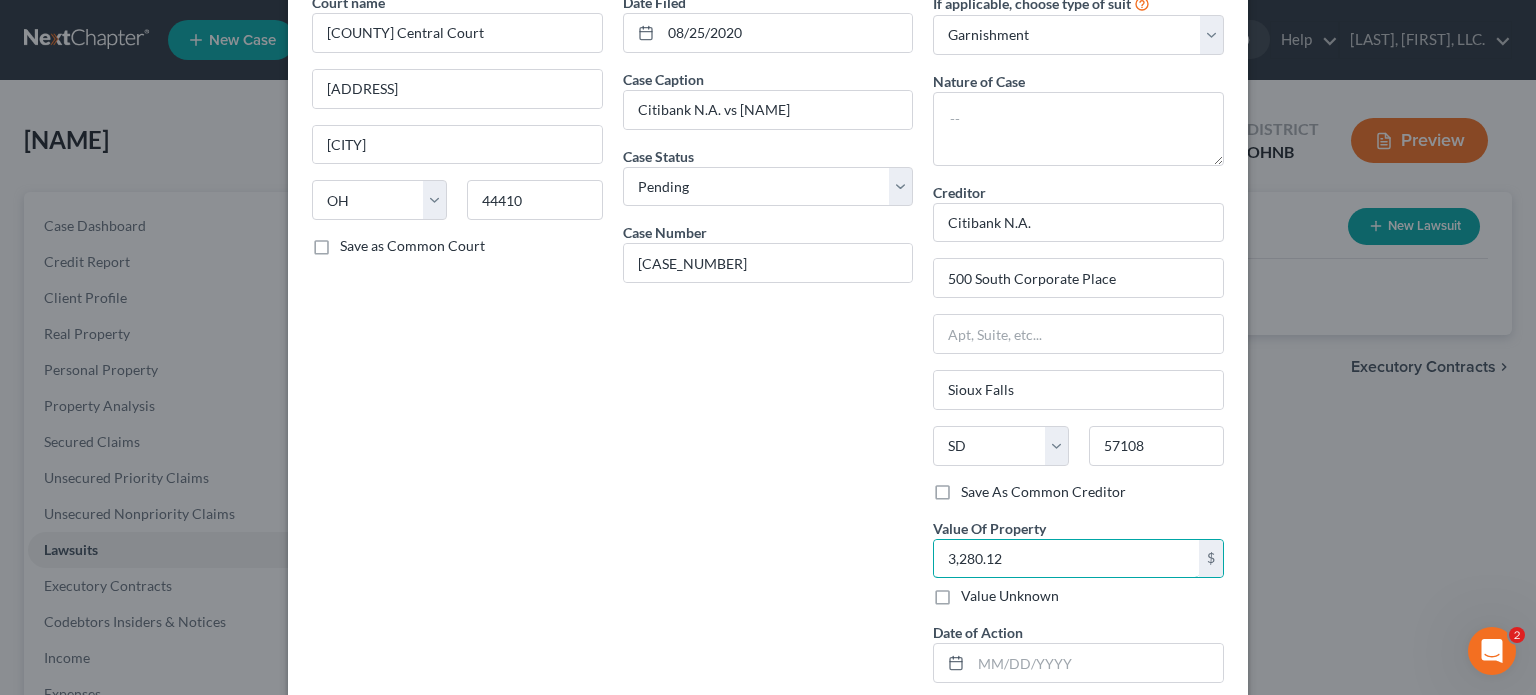 type on "3,280.12" 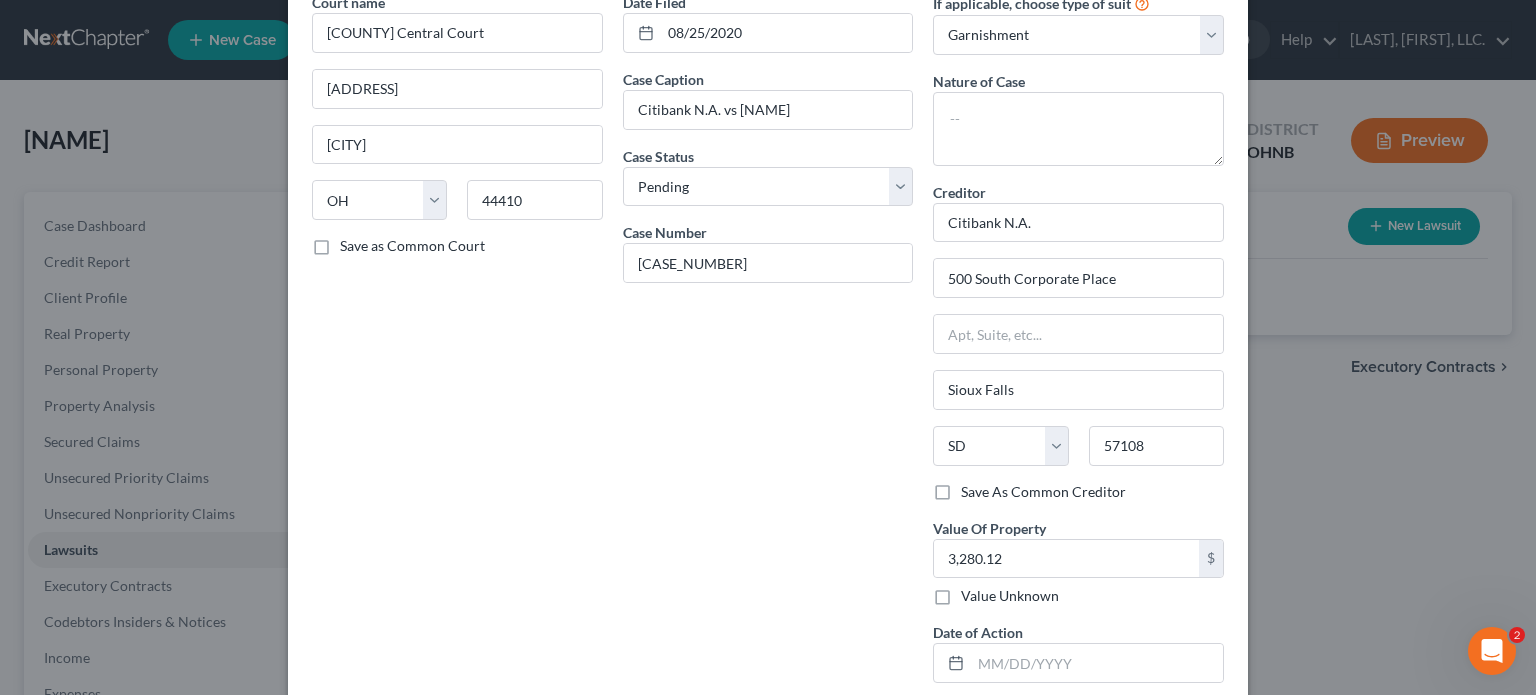 click on "Date Filed         08/25/2020 Case Caption [BANK] N.A. vs [FIRST] [LAST]
Case Status
*
Select Pending On Appeal Concluded Case Number CVF 2000221" at bounding box center (768, 345) 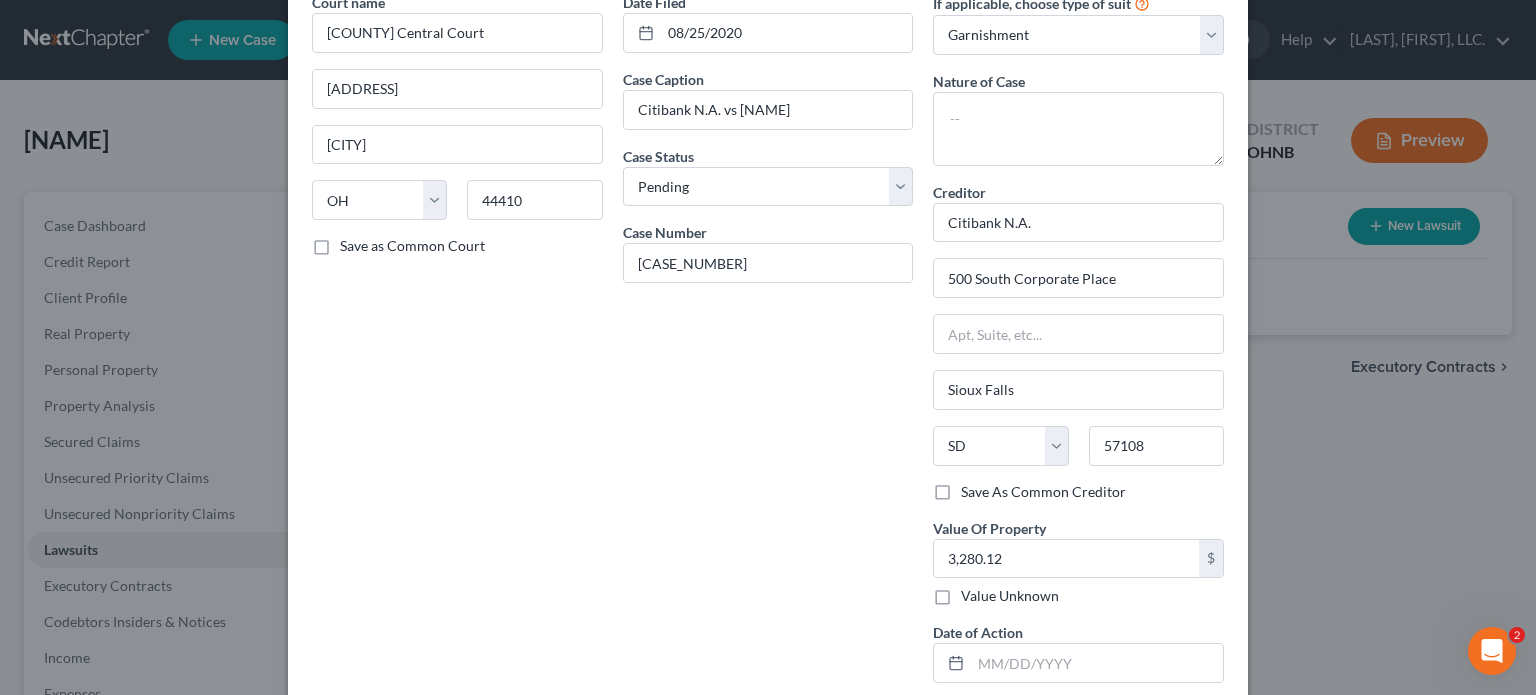 scroll, scrollTop: 200, scrollLeft: 0, axis: vertical 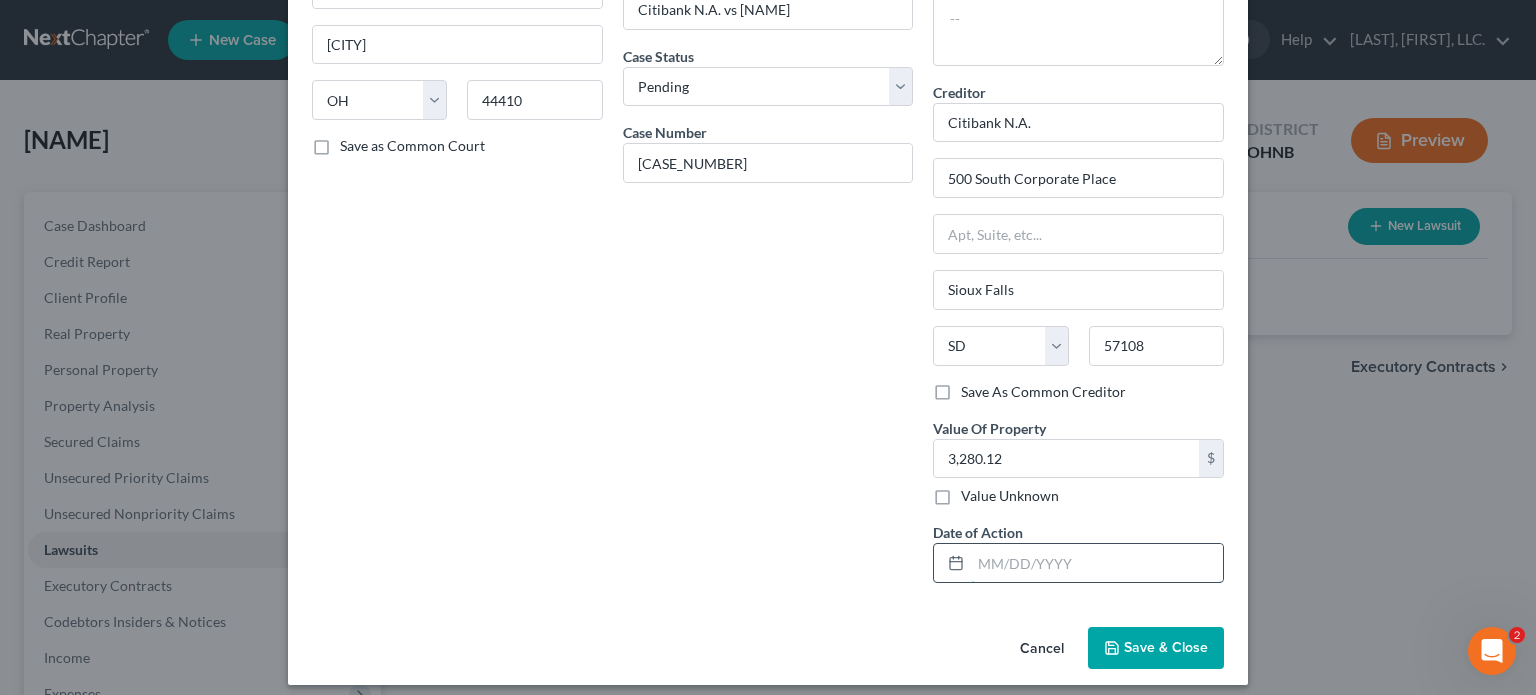 click at bounding box center (1097, 563) 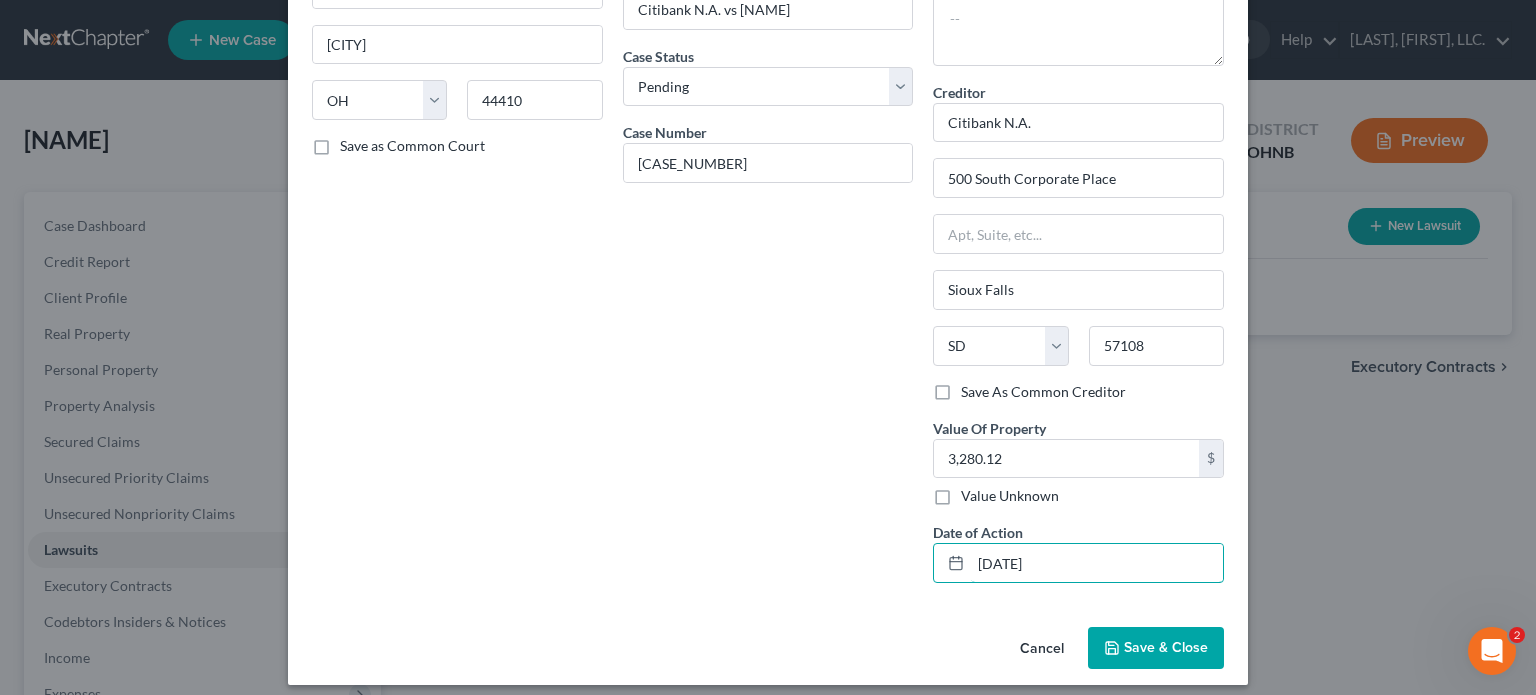 type on "[DATE]" 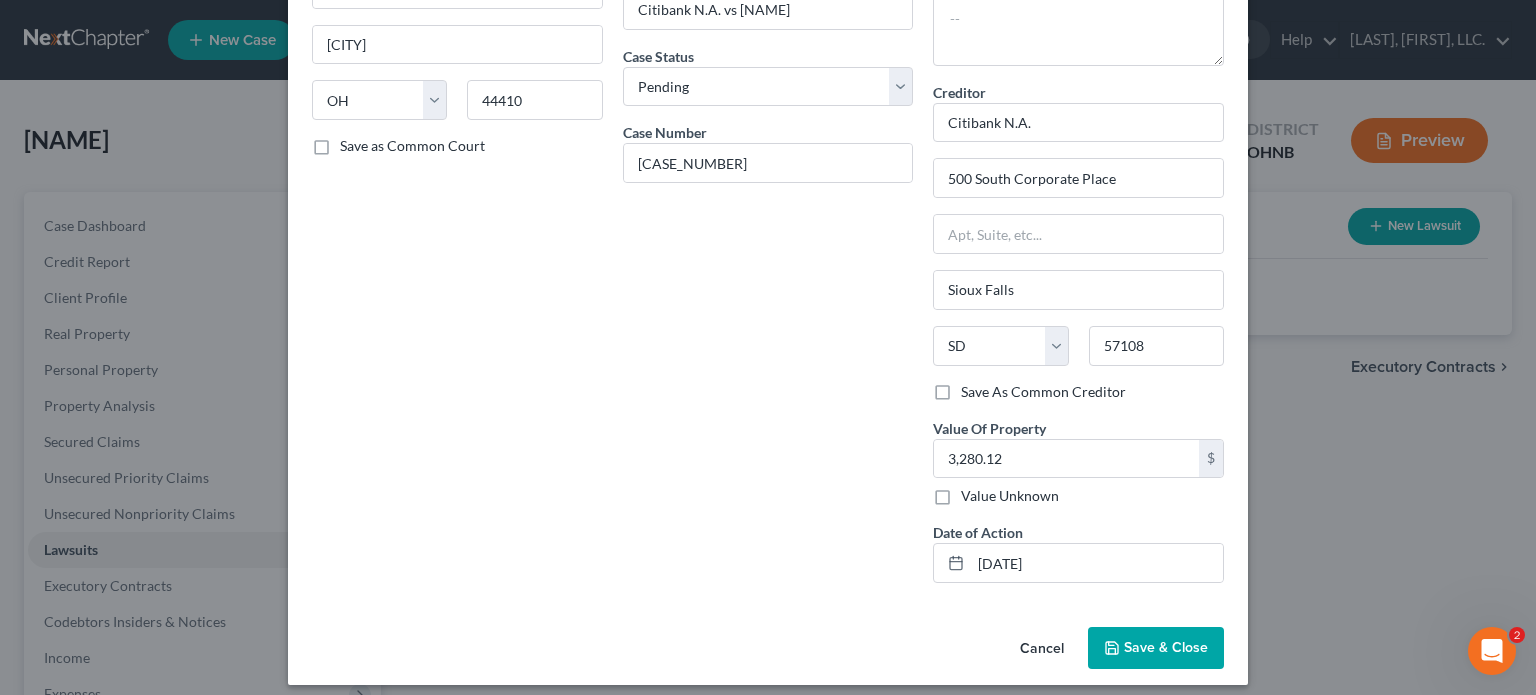 click on "Date Filed         08/25/2020 Case Caption [BANK] N.A. vs [FIRST] [LAST]
Case Status
*
Select Pending On Appeal Concluded Case Number CVF 2000221" at bounding box center [768, 245] 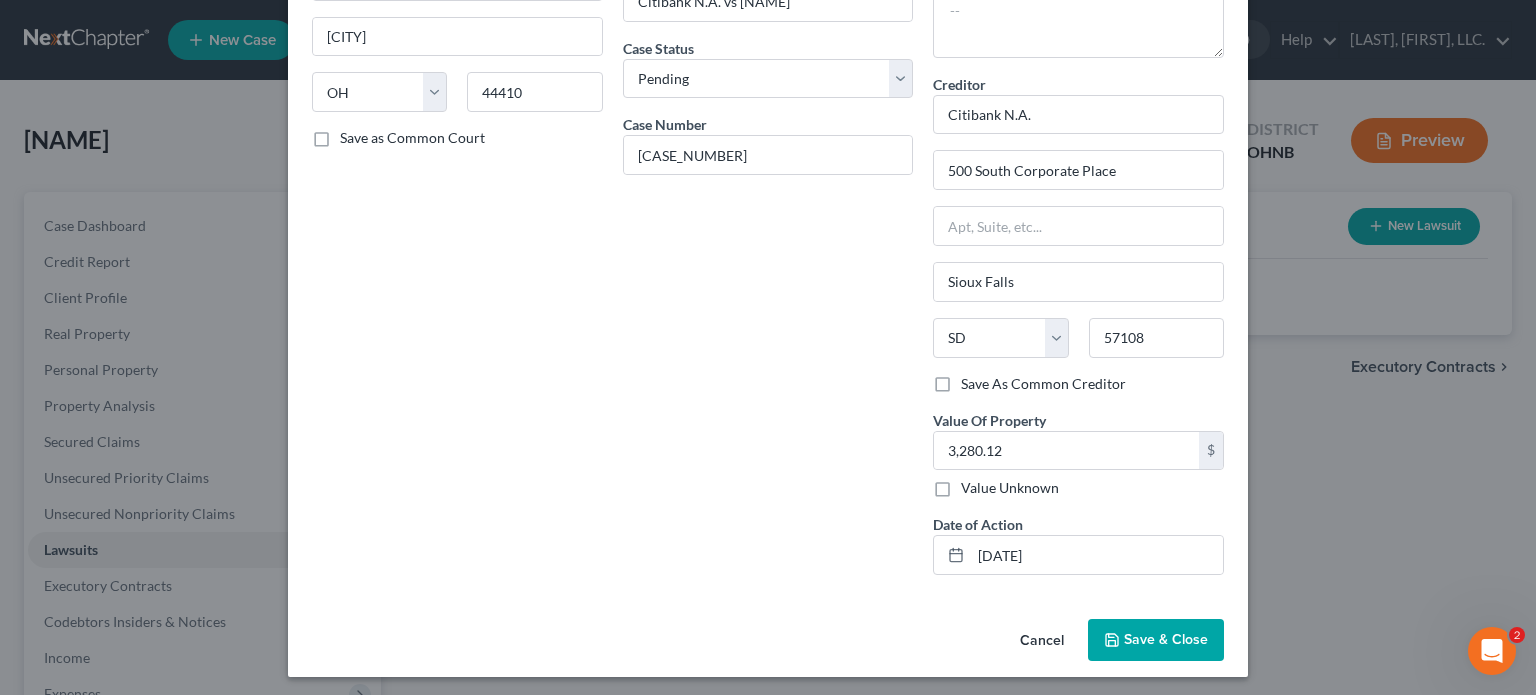 scroll, scrollTop: 210, scrollLeft: 0, axis: vertical 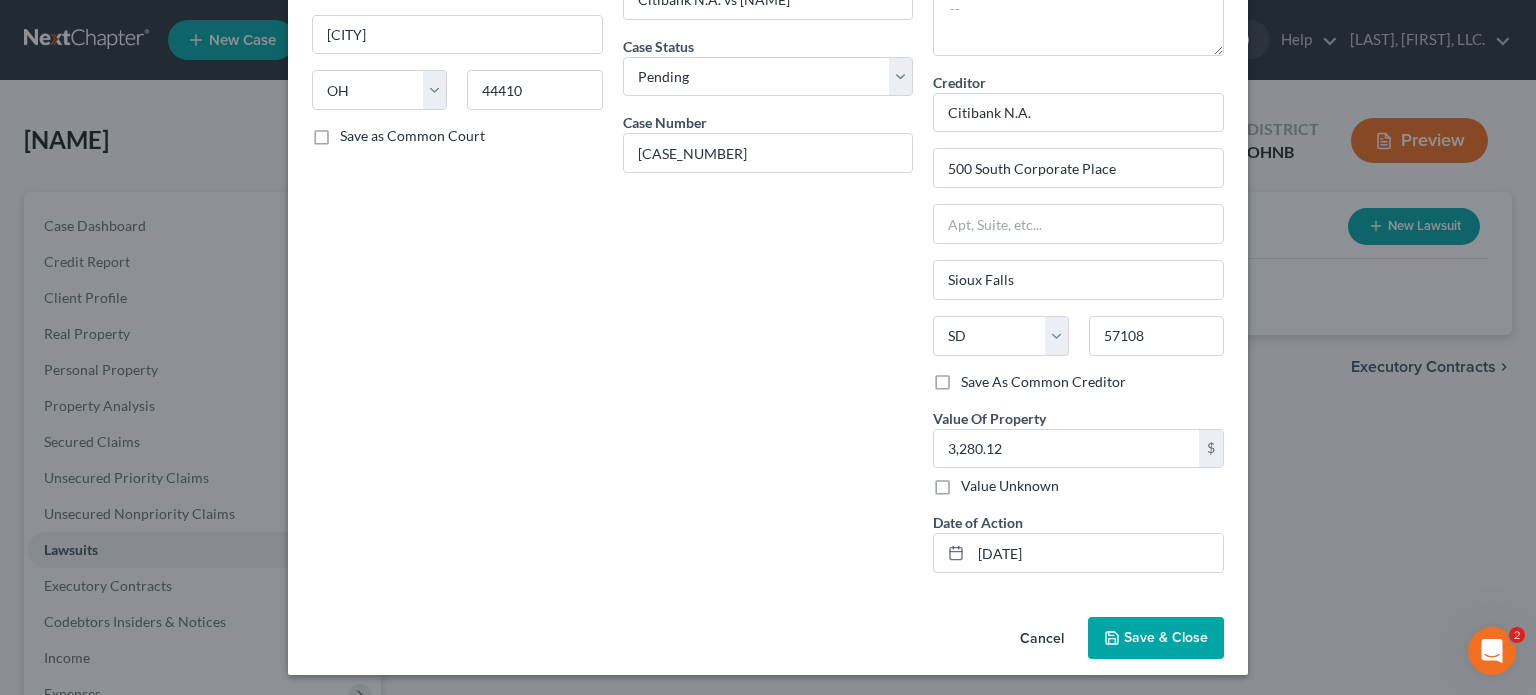 click on "Save & Close" at bounding box center (1166, 637) 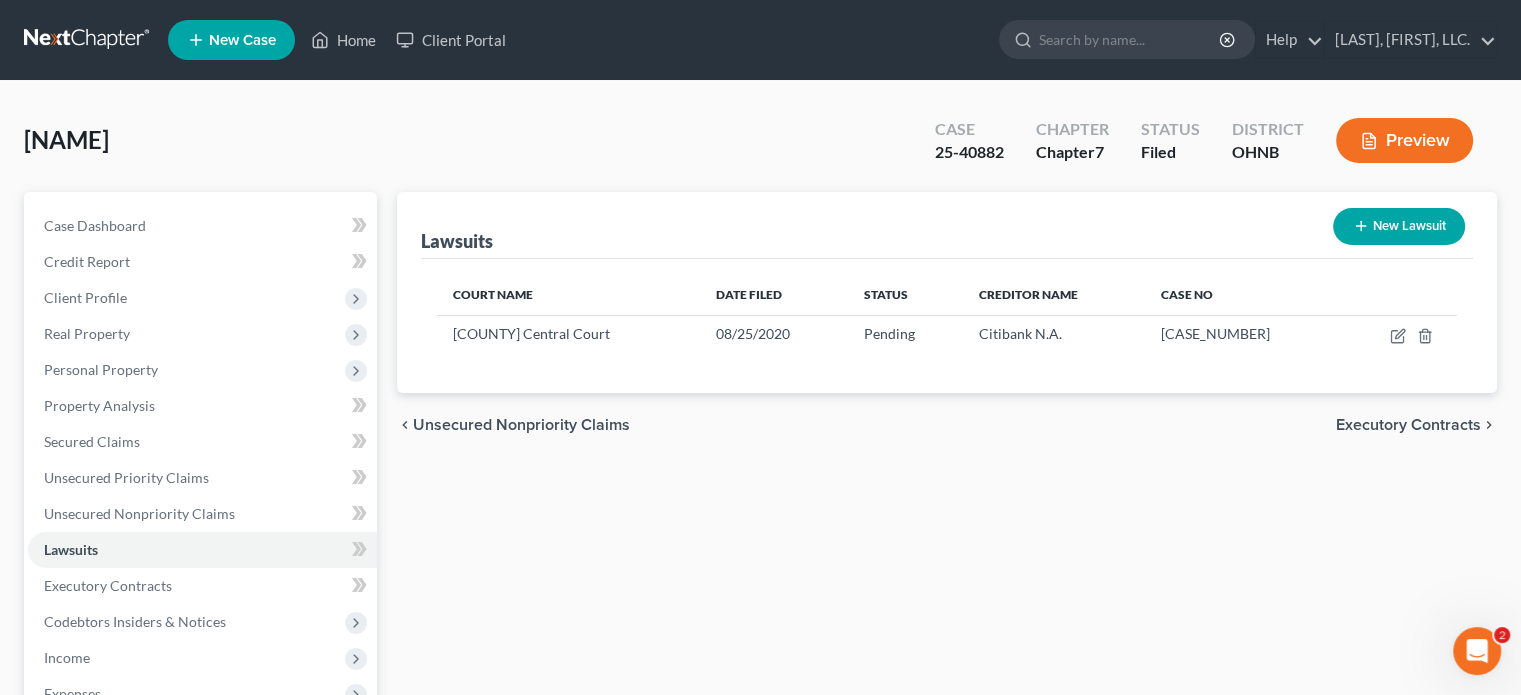 click on "New Lawsuit" at bounding box center (1399, 226) 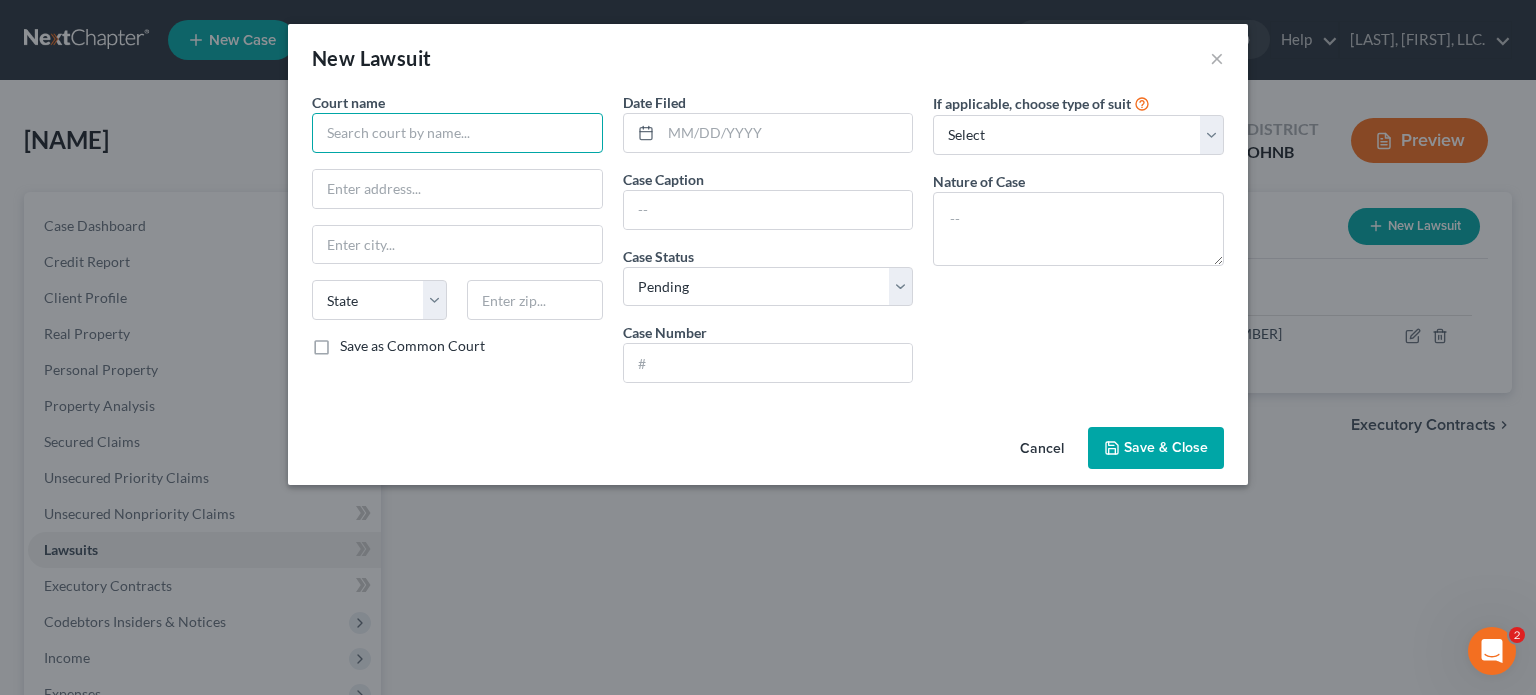click at bounding box center [457, 133] 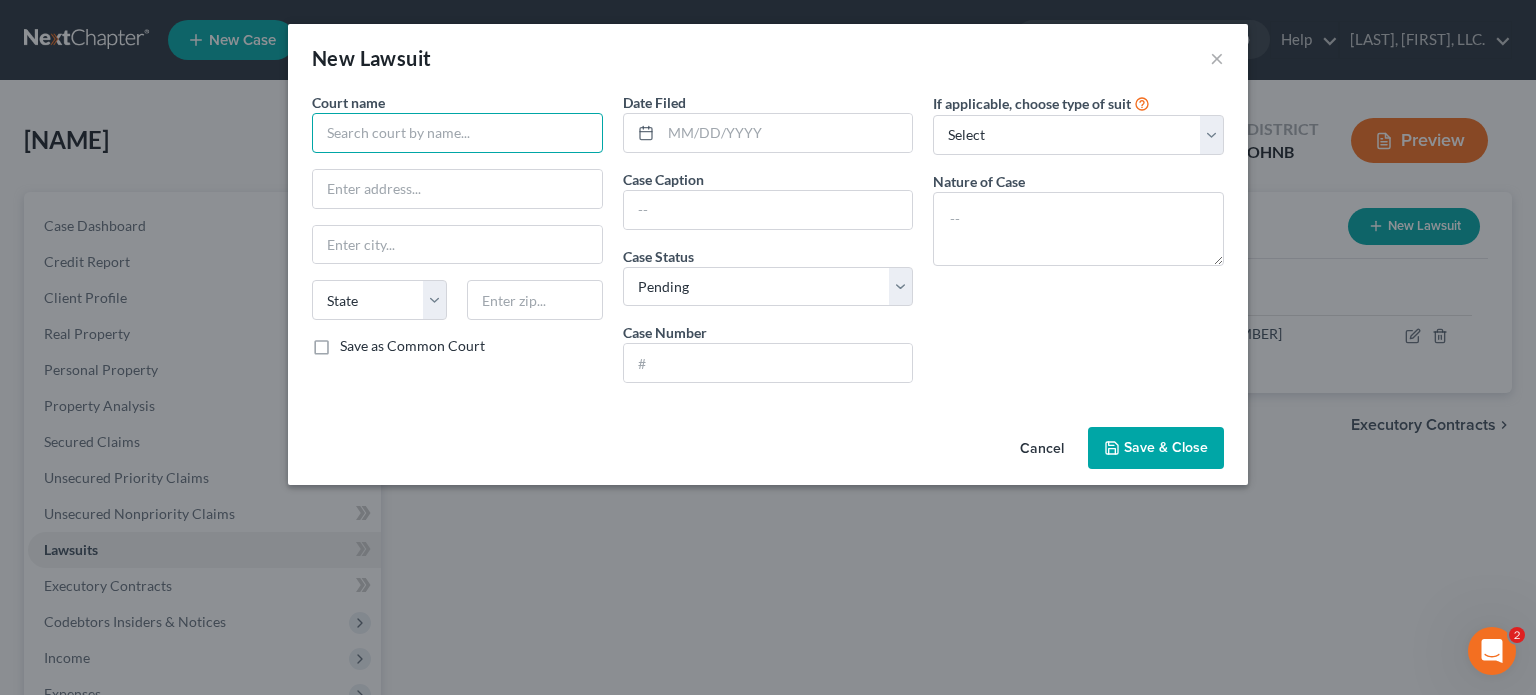 click at bounding box center (457, 133) 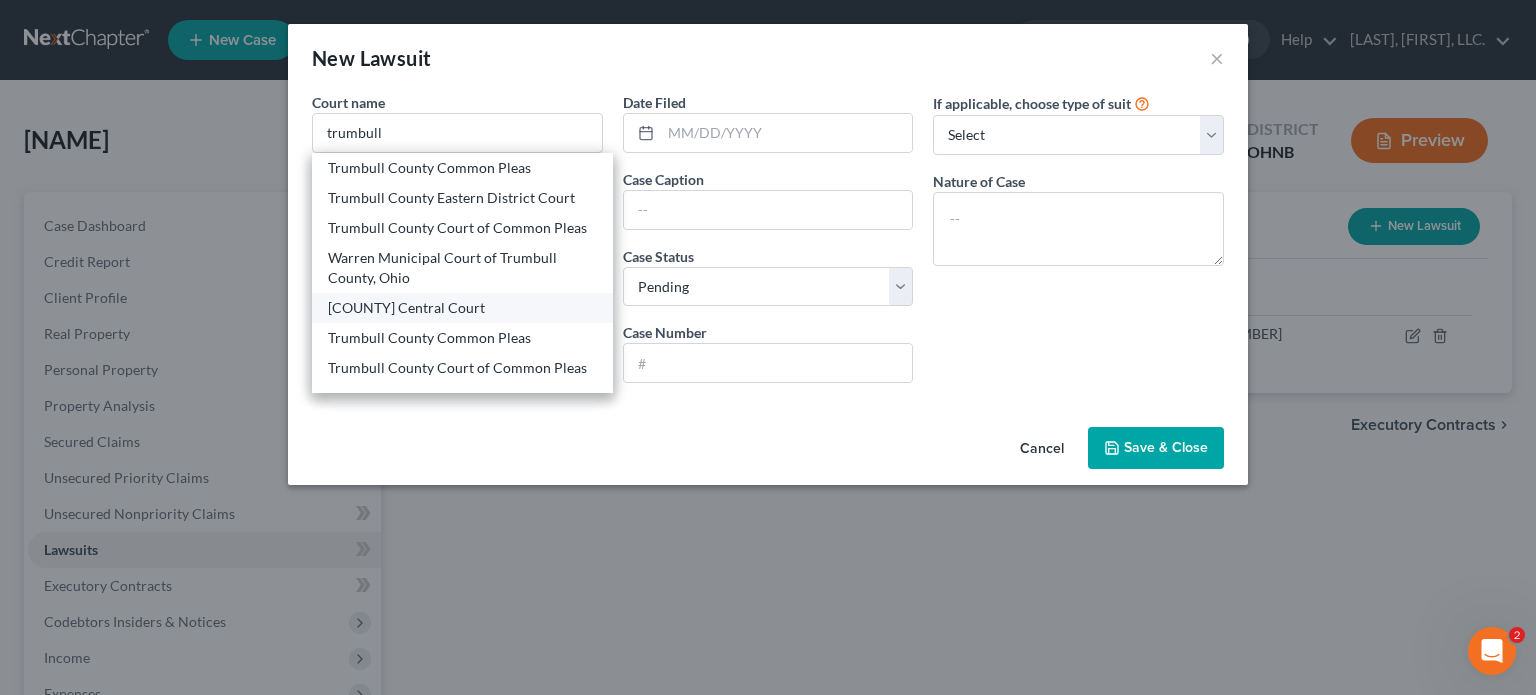 click on "[COUNTY] Central Court" at bounding box center (462, 308) 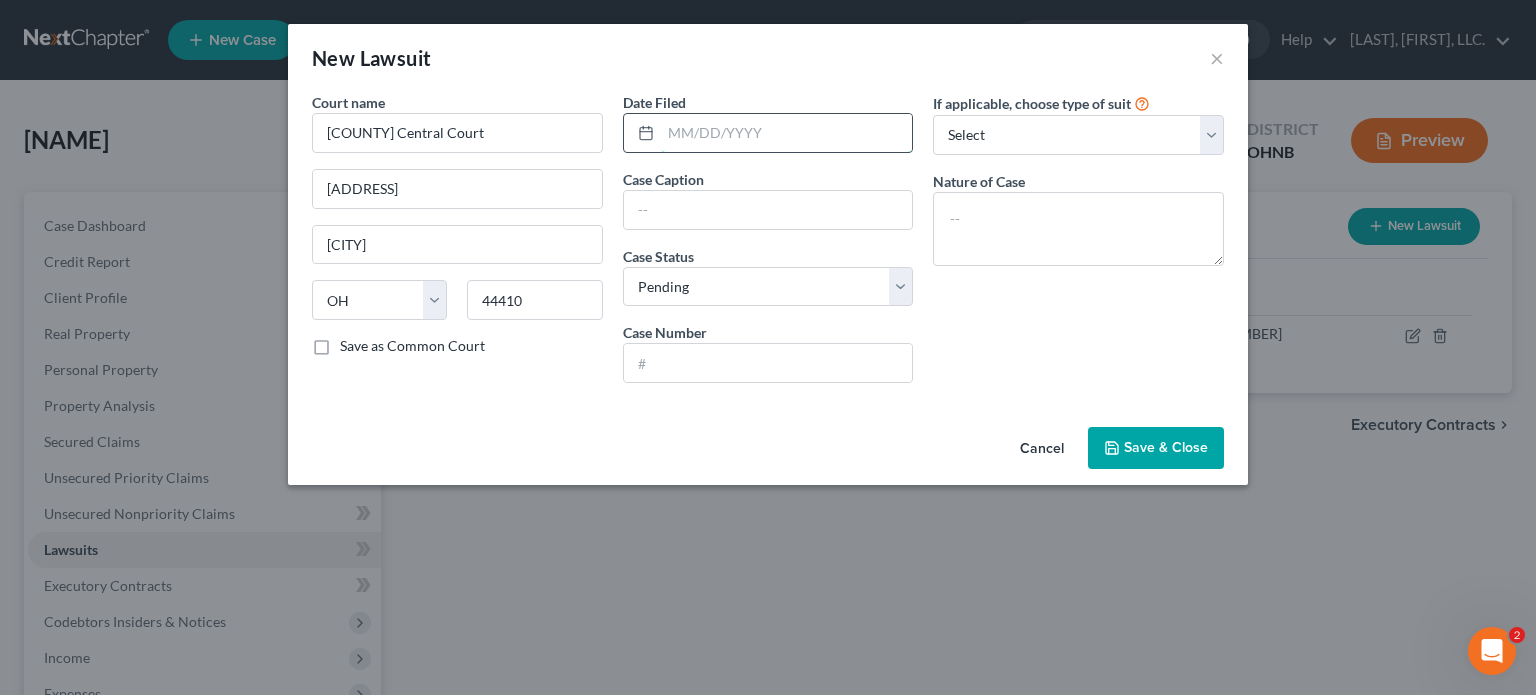 click at bounding box center (787, 133) 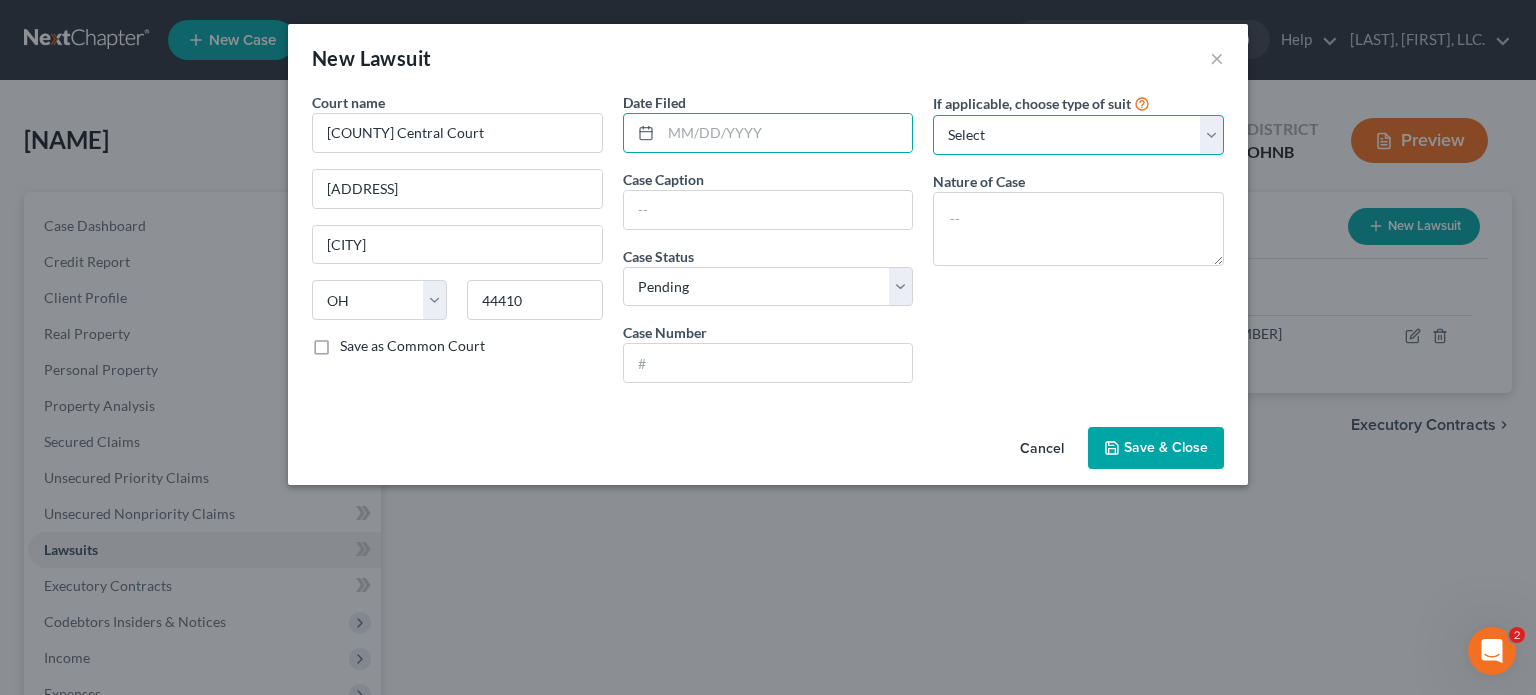 click on "Select Repossession Garnishment Foreclosure Attached, Seized, Or Levied Other" at bounding box center [1078, 135] 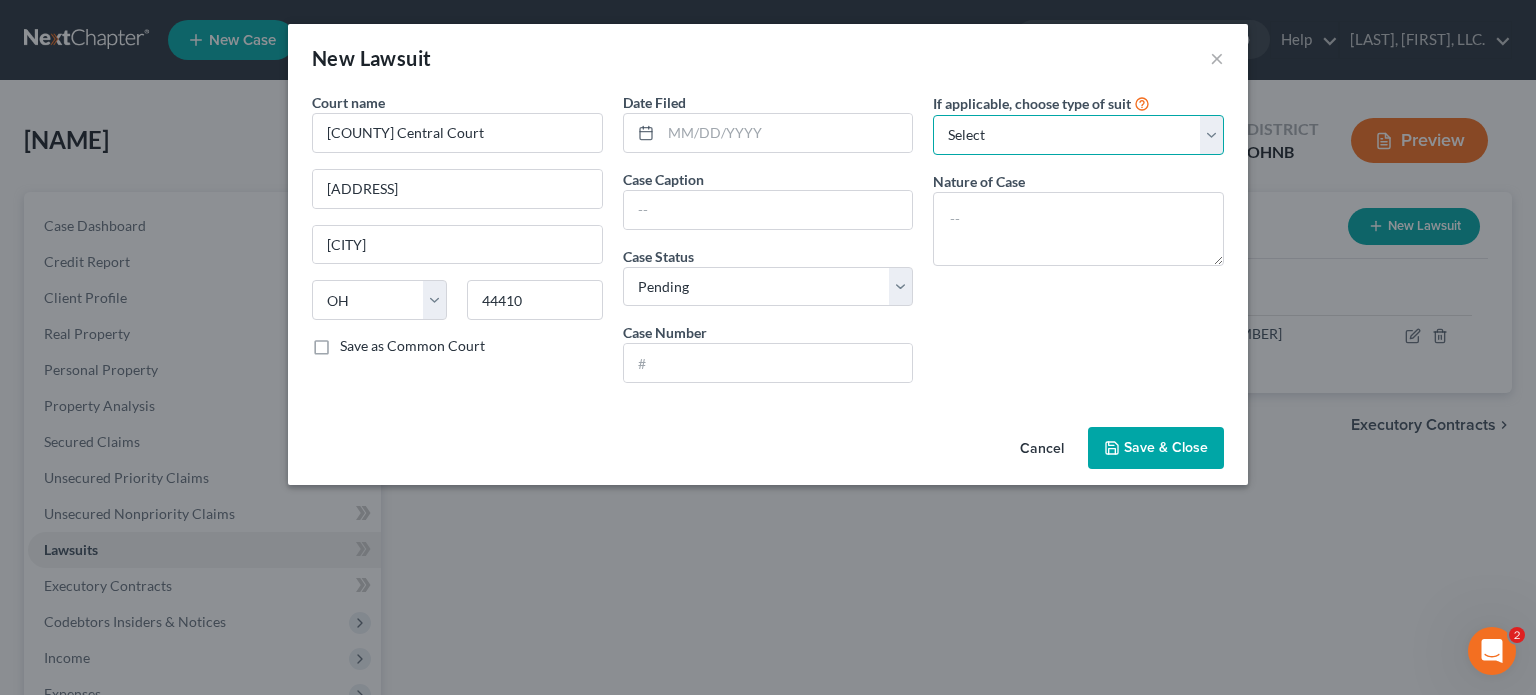 select on "4" 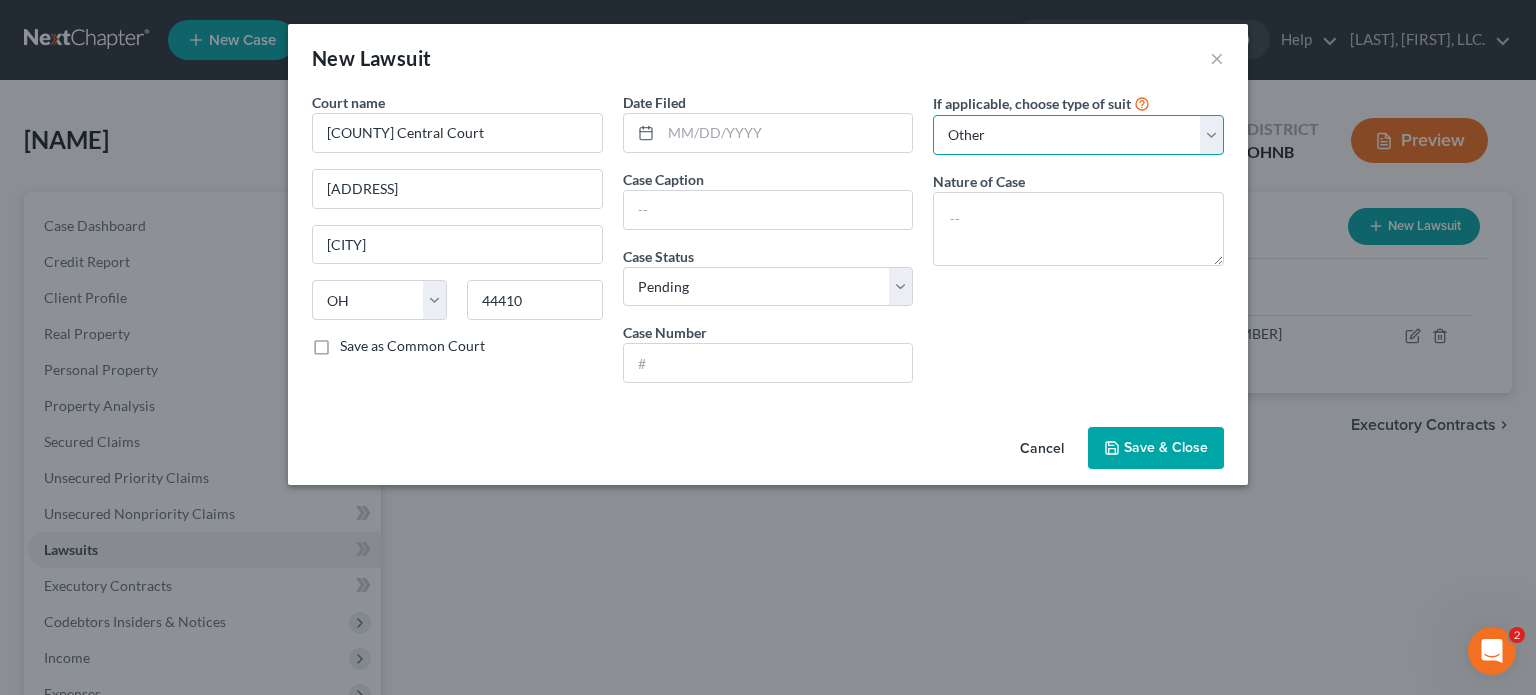 click on "Select Repossession Garnishment Foreclosure Attached, Seized, Or Levied Other" at bounding box center [1078, 135] 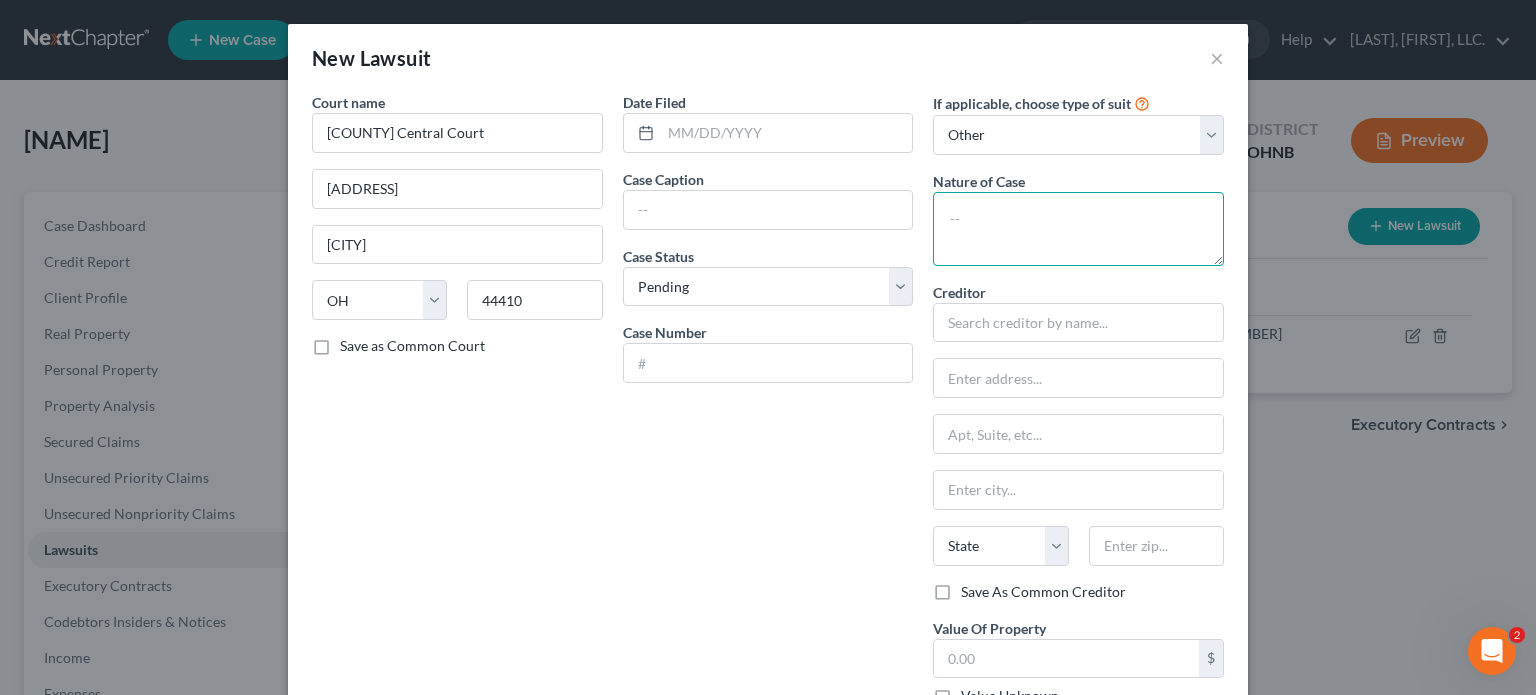 click at bounding box center [1078, 229] 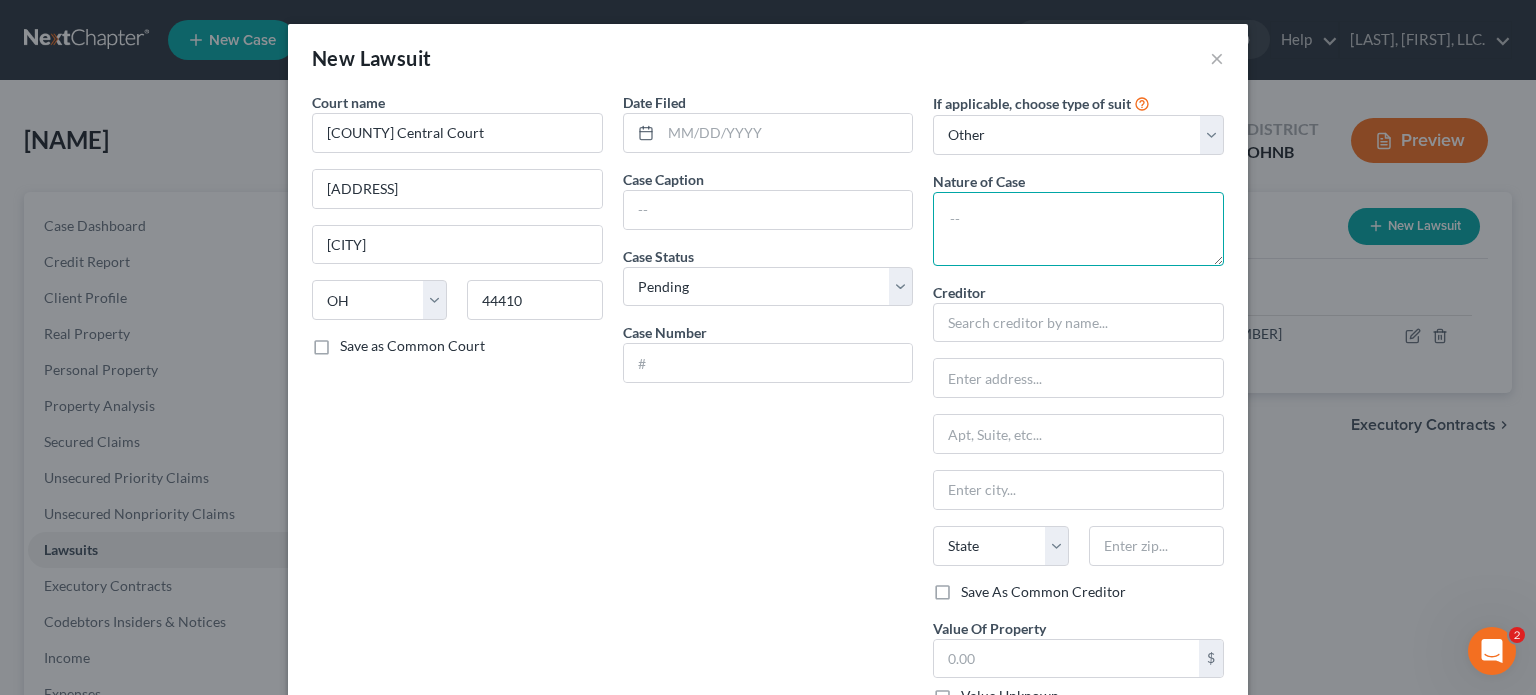 type on "T" 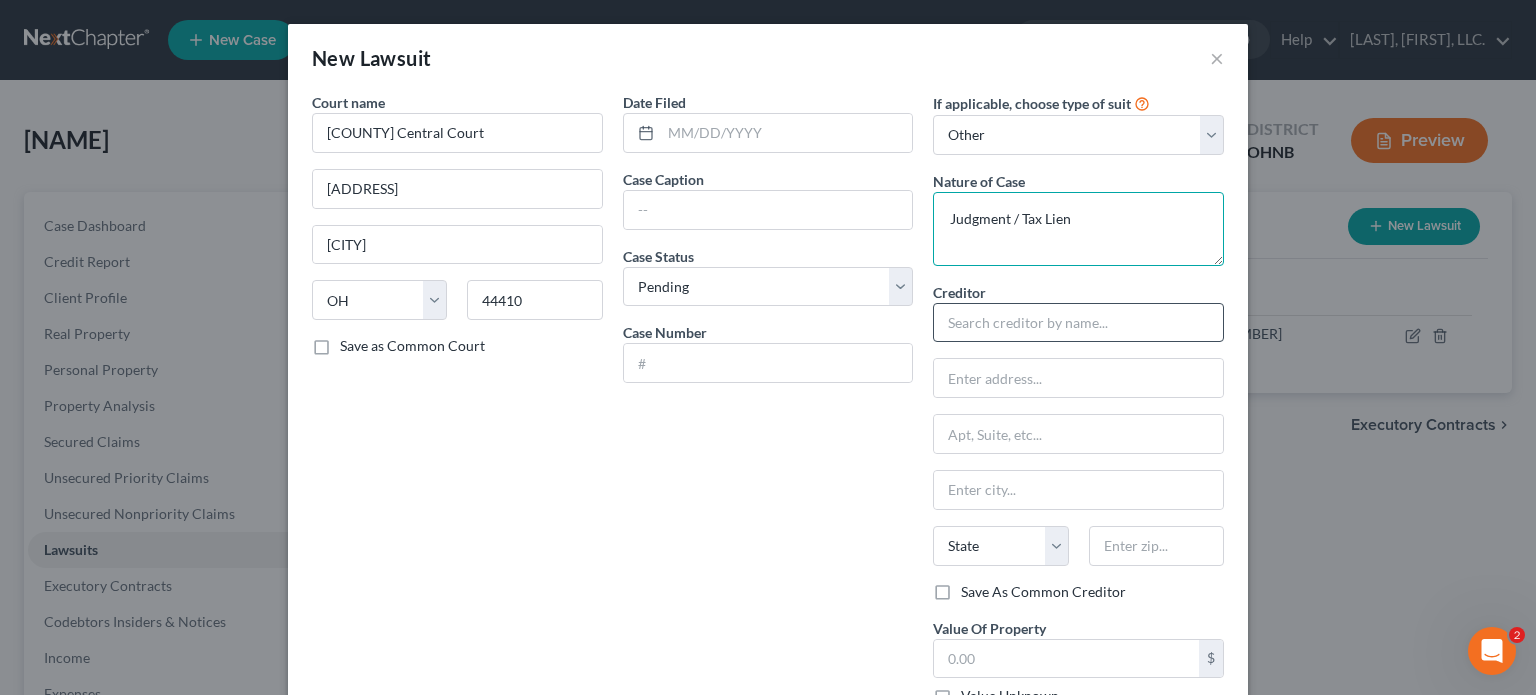 type on "Judgment / Tax Lien" 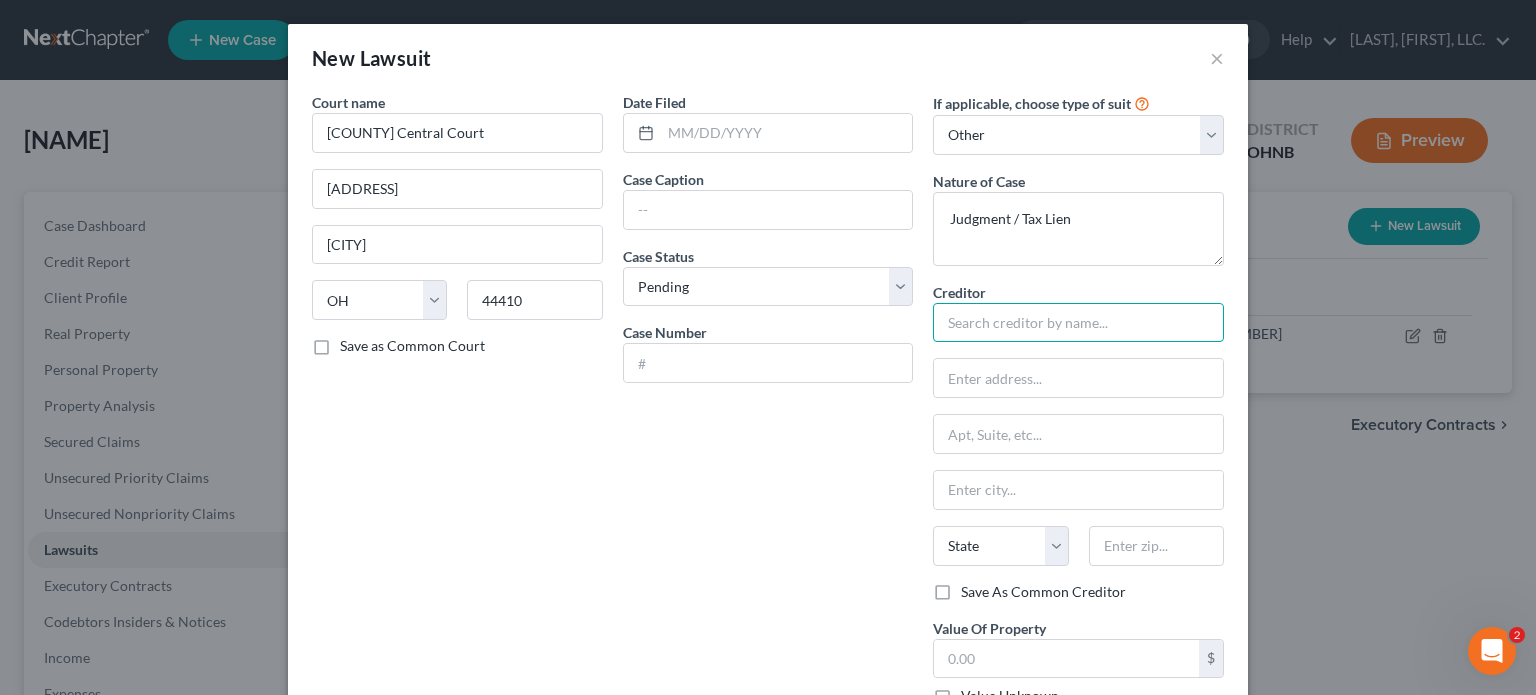 click at bounding box center [1078, 323] 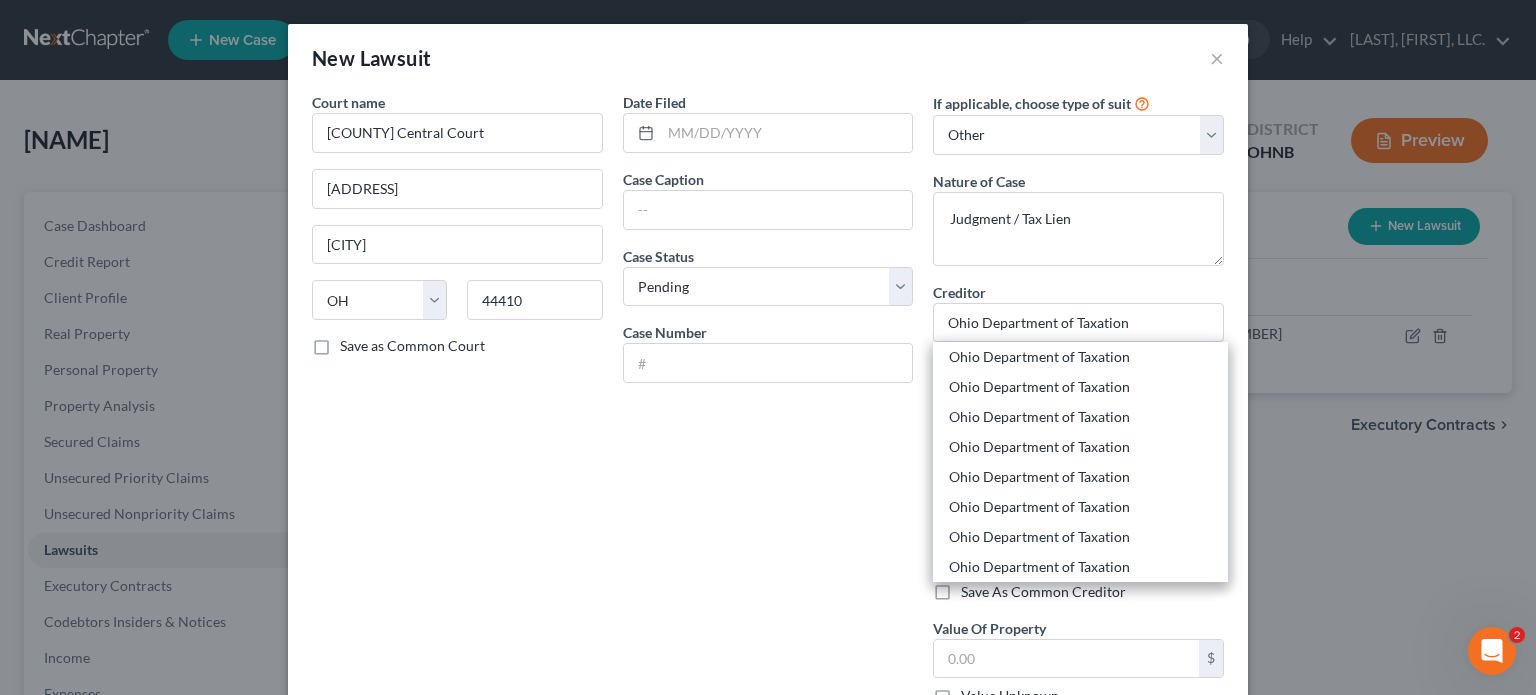 click on "Date Filed         Case Caption
Case Status
*
Select Pending On Appeal Concluded Case Number" at bounding box center [768, 407] 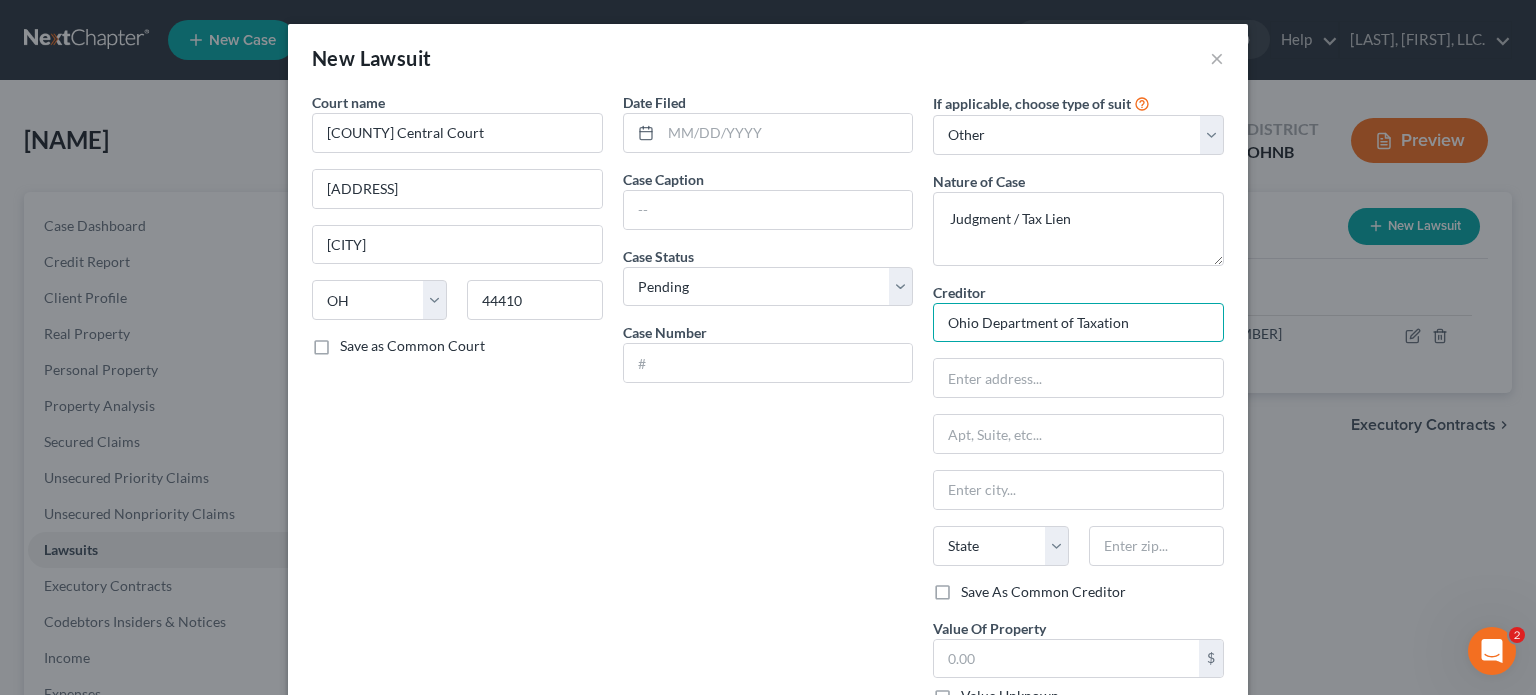drag, startPoint x: 1125, startPoint y: 321, endPoint x: 908, endPoint y: 332, distance: 217.27863 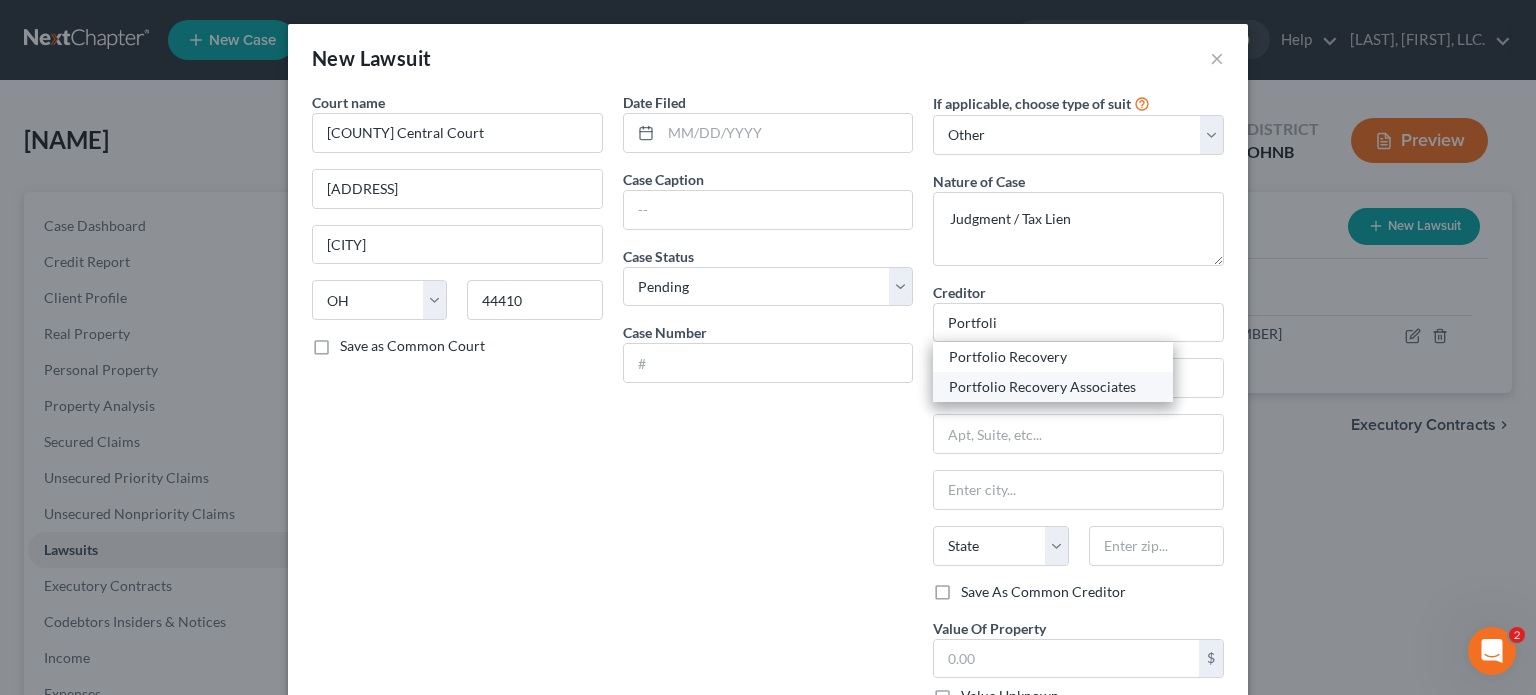 click on "Portfolio Recovery Associates" at bounding box center [1053, 387] 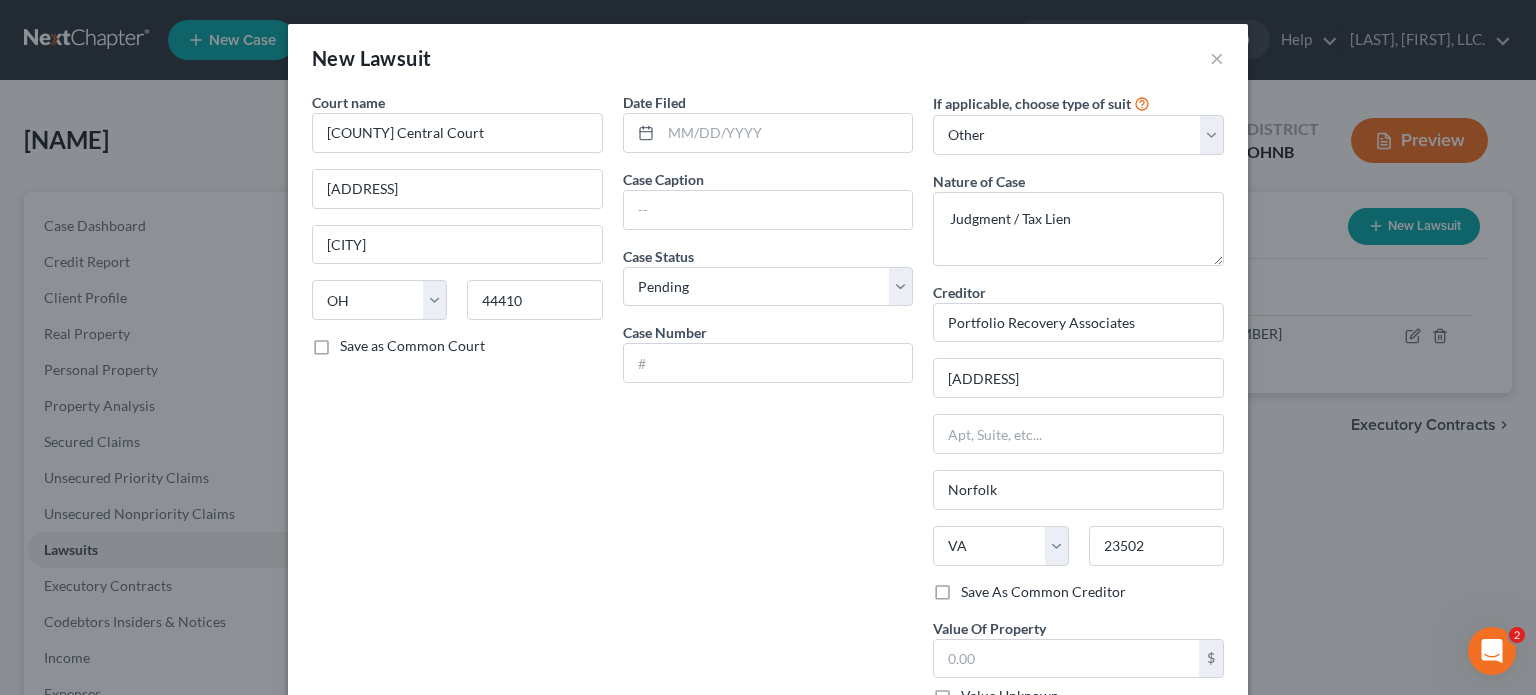 scroll, scrollTop: 100, scrollLeft: 0, axis: vertical 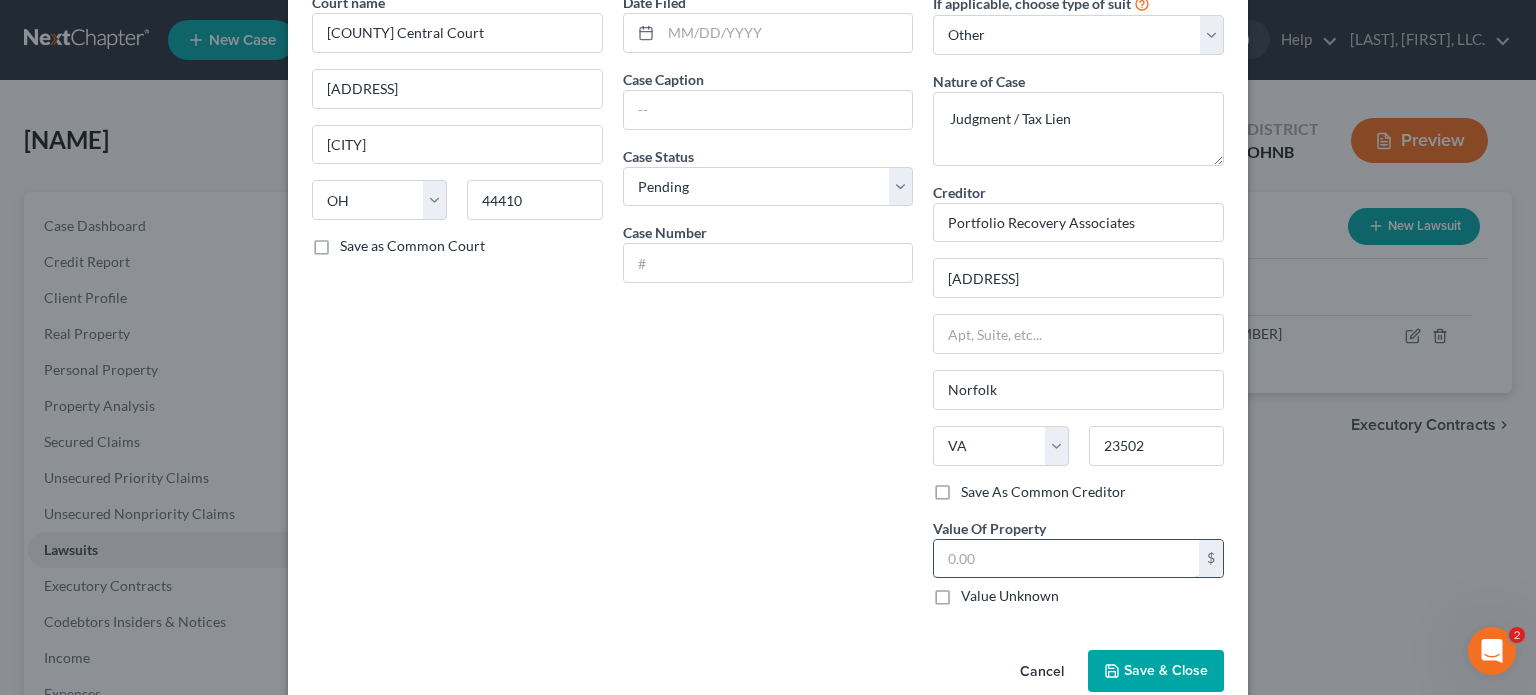 click at bounding box center (1066, 559) 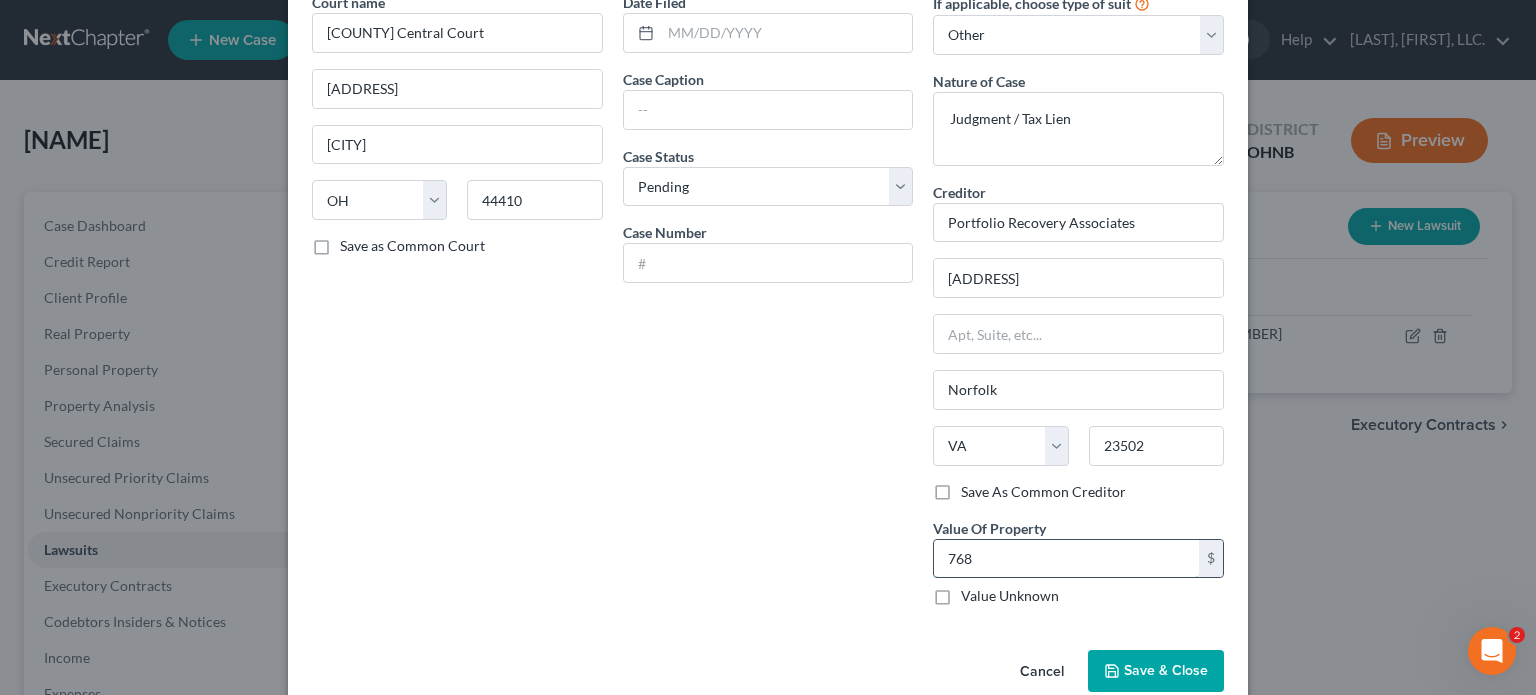 click on "768" at bounding box center (1066, 559) 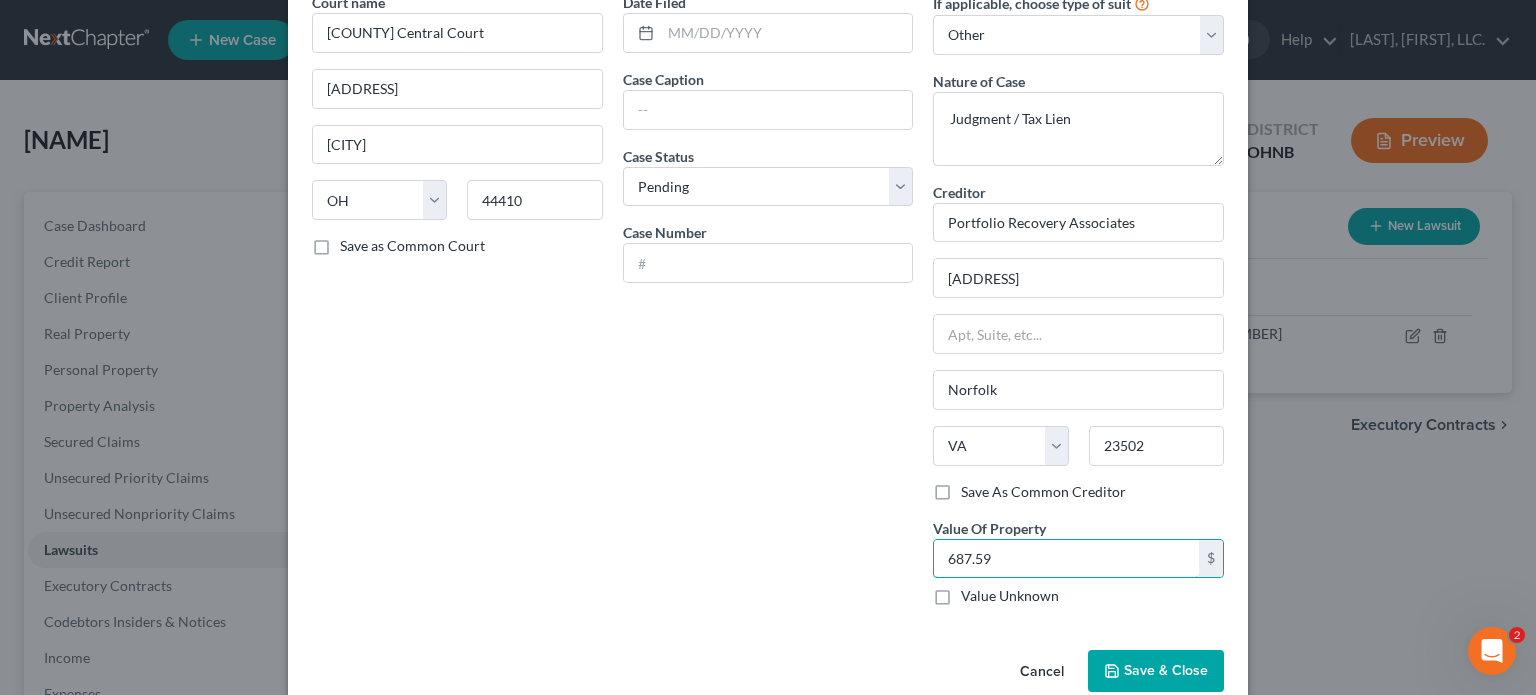 scroll, scrollTop: 0, scrollLeft: 0, axis: both 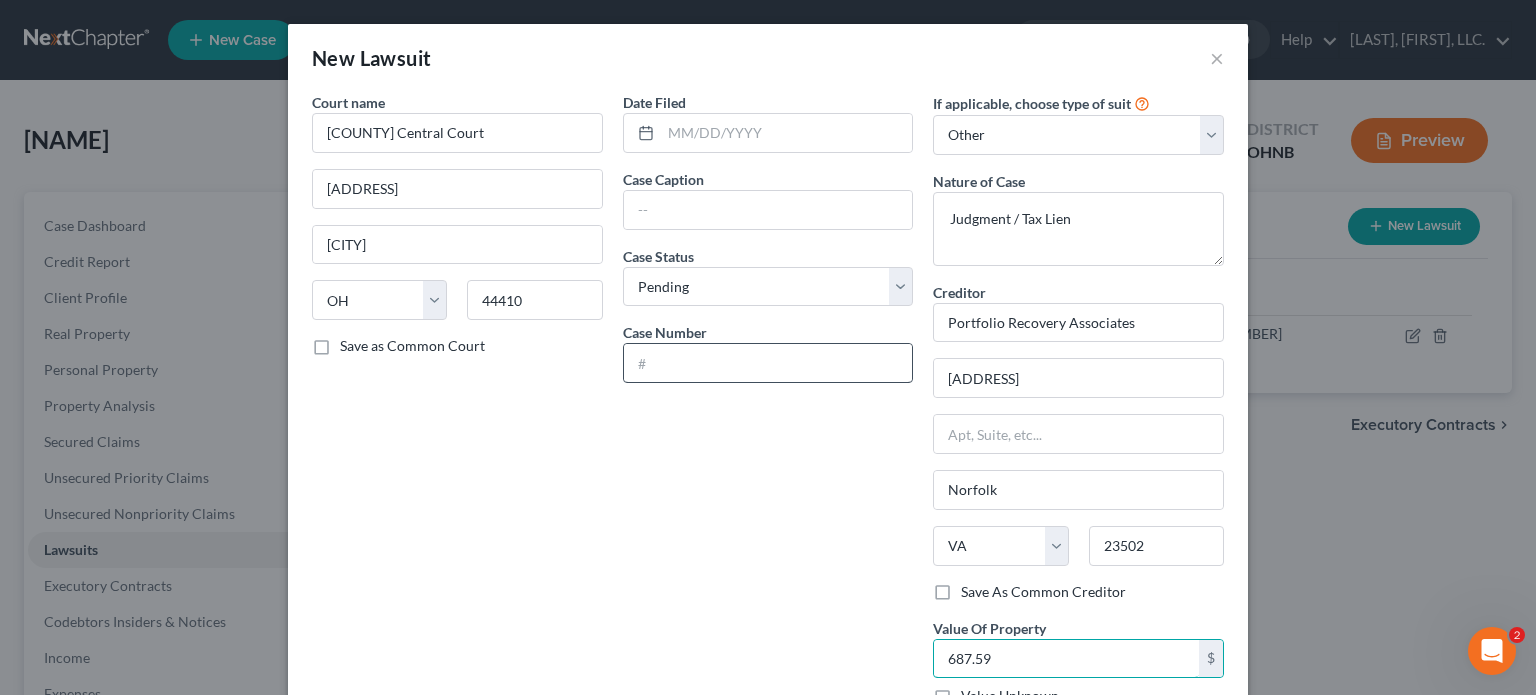 type on "687.59" 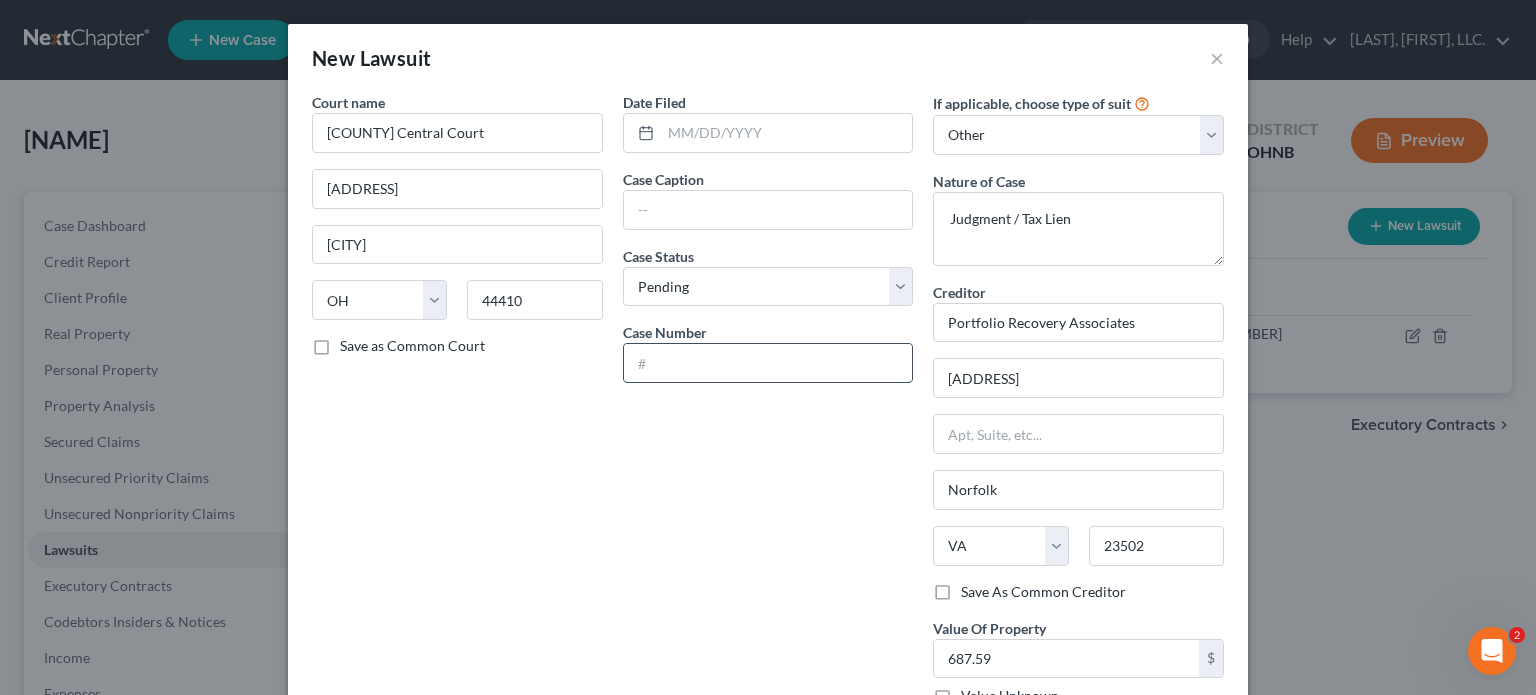 click at bounding box center (768, 363) 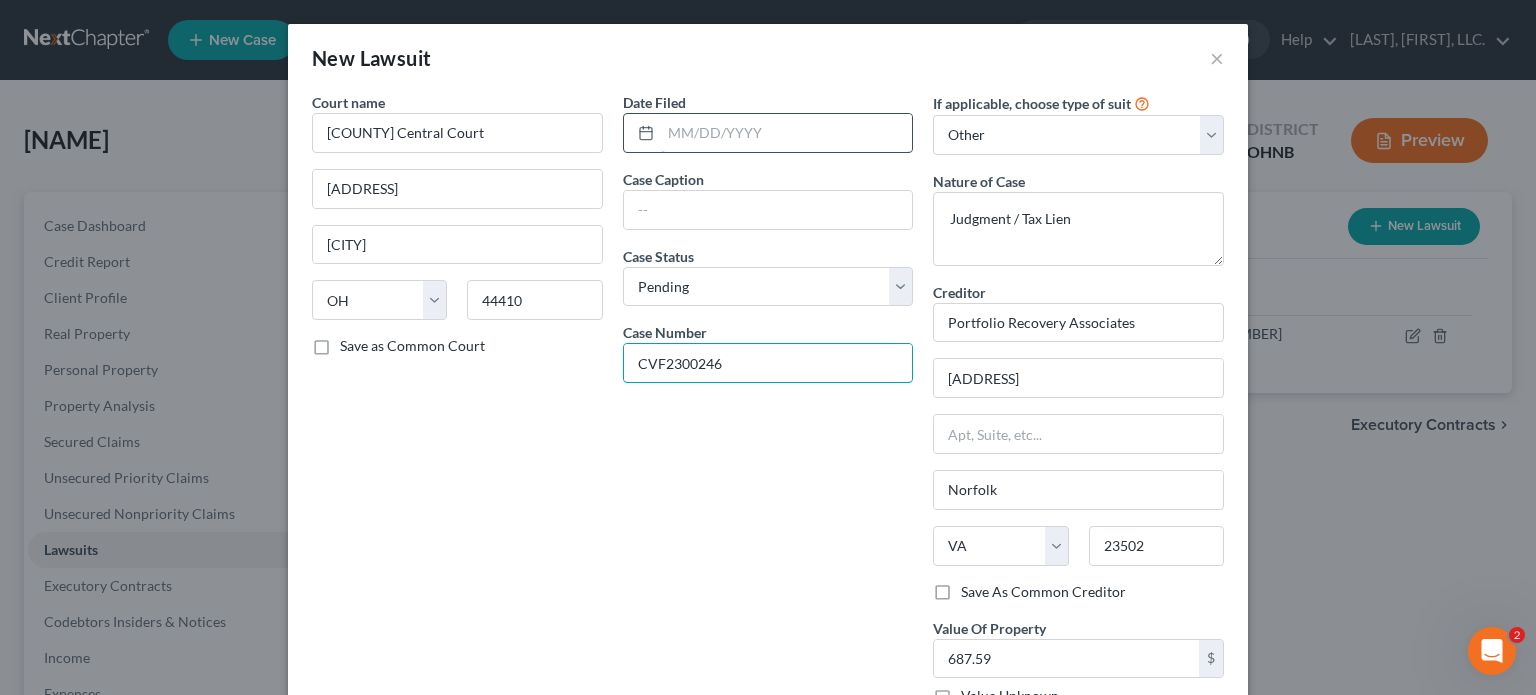 type on "CVF2300246" 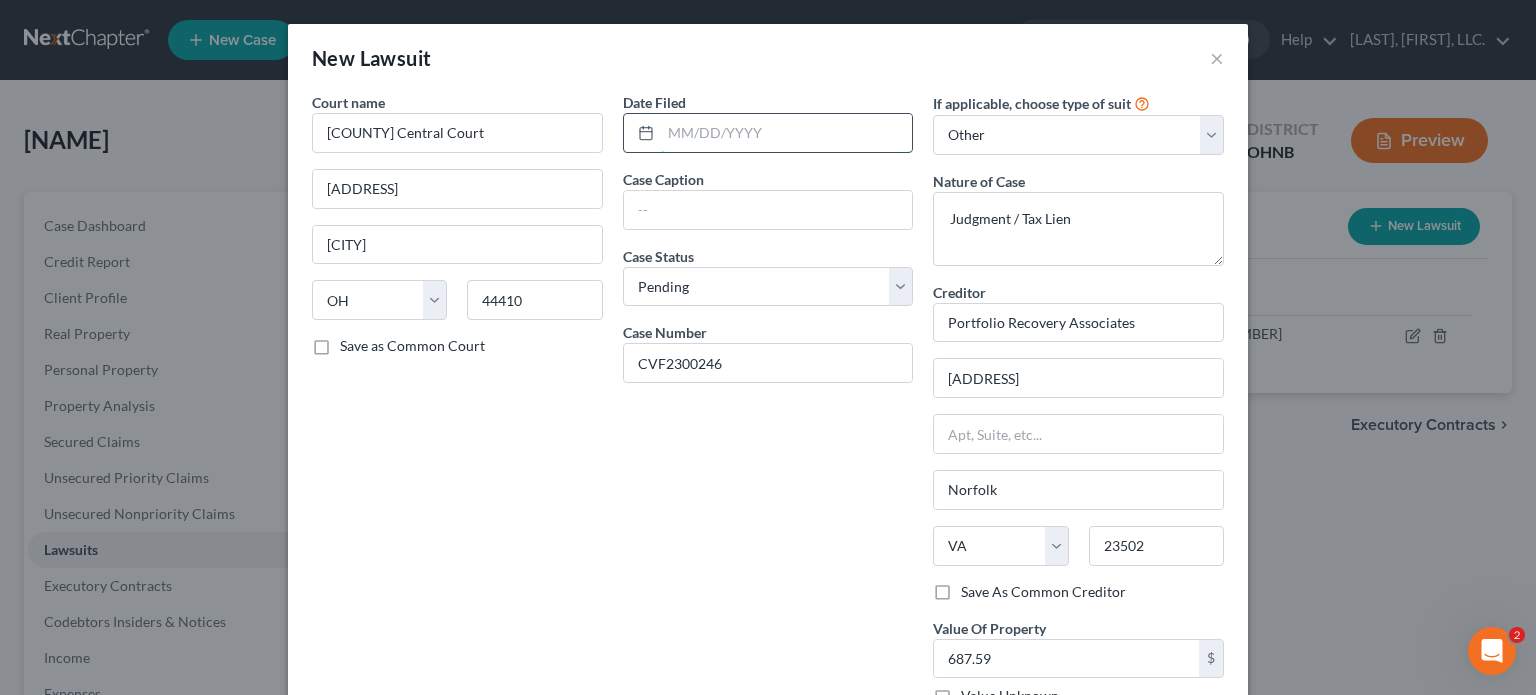 click at bounding box center (787, 133) 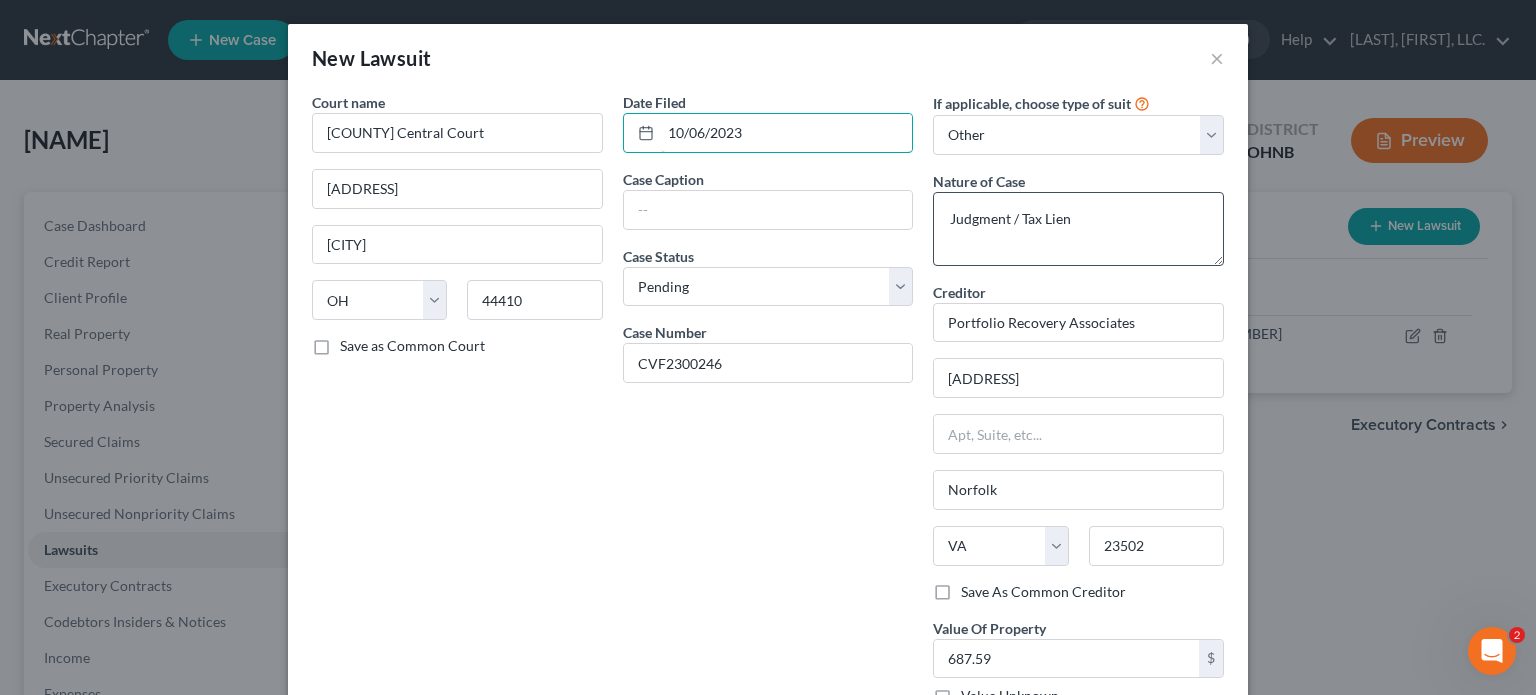 type on "10/06/2023" 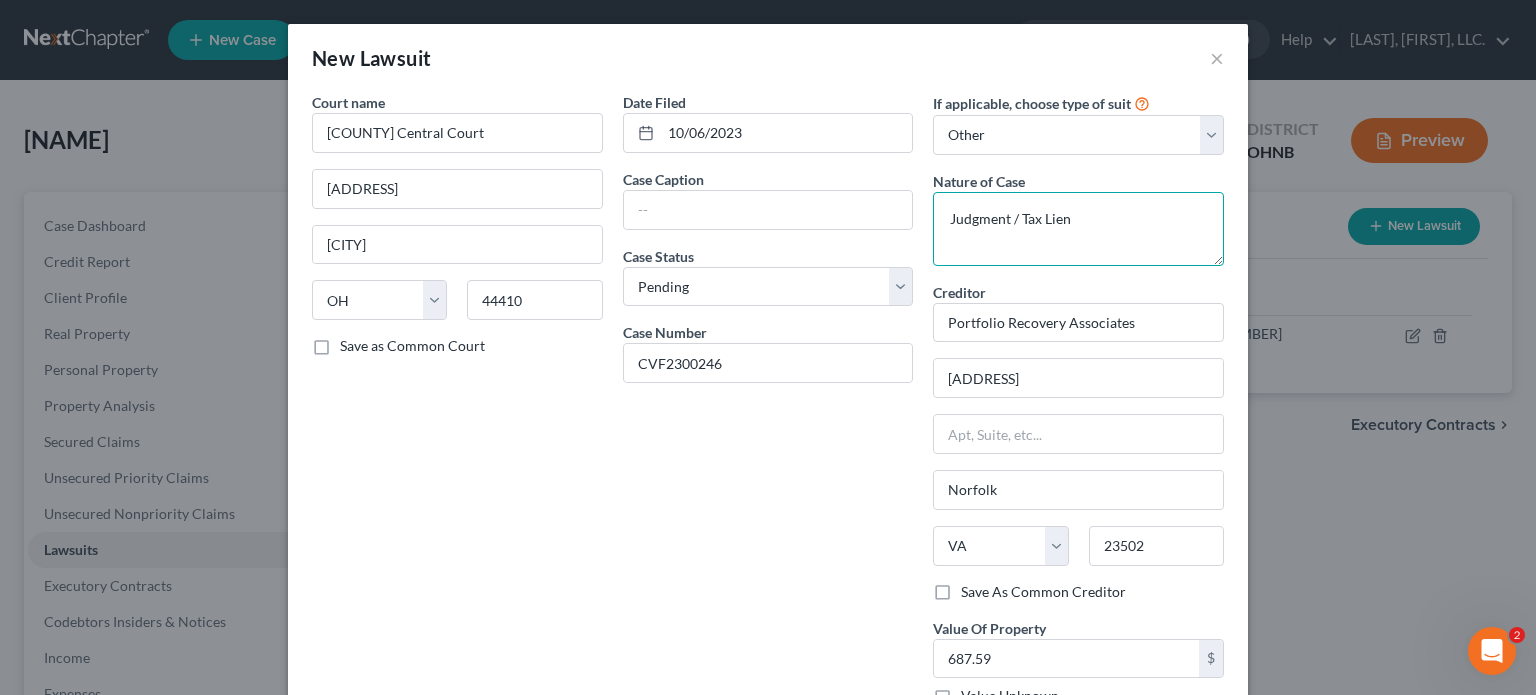 drag, startPoint x: 936, startPoint y: 218, endPoint x: 1070, endPoint y: 230, distance: 134.53624 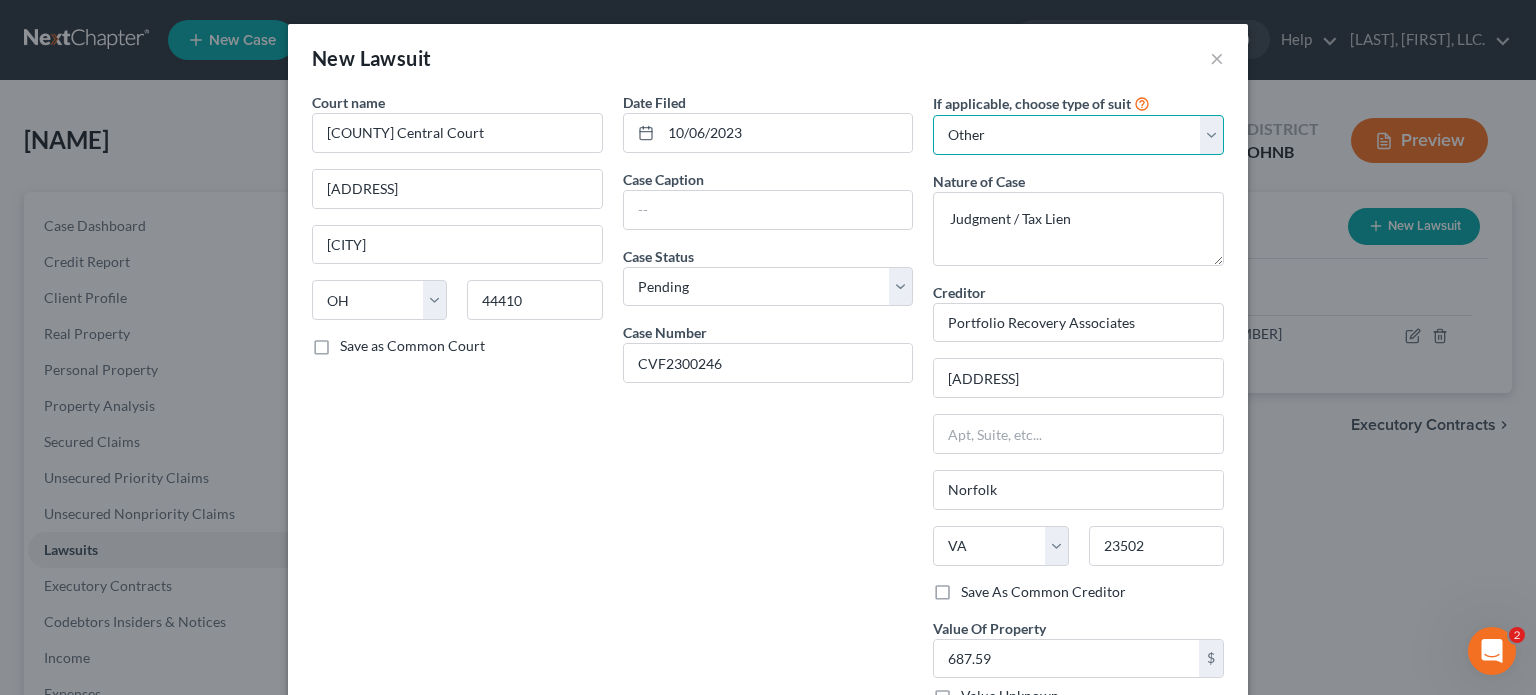 click on "Select Repossession Garnishment Foreclosure Attached, Seized, Or Levied Other" at bounding box center (1078, 135) 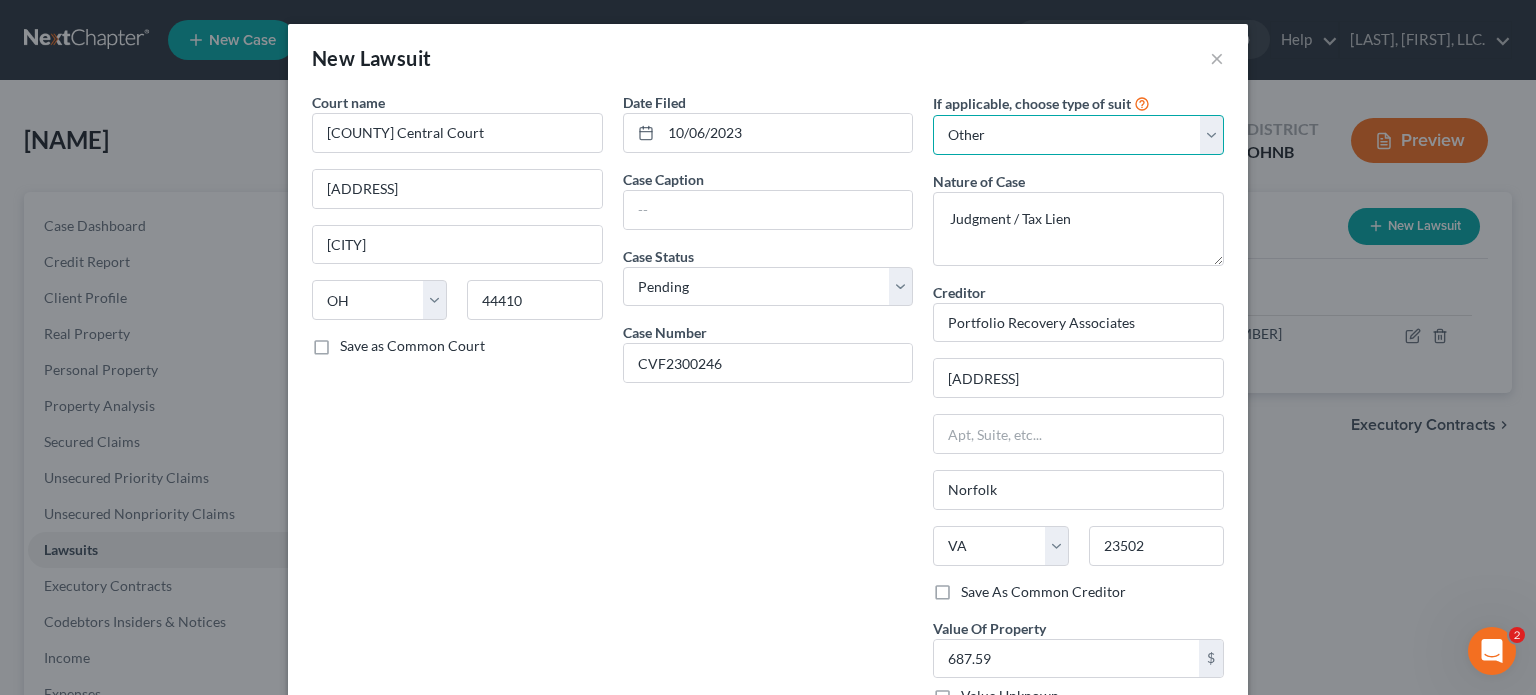 click on "Select Repossession Garnishment Foreclosure Attached, Seized, Or Levied Other" at bounding box center (1078, 135) 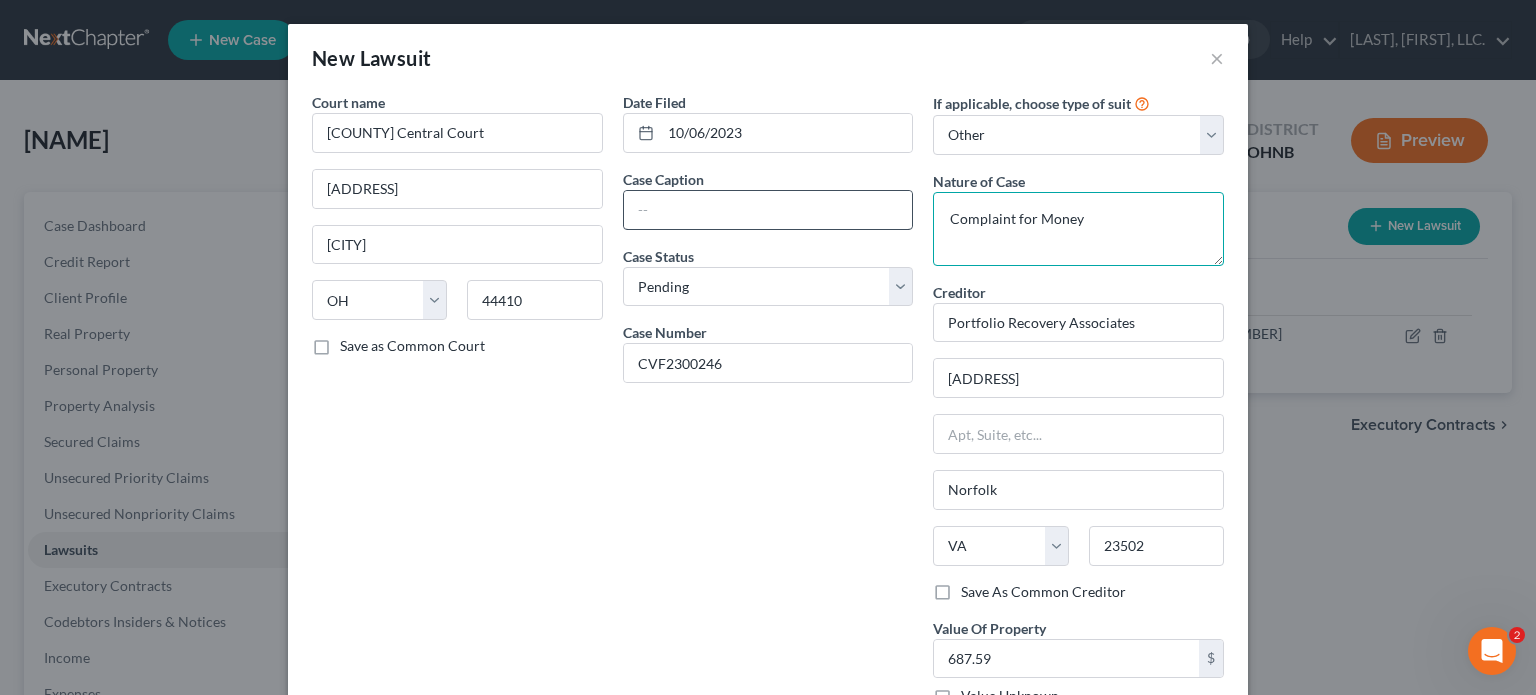 type on "Complaint for Money" 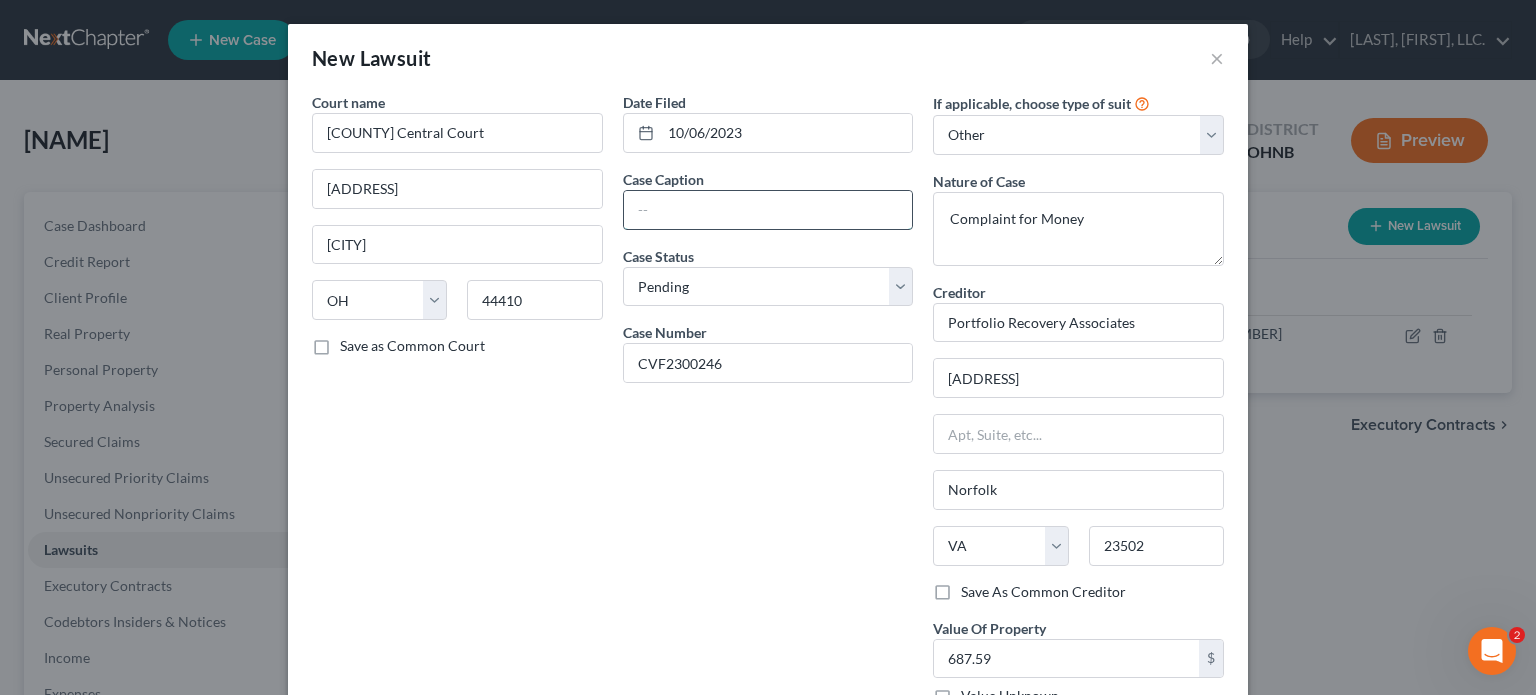 click at bounding box center (768, 210) 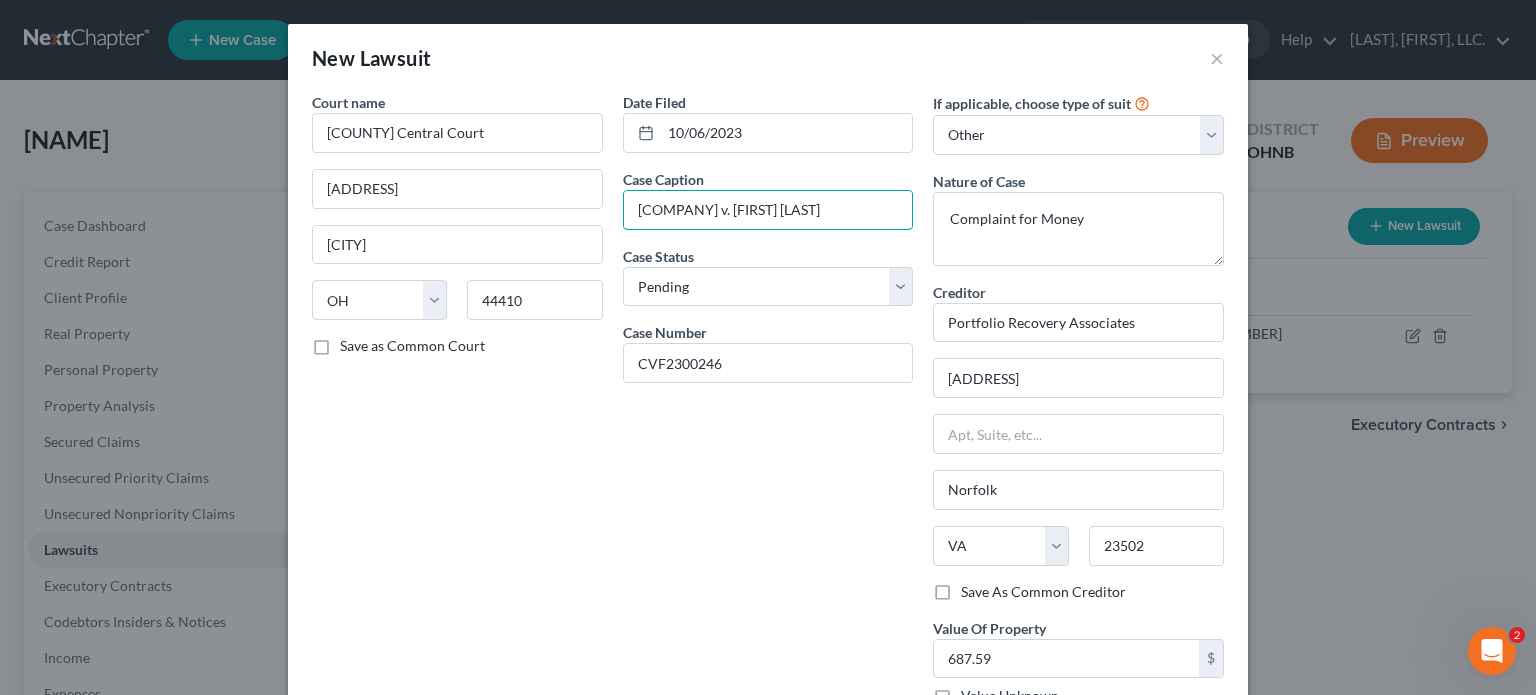 scroll, scrollTop: 0, scrollLeft: 50, axis: horizontal 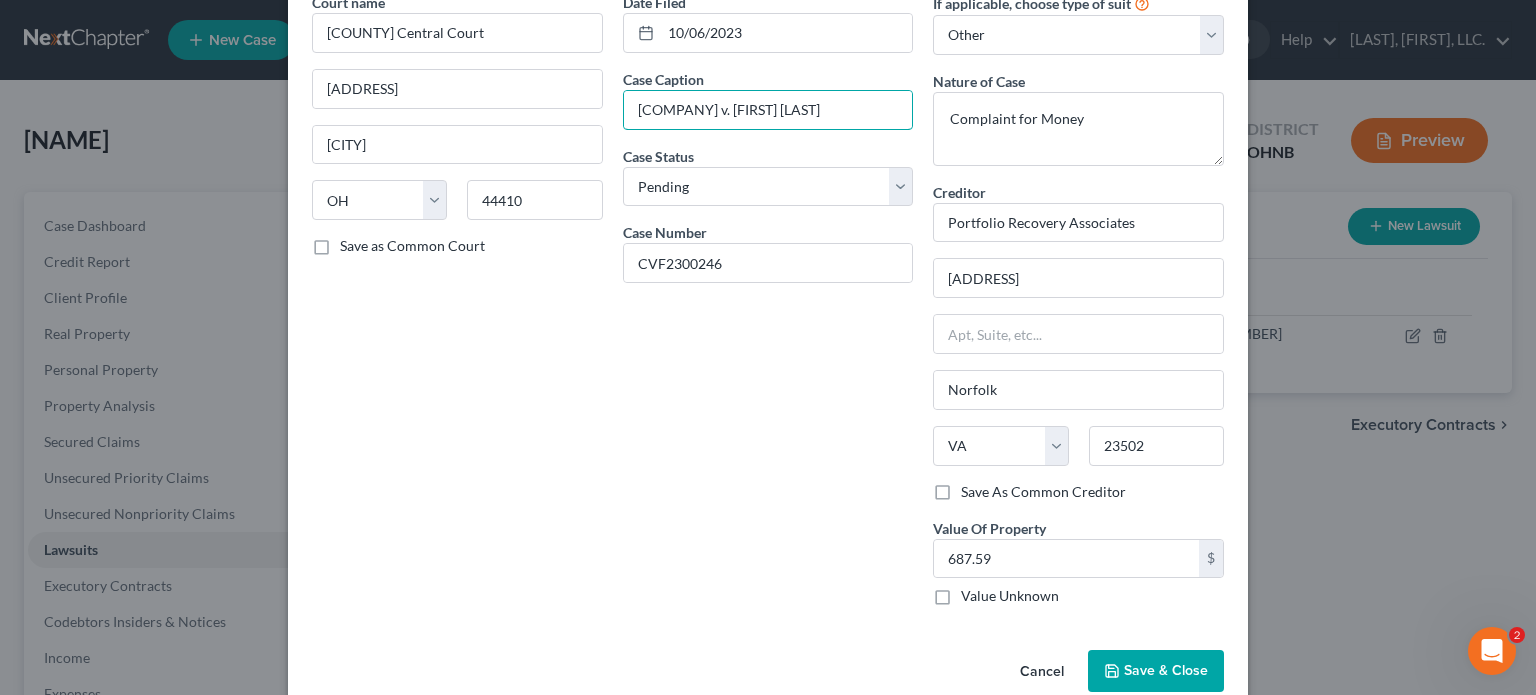 type on "[COMPANY] v. [FIRST] [LAST]" 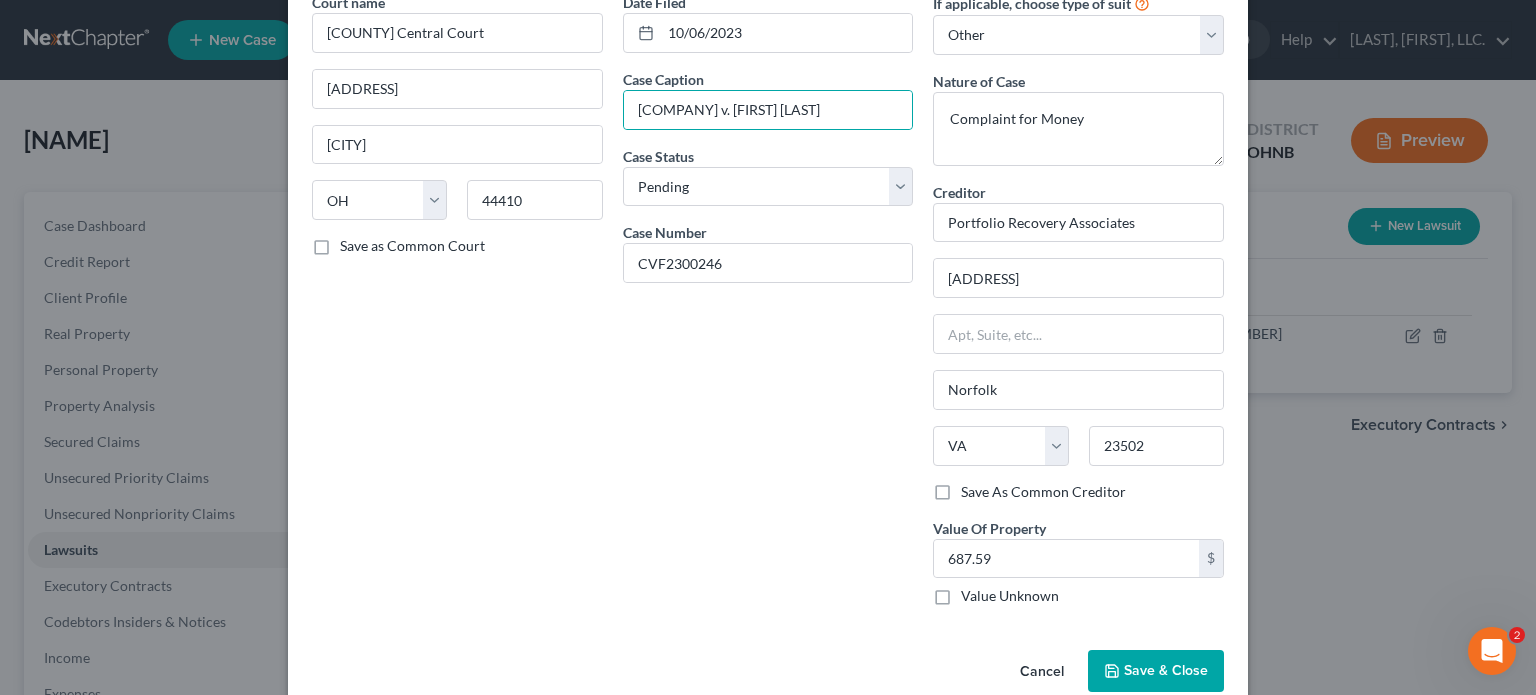 scroll, scrollTop: 0, scrollLeft: 0, axis: both 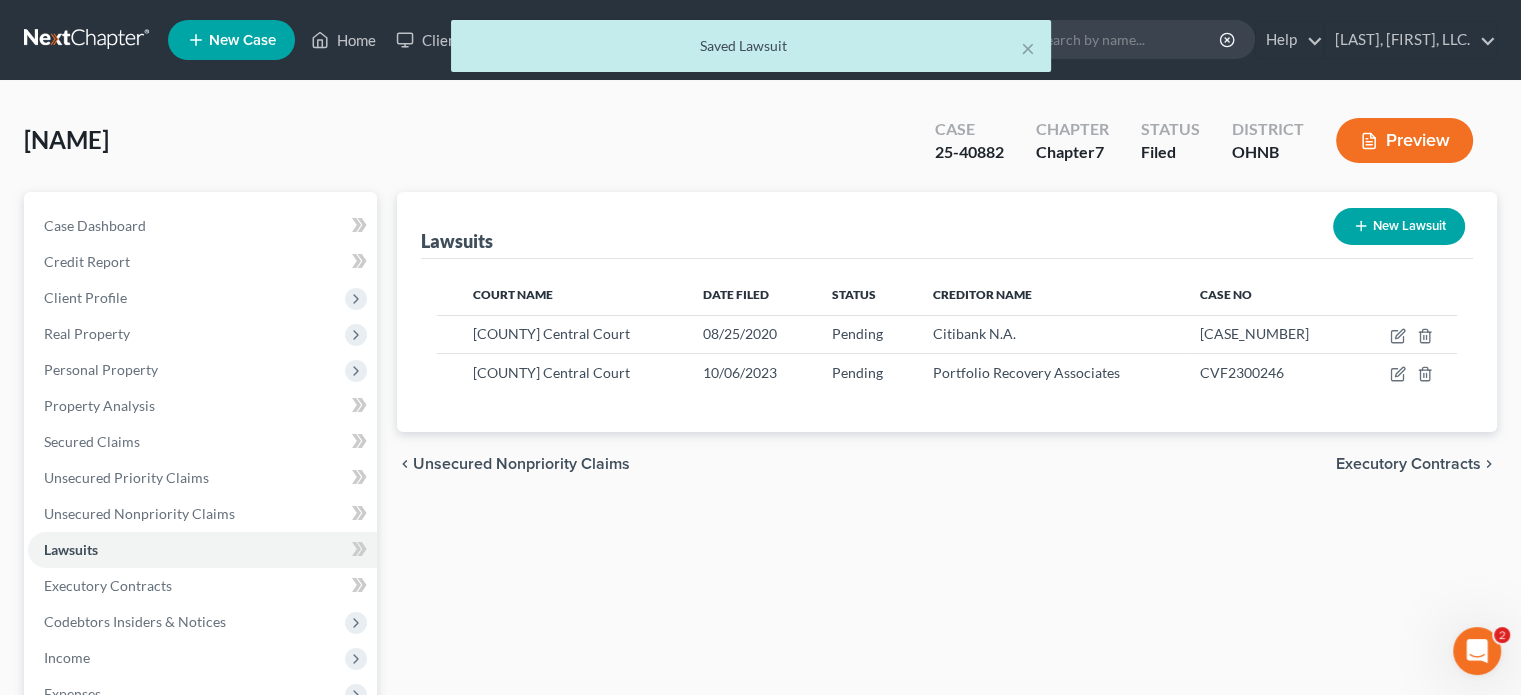 click on "chevron_left
Unsecured Nonpriority Claims
Executory Contracts
chevron_right" at bounding box center [947, 464] 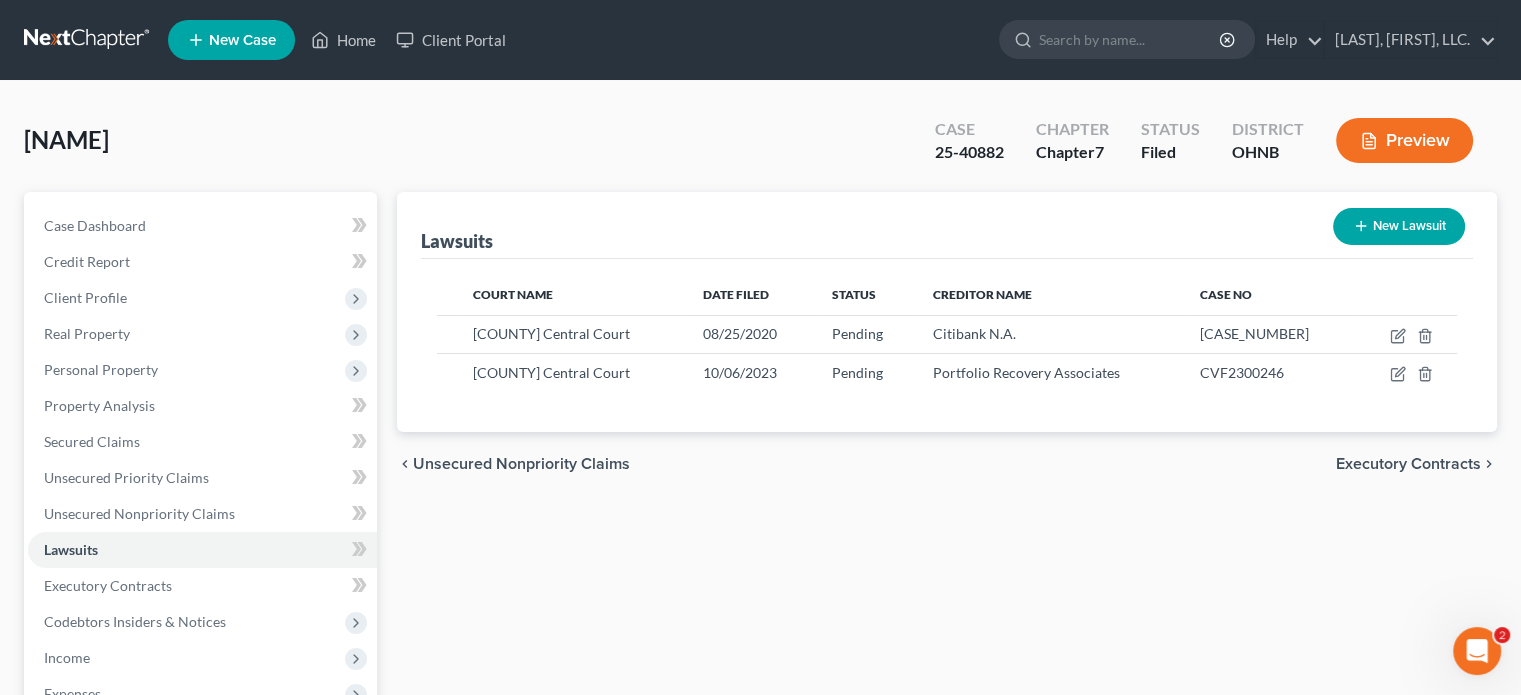 click on "New Lawsuit" at bounding box center [1399, 226] 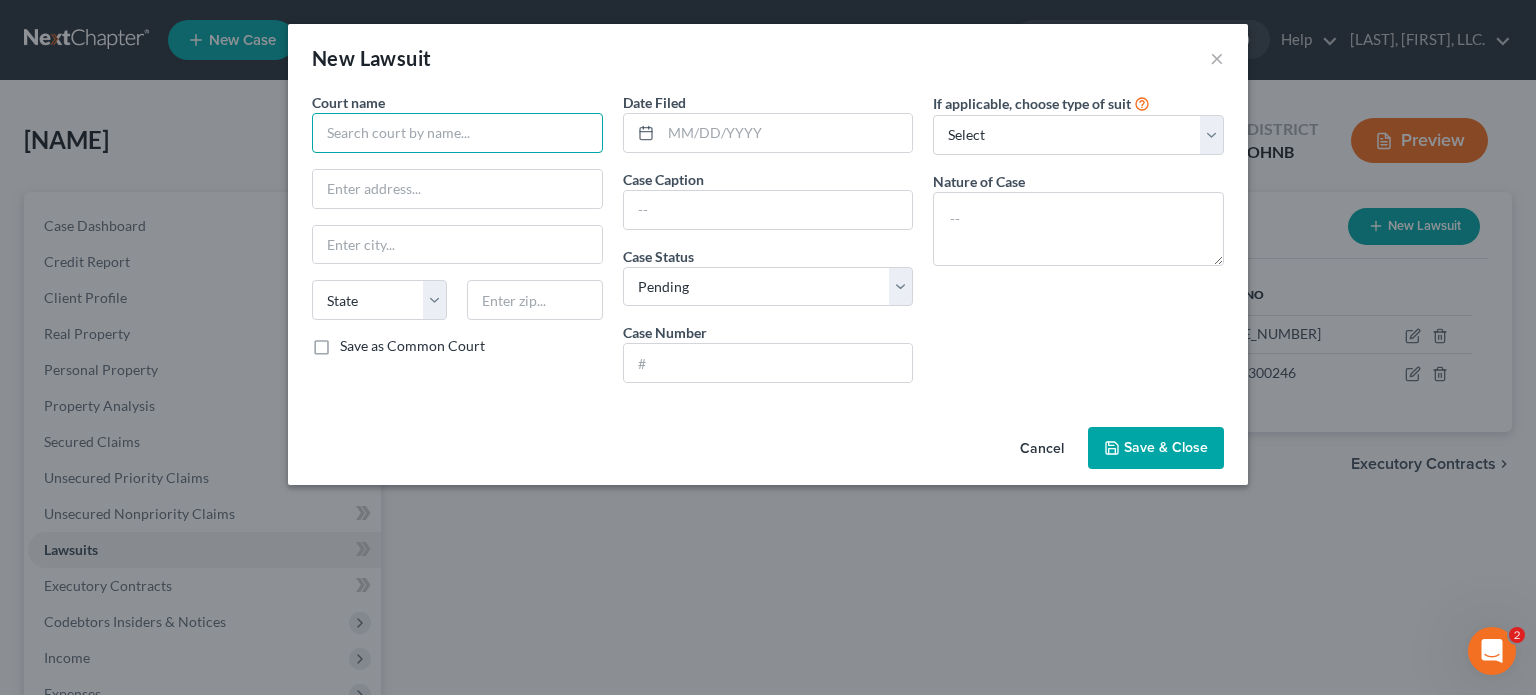 click at bounding box center [457, 133] 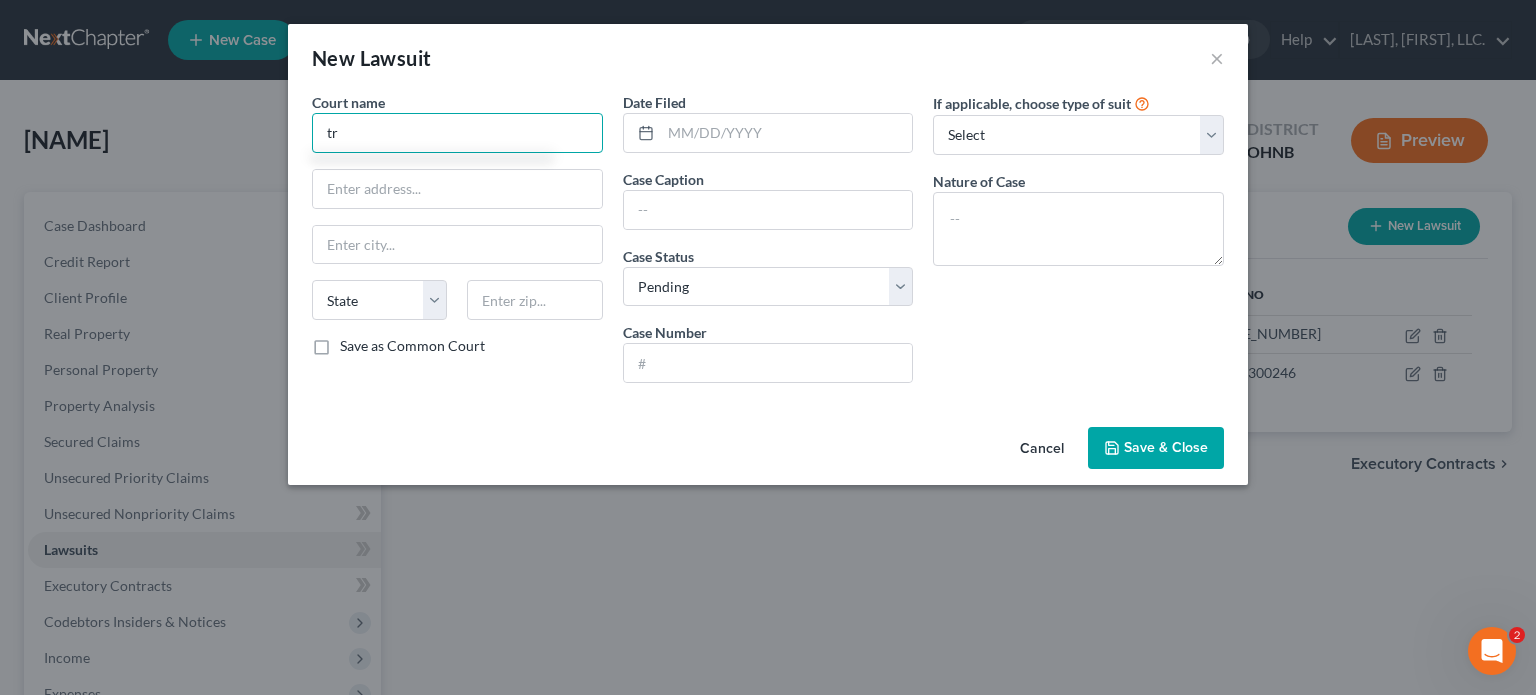 type on "t" 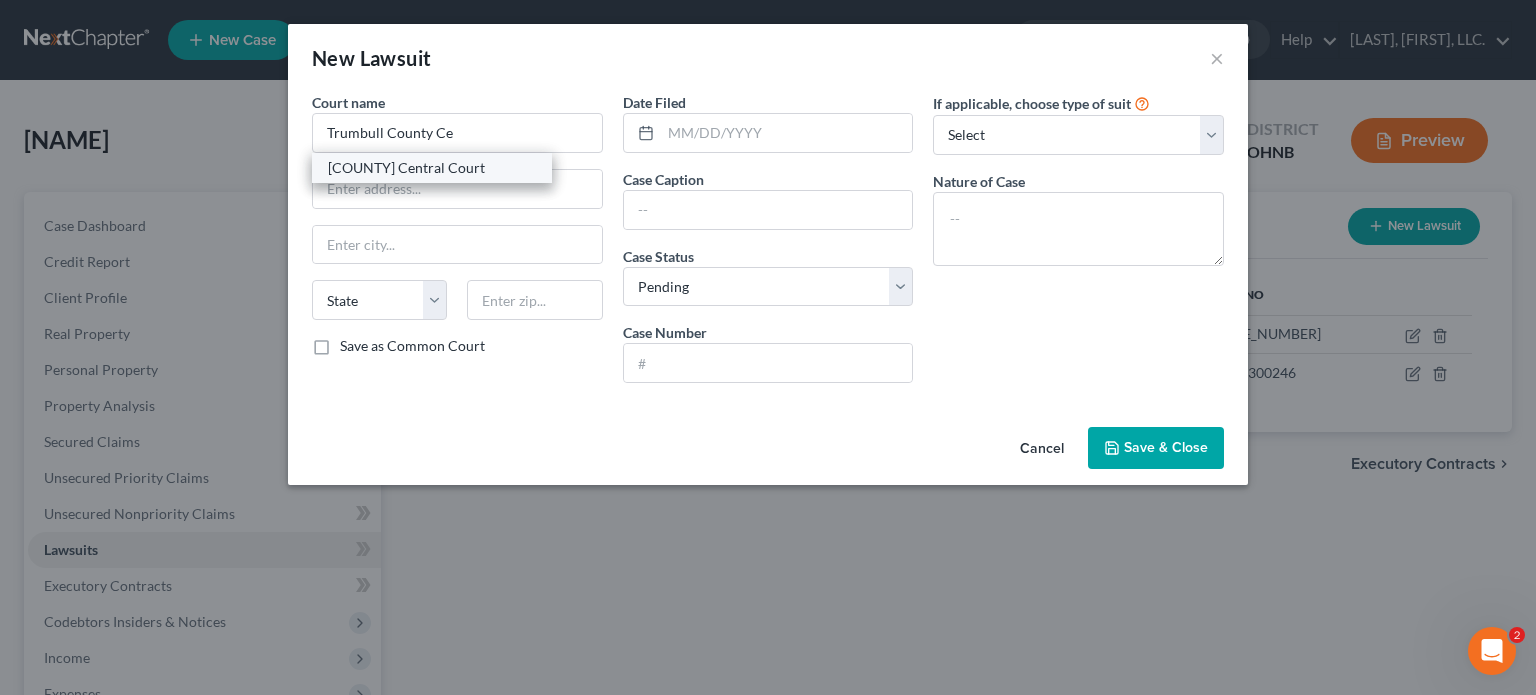 click on "[COUNTY] Central Court" at bounding box center [432, 168] 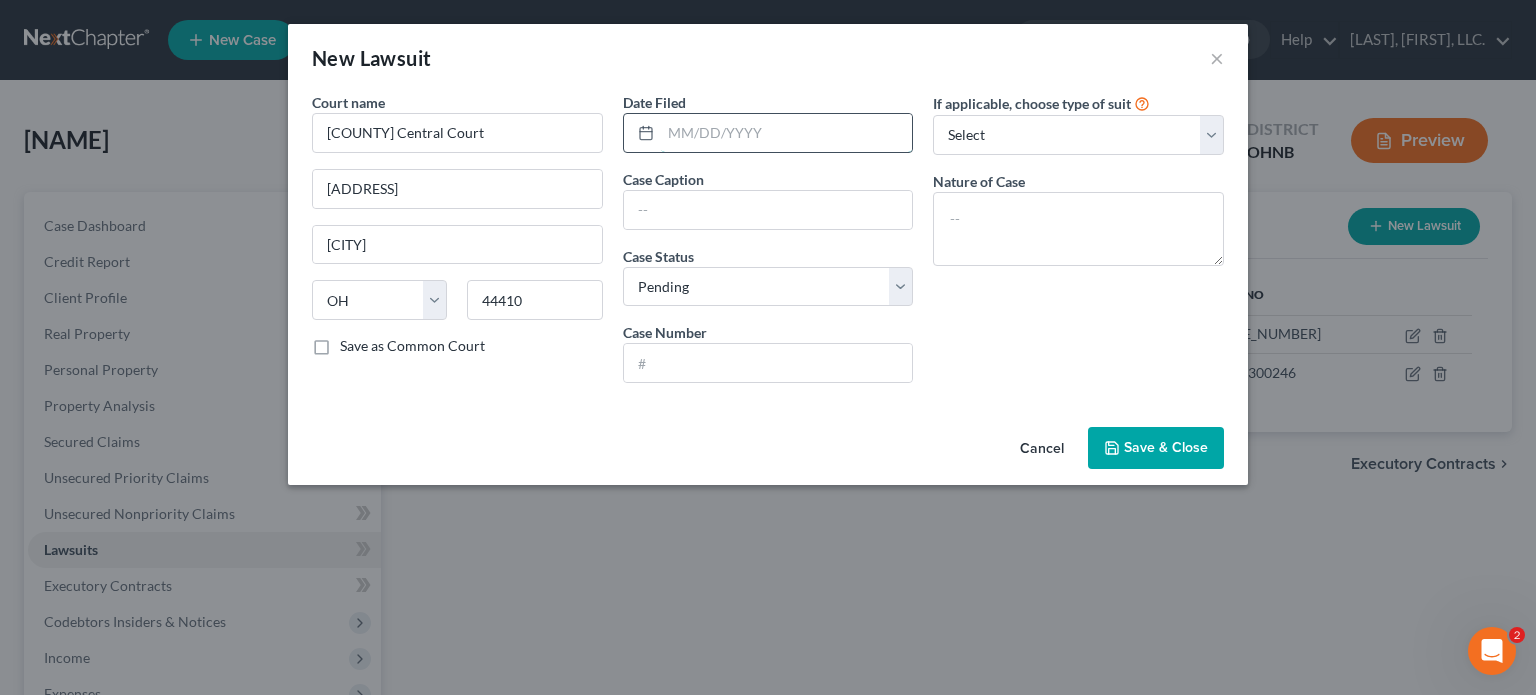 click at bounding box center (787, 133) 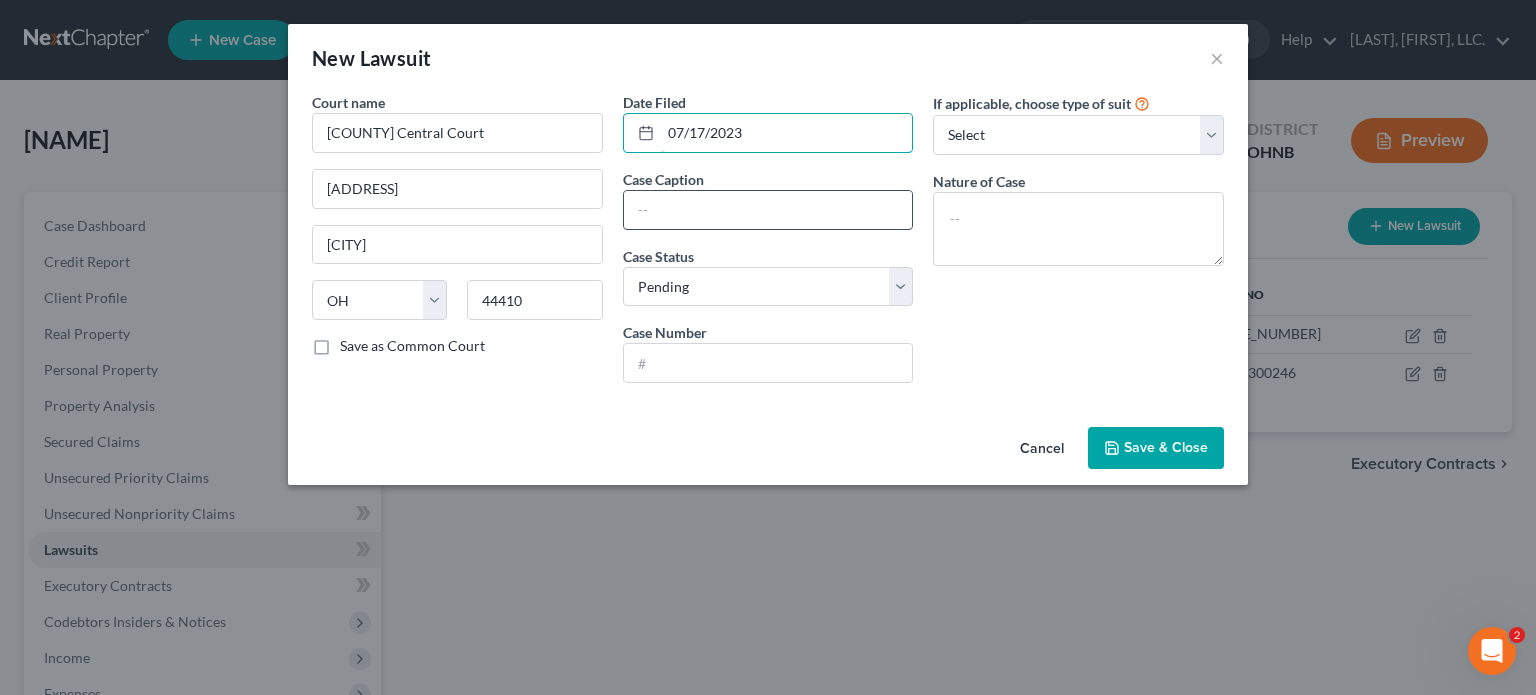 type on "07/17/2023" 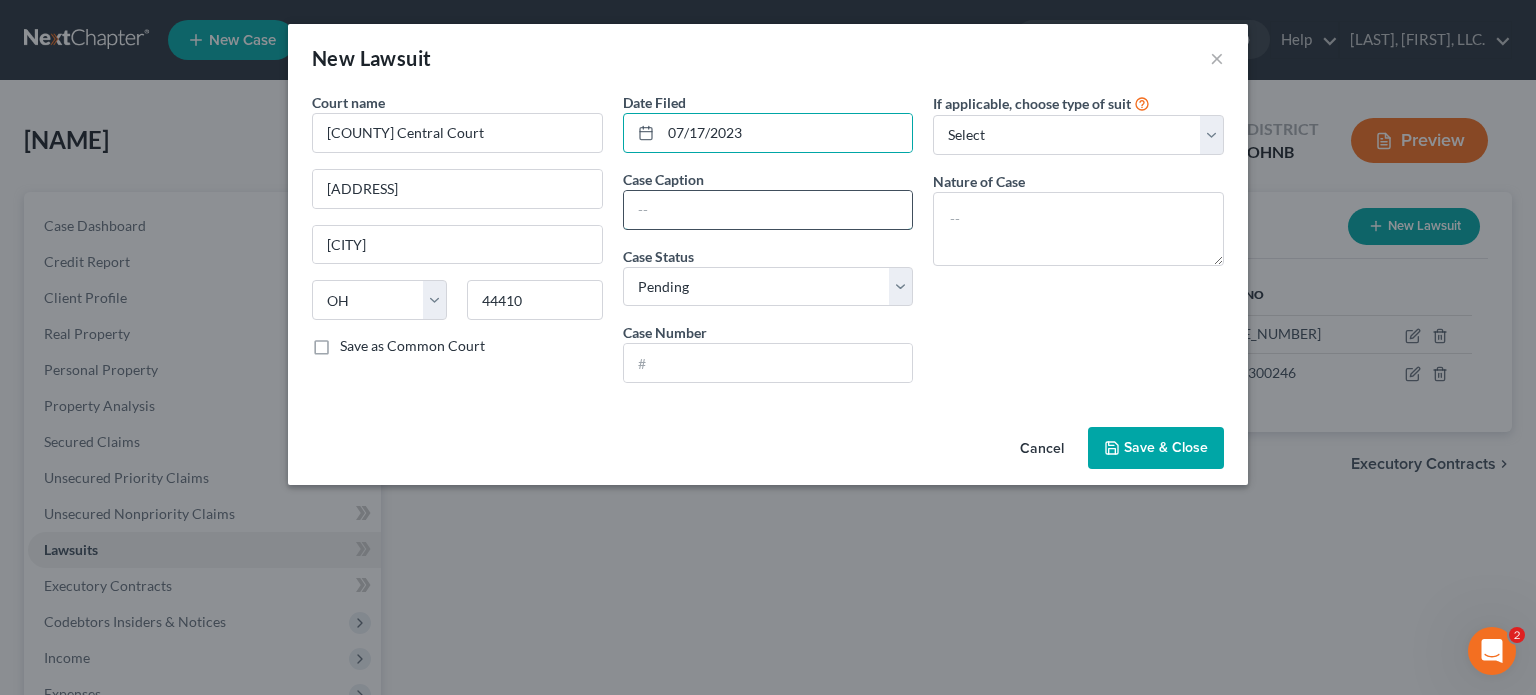 click at bounding box center (768, 210) 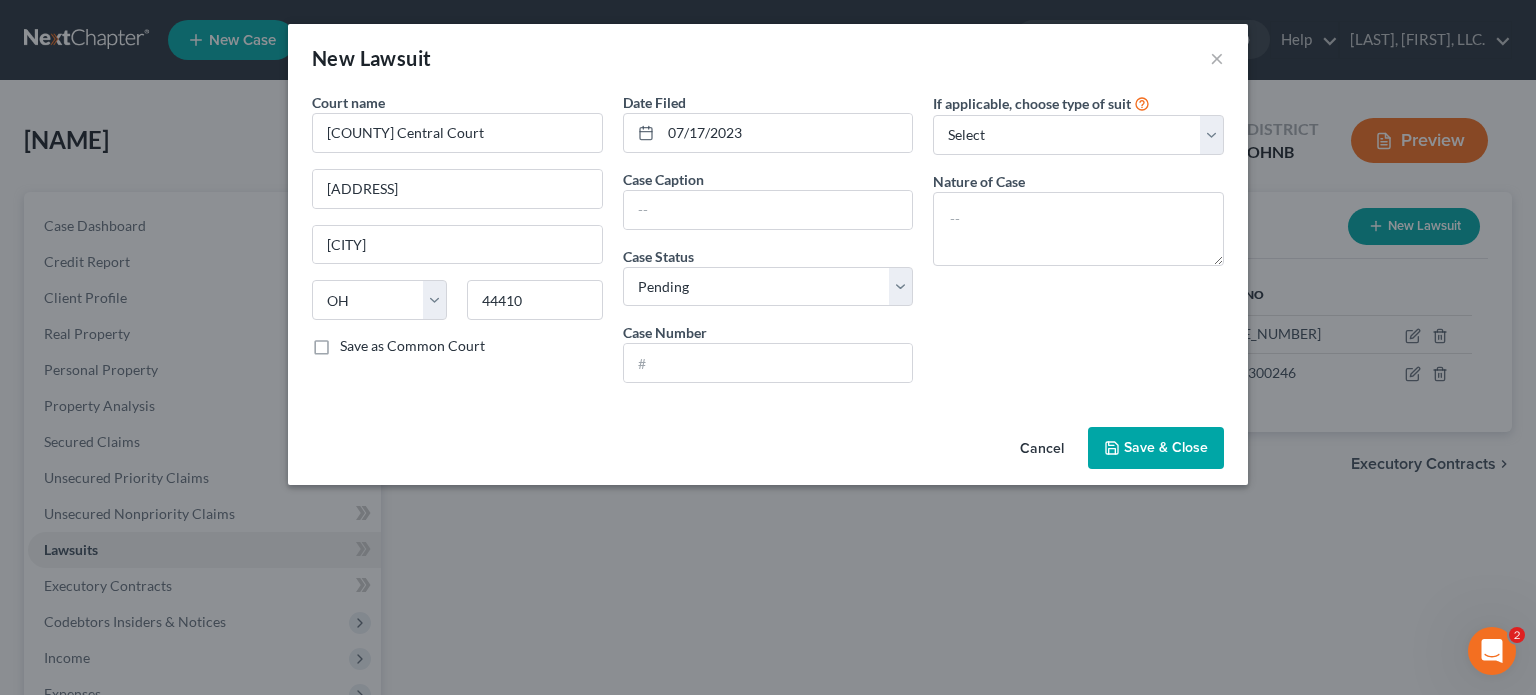 click on "Cancel Save & Close" at bounding box center (768, 452) 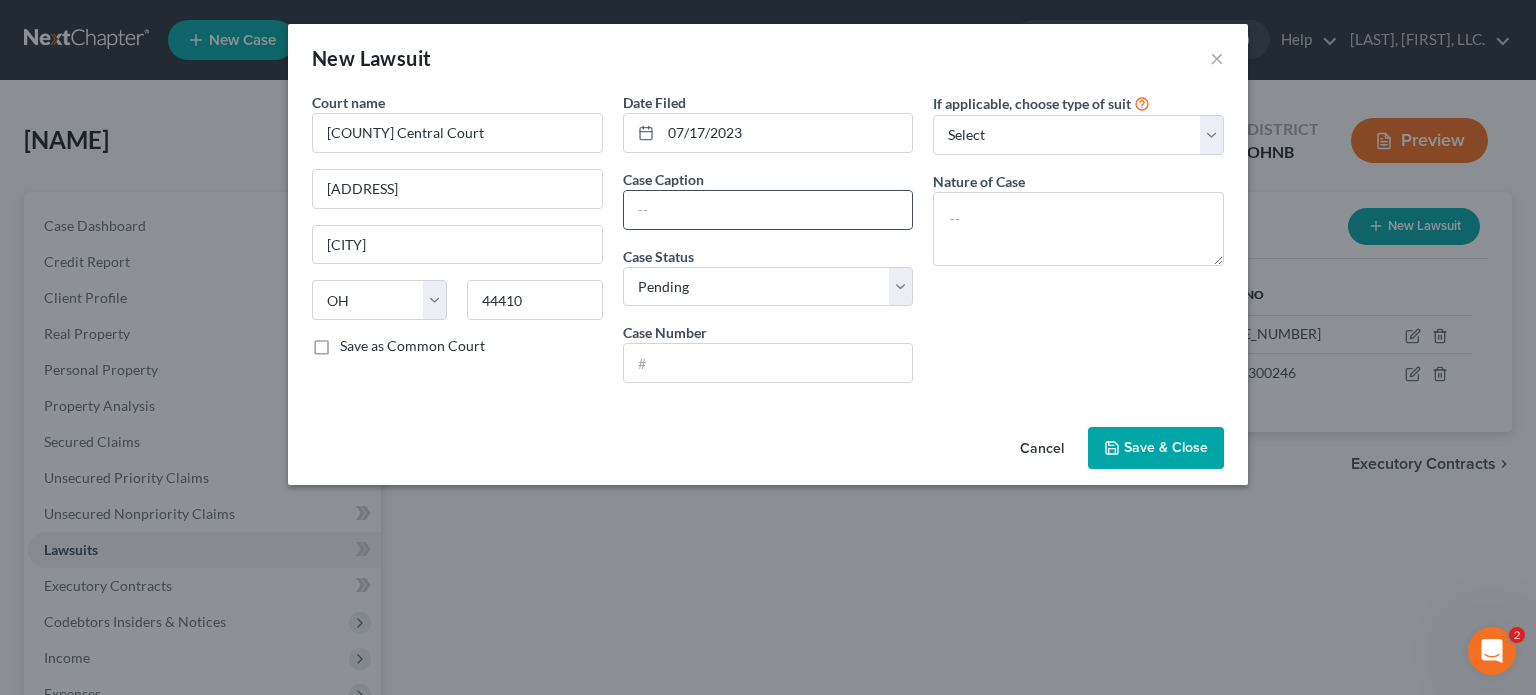 click at bounding box center (768, 210) 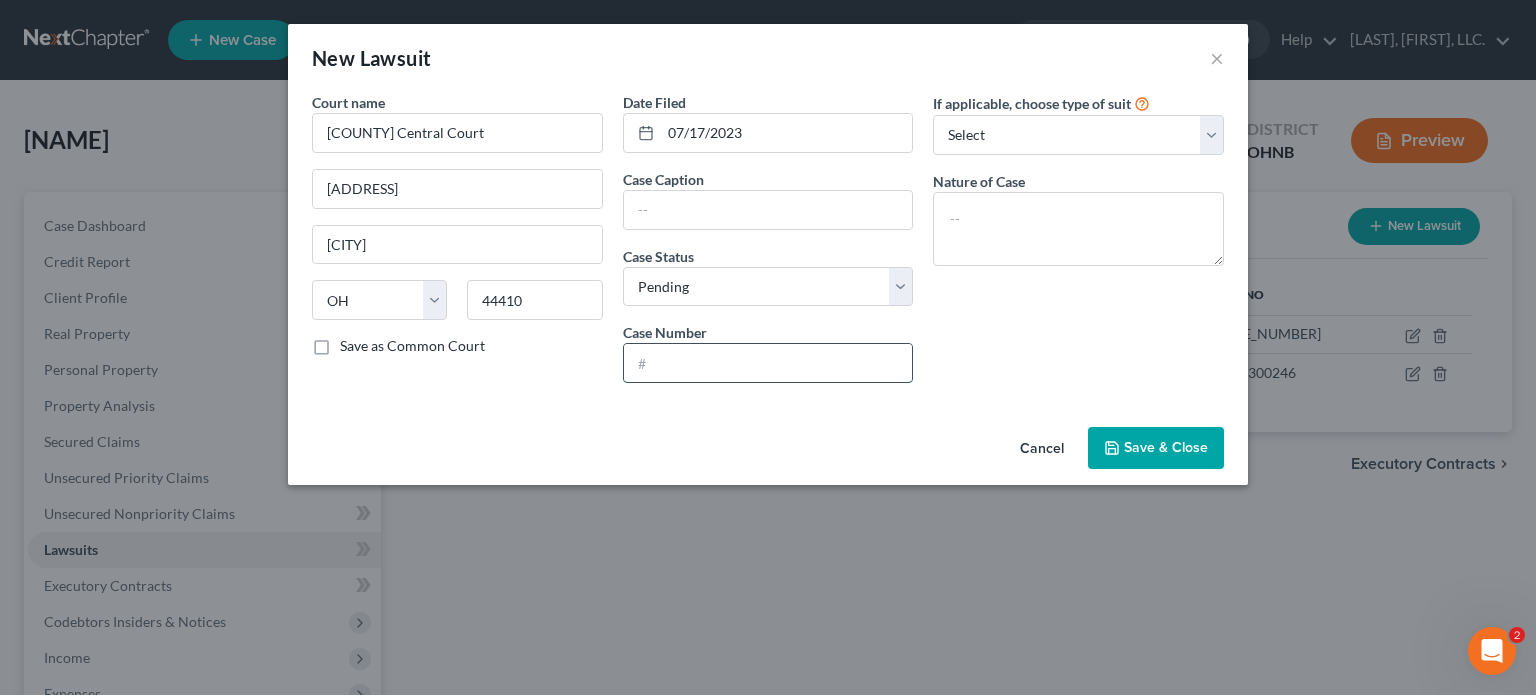 click at bounding box center [768, 363] 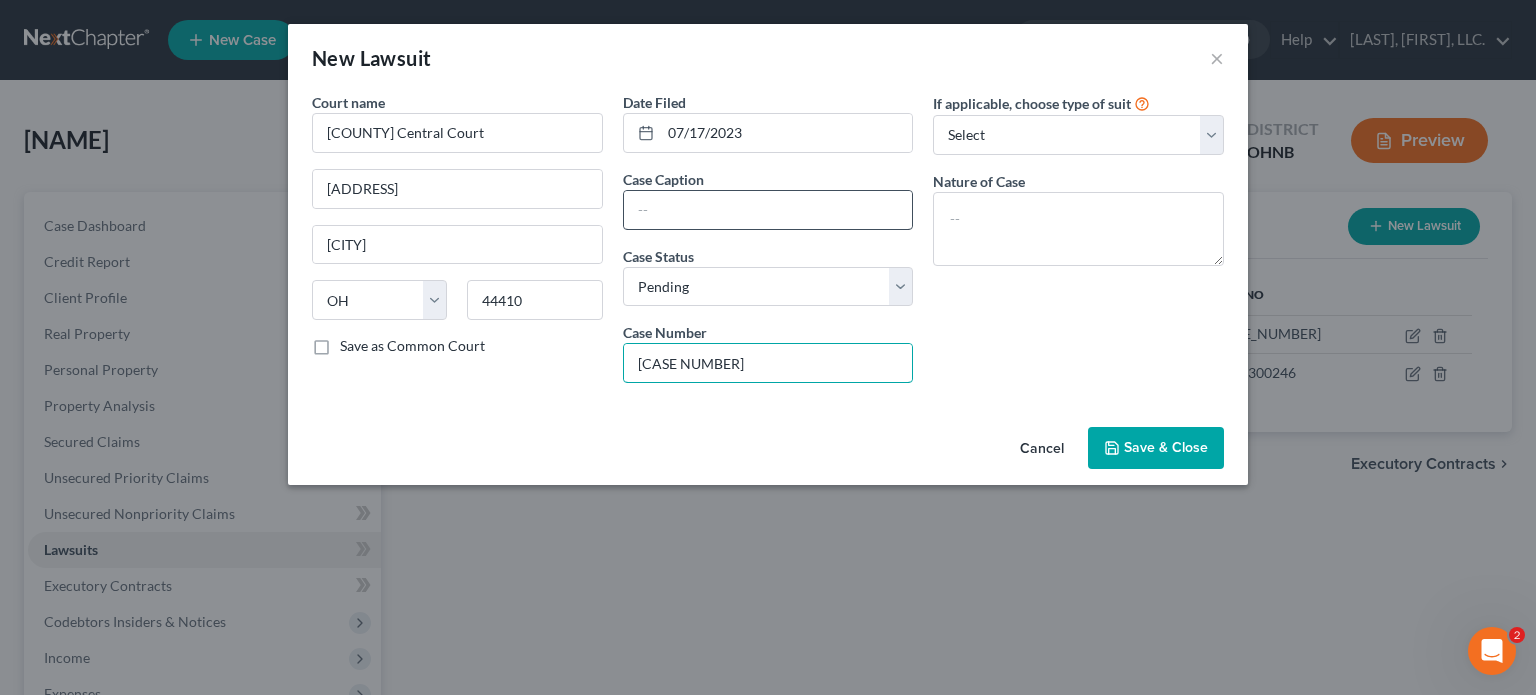 type on "[CASE NUMBER]" 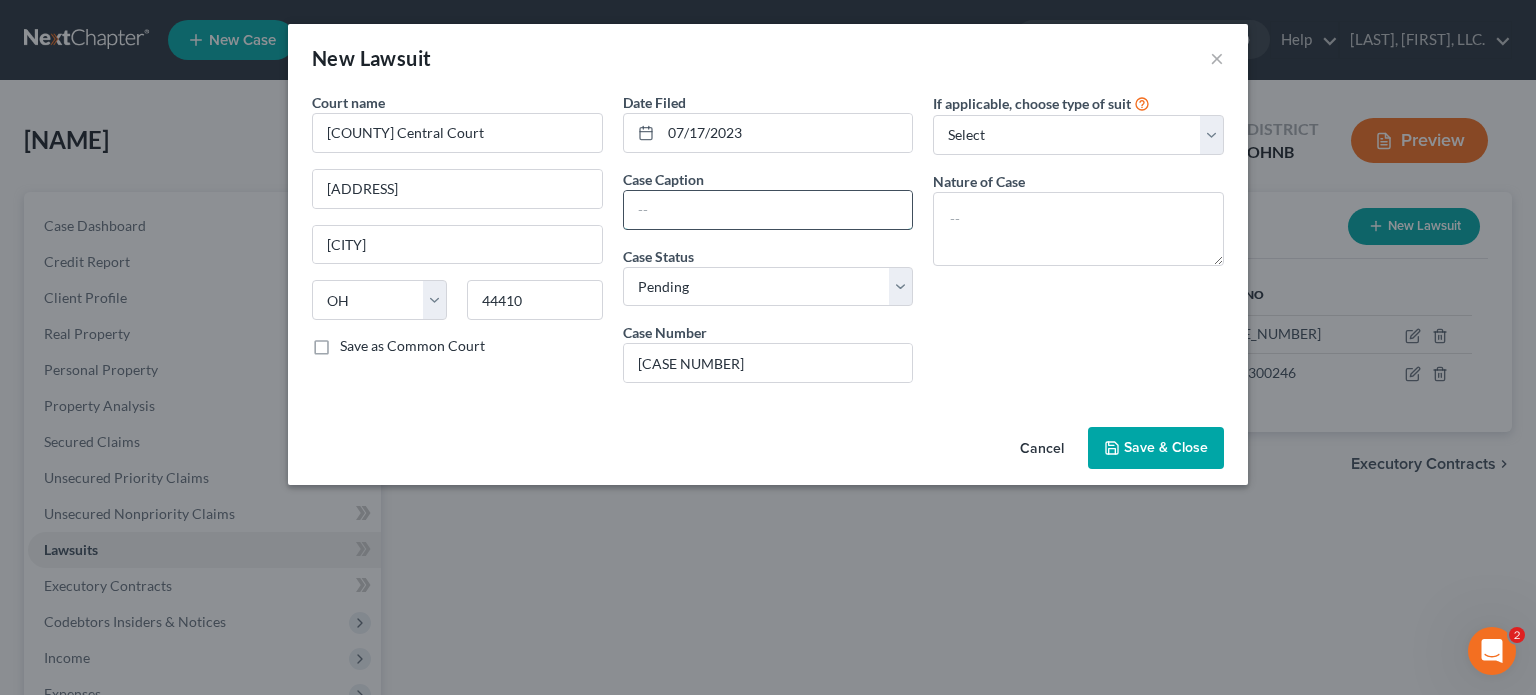 click at bounding box center [768, 210] 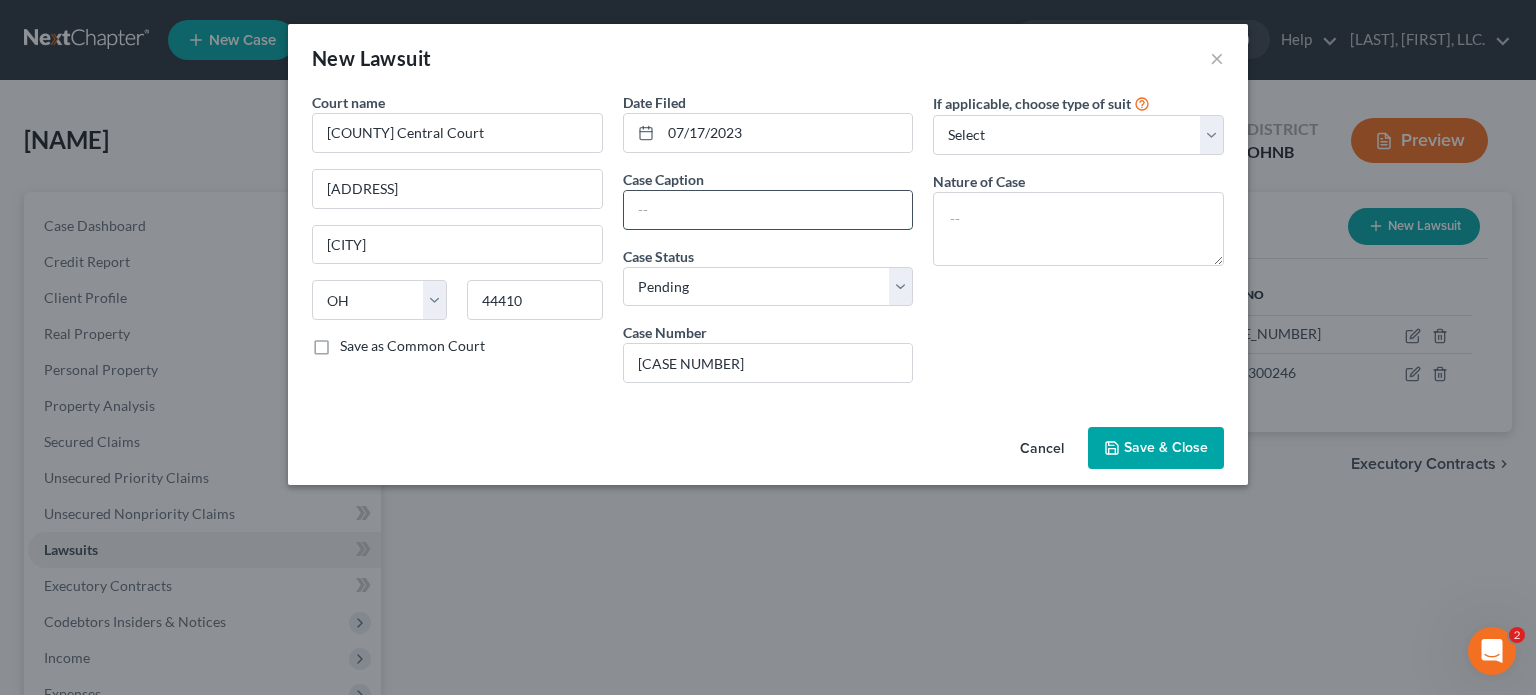 click at bounding box center [768, 210] 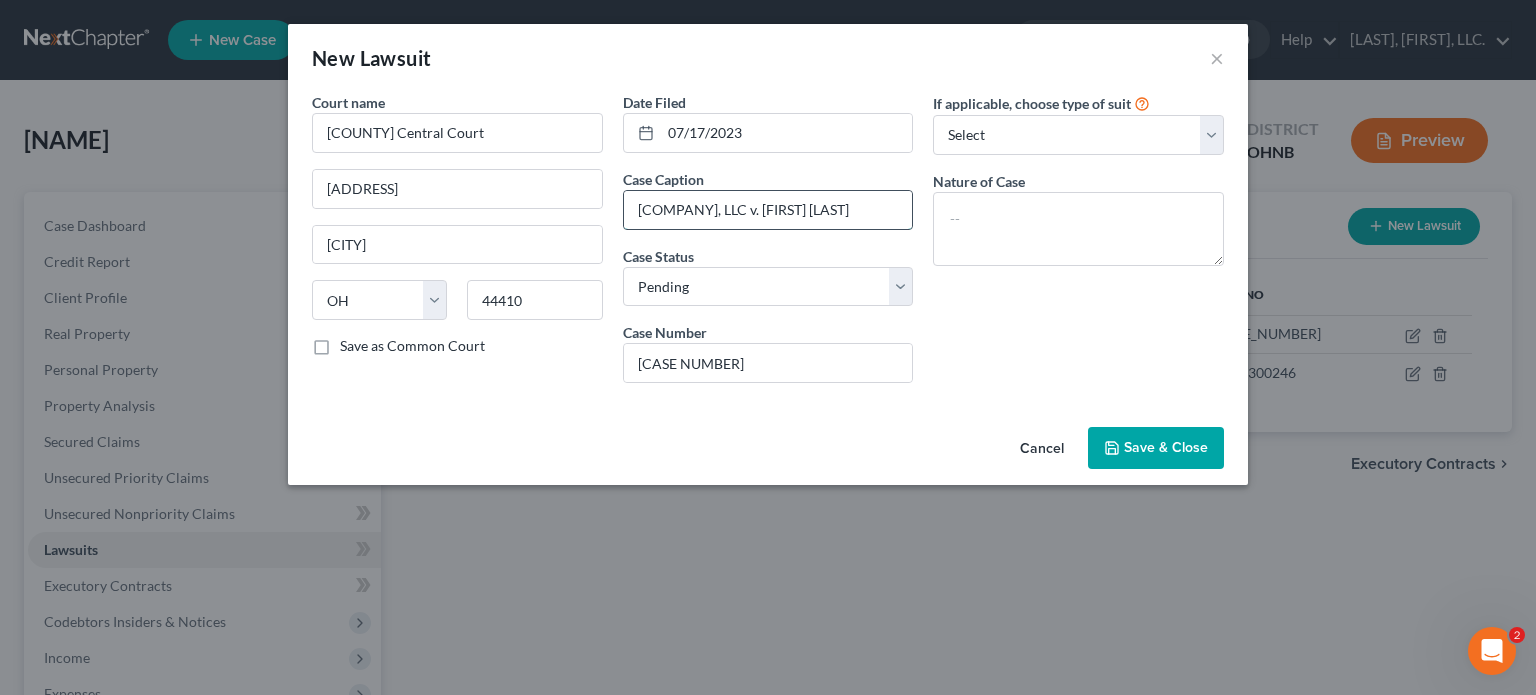 scroll, scrollTop: 0, scrollLeft: 40, axis: horizontal 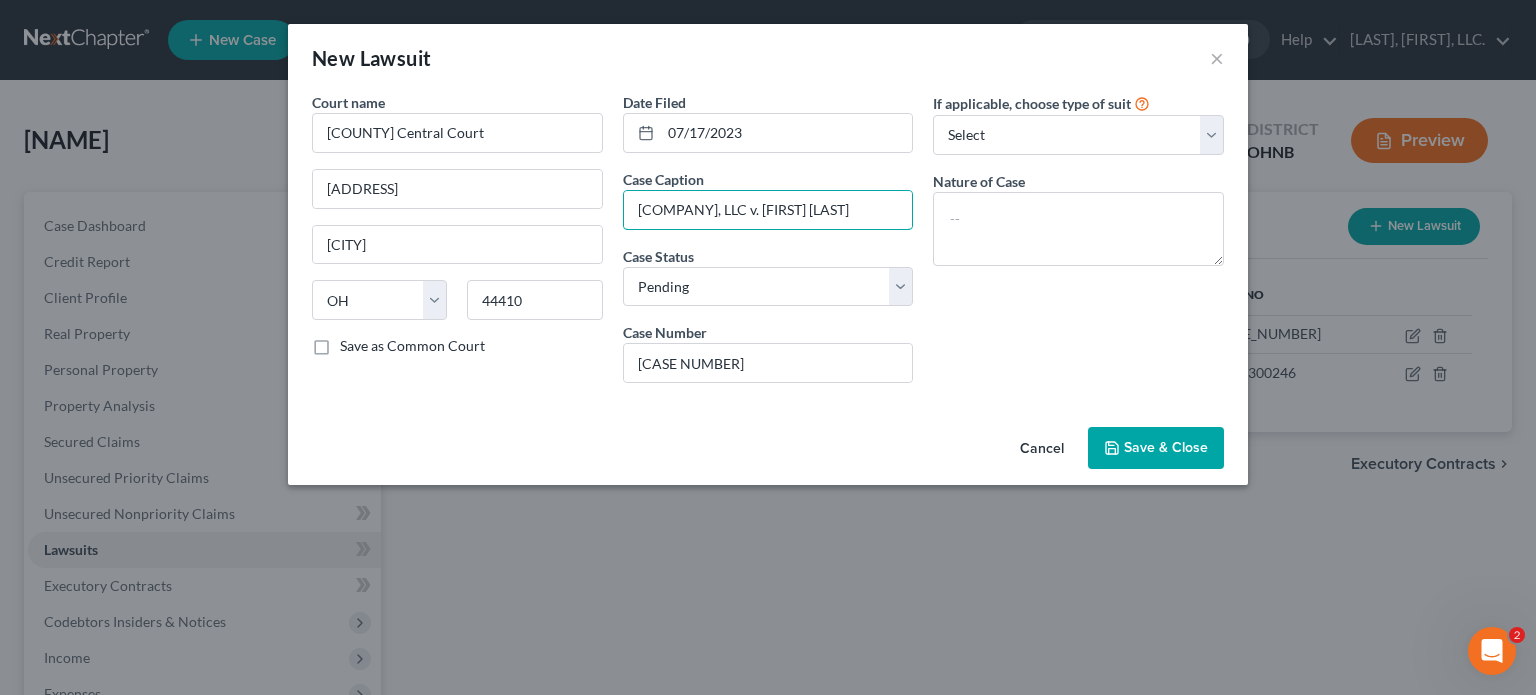 type on "[COMPANY], LLC v. [FIRST] [LAST]" 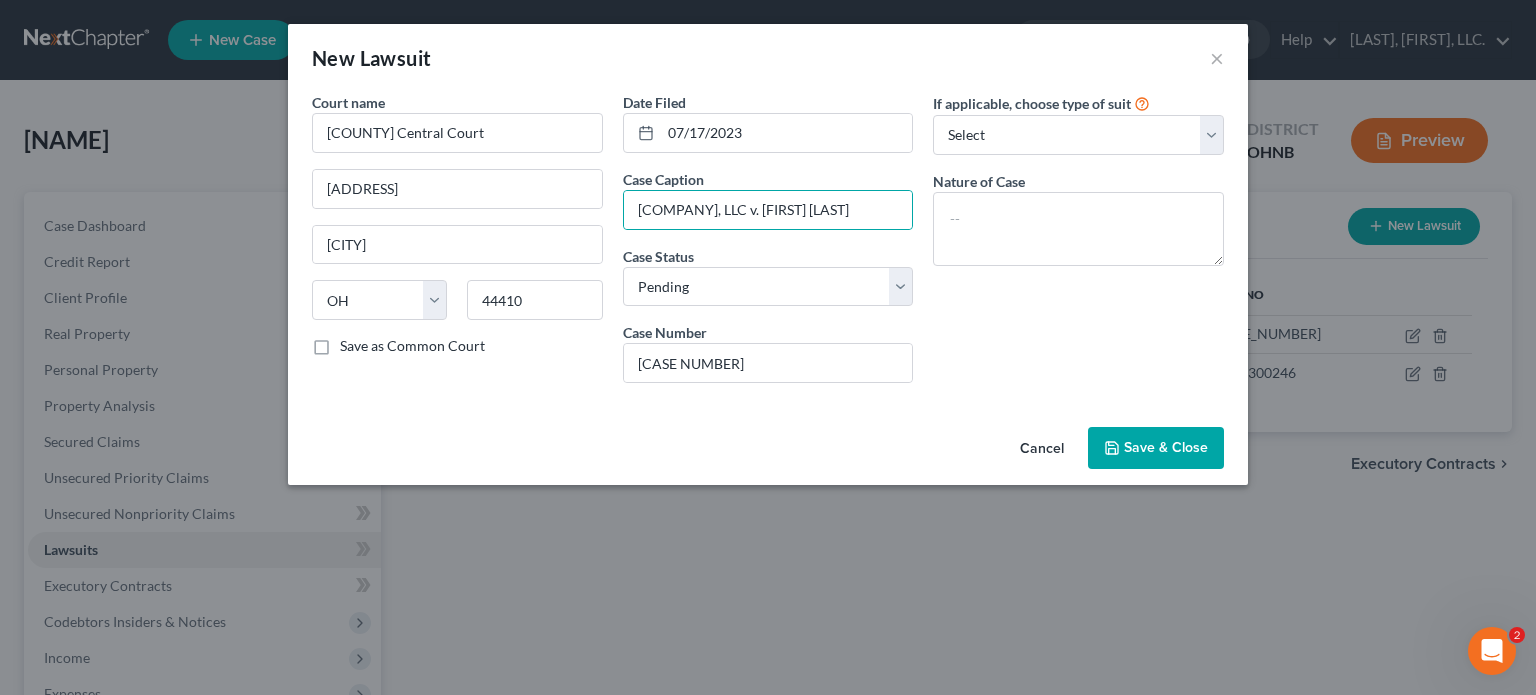 scroll, scrollTop: 0, scrollLeft: 0, axis: both 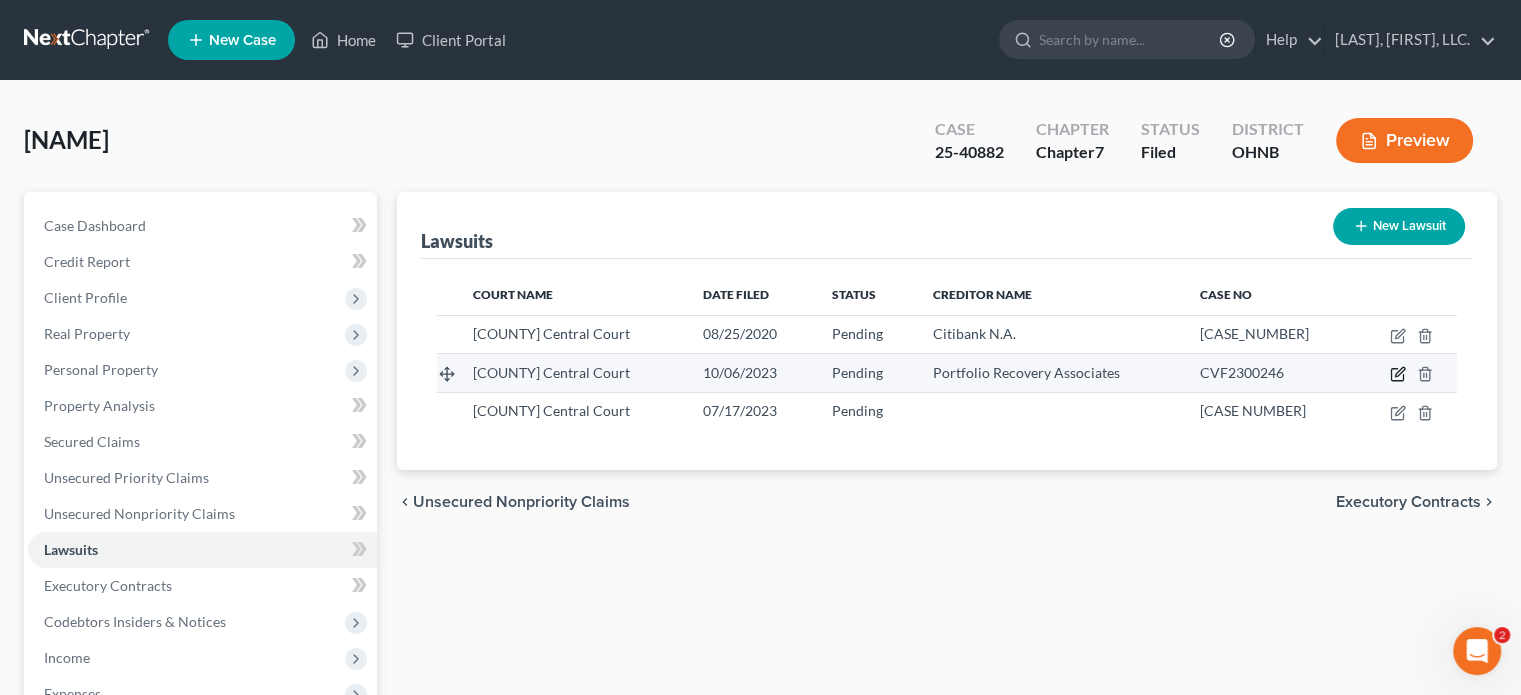 click 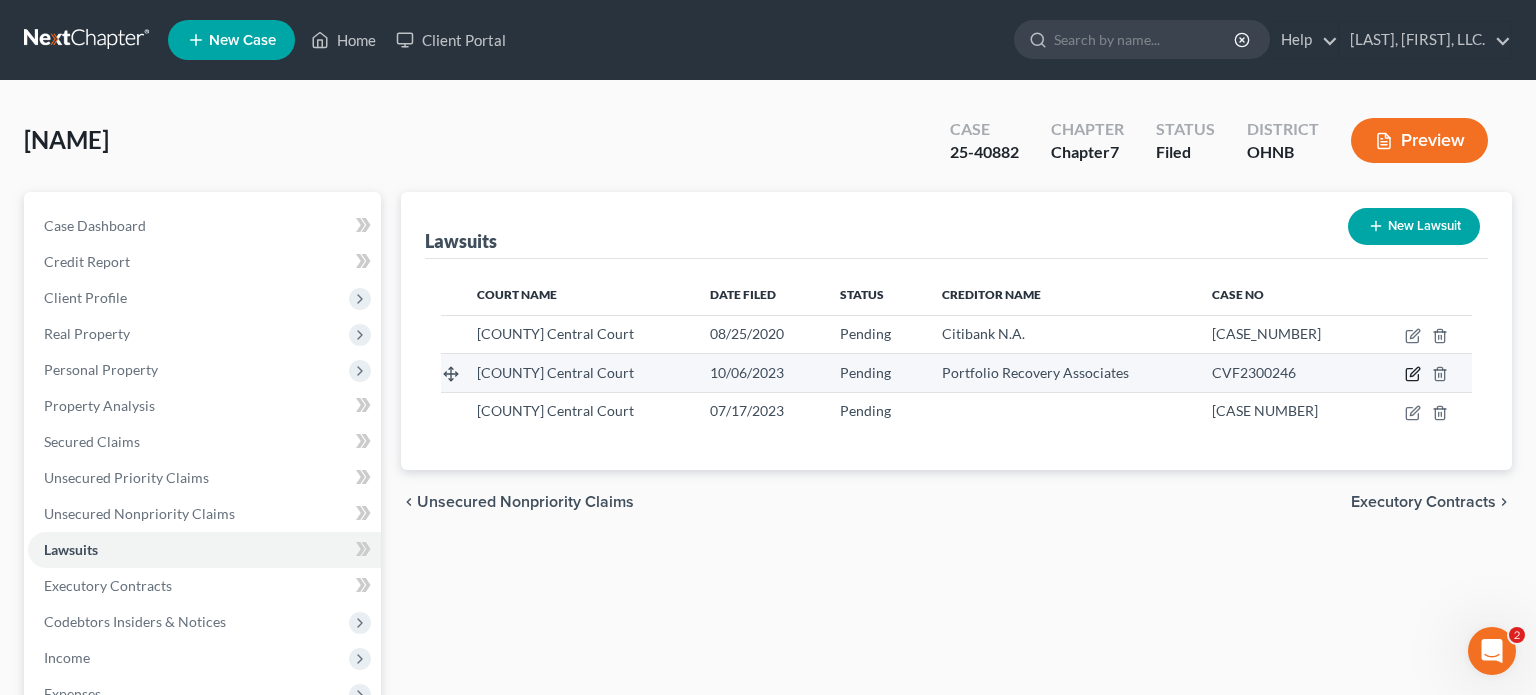 select on "36" 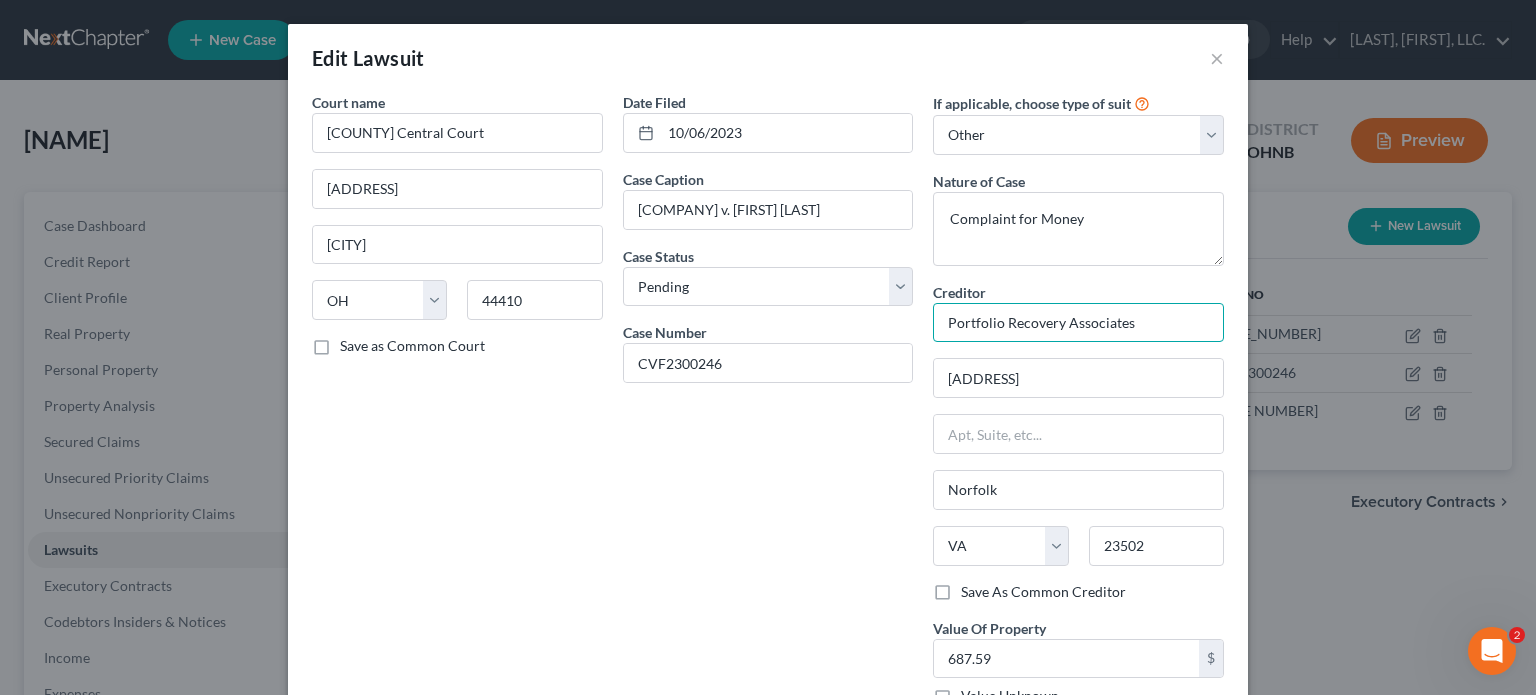 drag, startPoint x: 941, startPoint y: 319, endPoint x: 1178, endPoint y: 323, distance: 237.03375 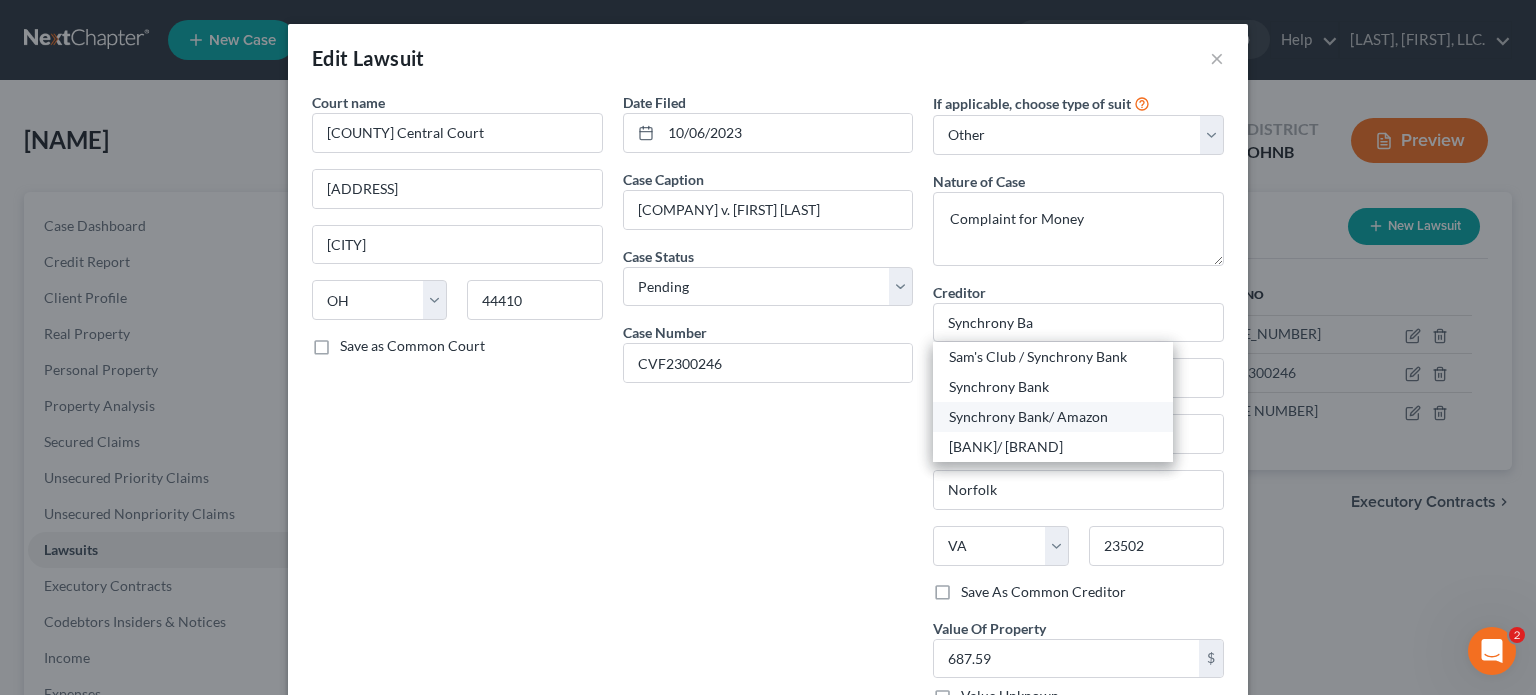 click on "Synchrony Bank/ Amazon" at bounding box center (1053, 417) 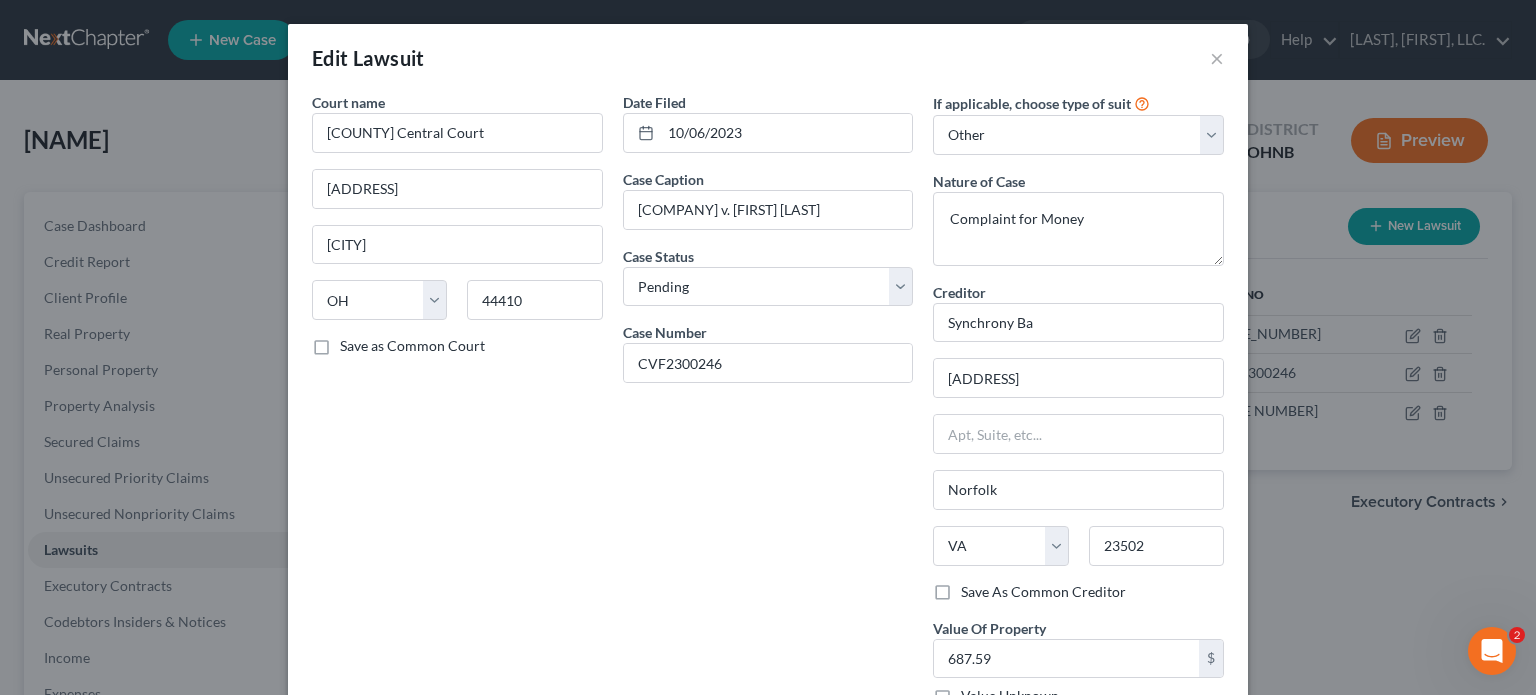 type on "Synchrony Bank/ Amazon" 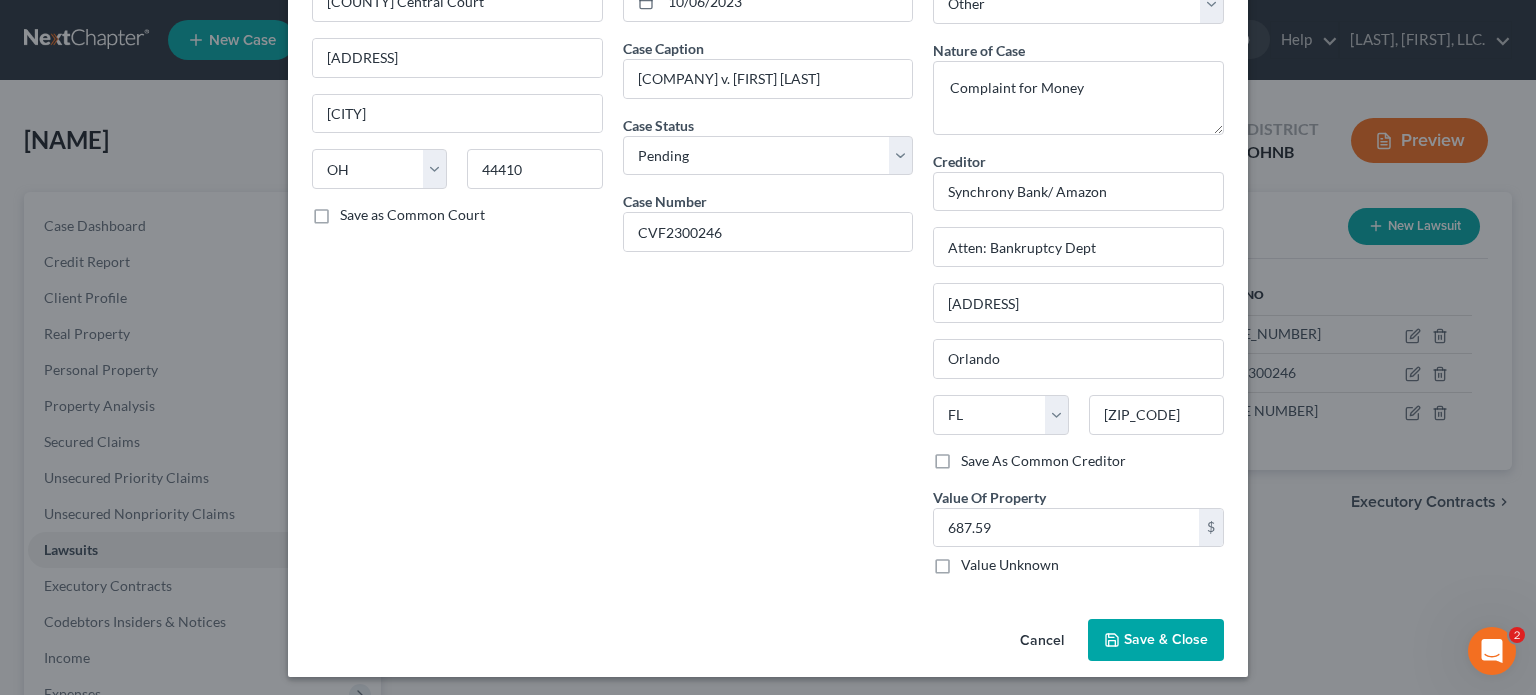 scroll, scrollTop: 134, scrollLeft: 0, axis: vertical 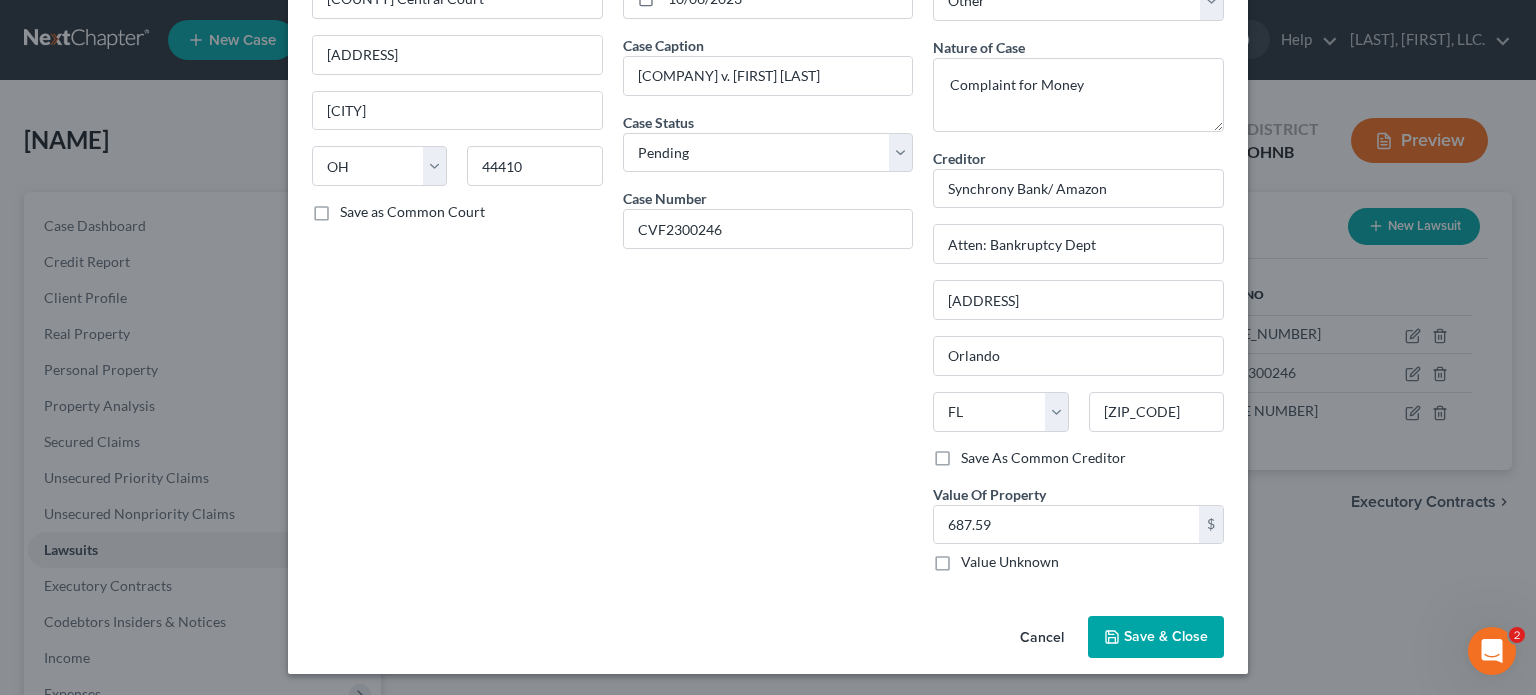 click on "Save & Close" at bounding box center [1156, 637] 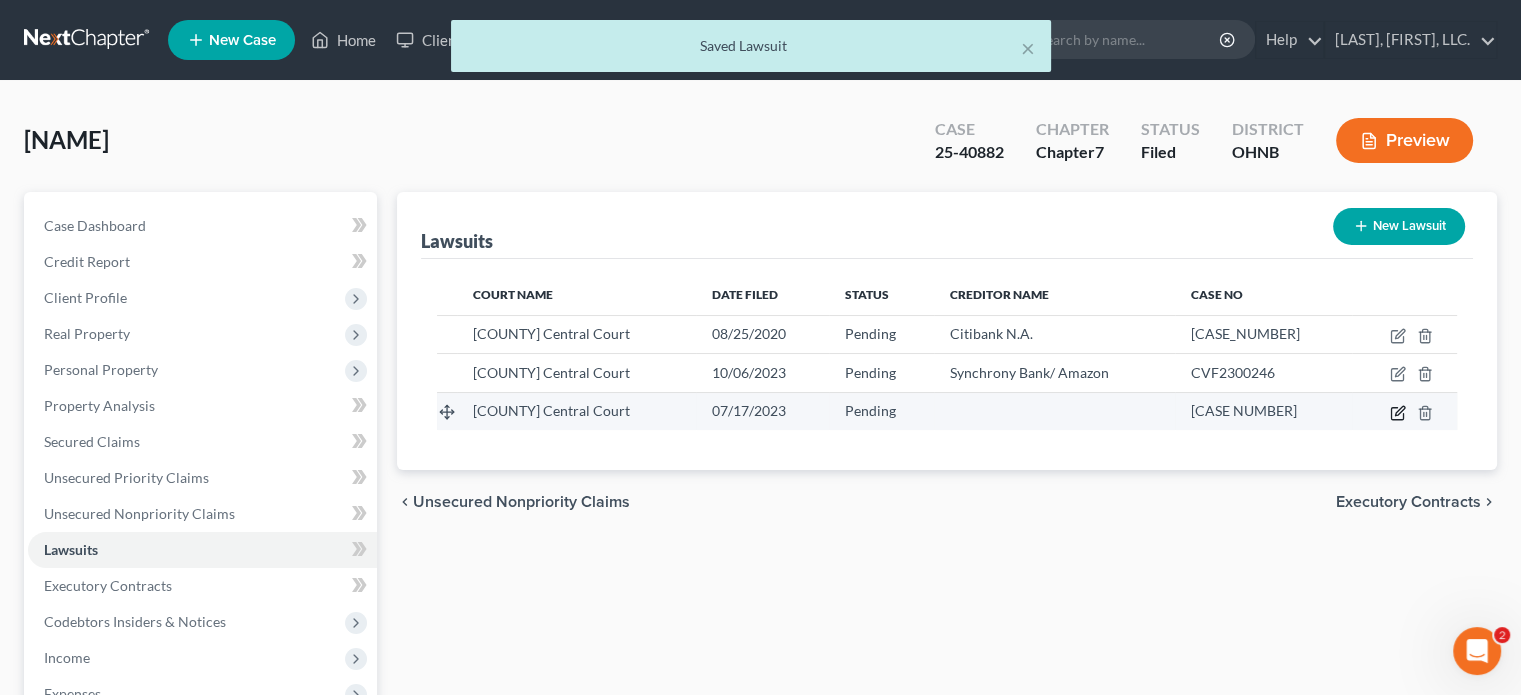 click 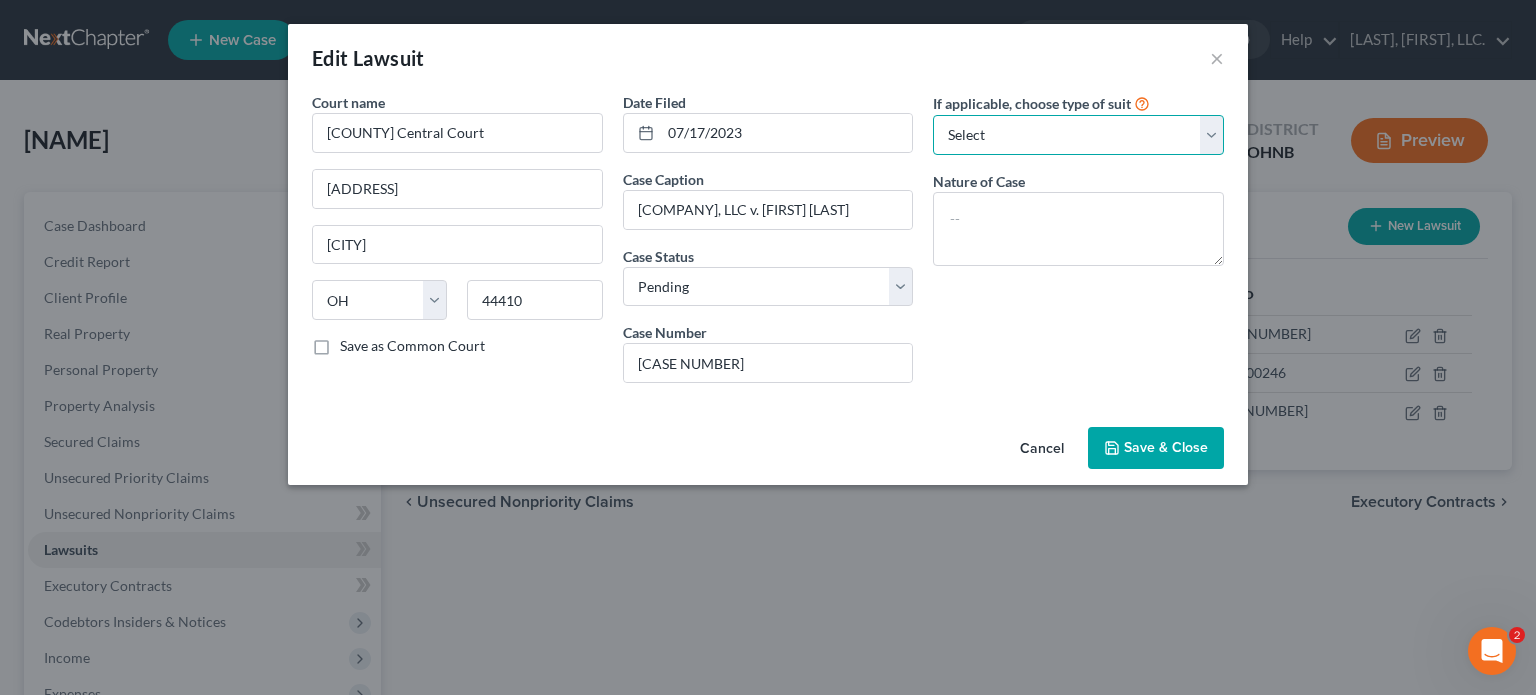 click on "Select Repossession Garnishment Foreclosure Attached, Seized, Or Levied Other" at bounding box center [1078, 135] 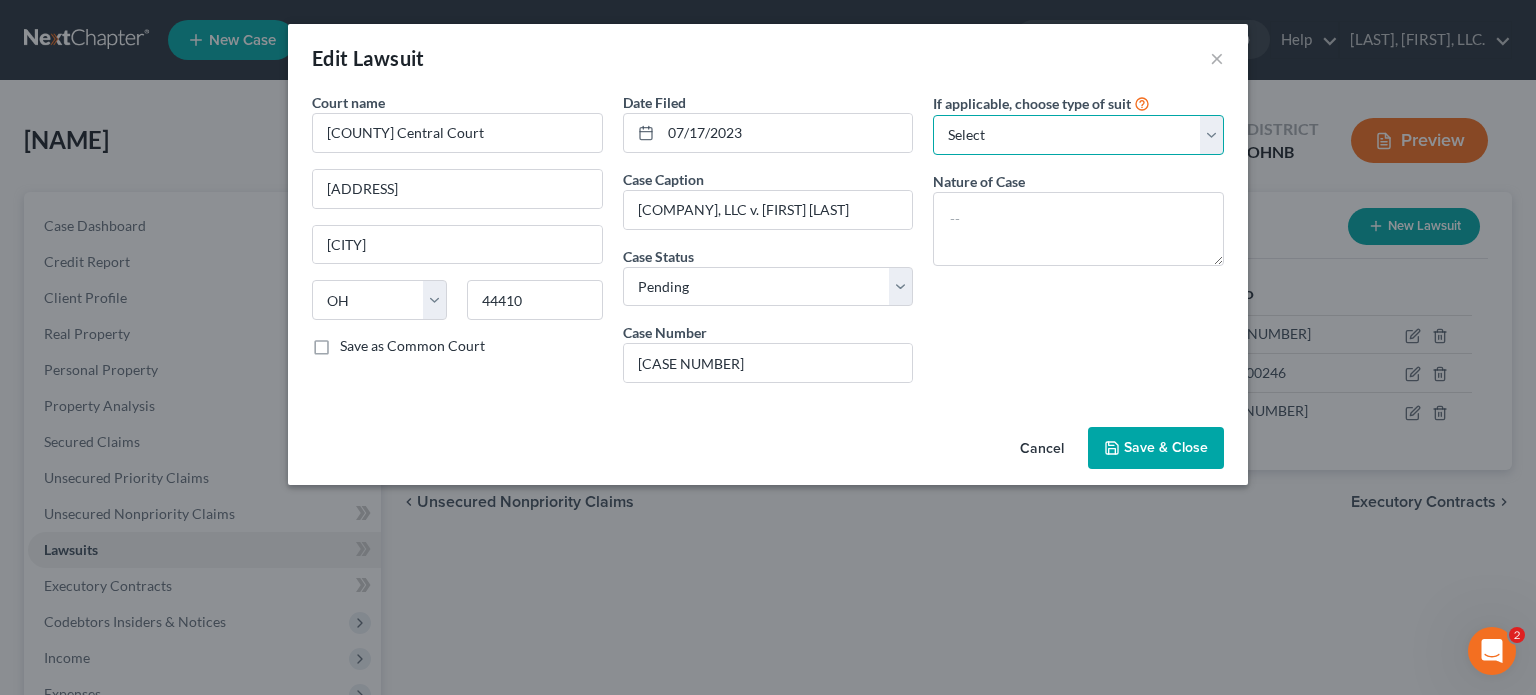 select on "4" 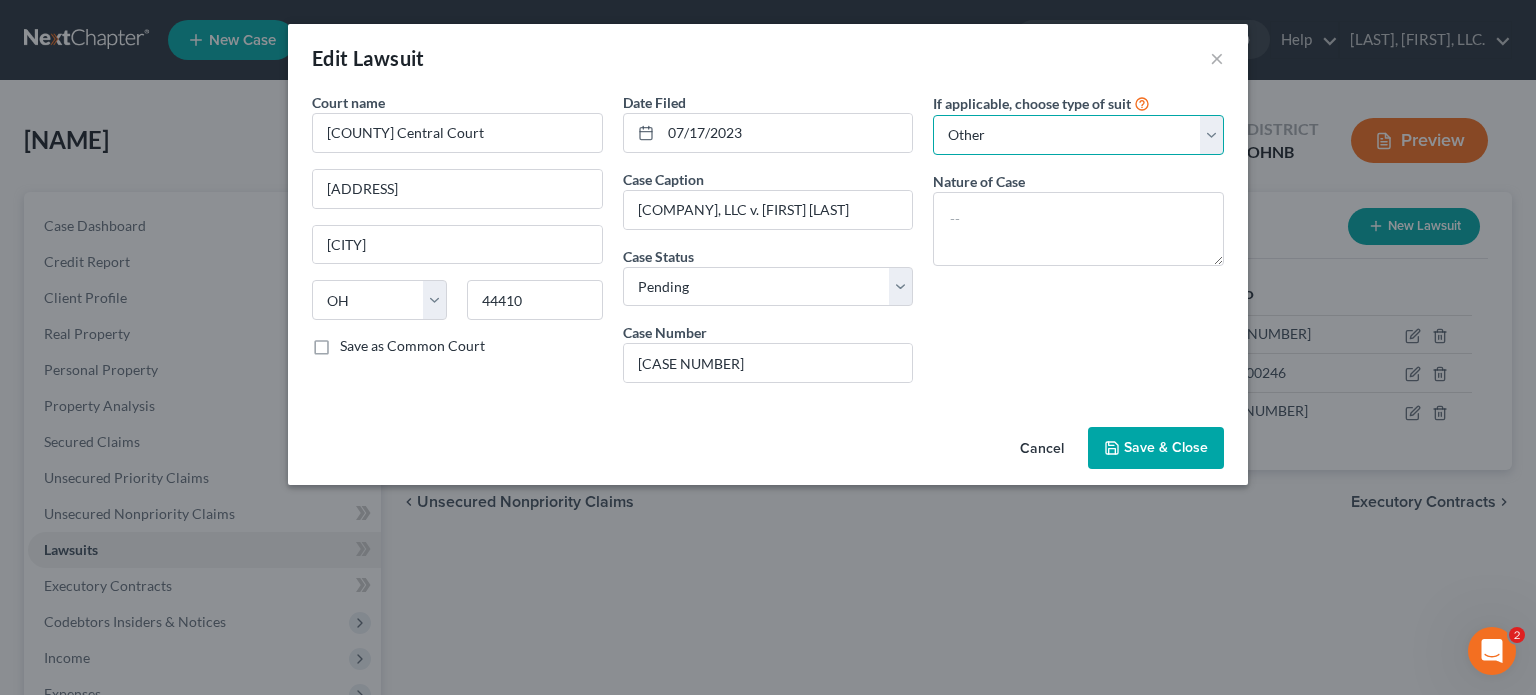 click on "Select Repossession Garnishment Foreclosure Attached, Seized, Or Levied Other" at bounding box center (1078, 135) 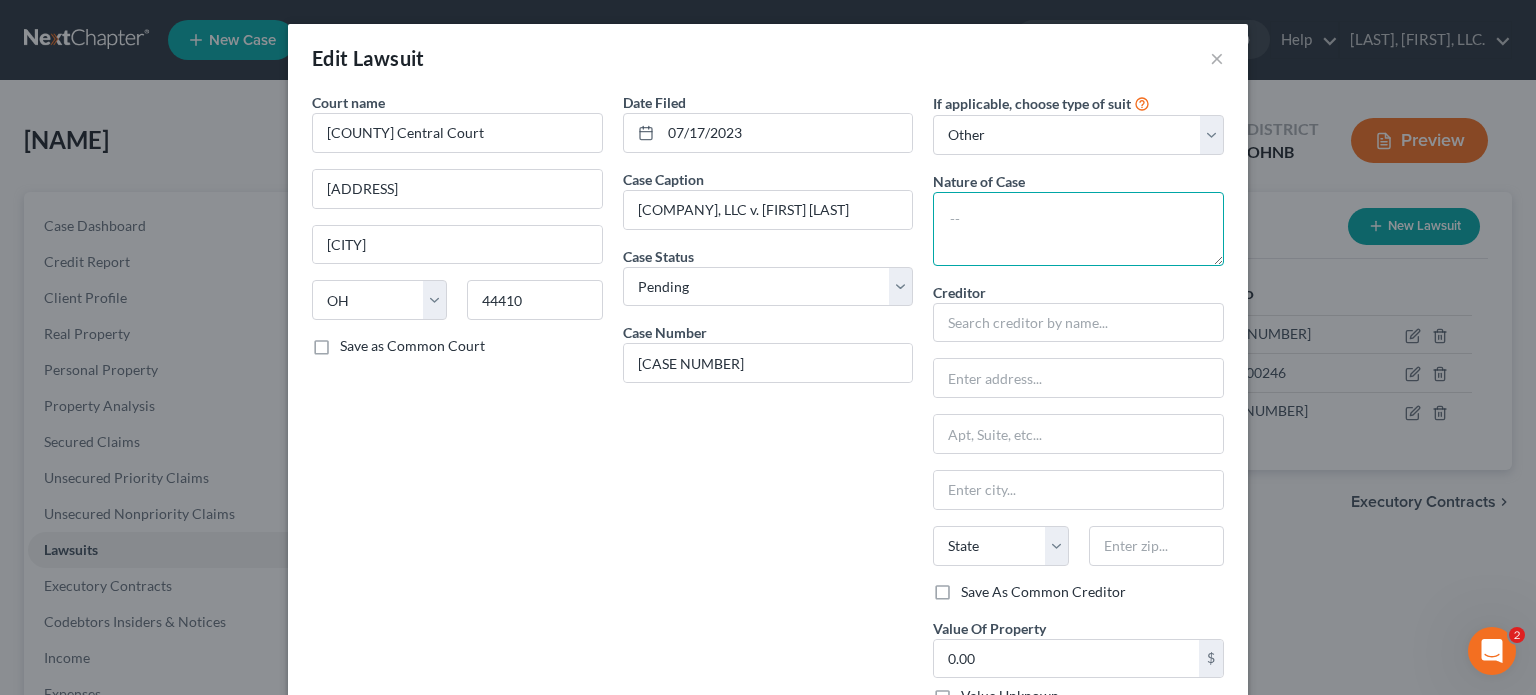 click at bounding box center [1078, 229] 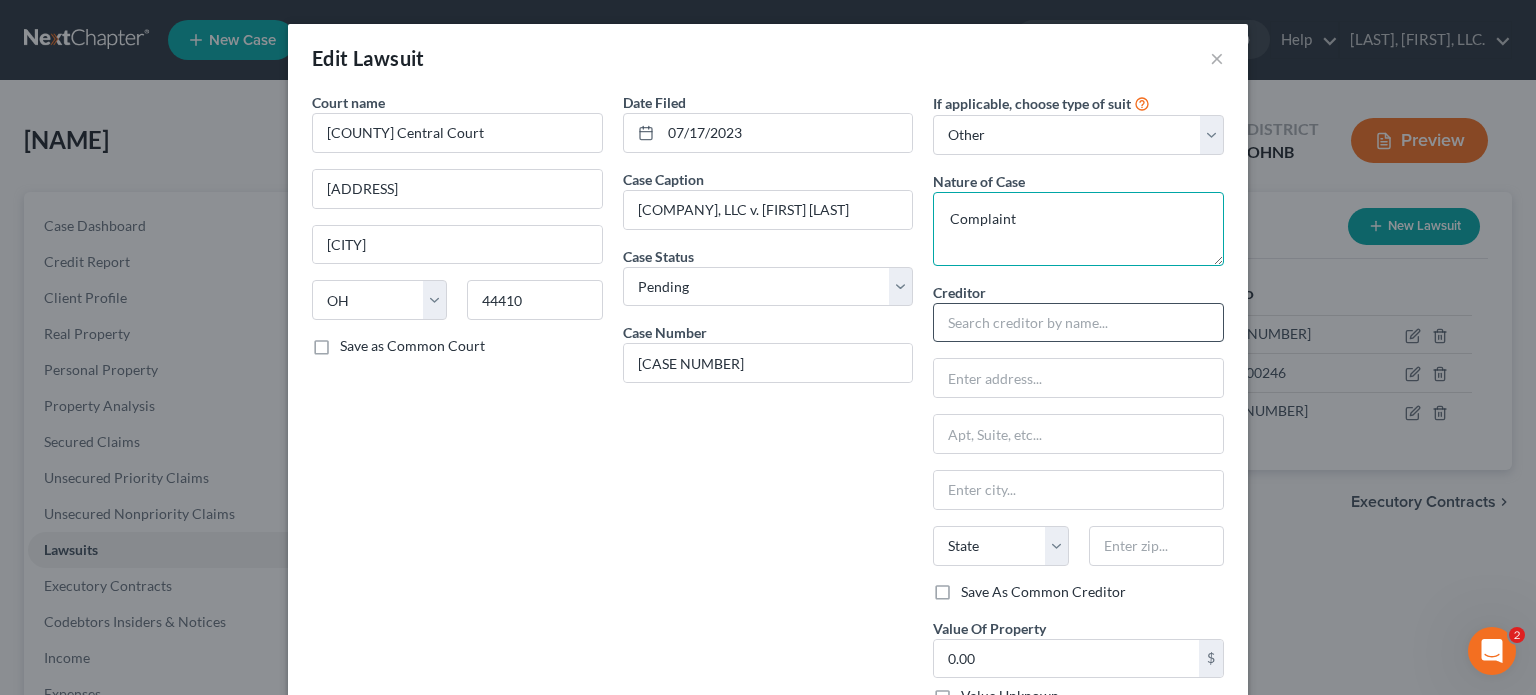 type on "Complaint" 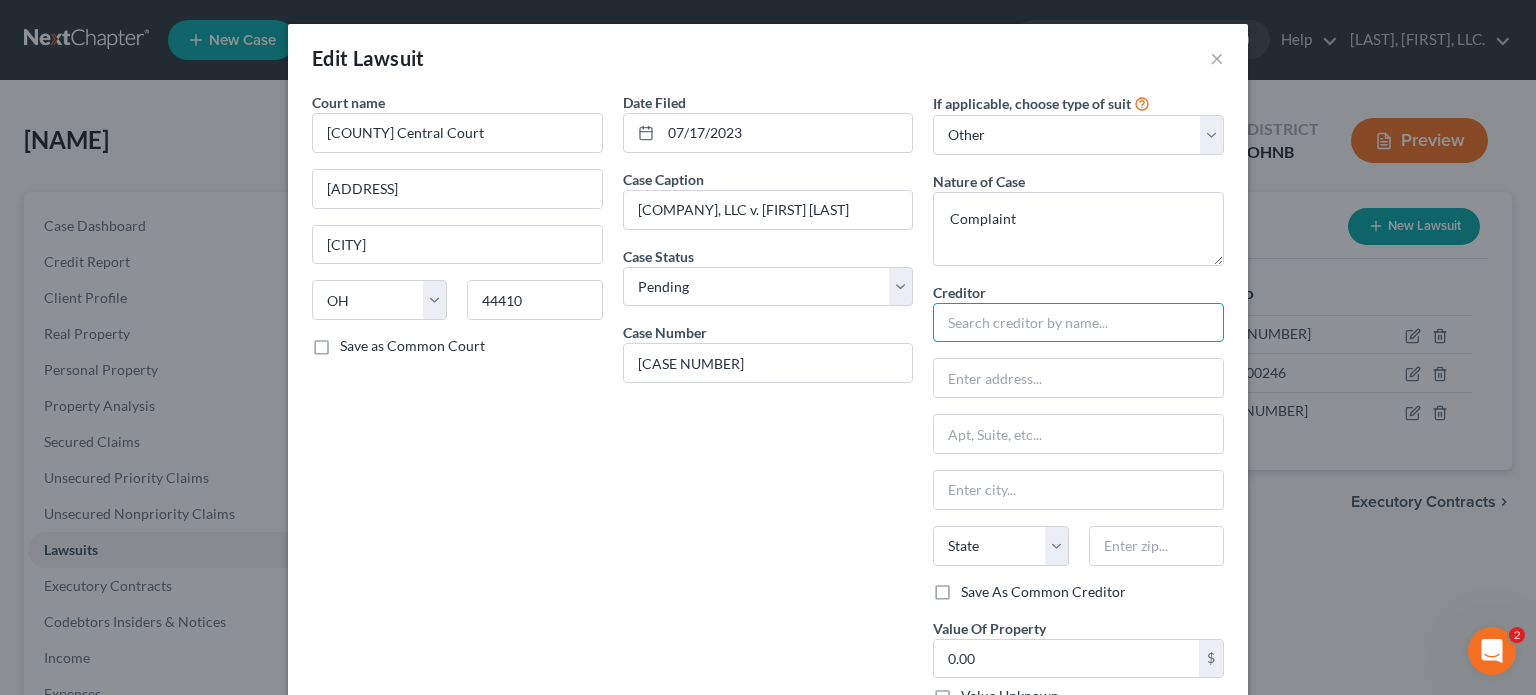 click at bounding box center [1078, 323] 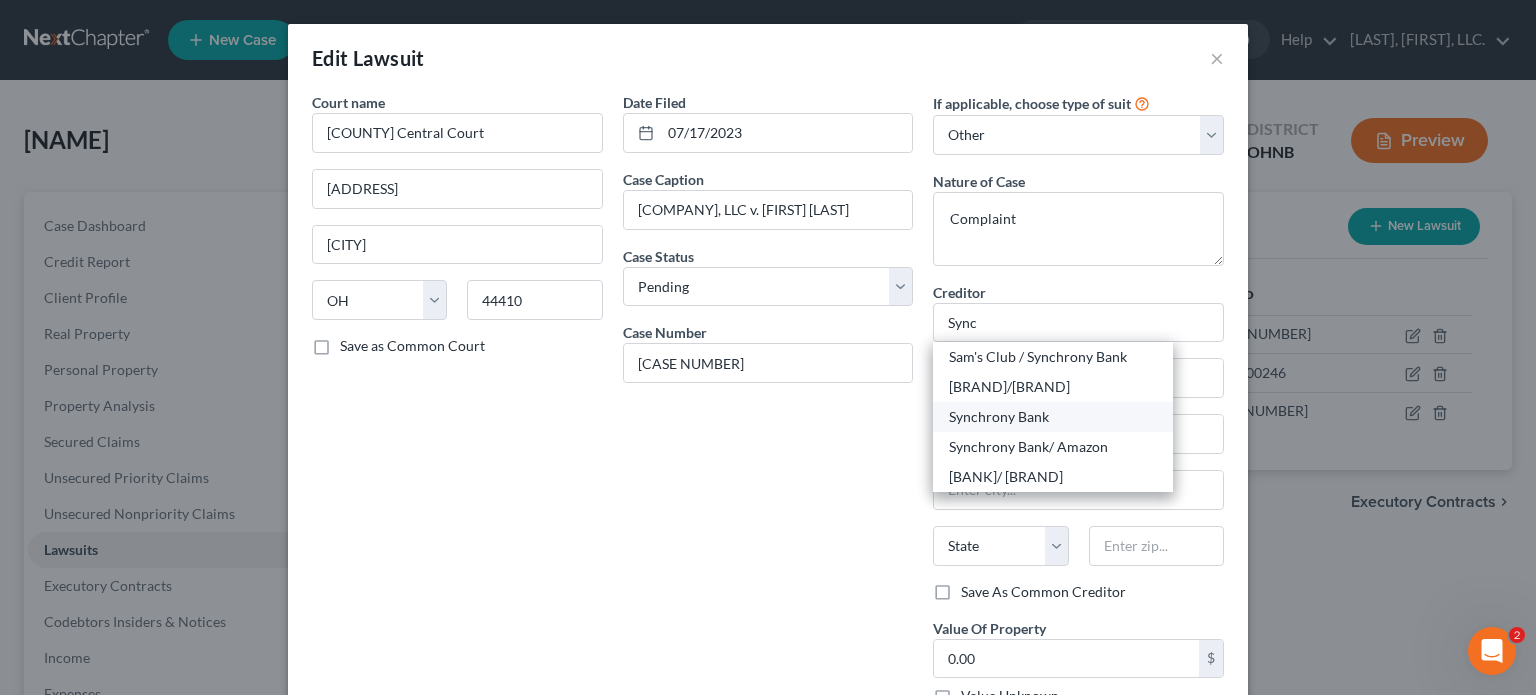 click on "Synchrony Bank" at bounding box center (1053, 417) 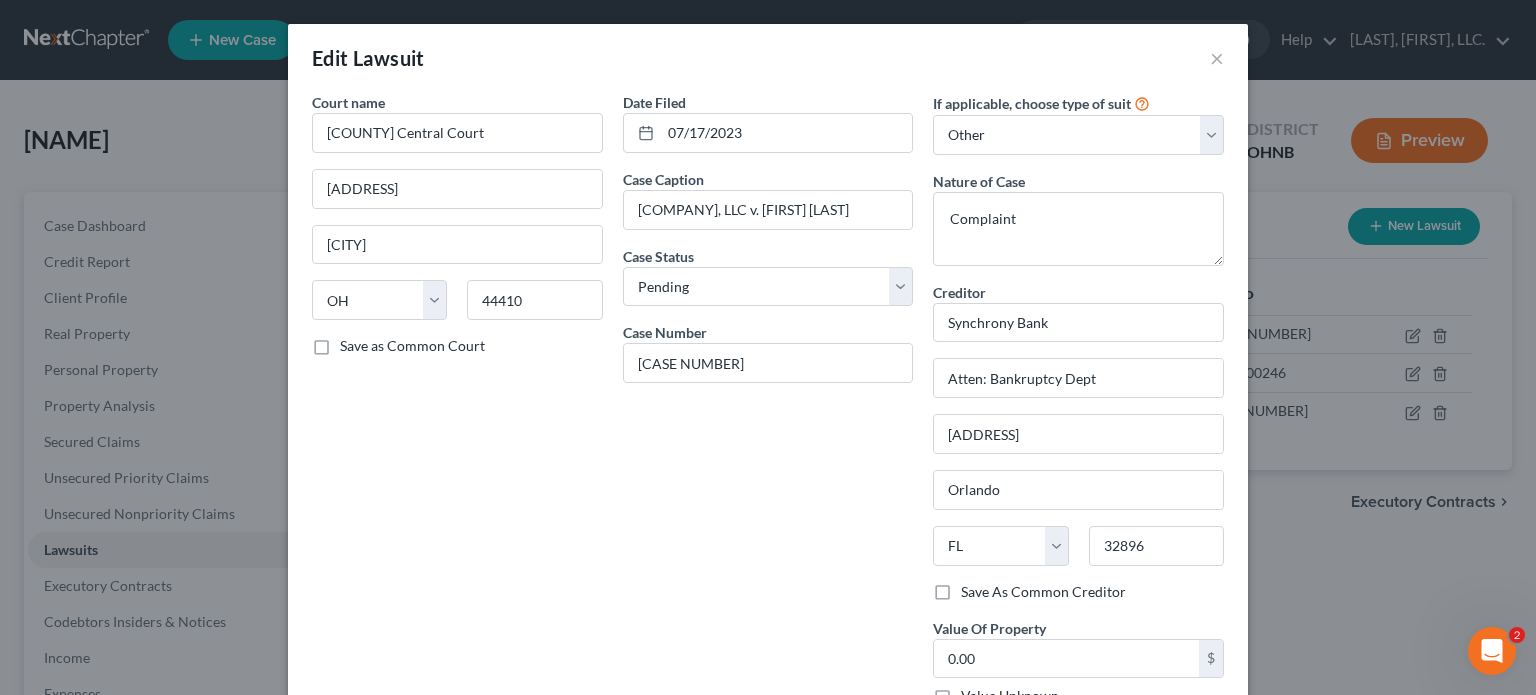 scroll, scrollTop: 100, scrollLeft: 0, axis: vertical 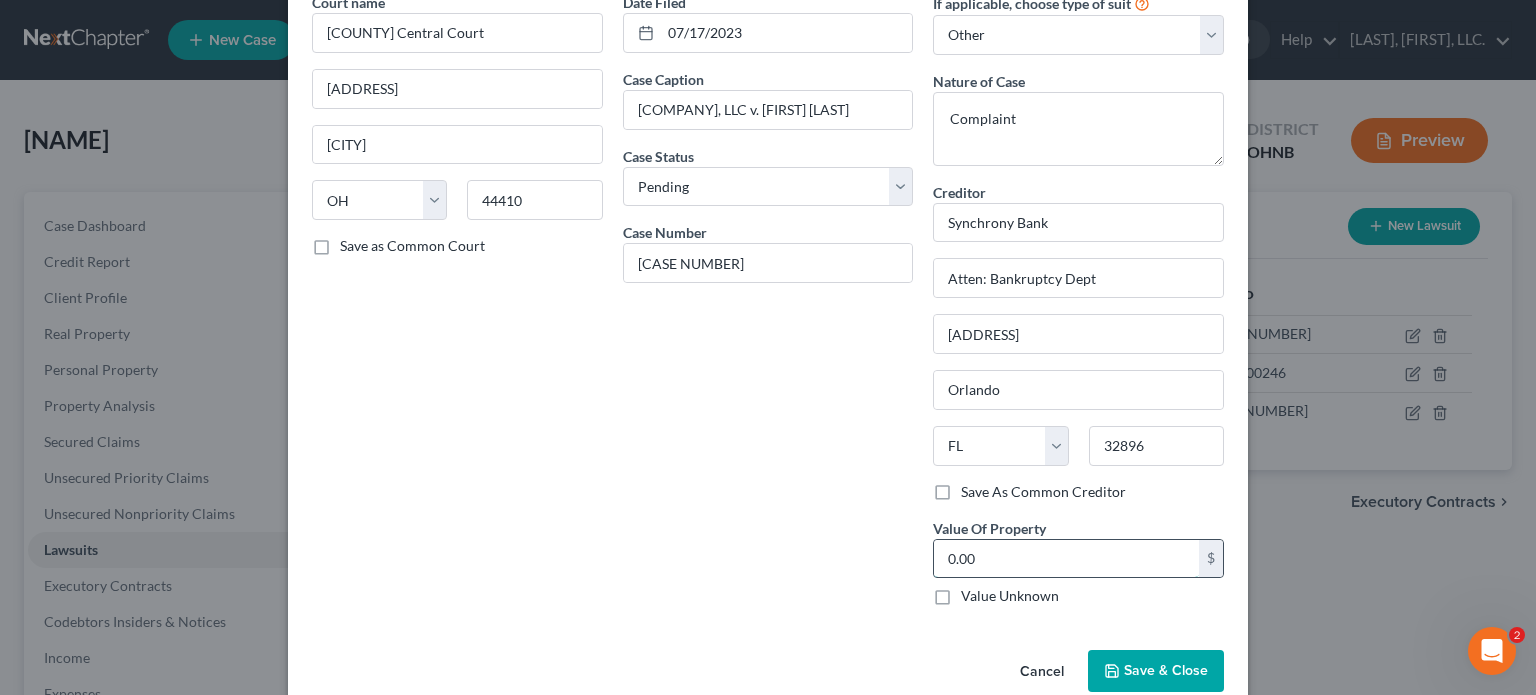 click on "0.00" at bounding box center (1066, 559) 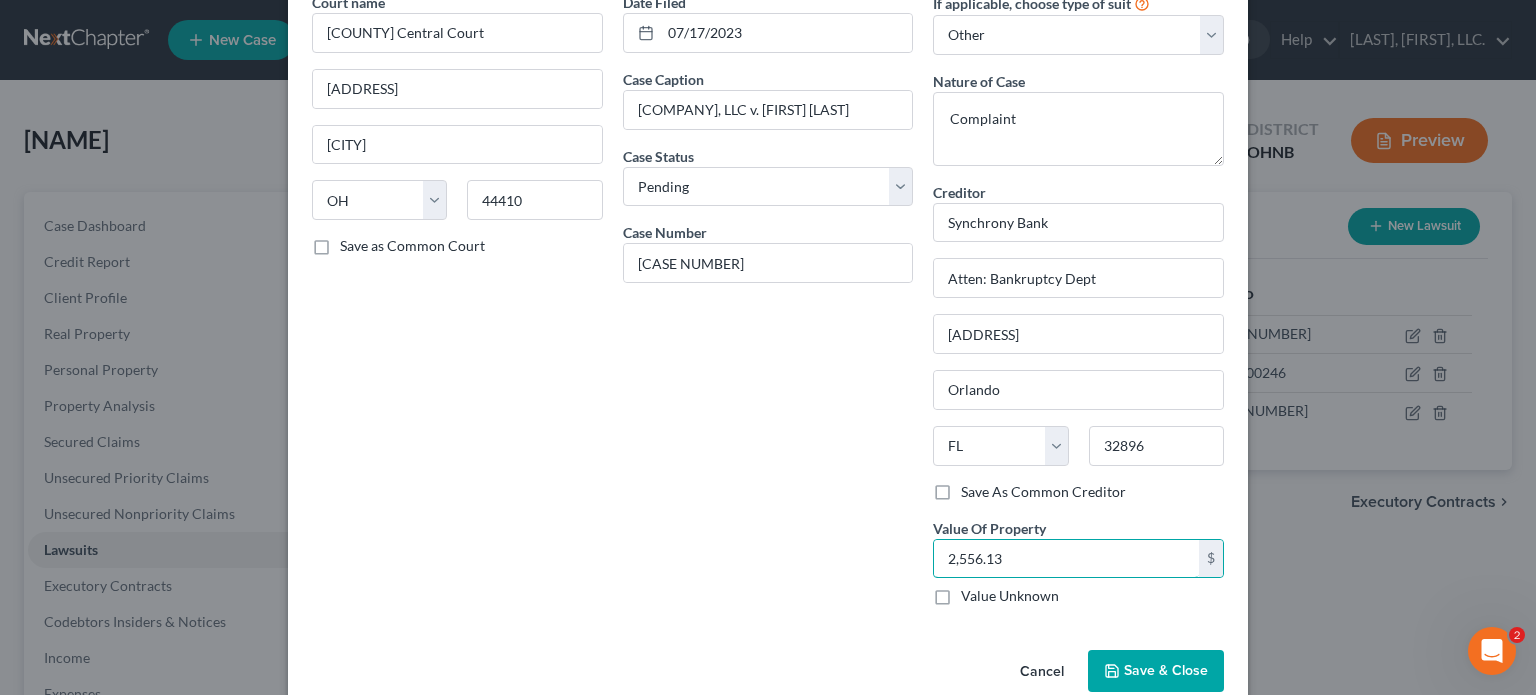type on "2,556.13" 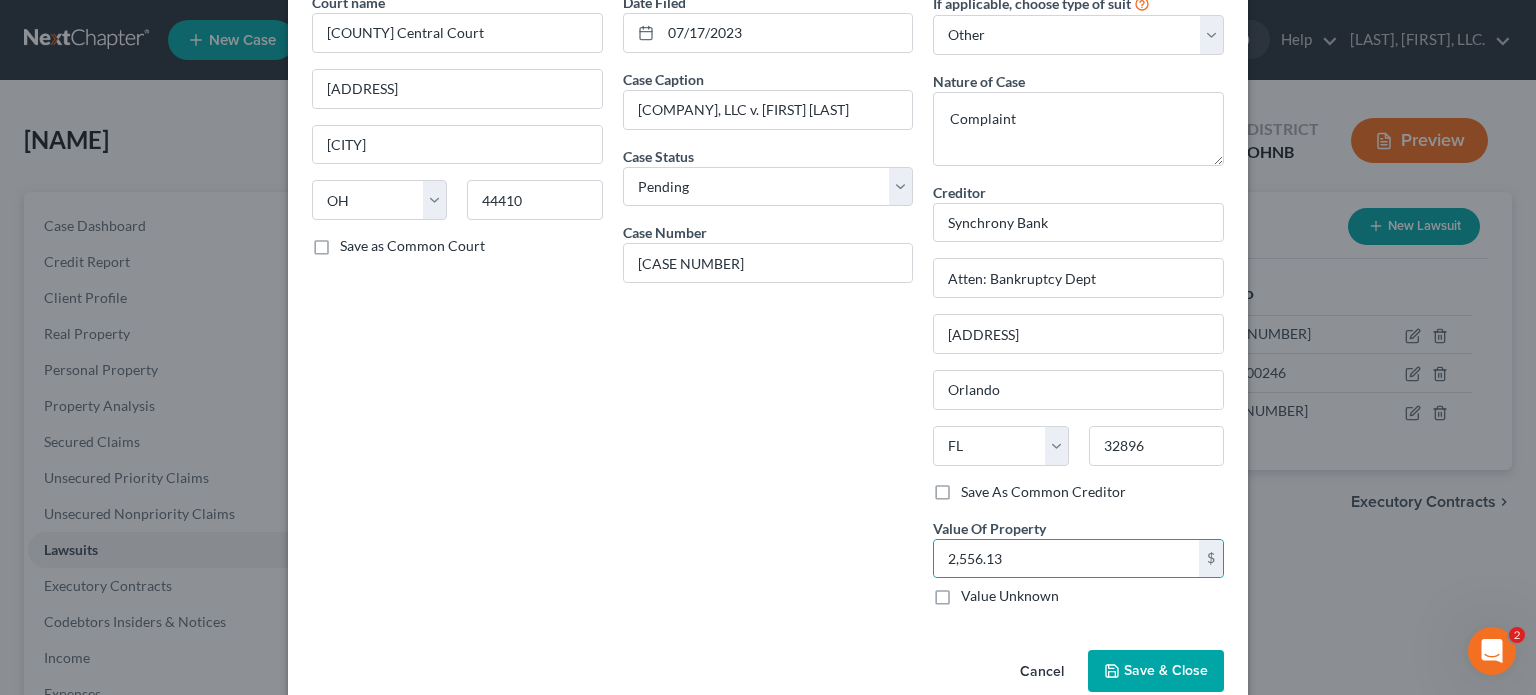click on "Date Filed         07/17/2023 Case Caption Crown Asset Management, LLC v. [NAME]
Case Status
*
Select Pending On Appeal Concluded Case Number CVF2300174" at bounding box center (768, 307) 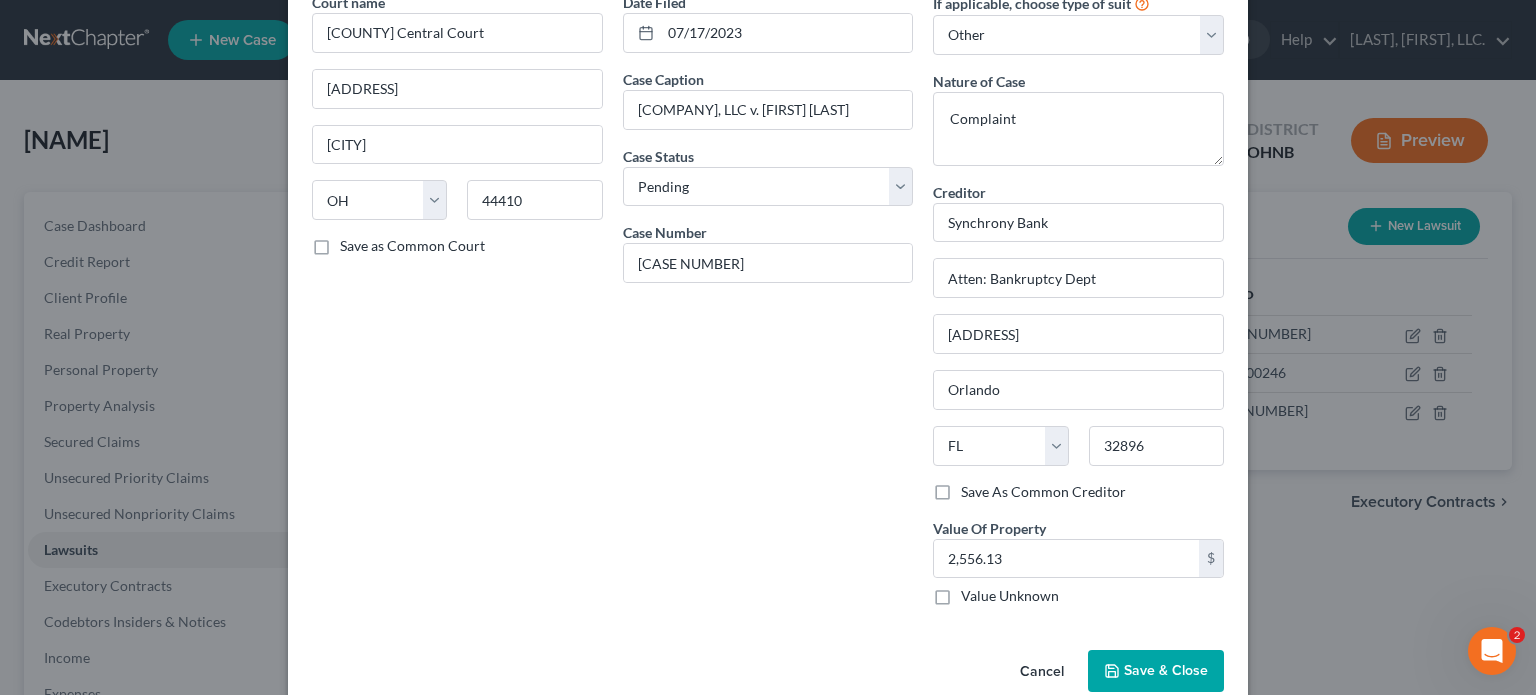 click on "Save & Close" at bounding box center (1166, 670) 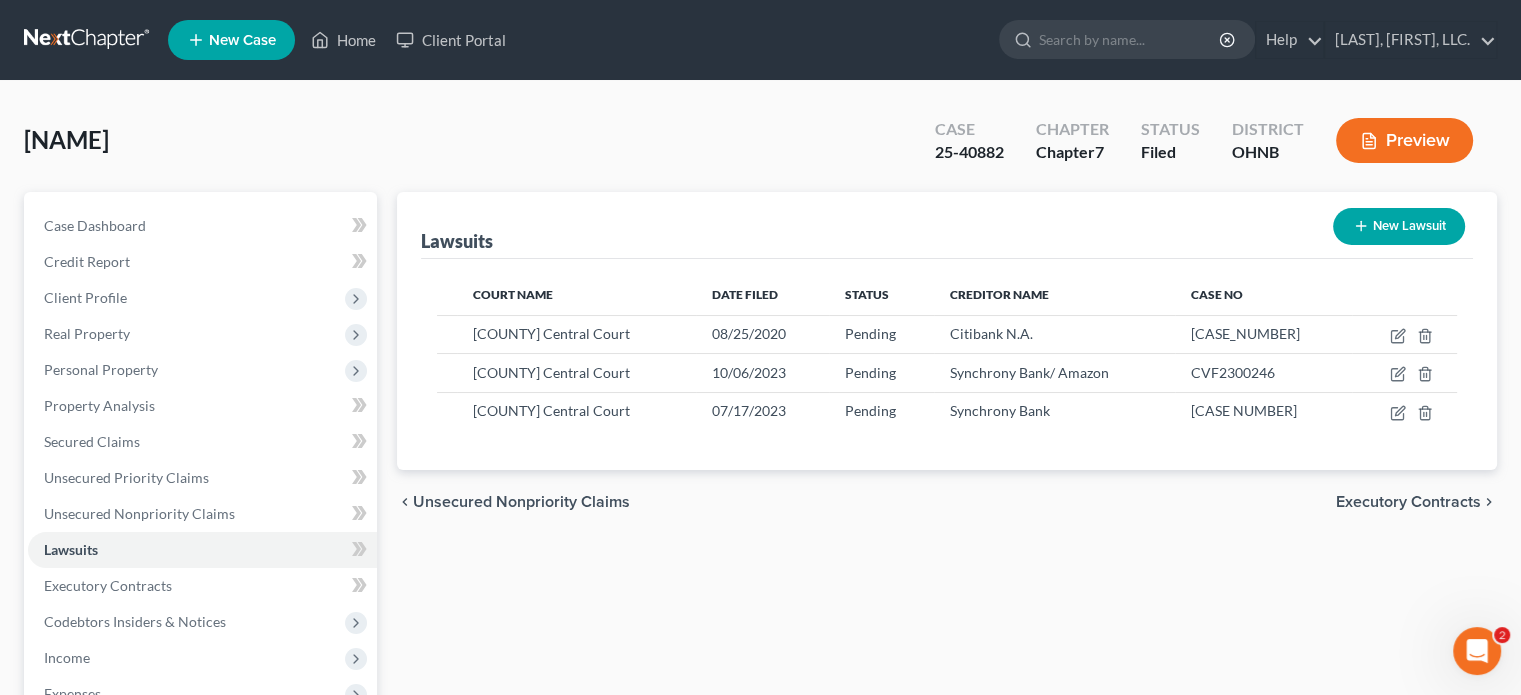 click on "New Lawsuit" at bounding box center [1399, 226] 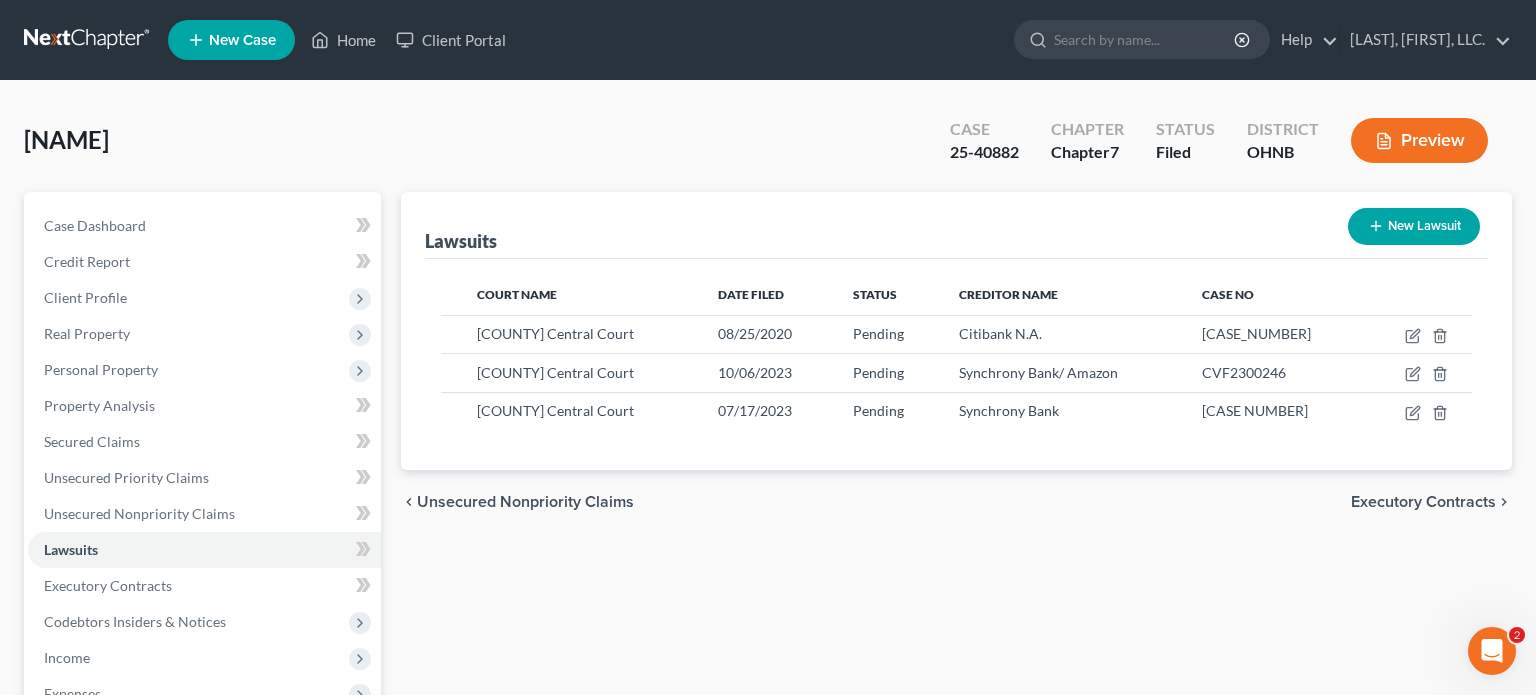 select on "0" 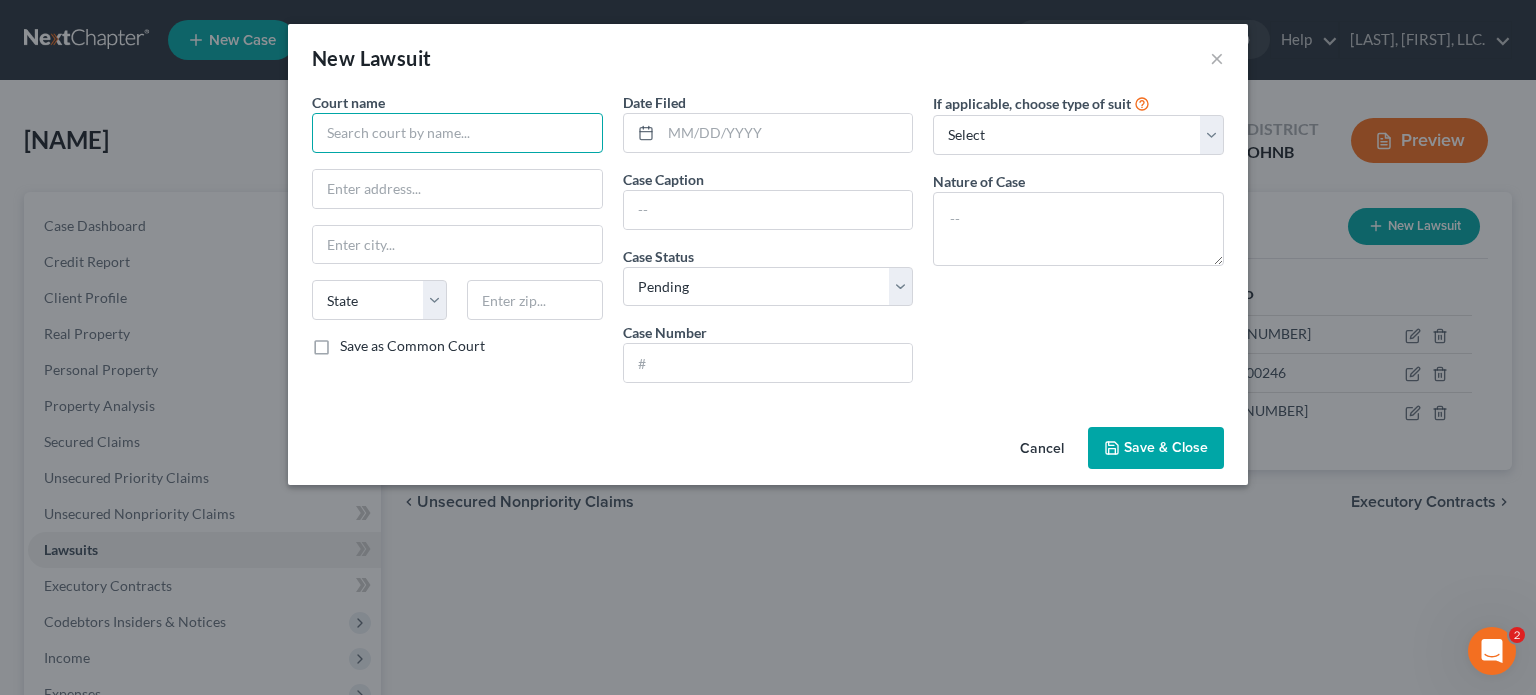 click at bounding box center [457, 133] 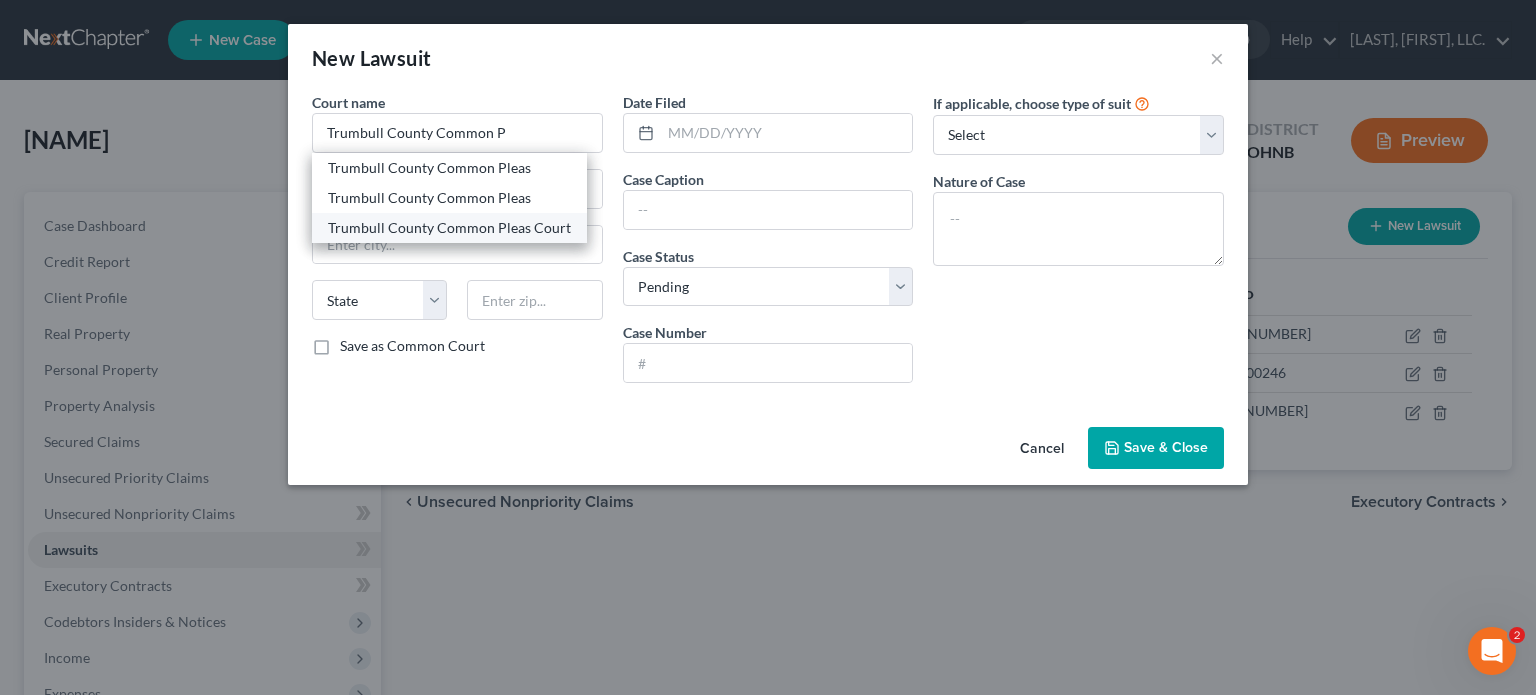 click on "Trumbull County Common Pleas Court" at bounding box center [449, 228] 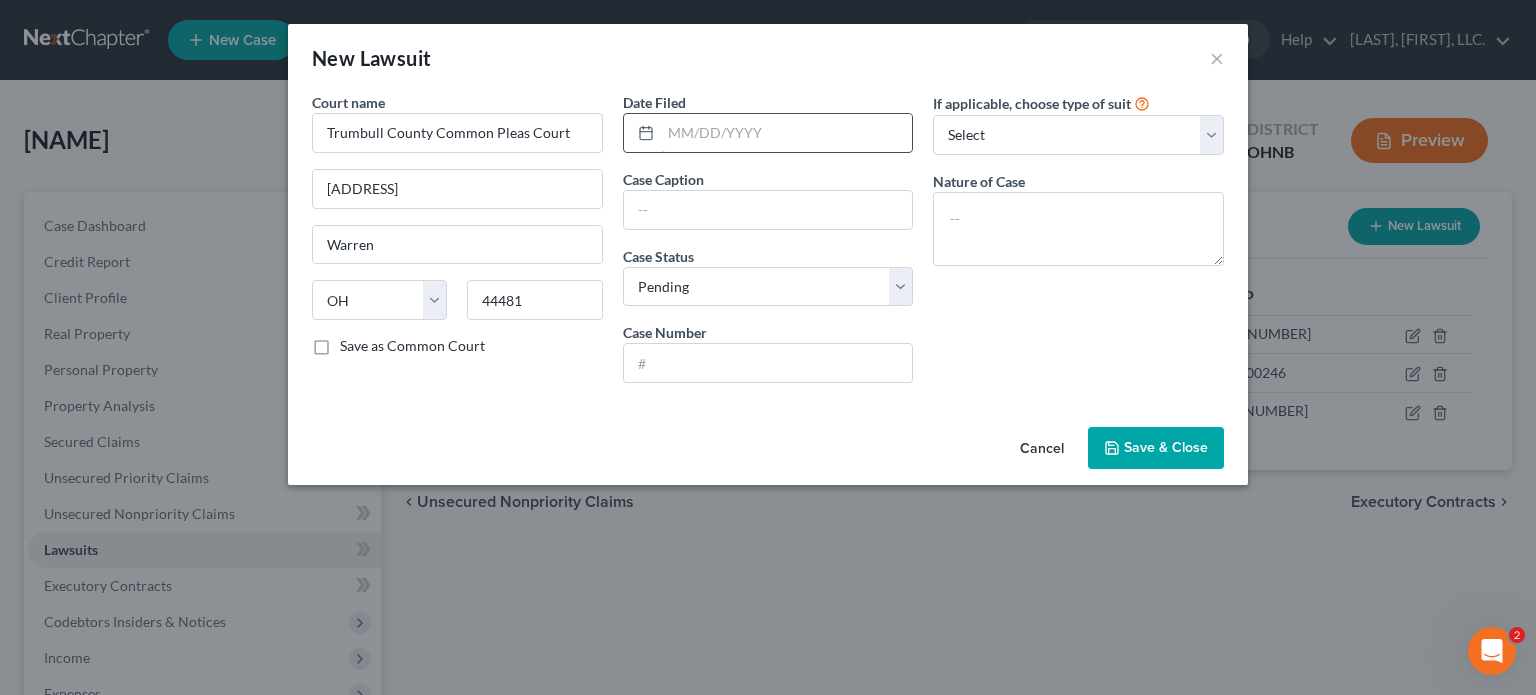 drag, startPoint x: 664, startPoint y: 121, endPoint x: 650, endPoint y: 127, distance: 15.231546 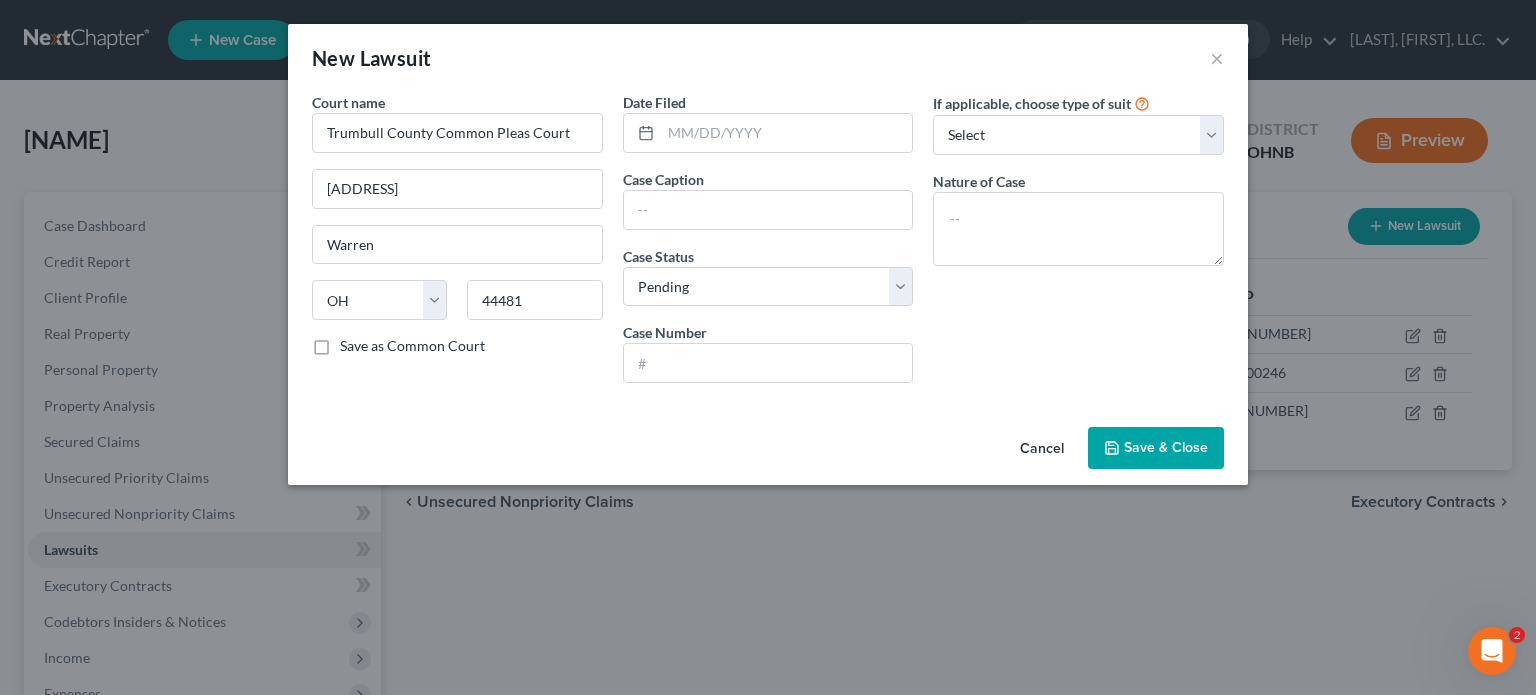 click on "Cancel Save & Close" at bounding box center [768, 452] 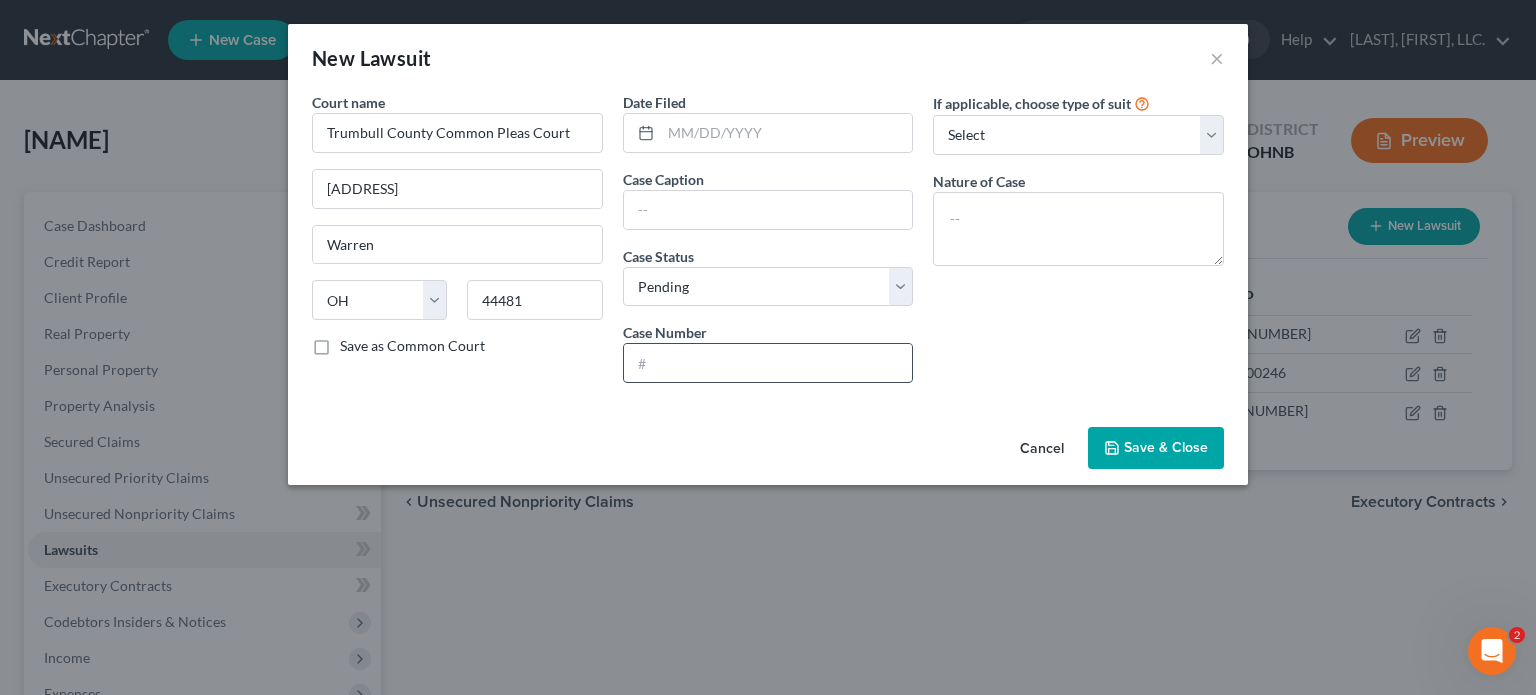 click at bounding box center (768, 363) 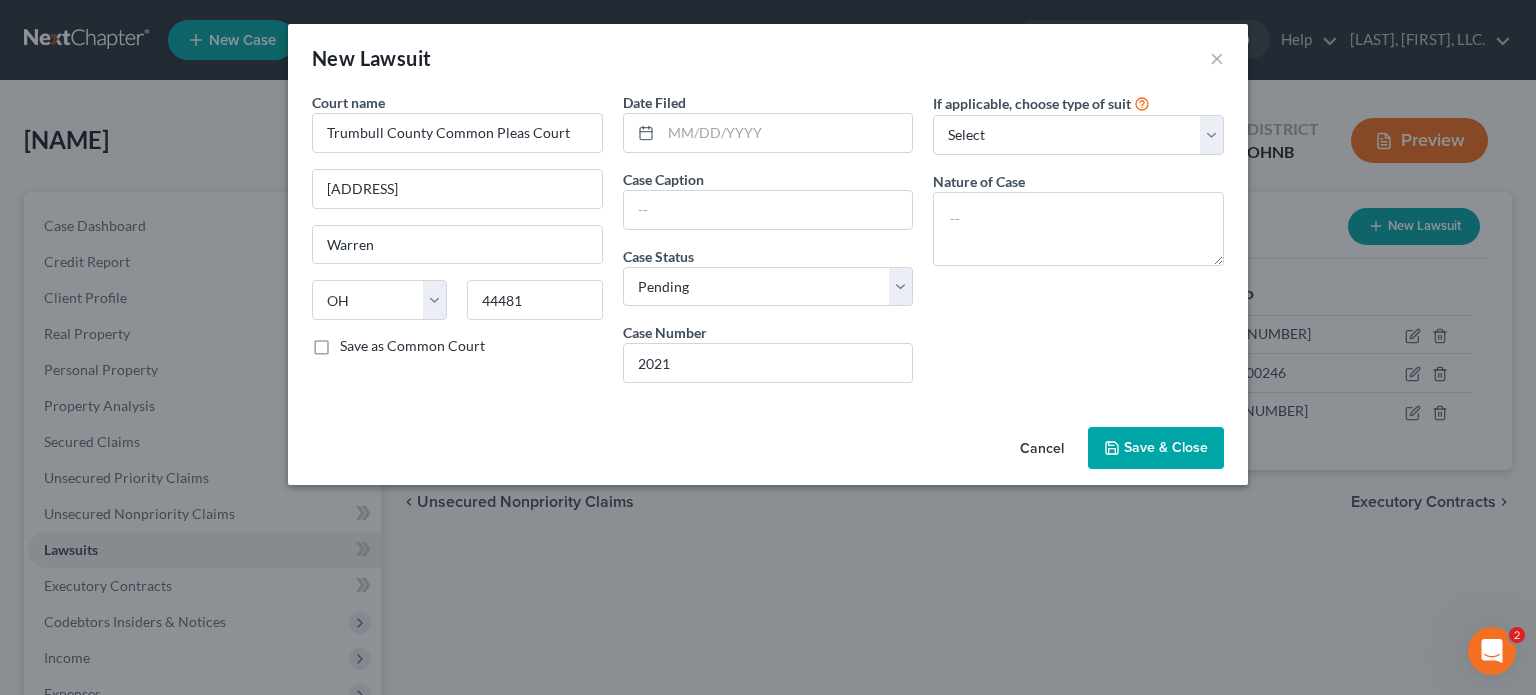 click on "Save as Common Court" at bounding box center [457, 346] 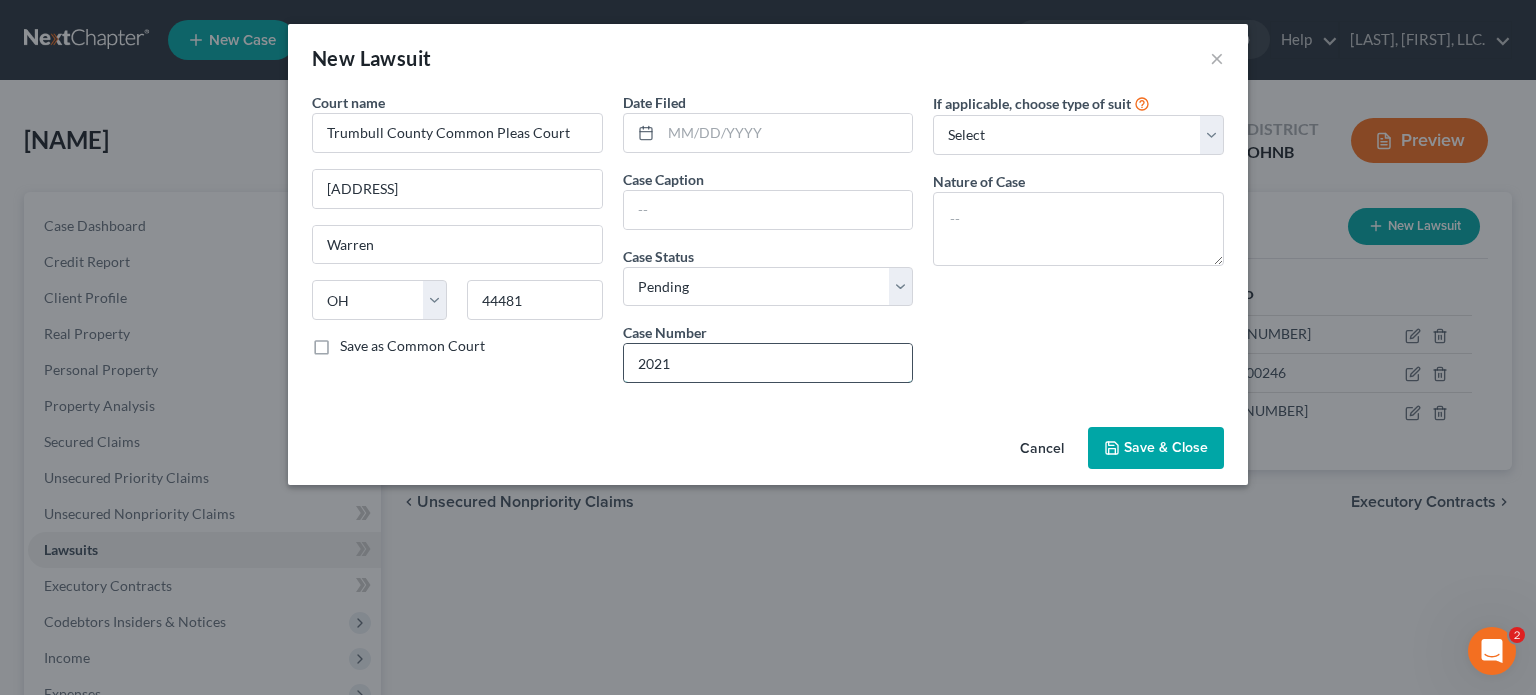click on "2021" at bounding box center [768, 363] 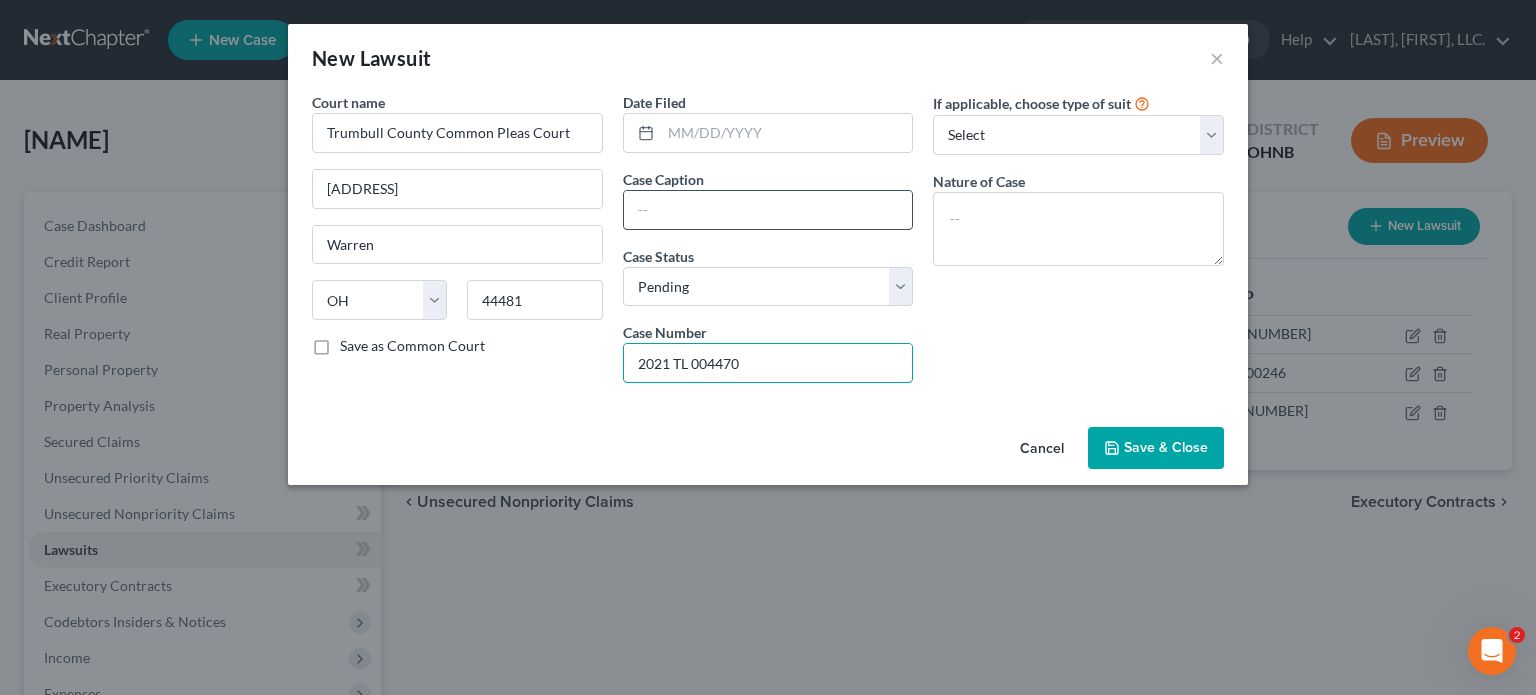 type on "2021 TL 004470" 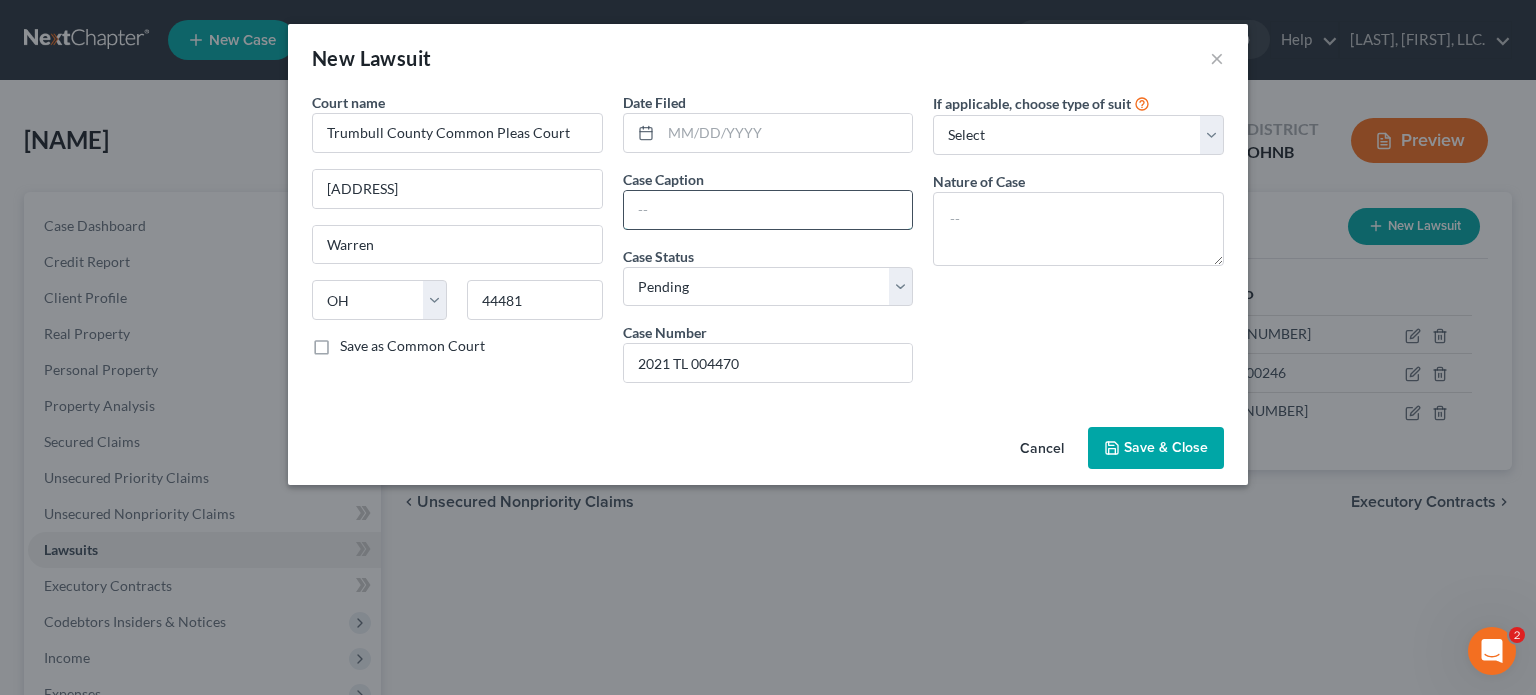 click at bounding box center [768, 210] 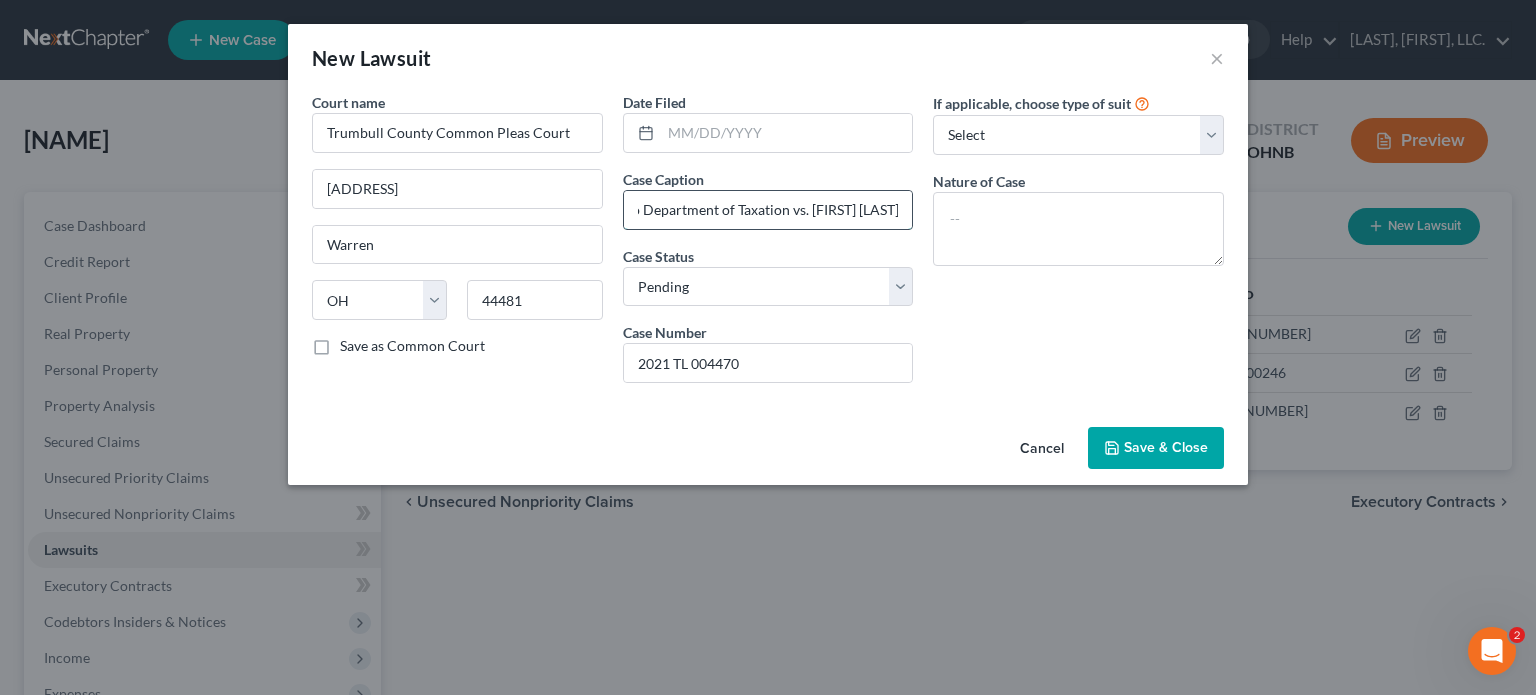 scroll, scrollTop: 0, scrollLeft: 50, axis: horizontal 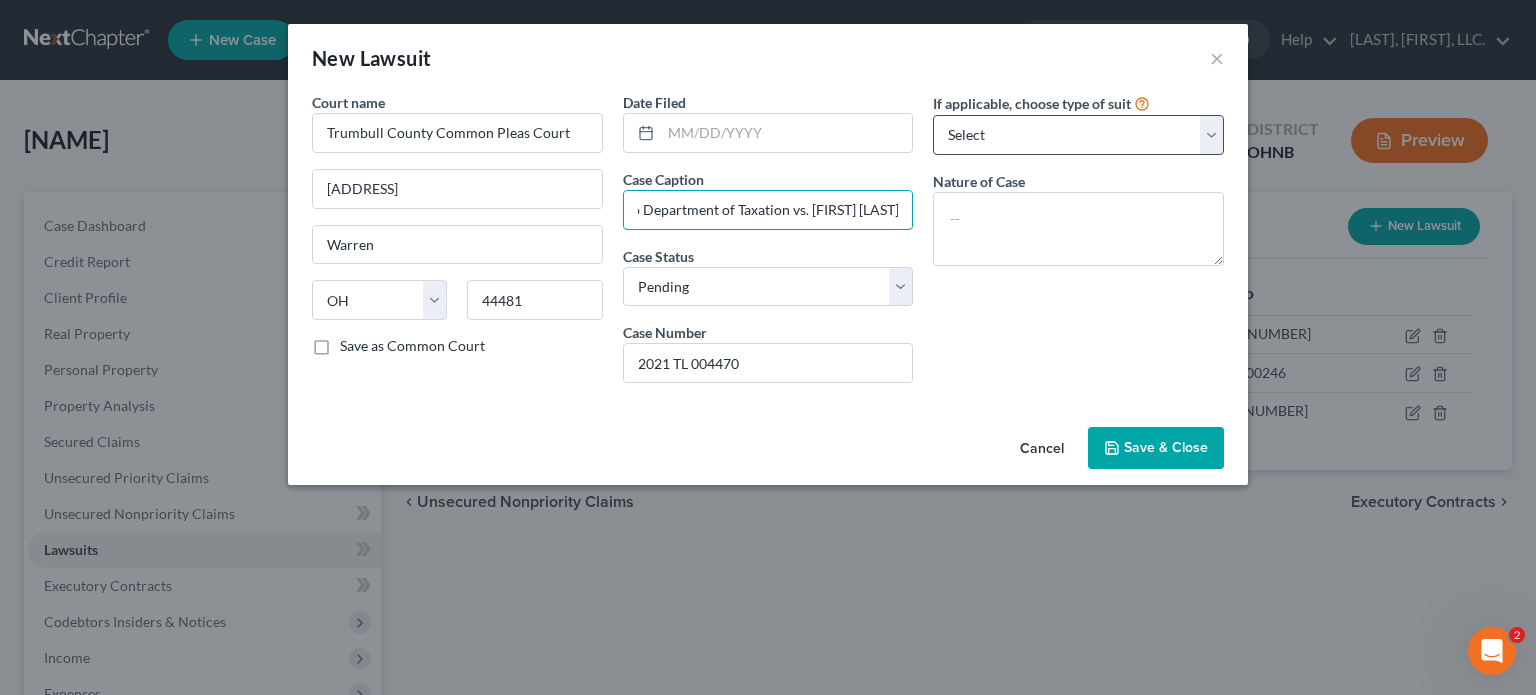 type on "Ohio Department of Taxation vs. [FIRST] [LAST]" 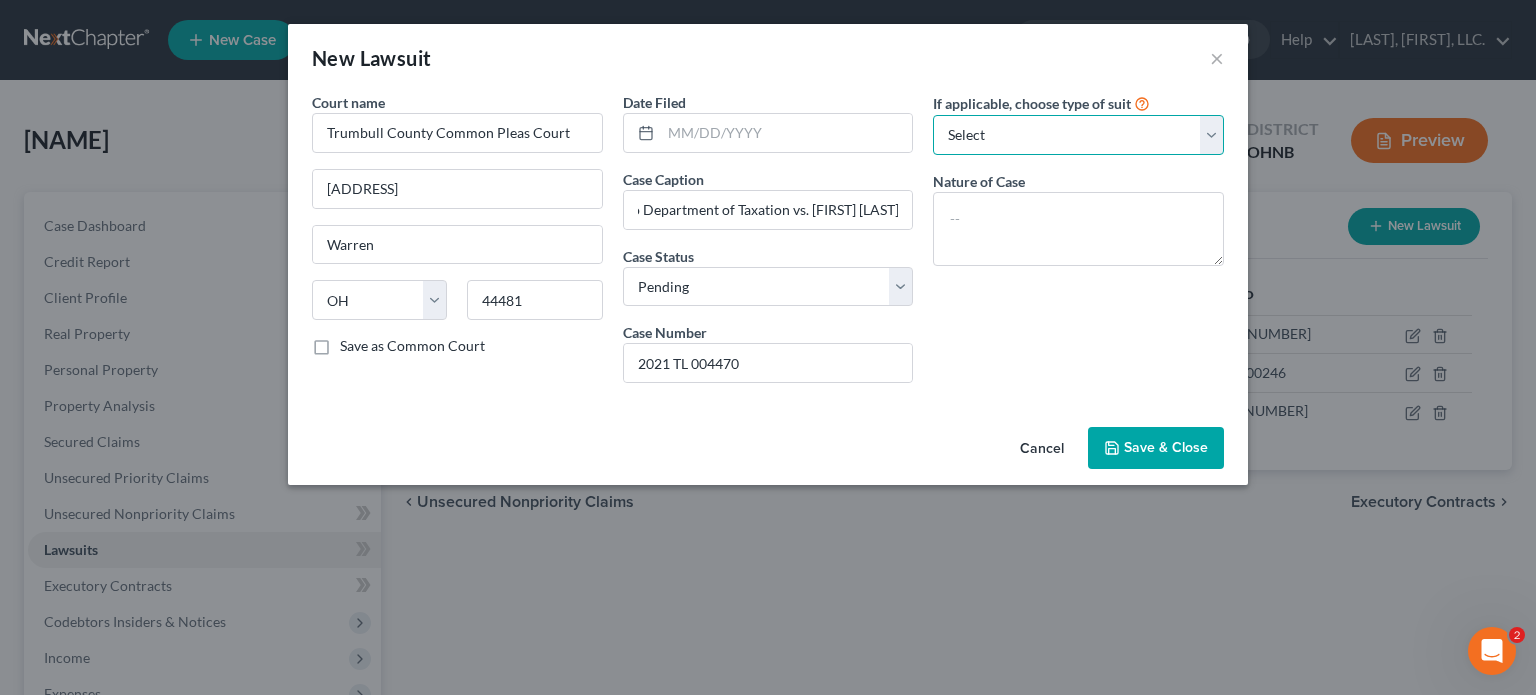 scroll, scrollTop: 0, scrollLeft: 0, axis: both 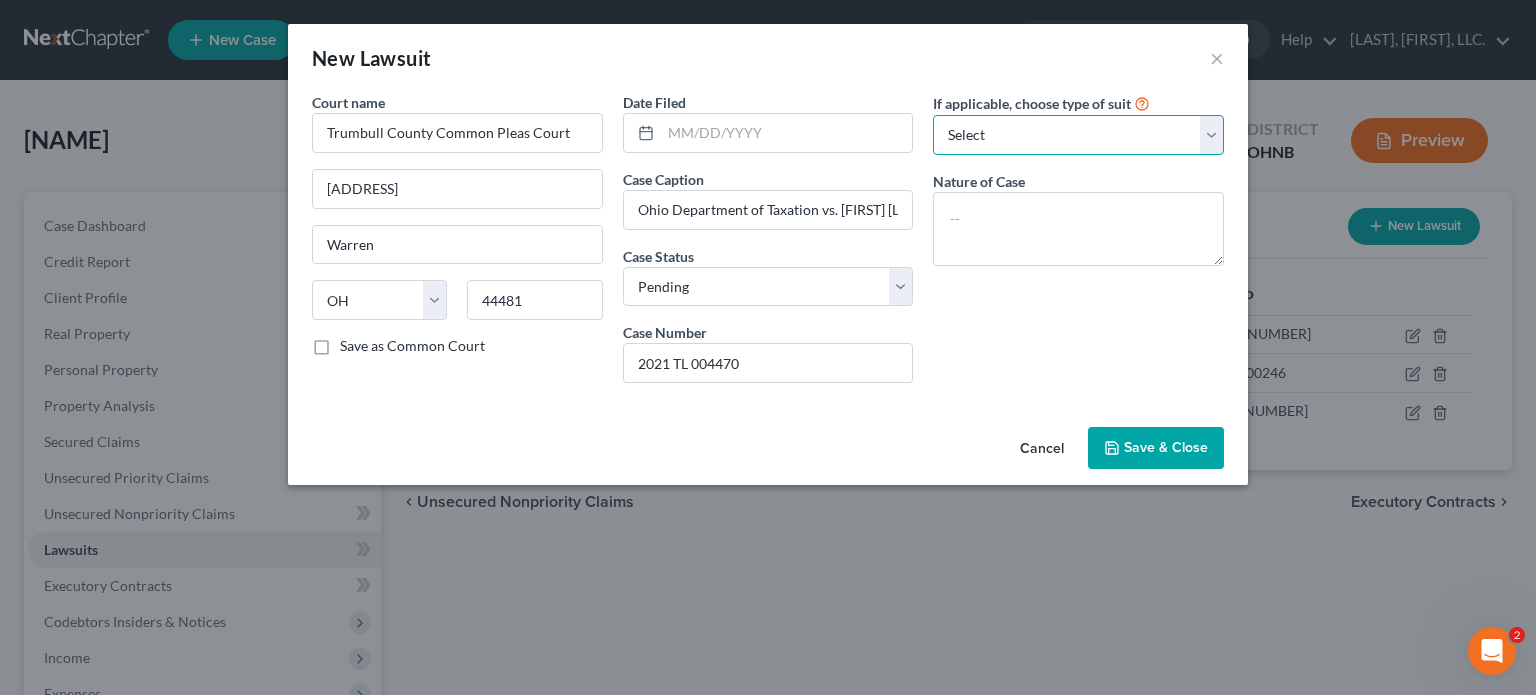 click on "Select Repossession Garnishment Foreclosure Attached, Seized, Or Levied Other" at bounding box center [1078, 135] 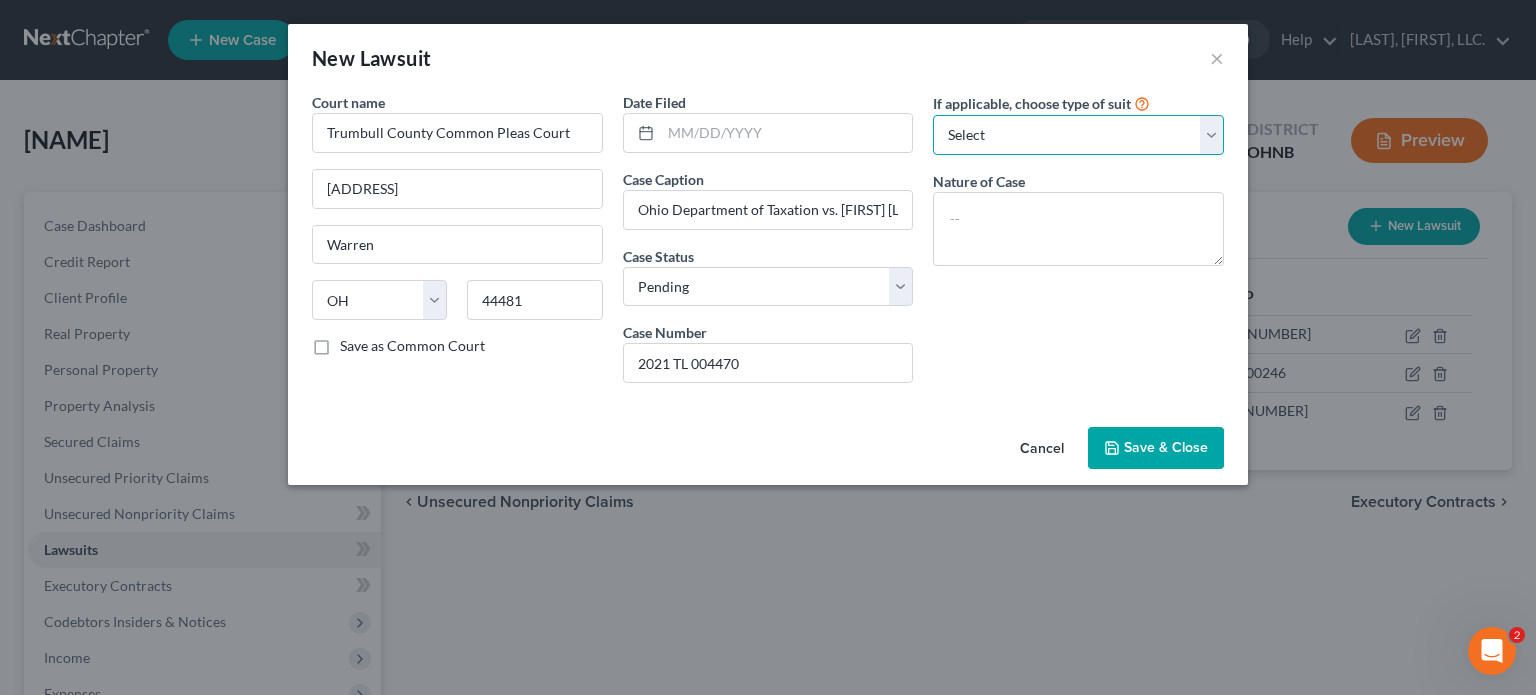 select on "4" 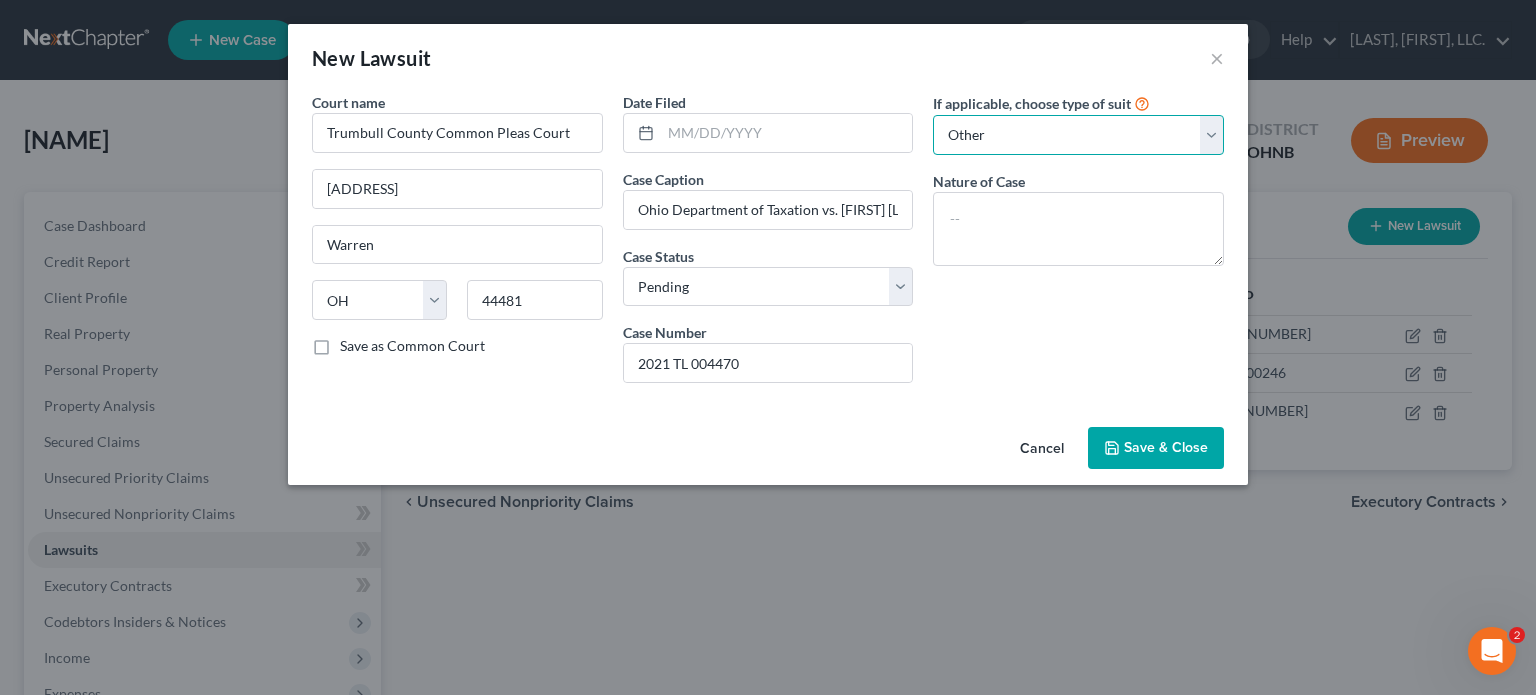 click on "Select Repossession Garnishment Foreclosure Attached, Seized, Or Levied Other" at bounding box center (1078, 135) 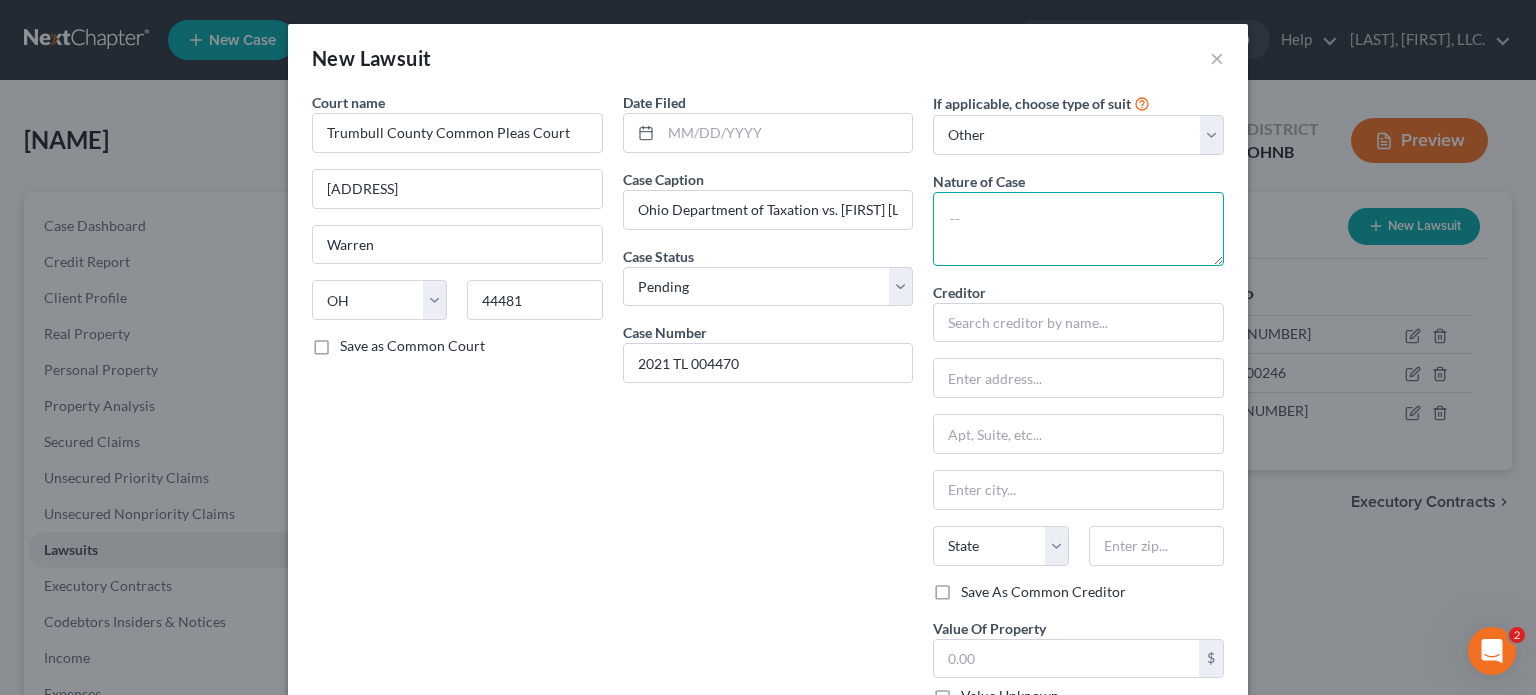 click at bounding box center [1078, 229] 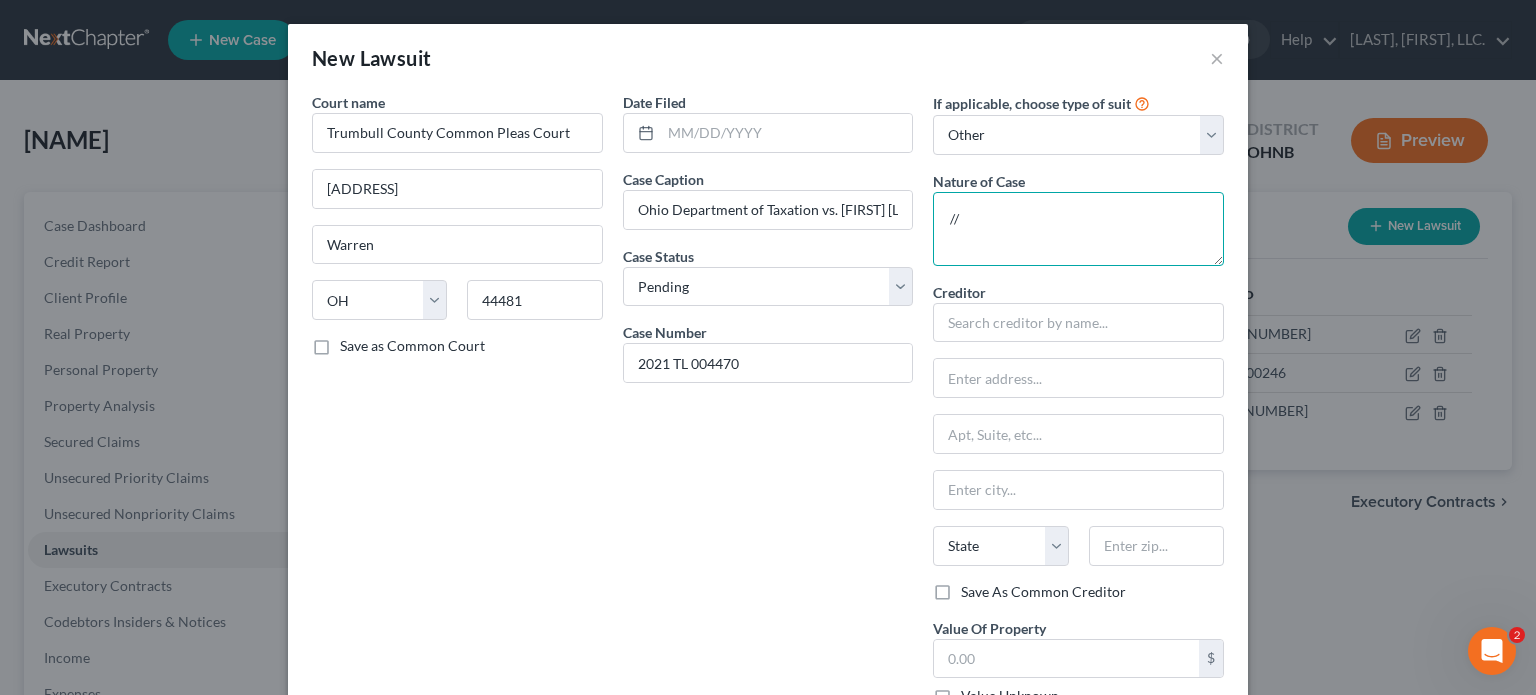 type on "/" 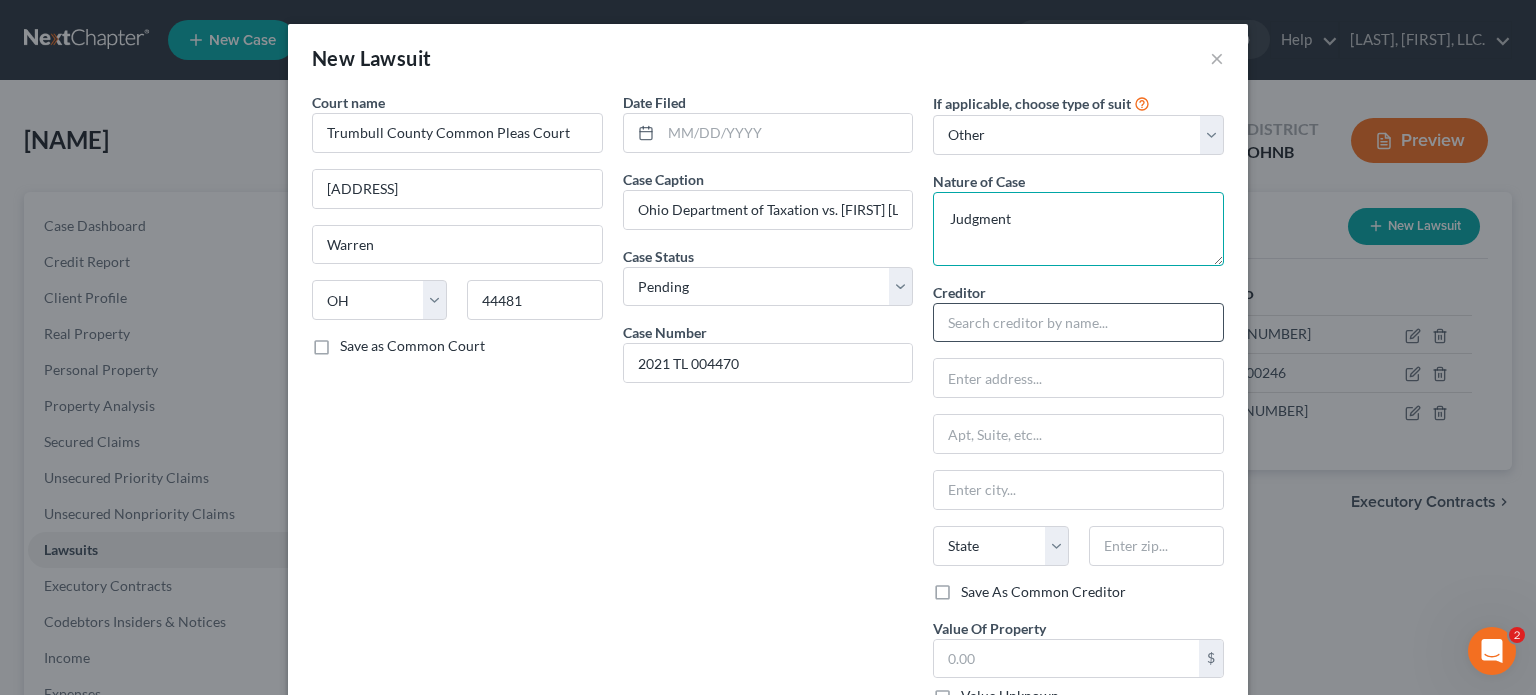 type on "Judgment" 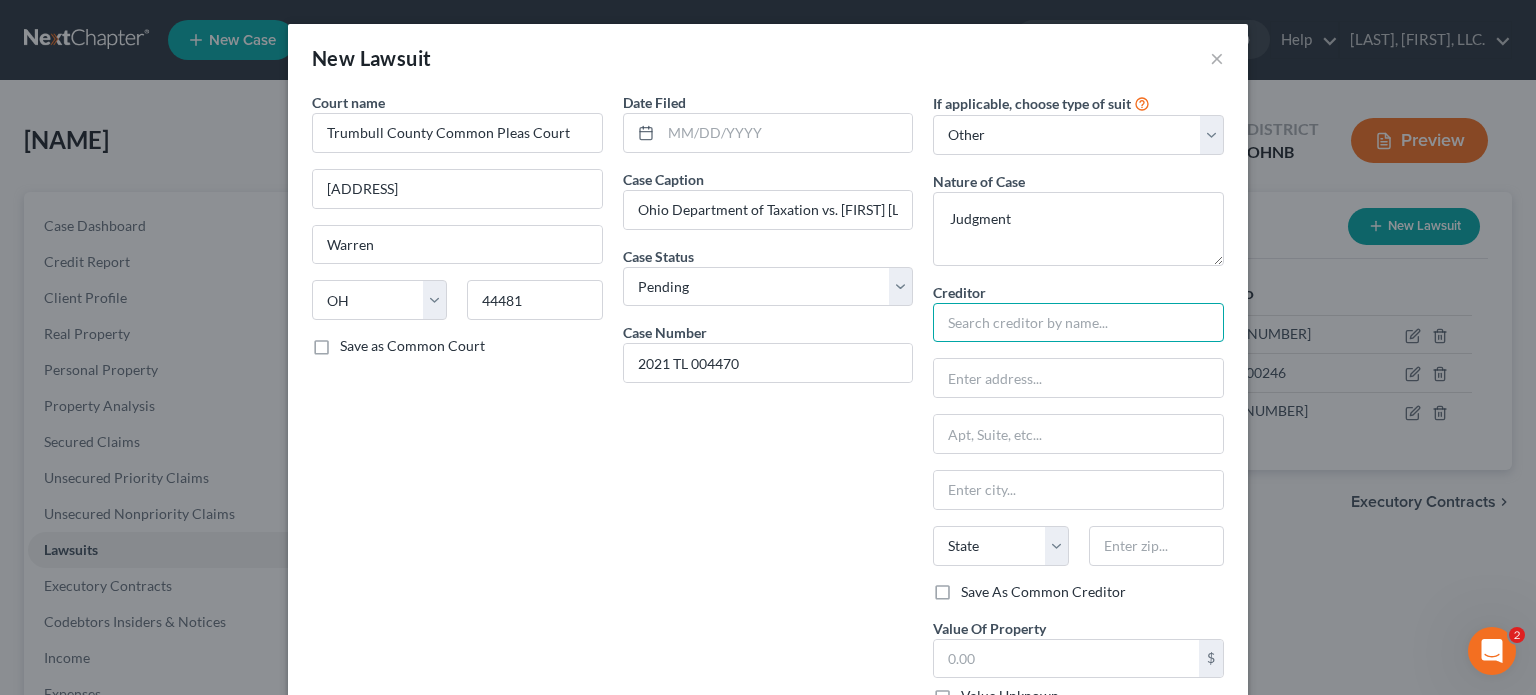 click at bounding box center [1078, 323] 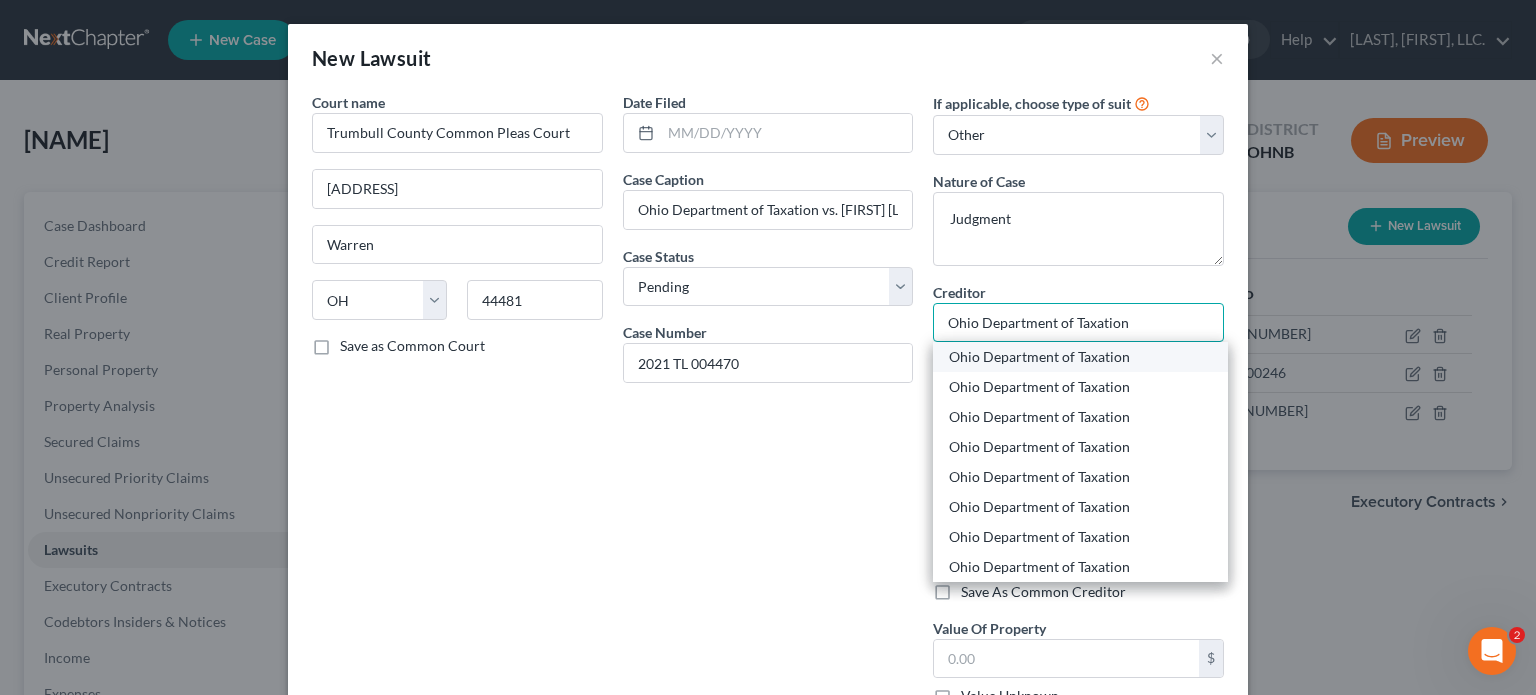type on "Ohio Department of Taxation" 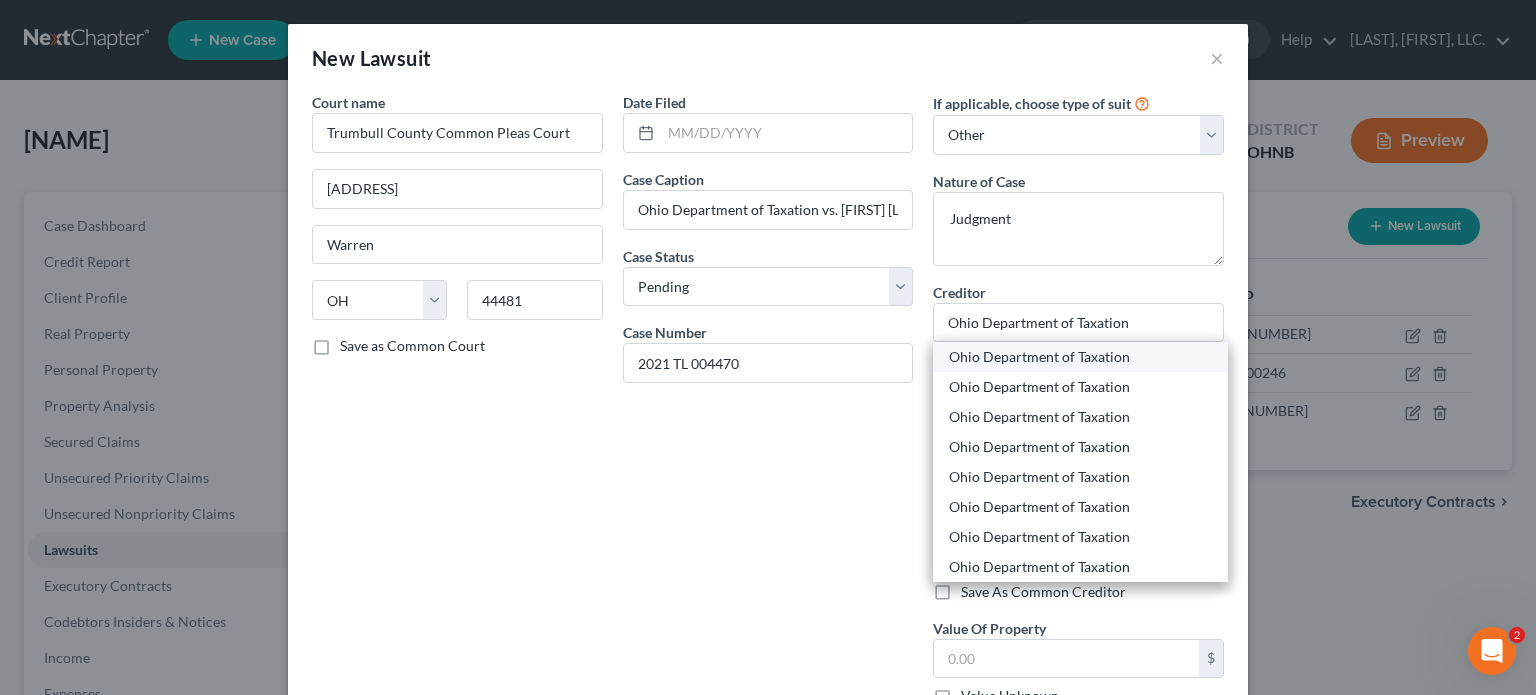 click on "Ohio Department of Taxation" at bounding box center (1080, 357) 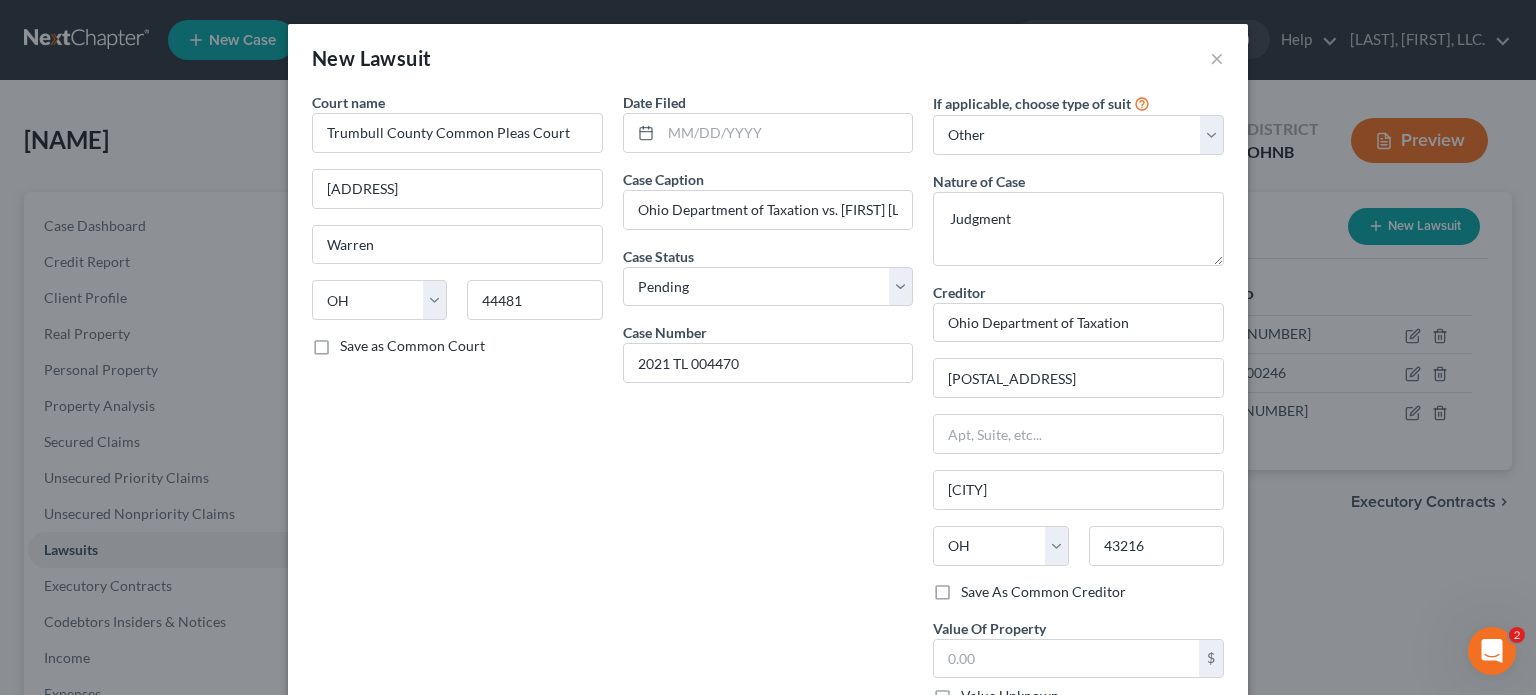 click on "Date Filed Case Caption Ohio Department of Taxation vs. [FIRST] [LAST] Case Status Select Pending On Appeal Concluded Case Number [CASE NUMBER]" at bounding box center [768, 407] 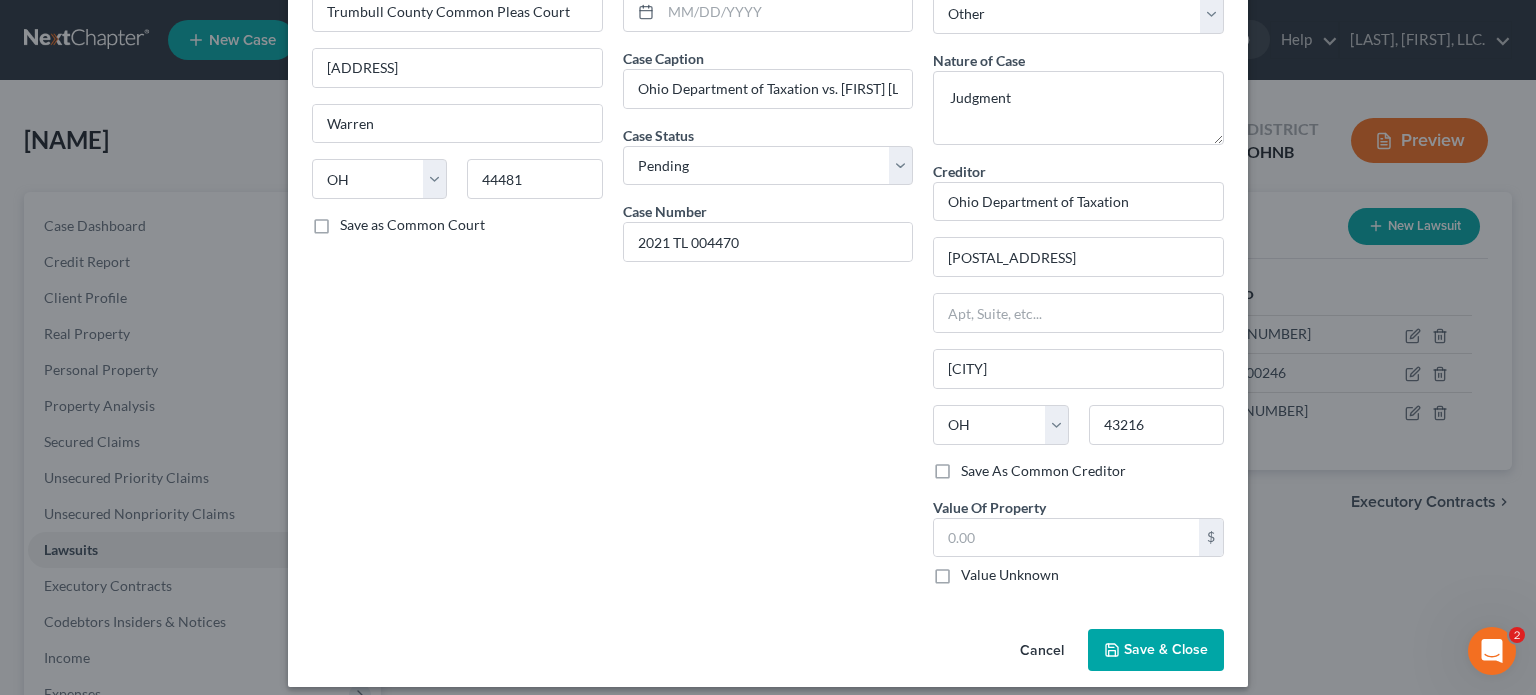 scroll, scrollTop: 134, scrollLeft: 0, axis: vertical 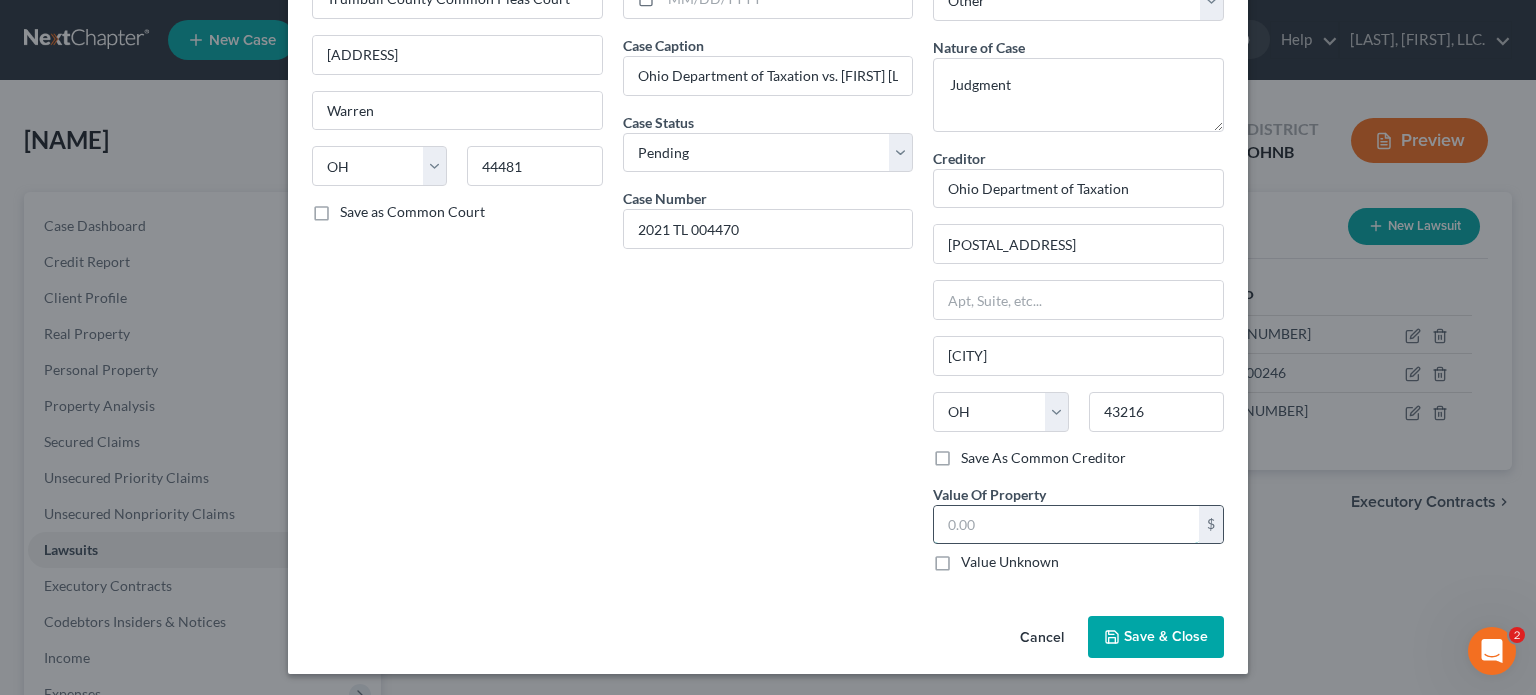 click at bounding box center [1066, 525] 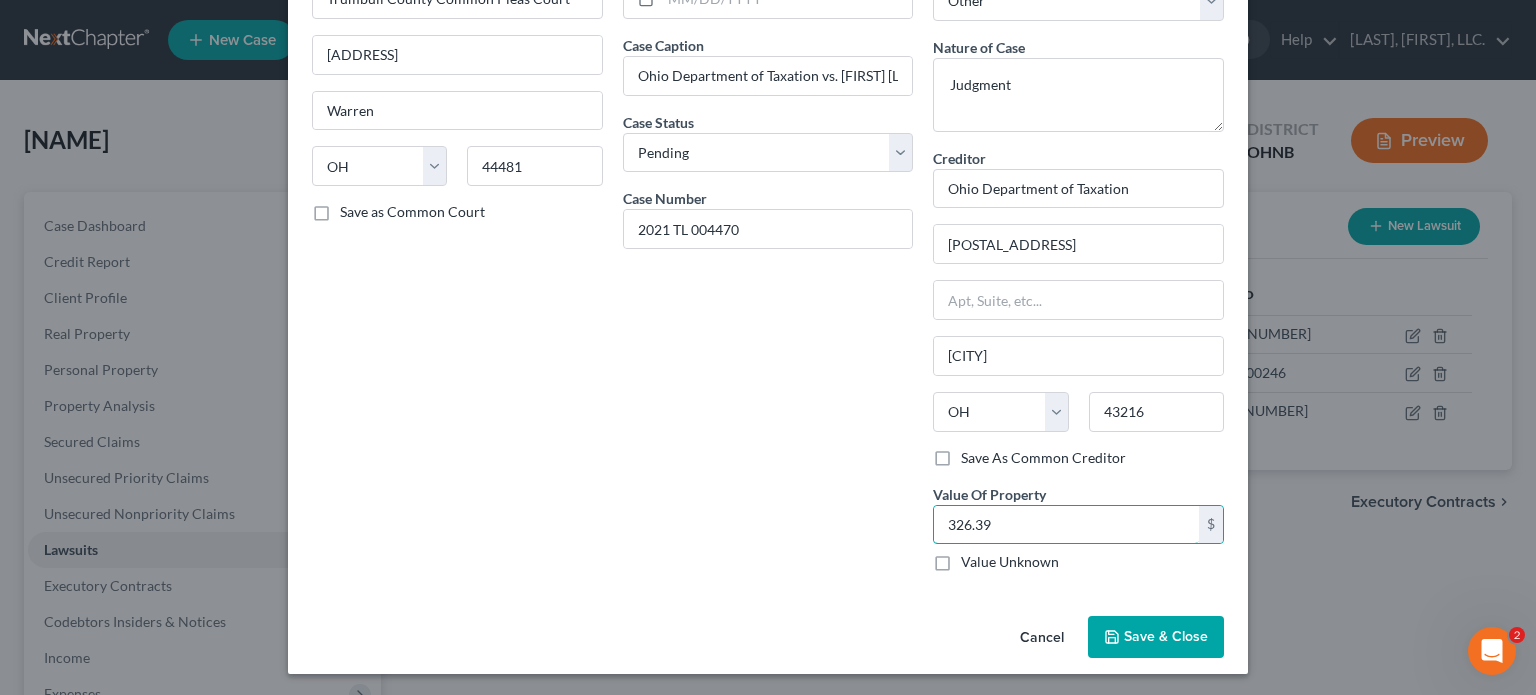 type on "326.39" 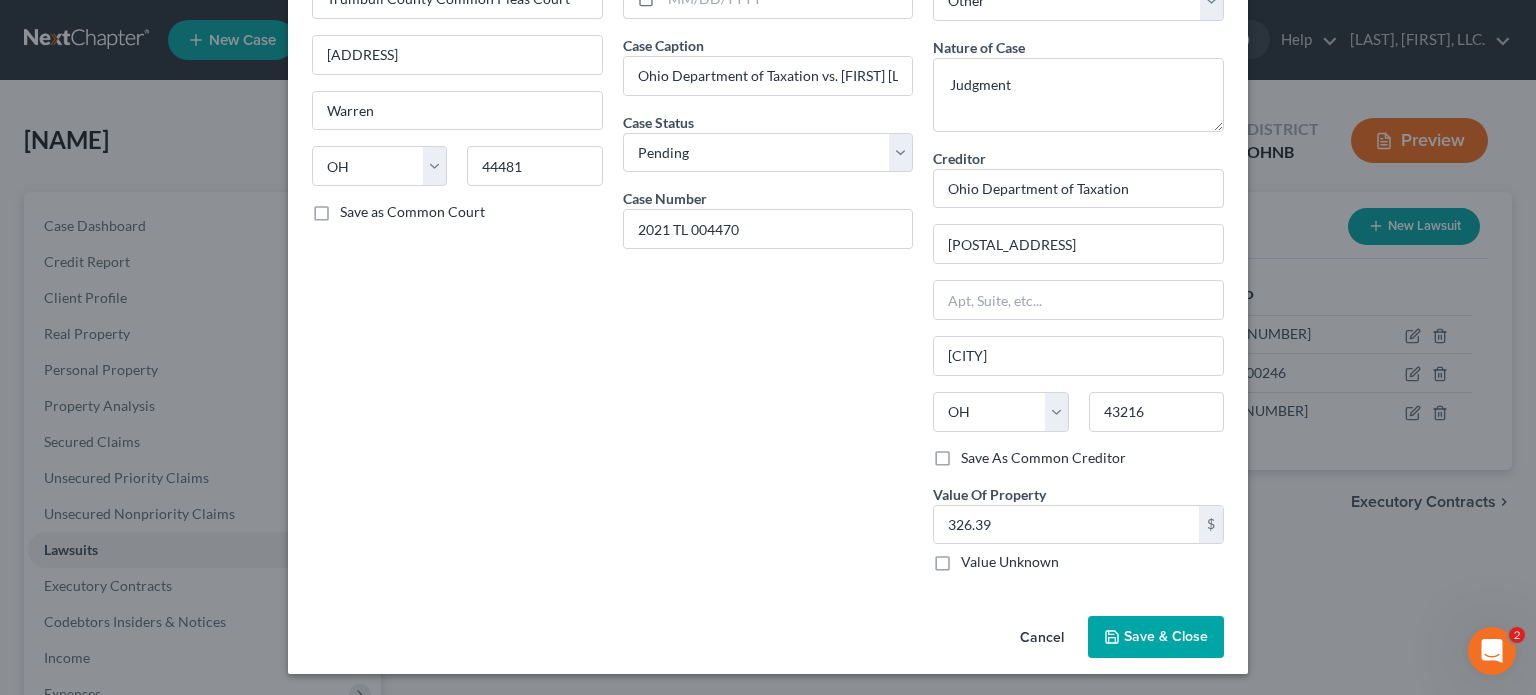 click on "Save & Close" at bounding box center (1166, 636) 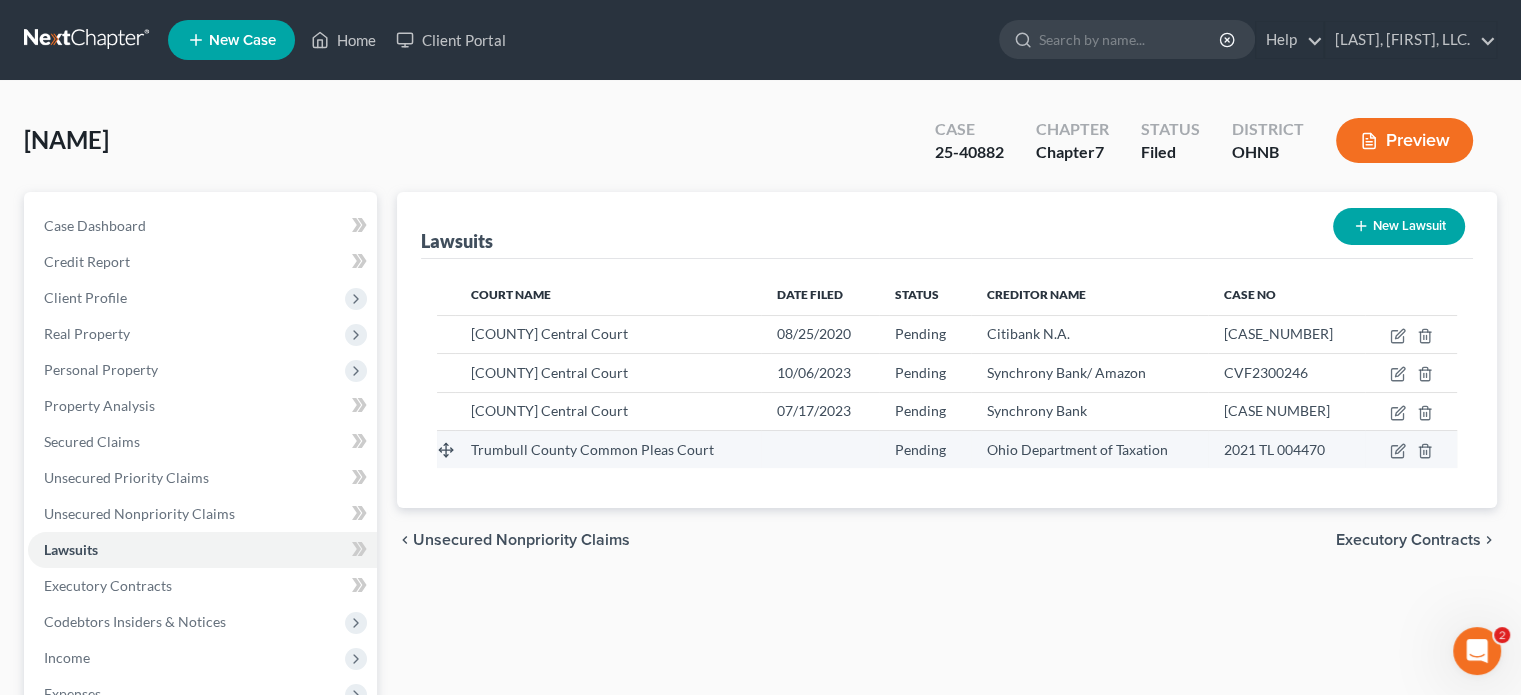 click at bounding box center (820, 449) 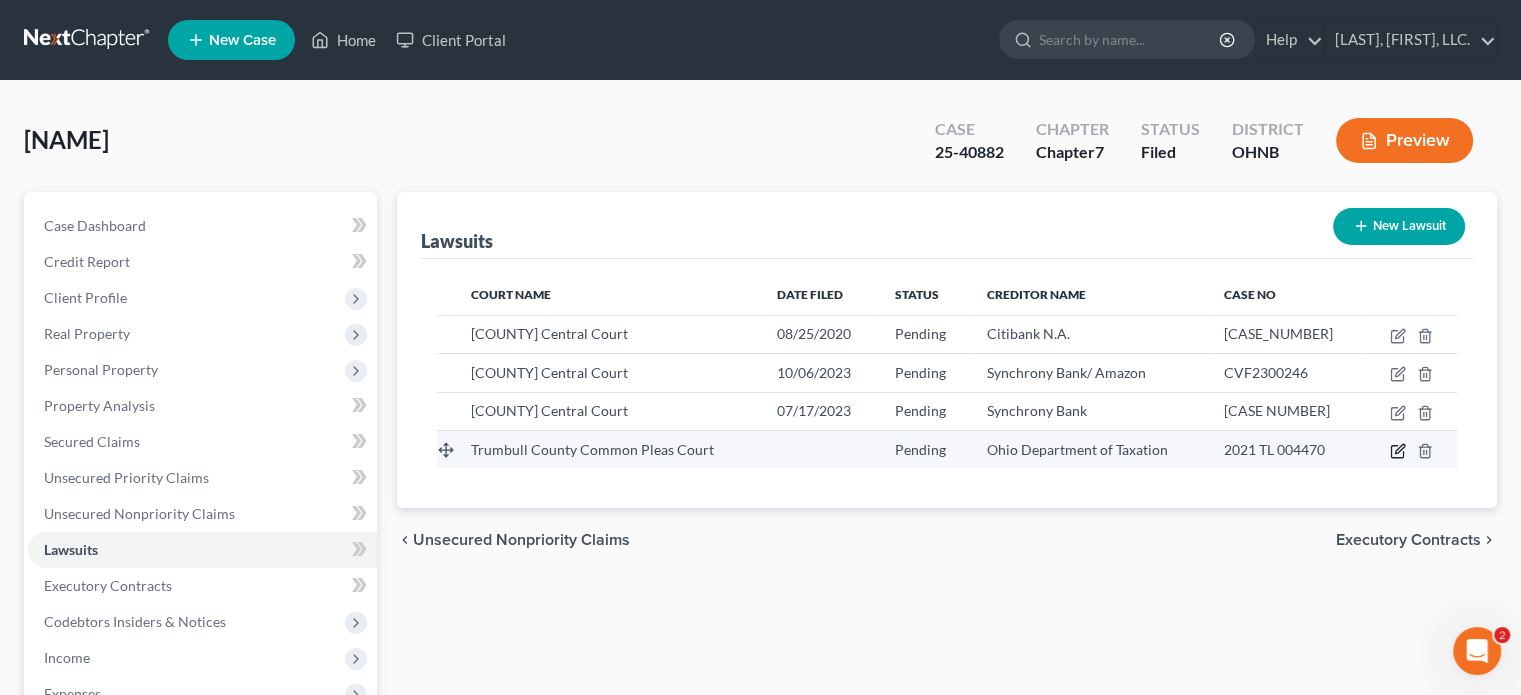 click 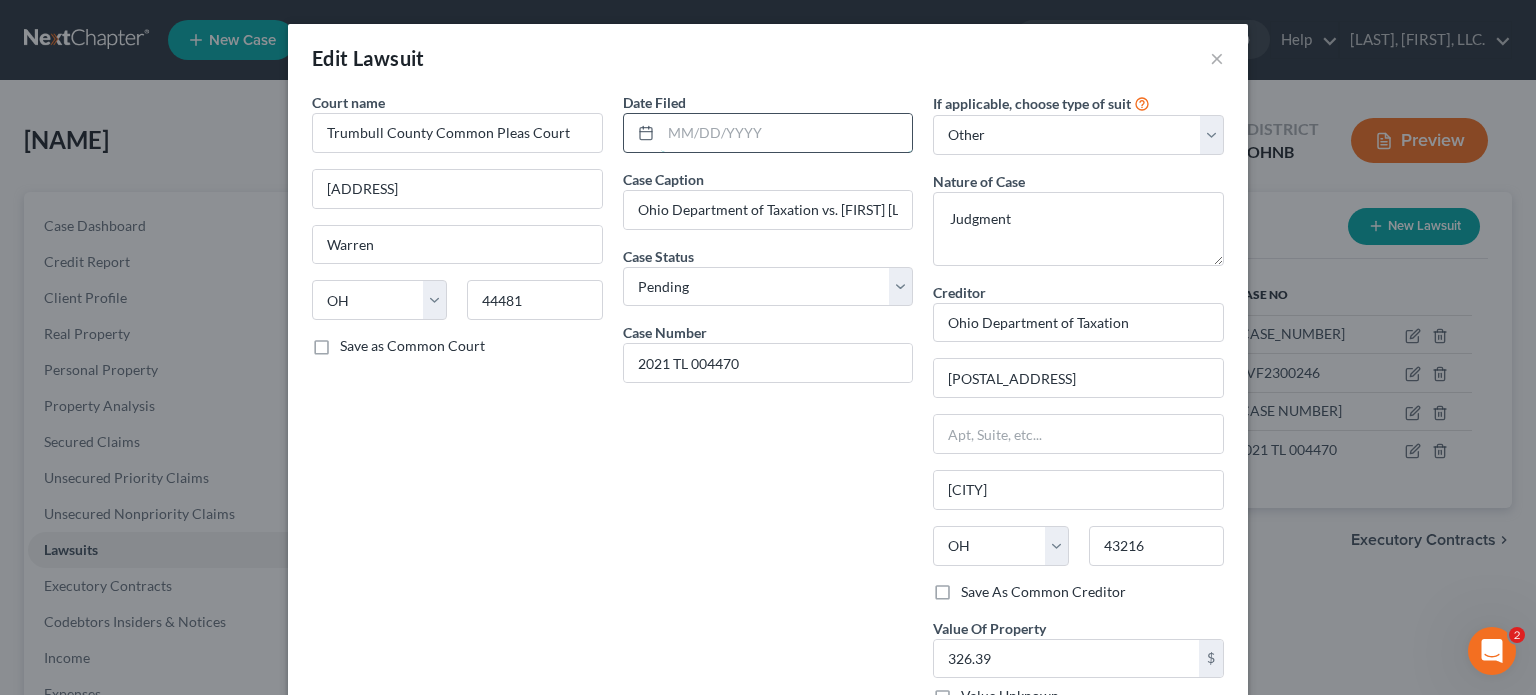 click at bounding box center (787, 133) 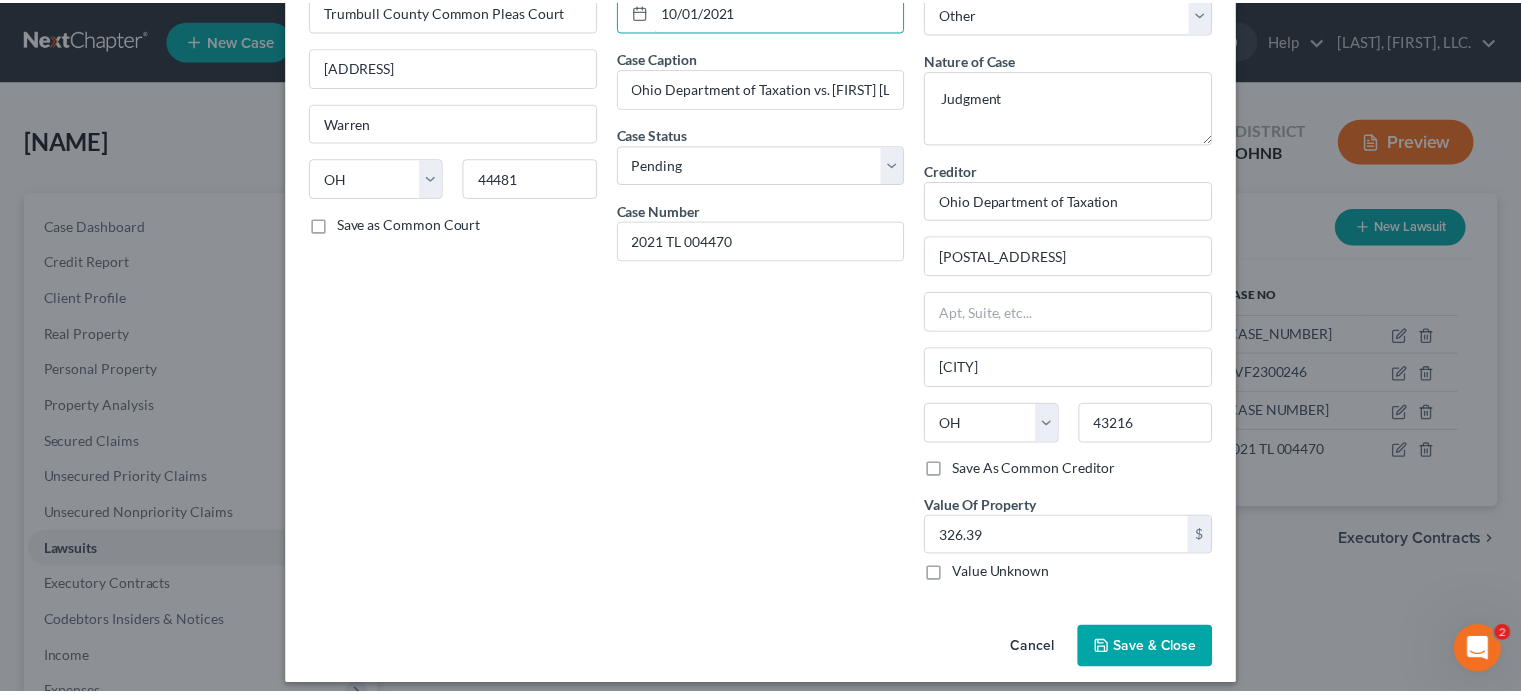 scroll, scrollTop: 134, scrollLeft: 0, axis: vertical 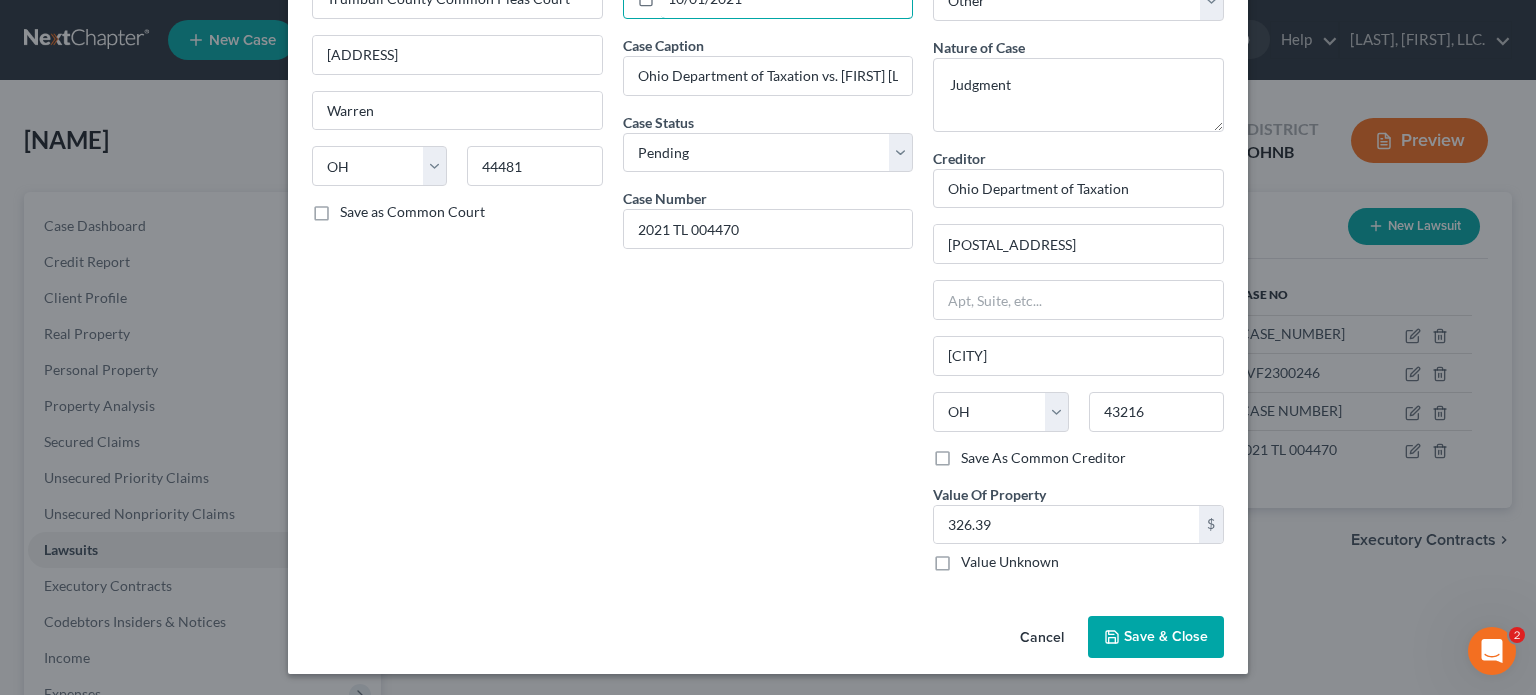 type on "10/01/2021" 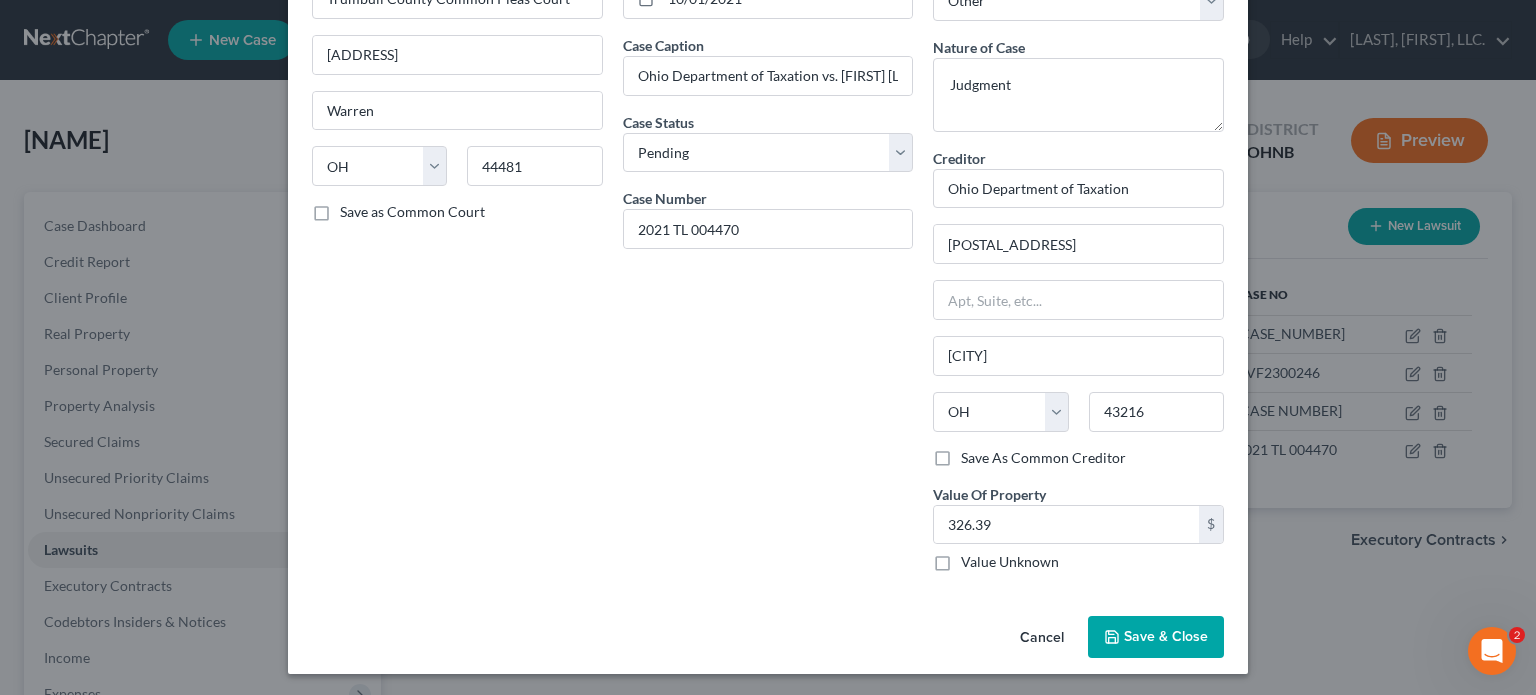 click on "Save & Close" at bounding box center (1166, 636) 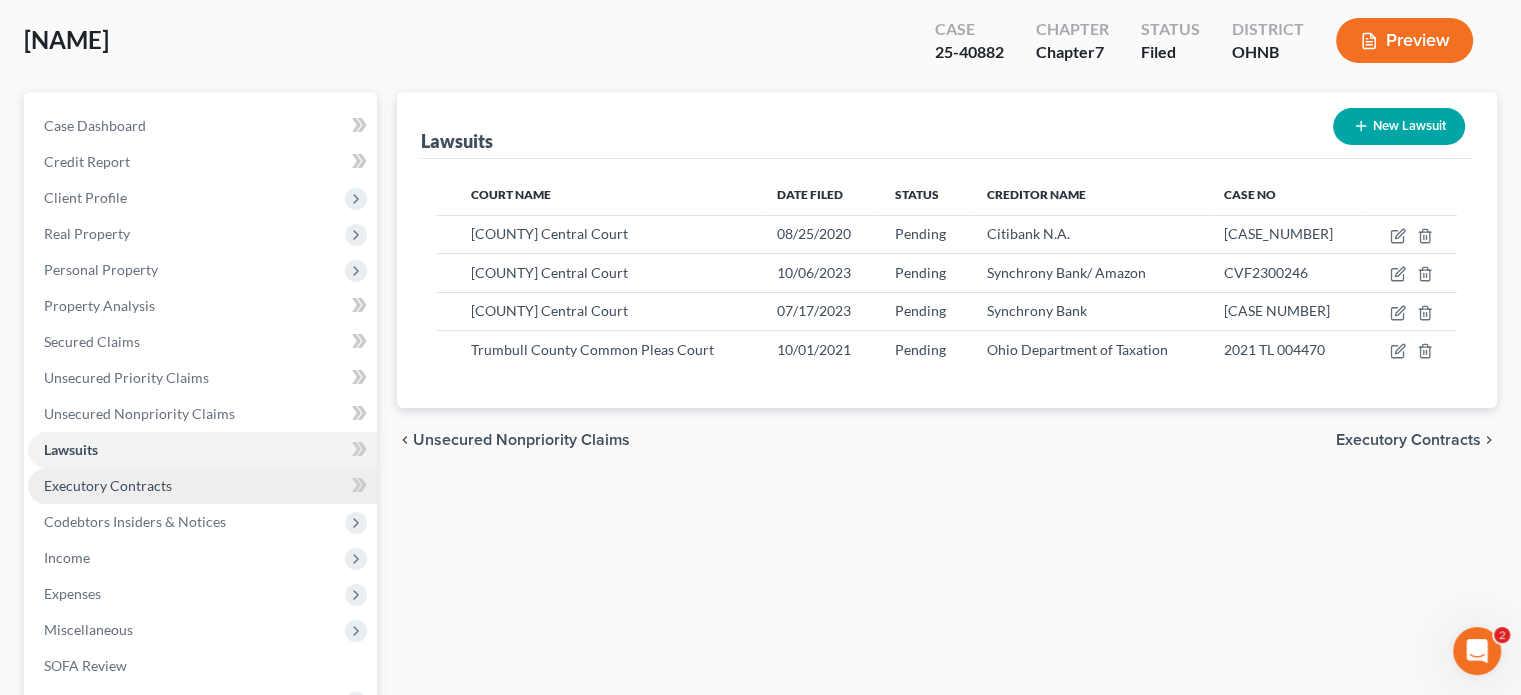 scroll, scrollTop: 200, scrollLeft: 0, axis: vertical 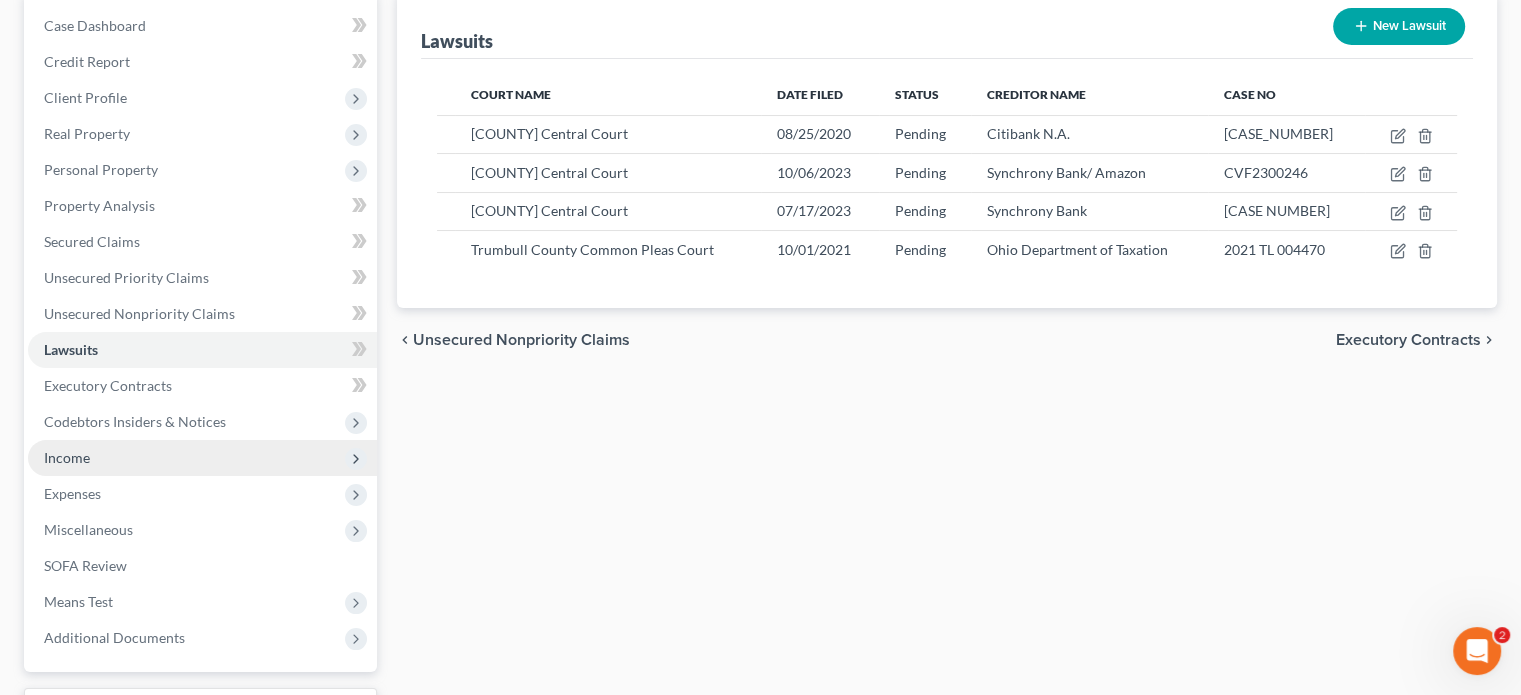 click on "Income" at bounding box center (67, 457) 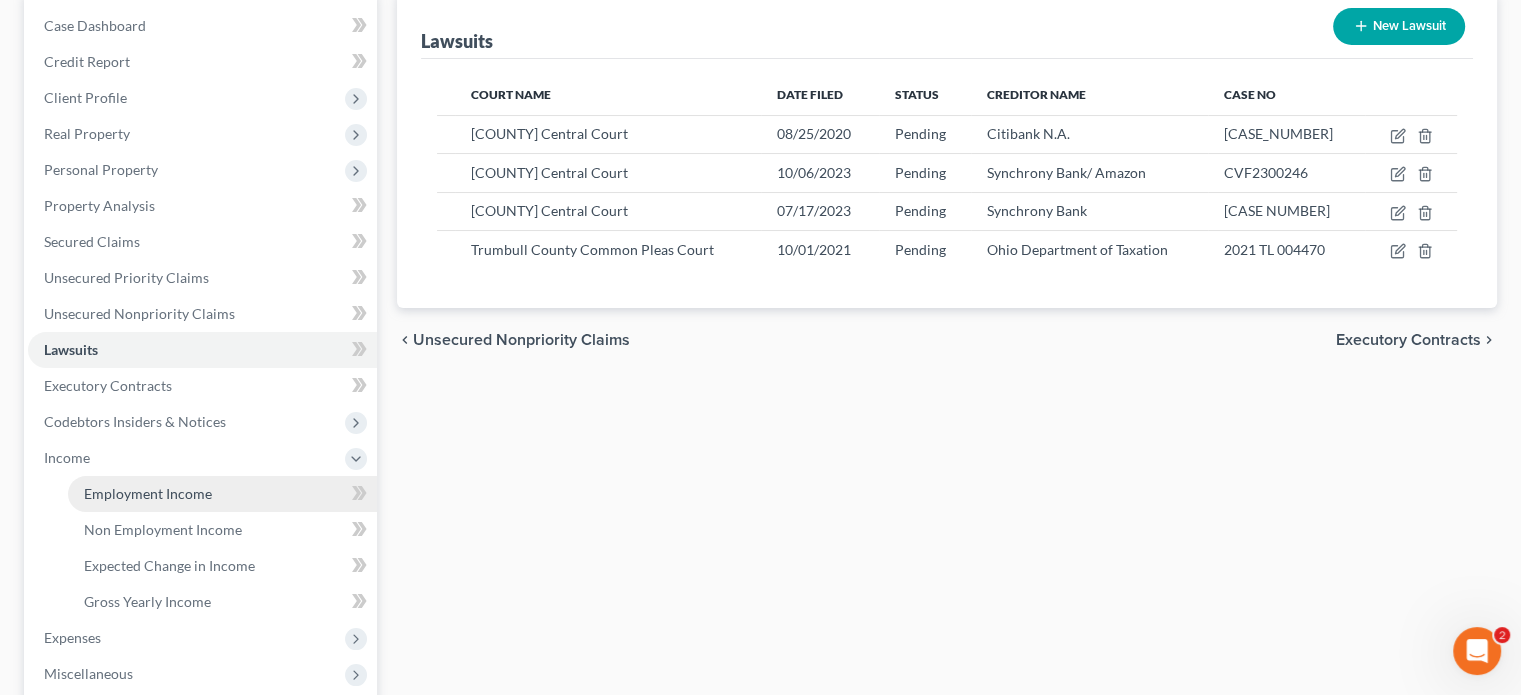 click on "Employment Income" at bounding box center [148, 493] 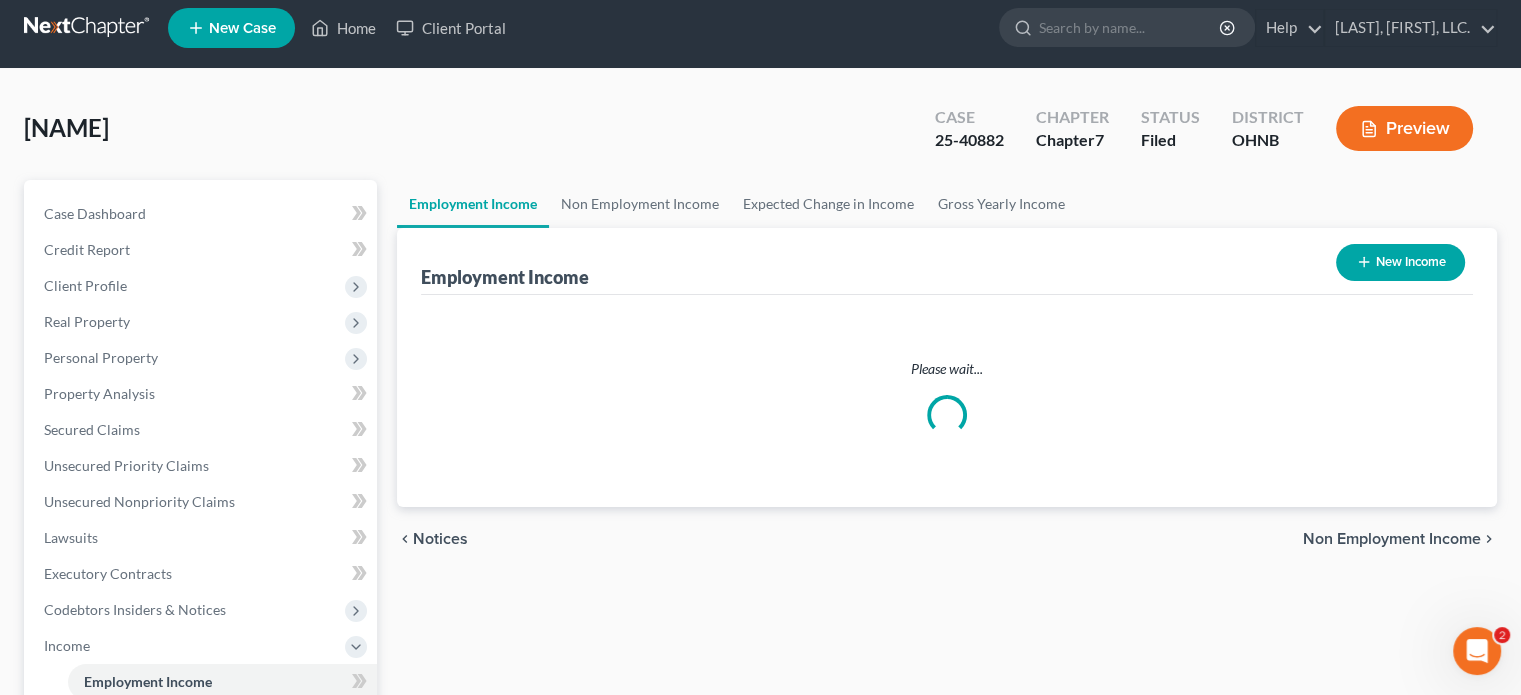 scroll, scrollTop: 0, scrollLeft: 0, axis: both 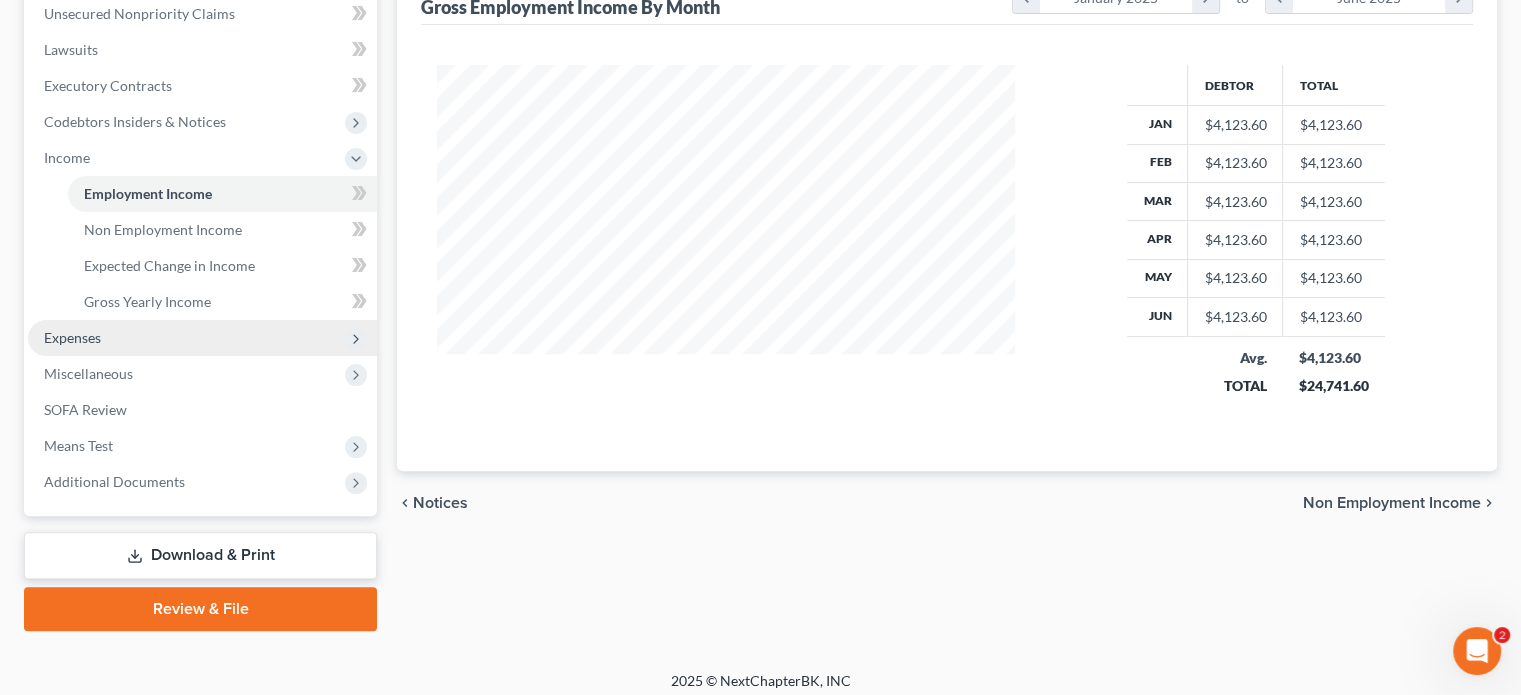 click on "Expenses" at bounding box center (72, 337) 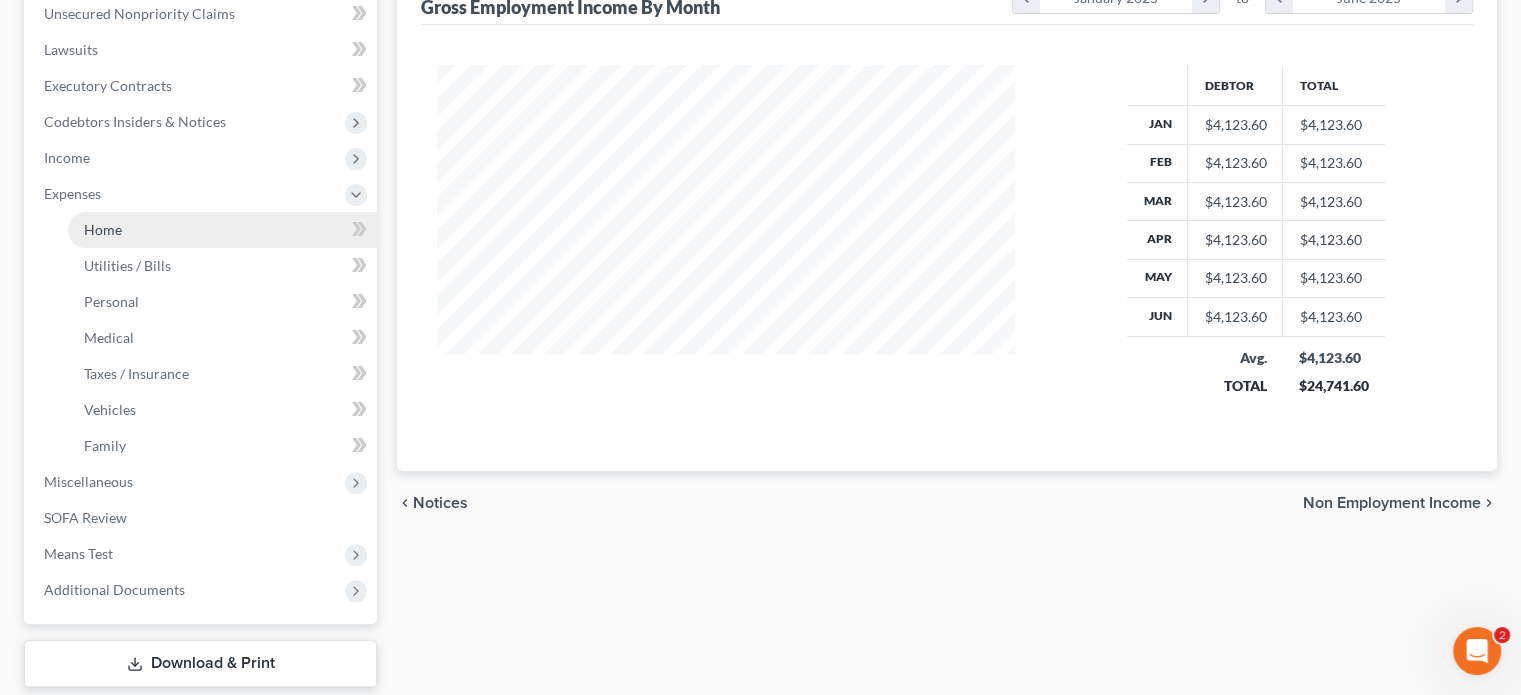 click on "Home" at bounding box center [222, 230] 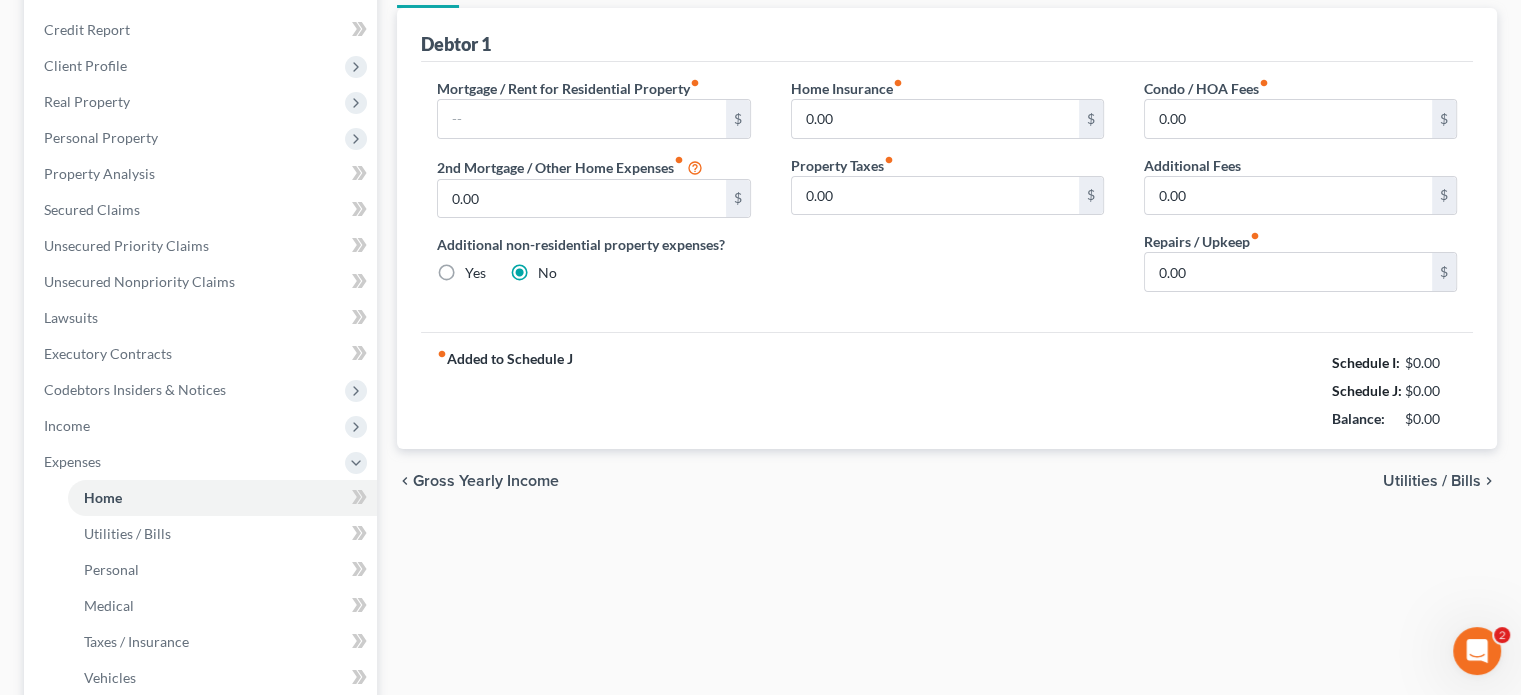 scroll, scrollTop: 0, scrollLeft: 0, axis: both 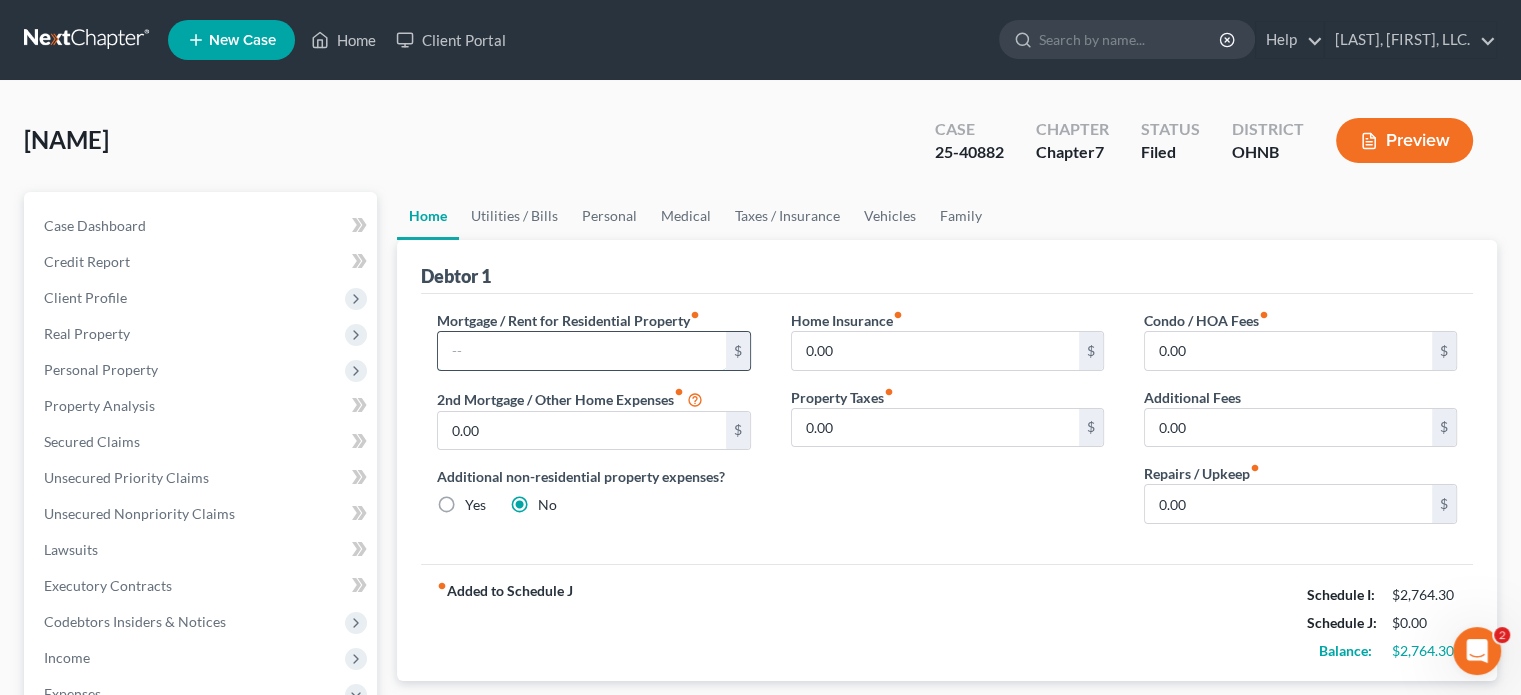 click at bounding box center (581, 351) 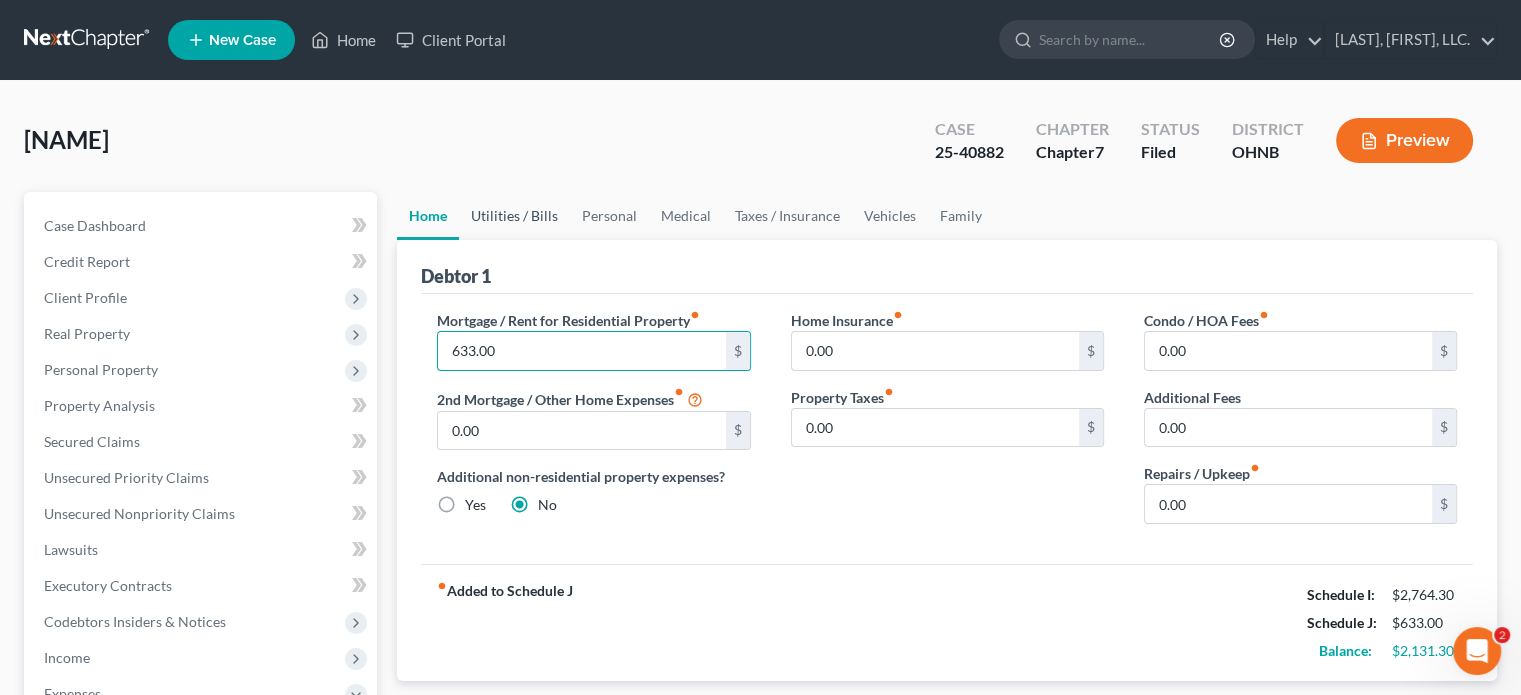 type on "633.00" 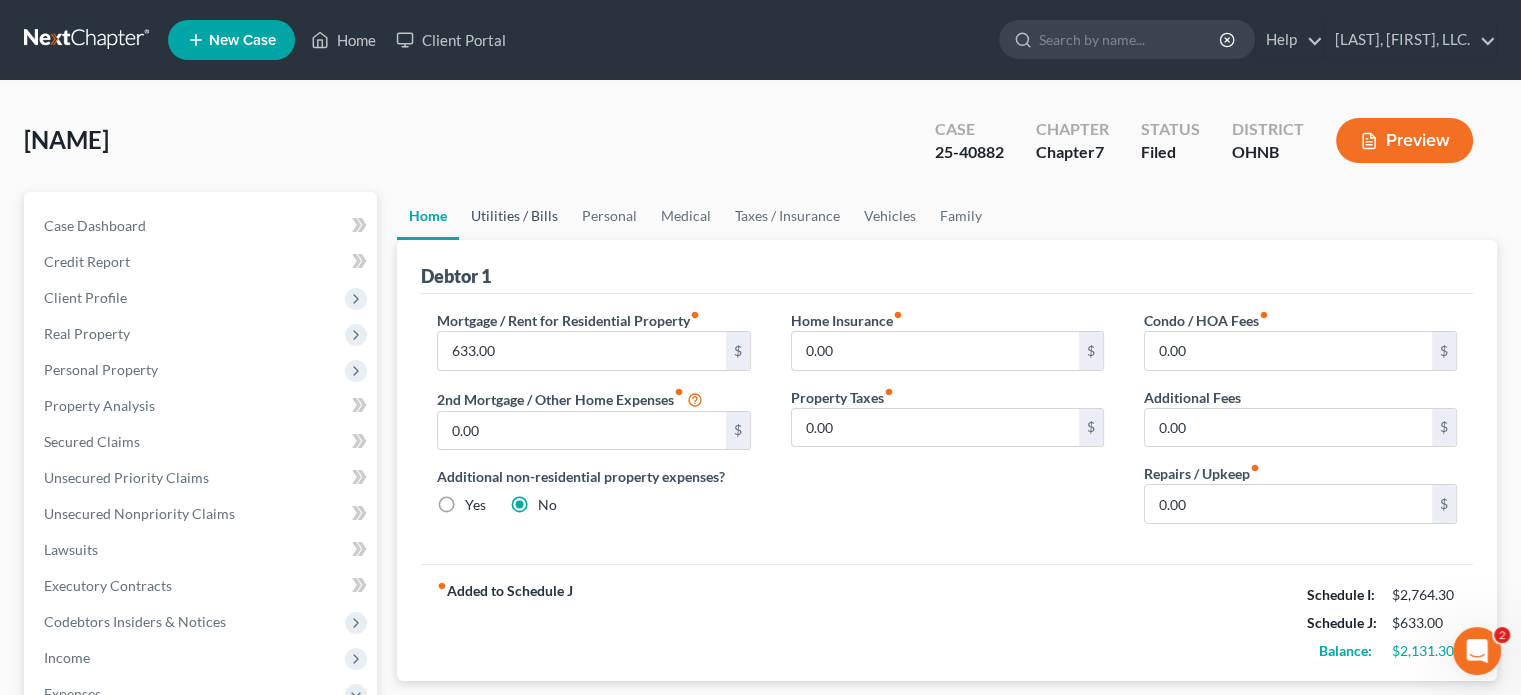 click on "Utilities / Bills" at bounding box center [514, 216] 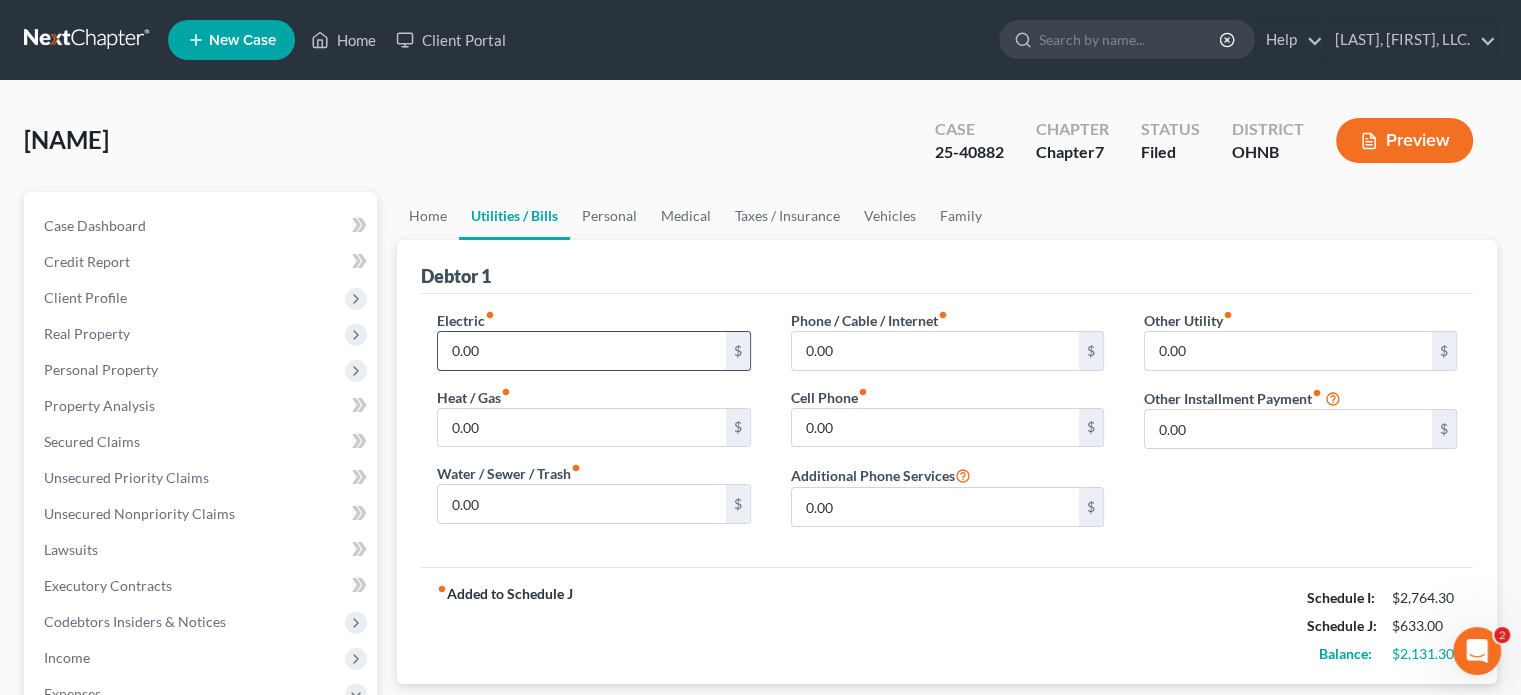 click on "0.00" at bounding box center (581, 351) 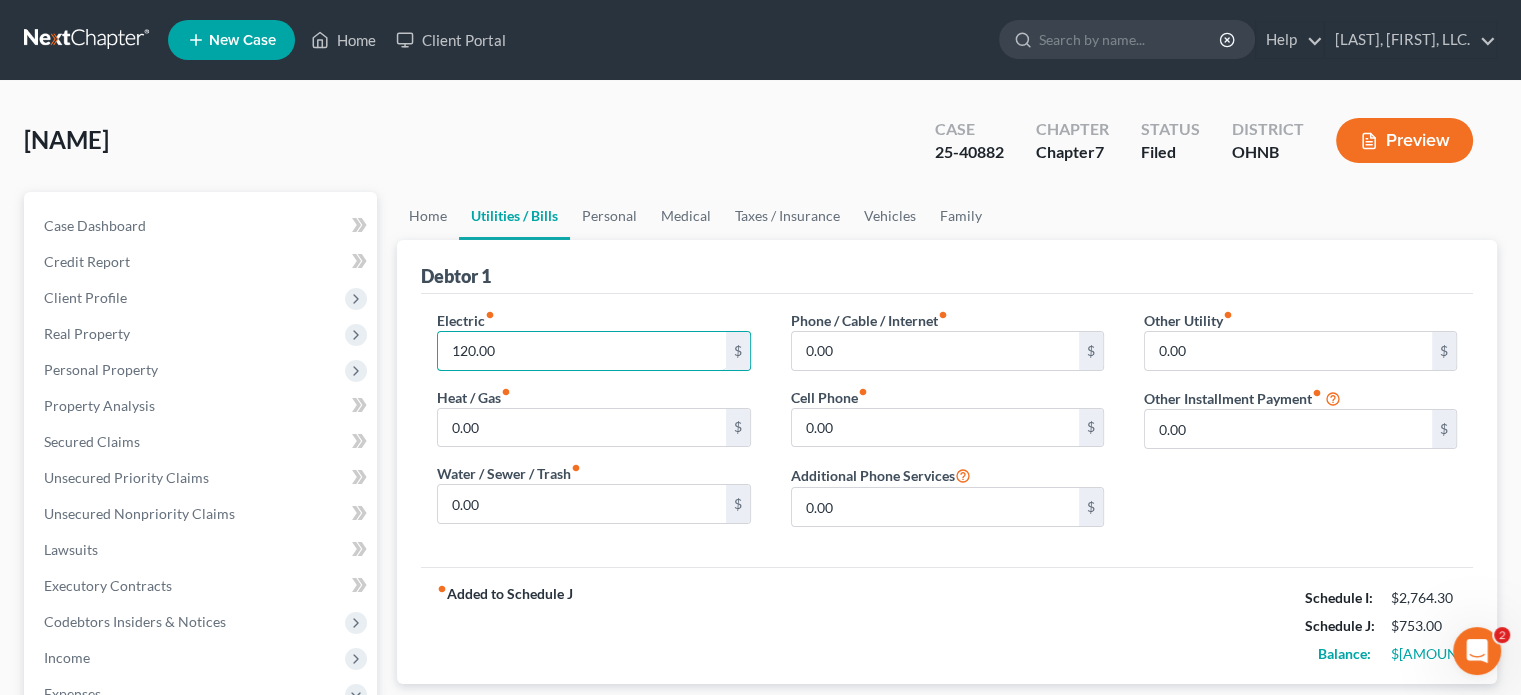 type on "120.00" 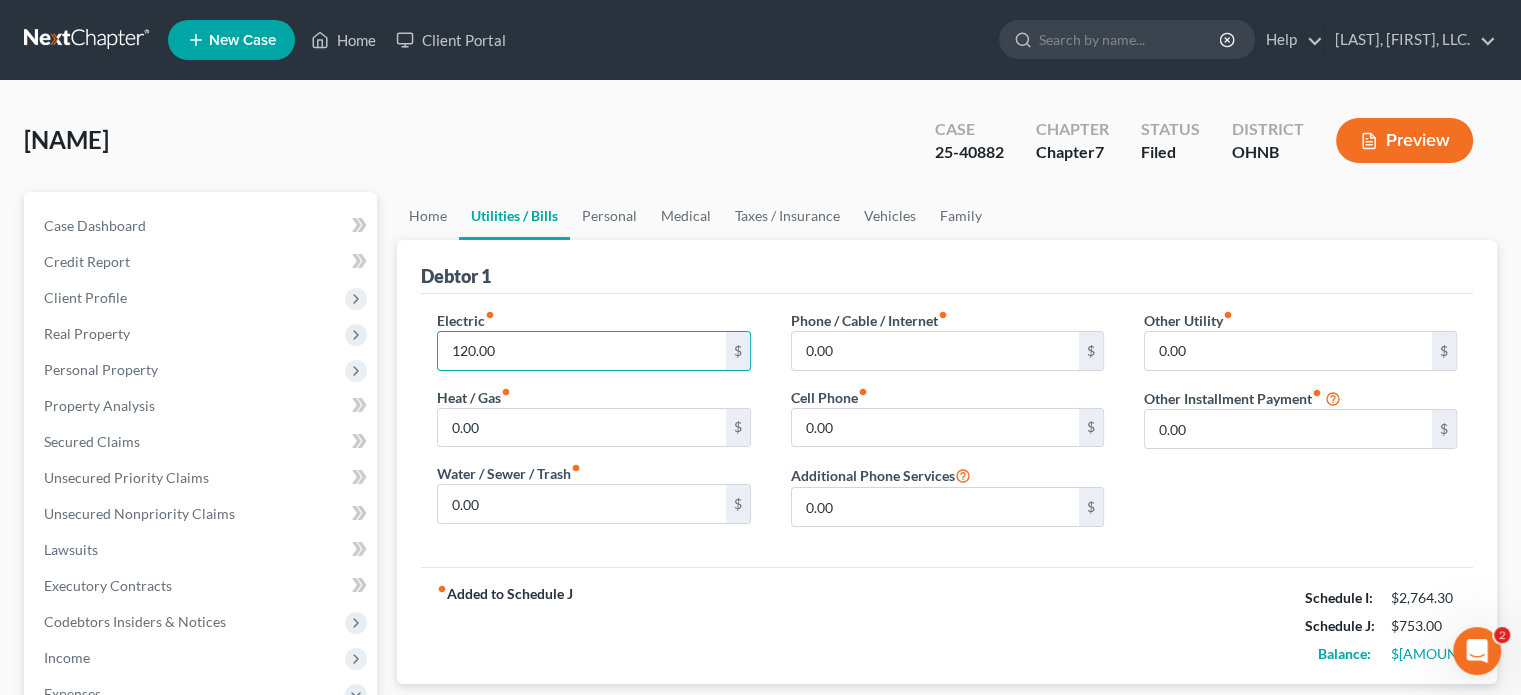 click on "fiber_manual_record  Added to Schedule J Schedule I: $2,764.30 Schedule J: $753.00 Balance: $2,011.30" at bounding box center [947, 625] 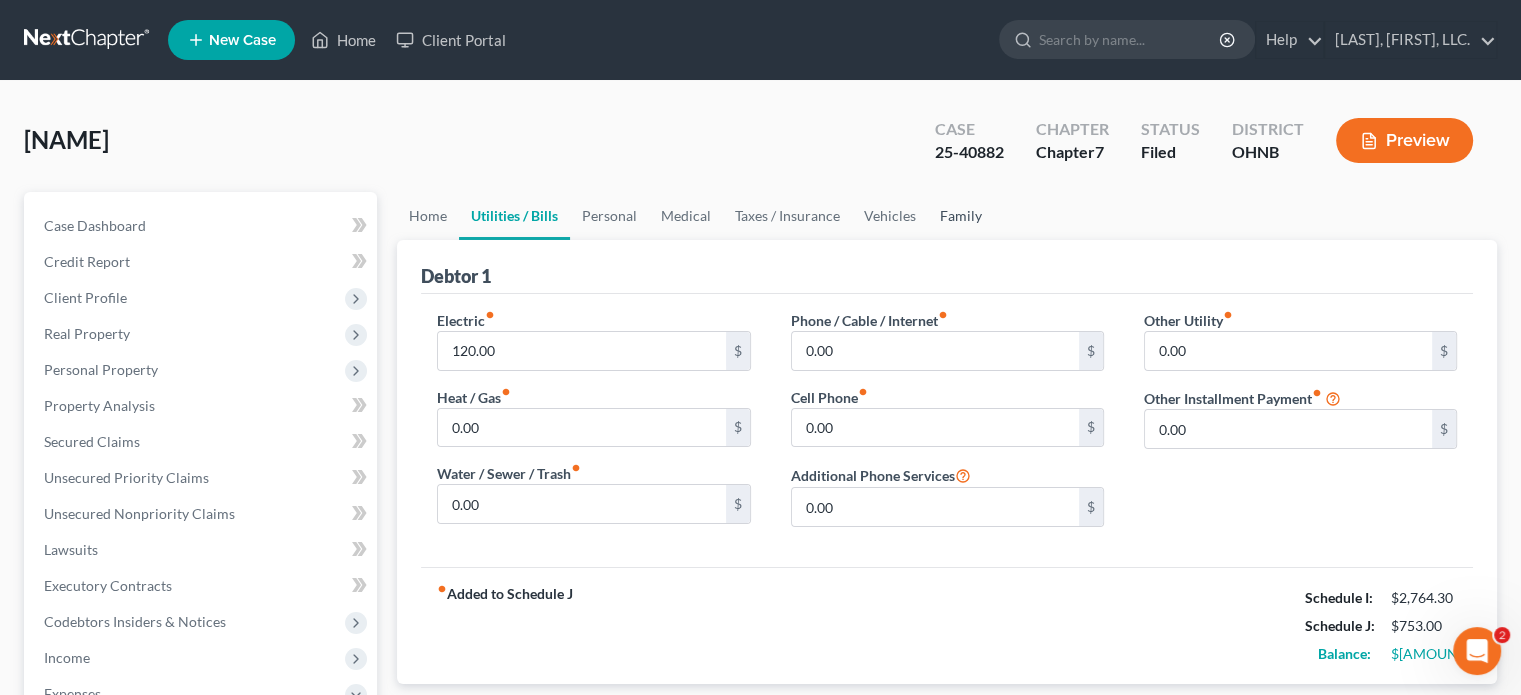 click on "Family" at bounding box center [961, 216] 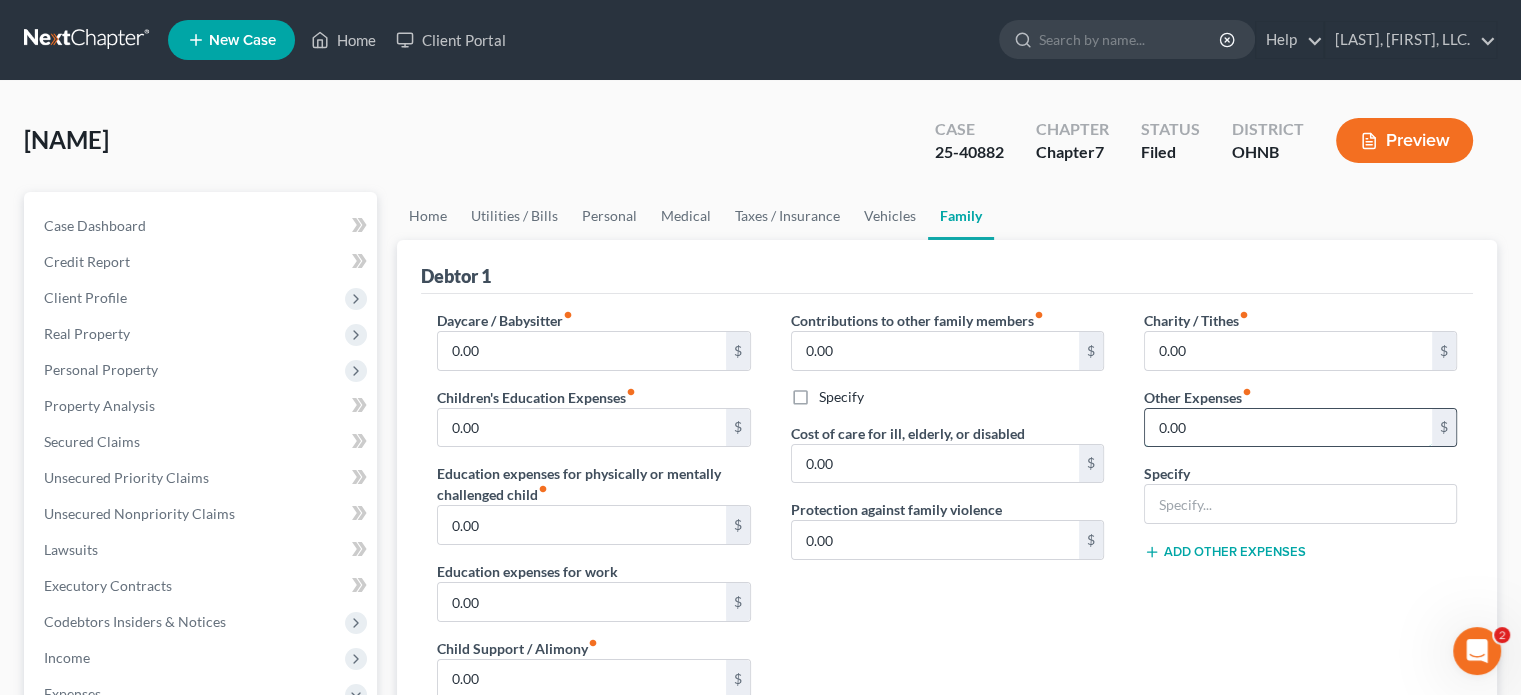 click on "0.00" at bounding box center [1288, 428] 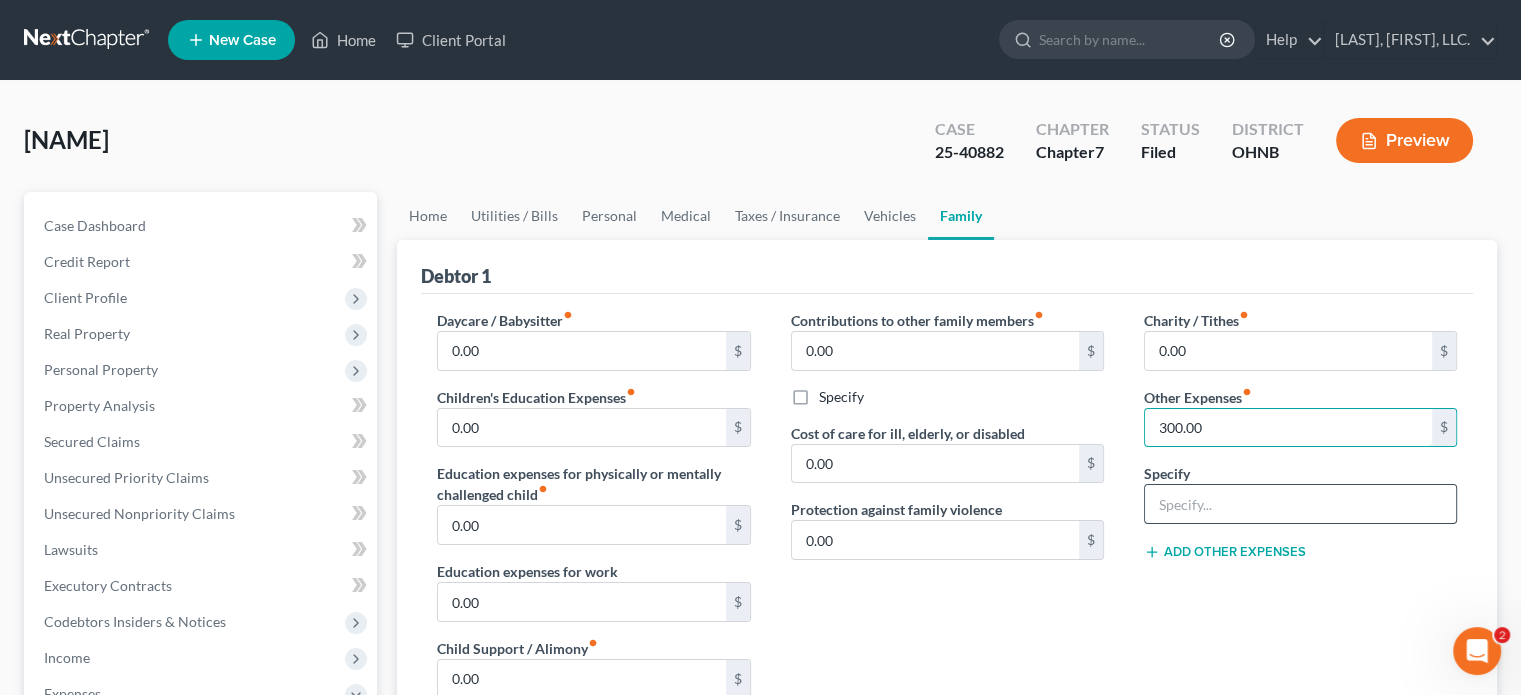 type on "300.00" 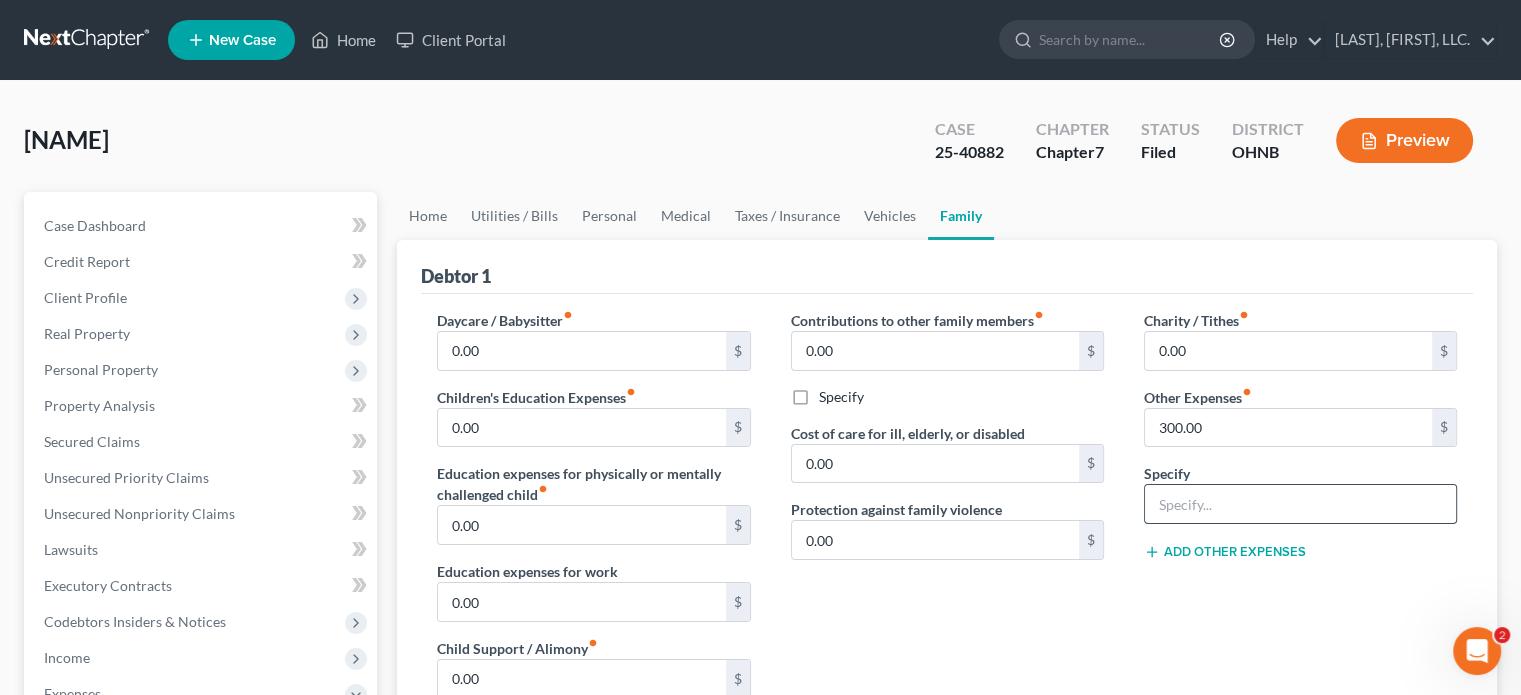 click at bounding box center (1300, 504) 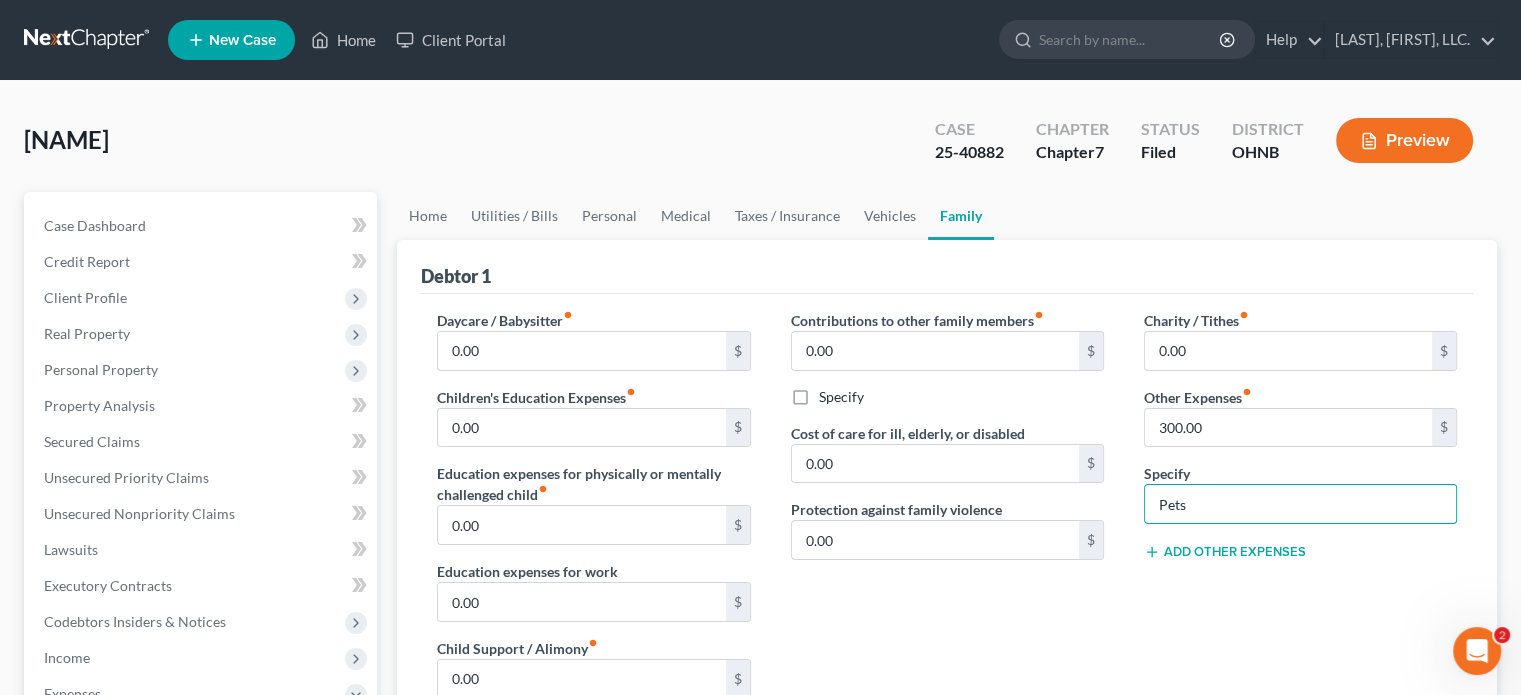 type on "Pets Care" 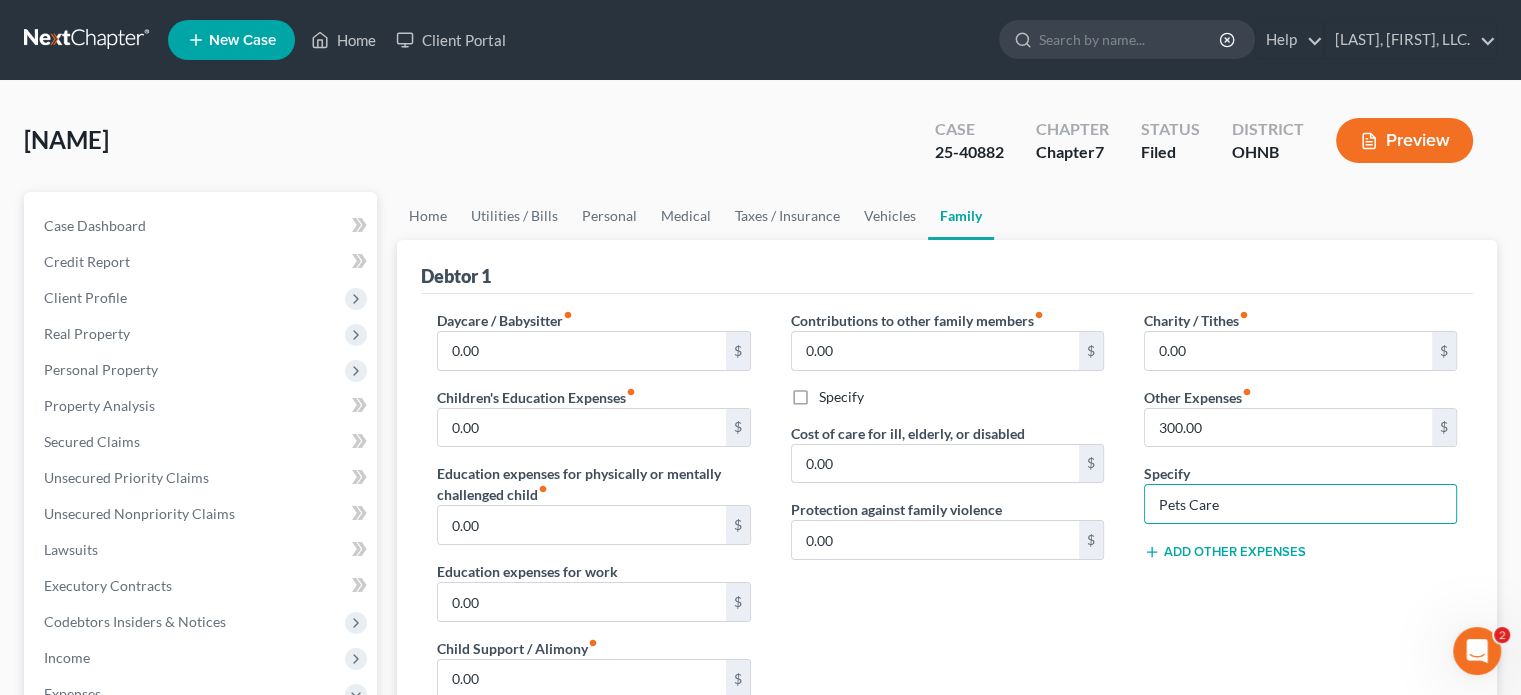 click on "Contributions to other family members  fiber_manual_record 0.00 $ Specify Cost of care for ill, elderly, or disabled 0.00 $ Protection against family violence 0.00 $" at bounding box center [947, 522] 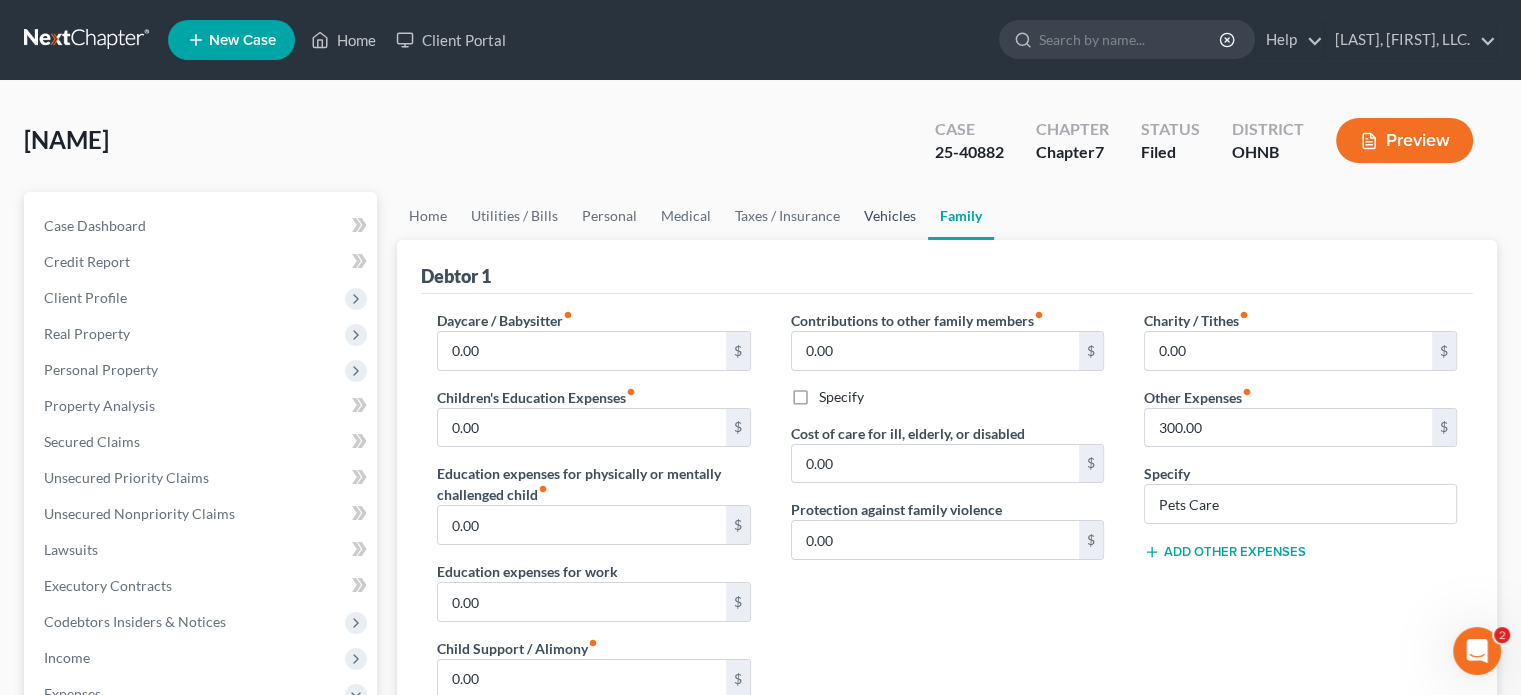 click on "Vehicles" at bounding box center [890, 216] 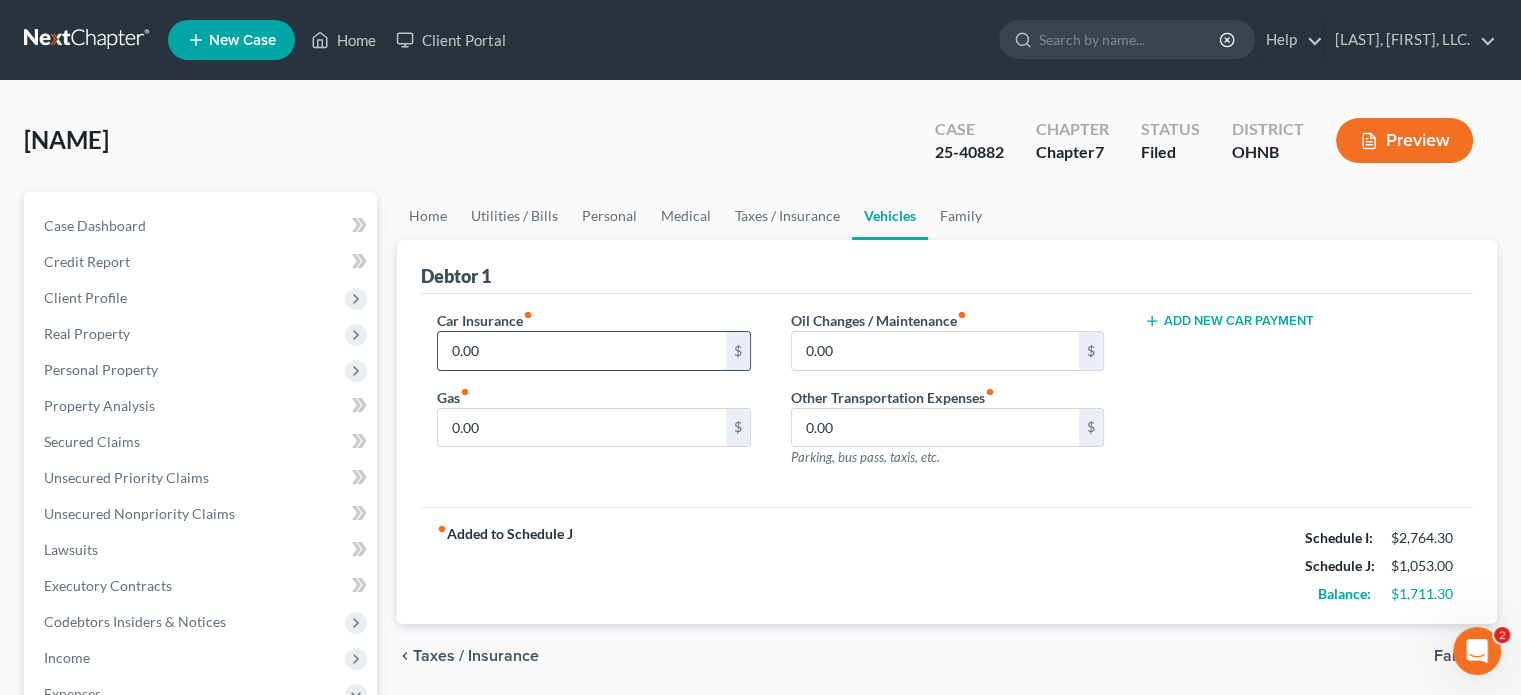 click on "0.00" at bounding box center [581, 351] 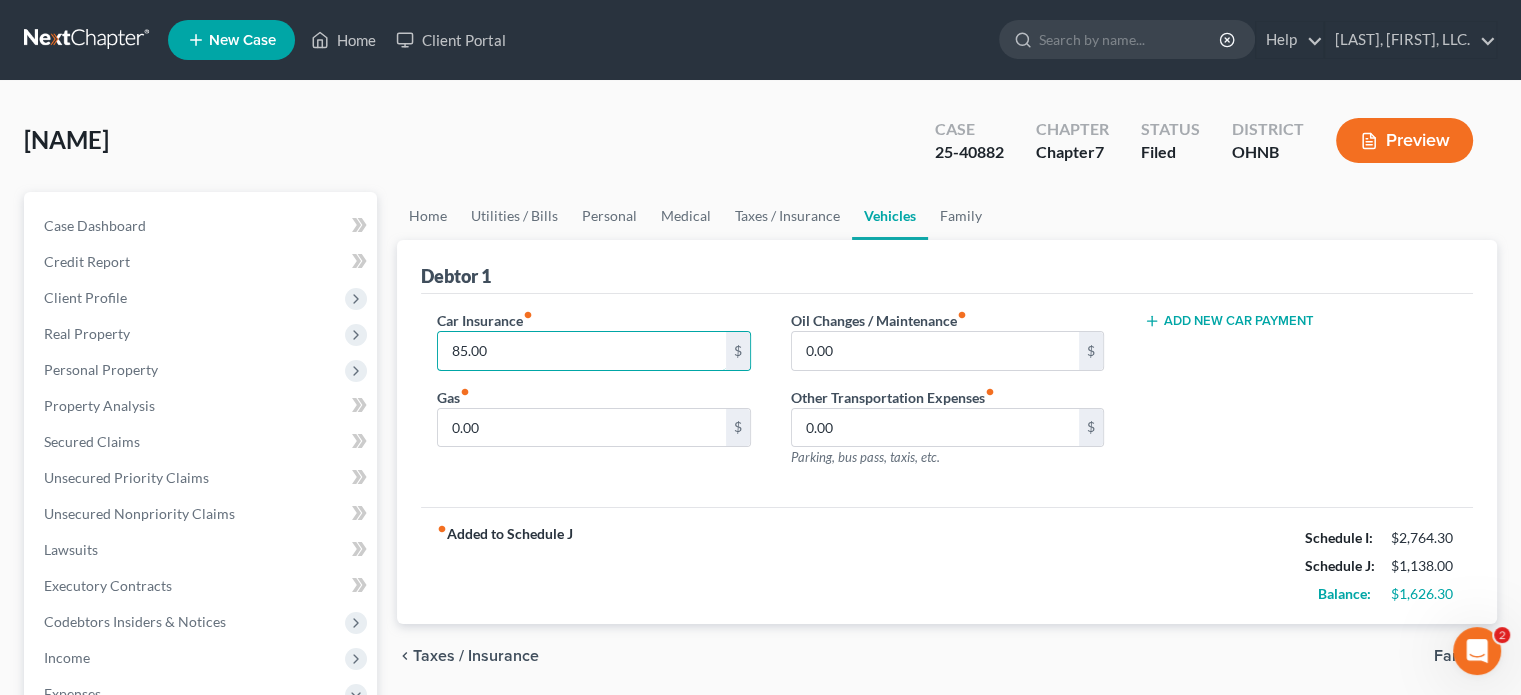 type on "85.00" 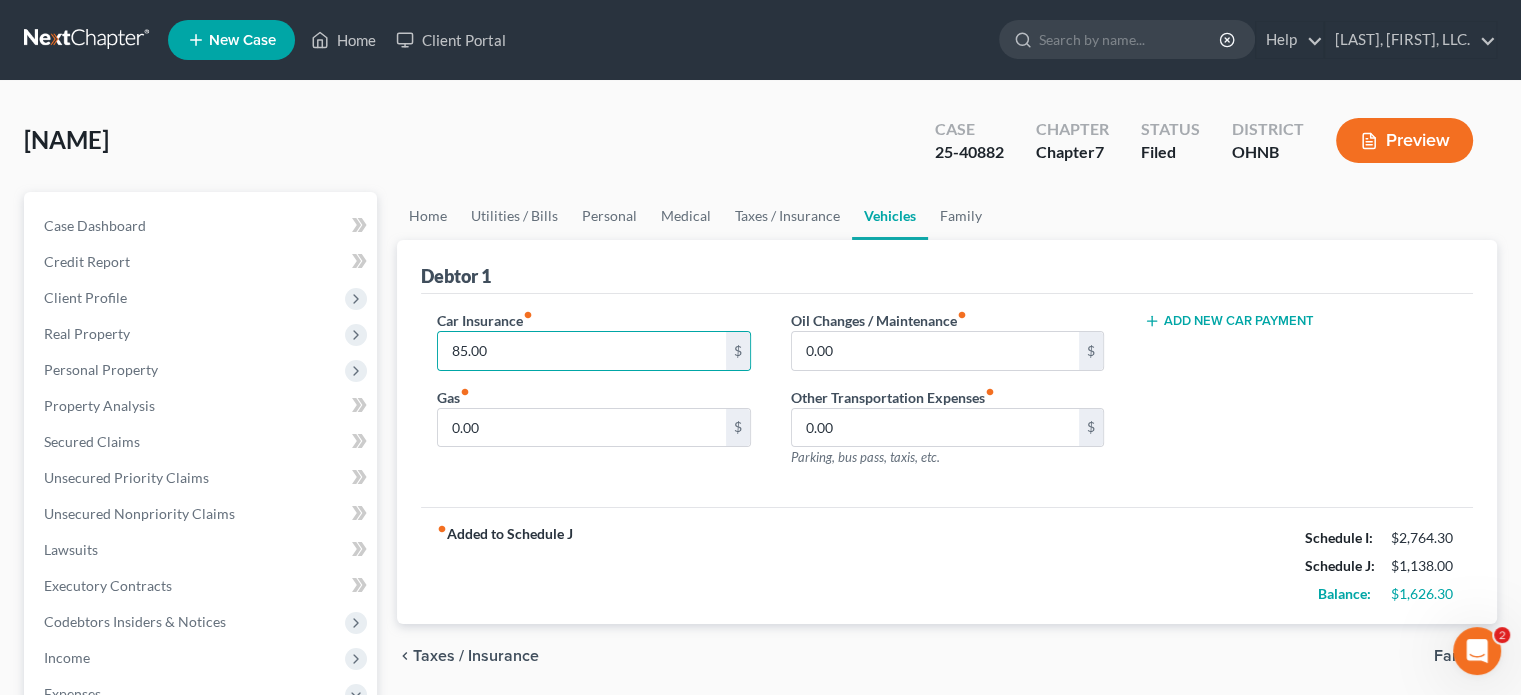 click on "Car Insurance  fiber_manual_record [PRICE] $ Gas  fiber_manual_record [PRICE] $ Oil Changes / Maintenance  fiber_manual_record [PRICE] $ Other Transportation Expenses  fiber_manual_record [PRICE] $ Parking, bus pass, taxis, etc. Add New Car Payment" at bounding box center (947, 401) 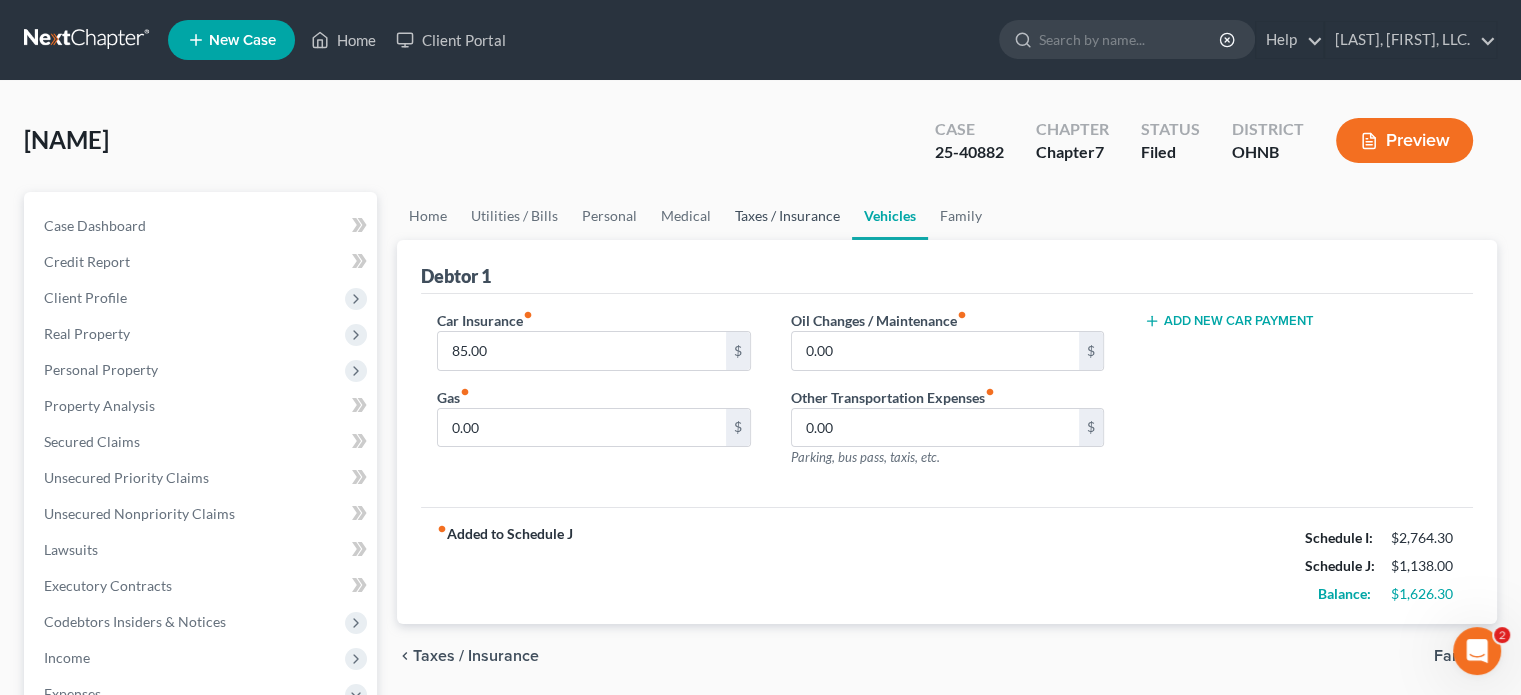 click on "Taxes / Insurance" at bounding box center (787, 216) 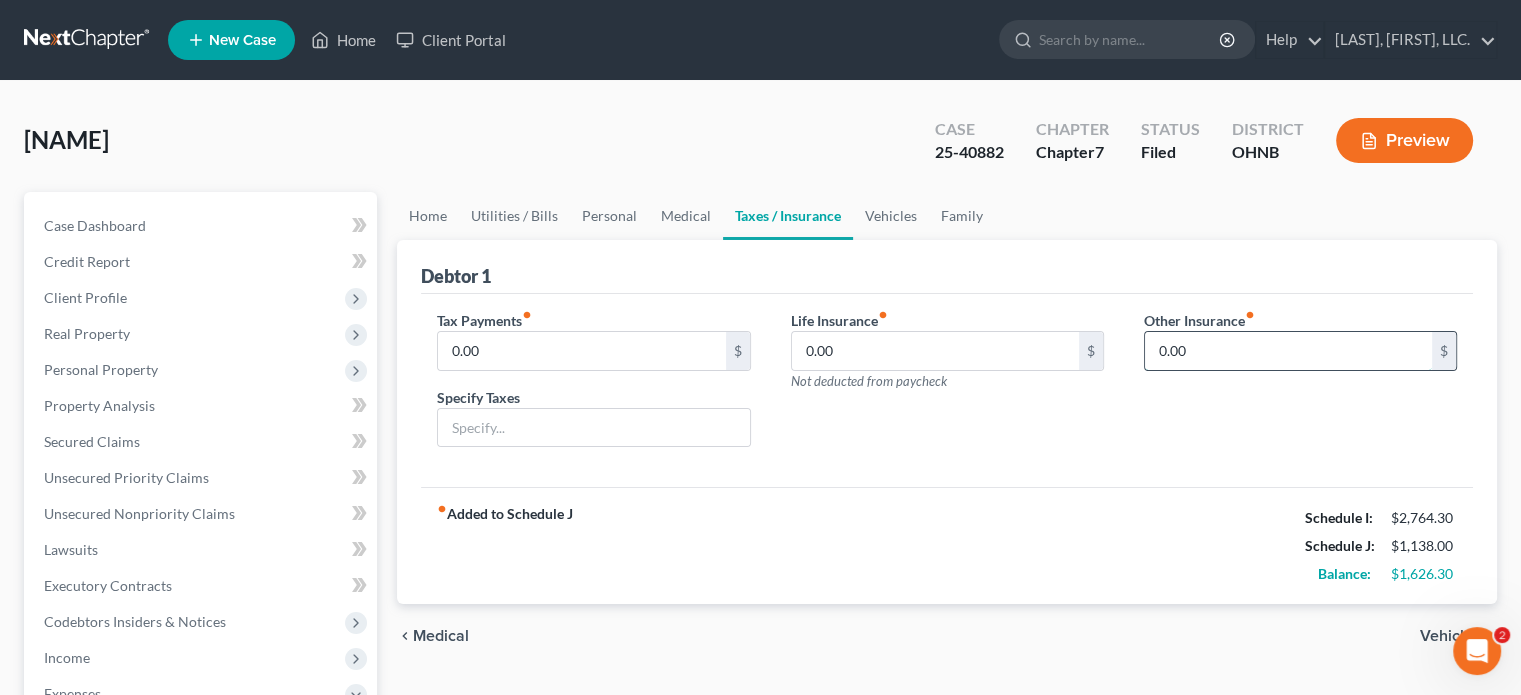 click on "0.00" at bounding box center [1288, 351] 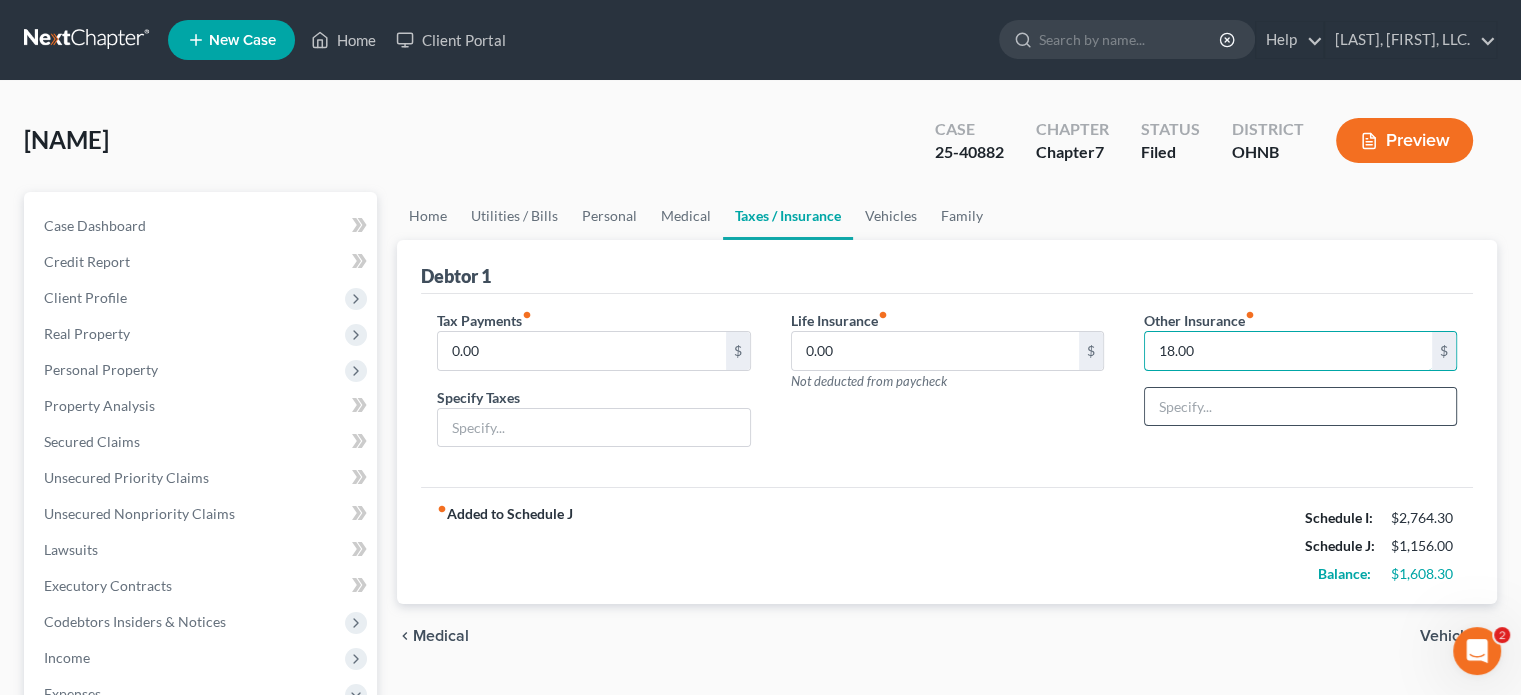 type on "18.00" 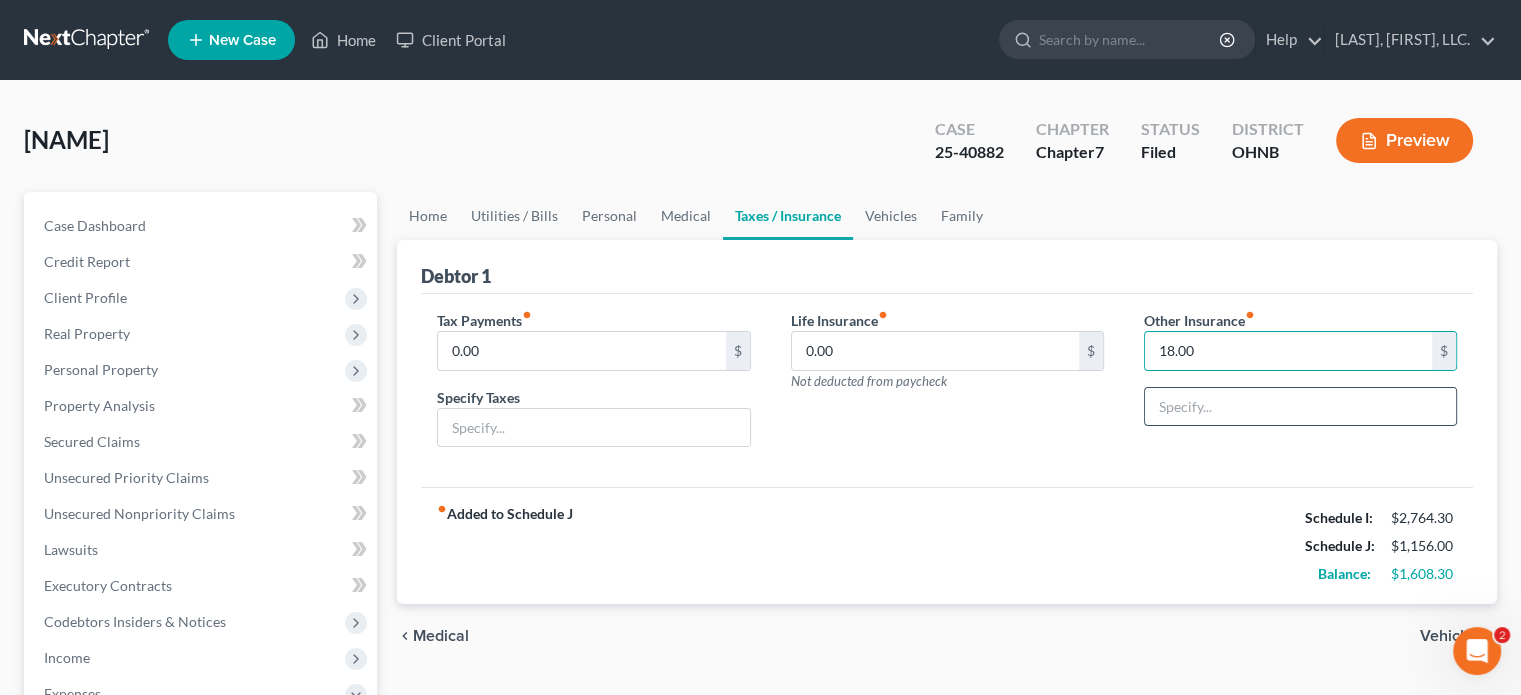 click at bounding box center [1300, 407] 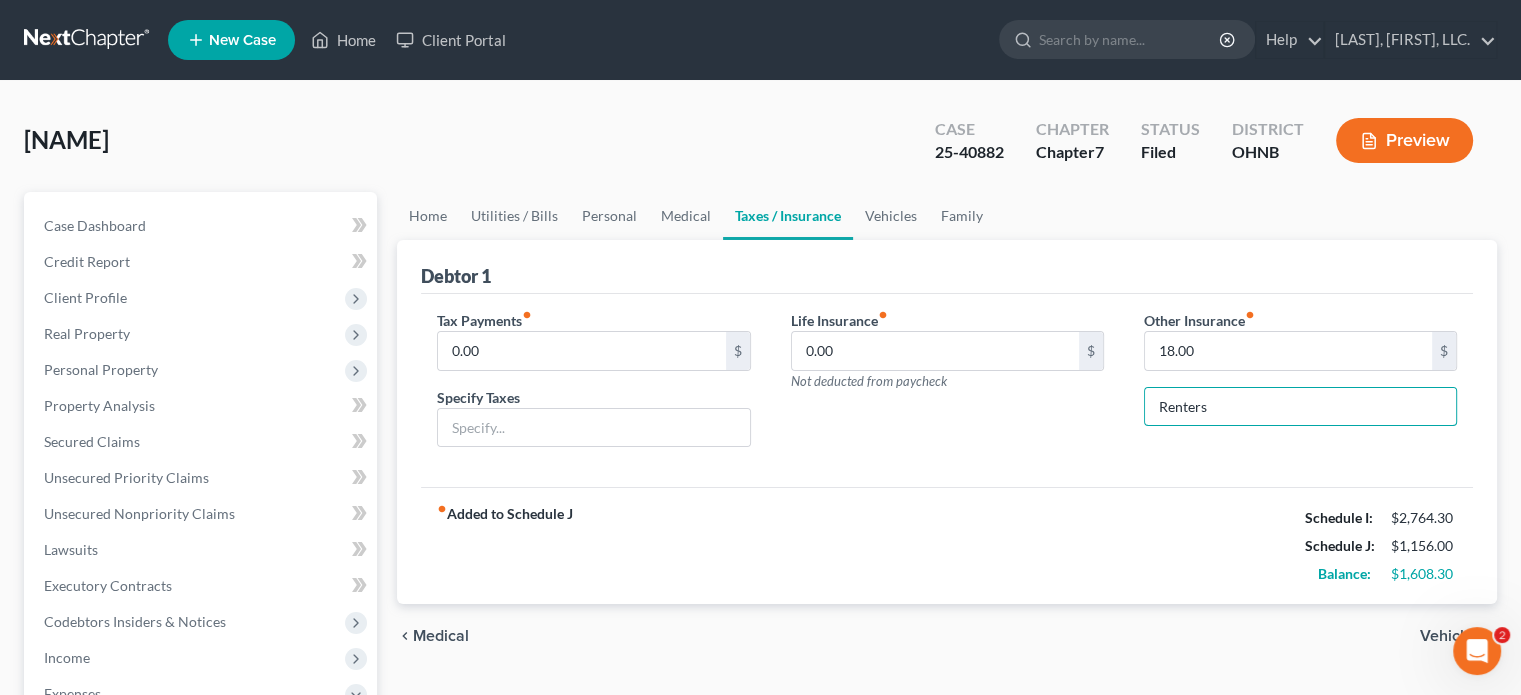 type on "Renters" 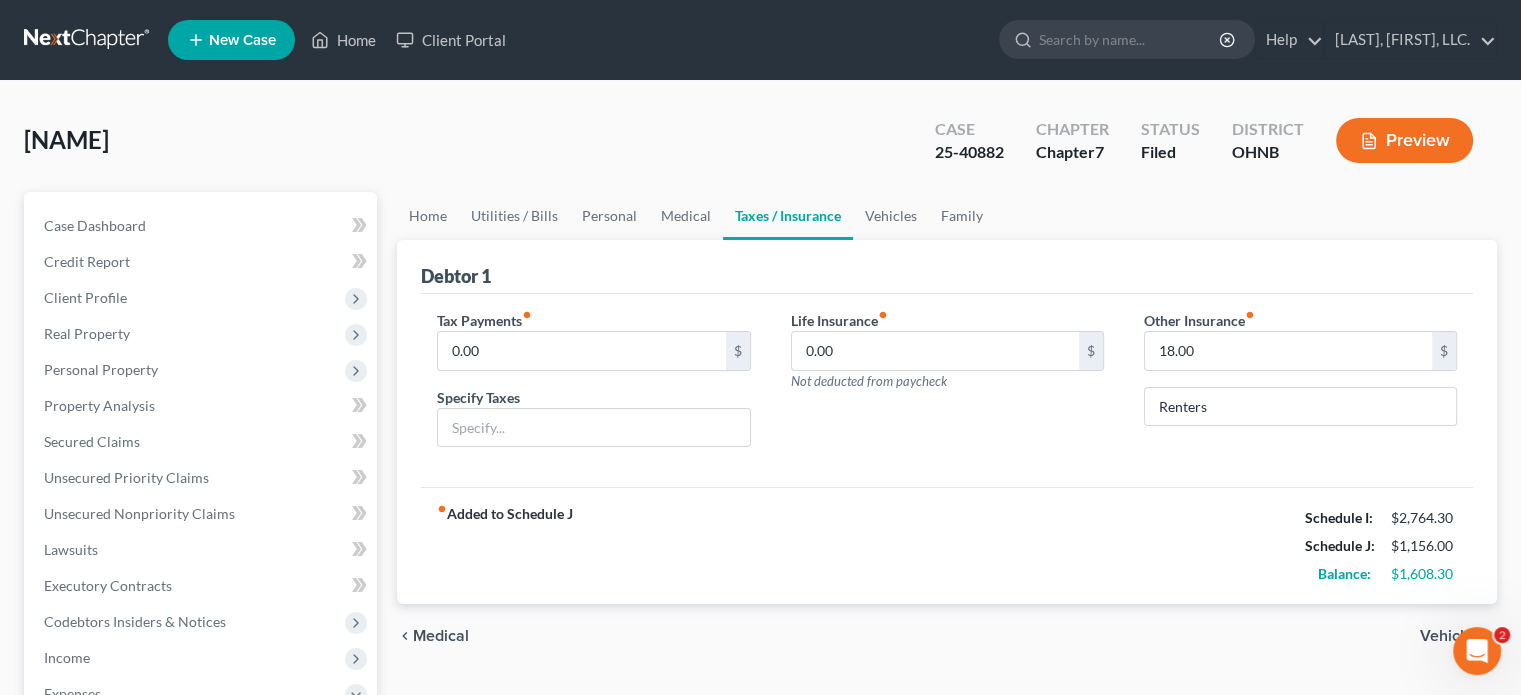 click on "Other Insurance  fiber_manual_record 18.00 $ Renters" at bounding box center [1300, 387] 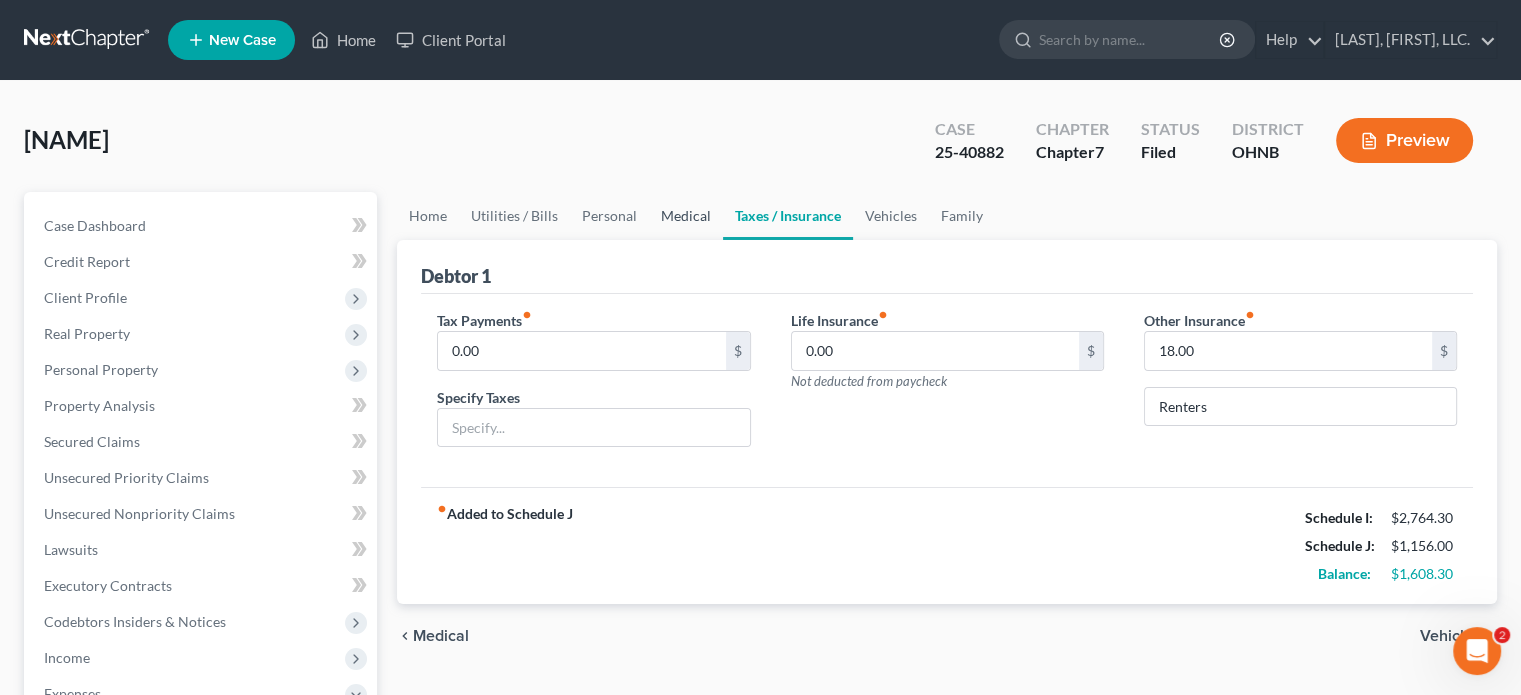 click on "Medical" at bounding box center [686, 216] 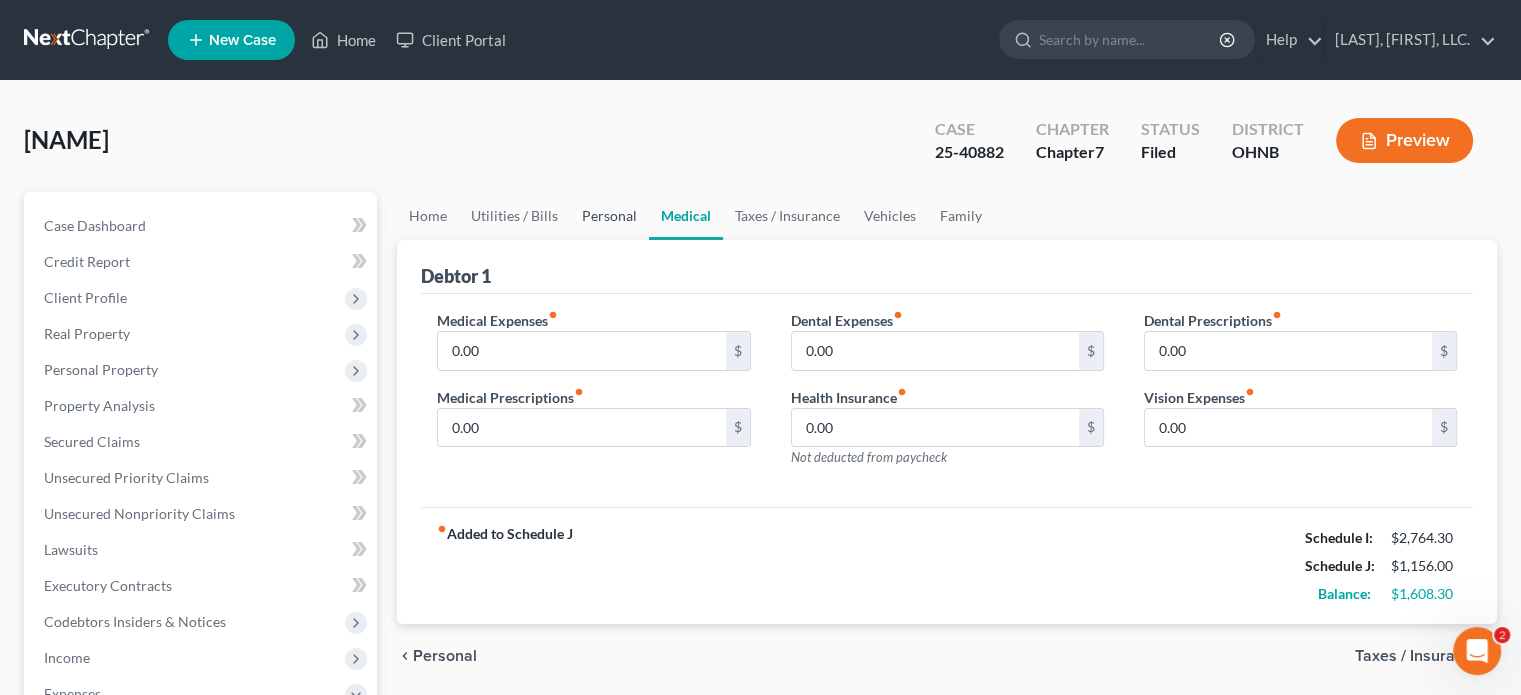 click on "Personal" at bounding box center [609, 216] 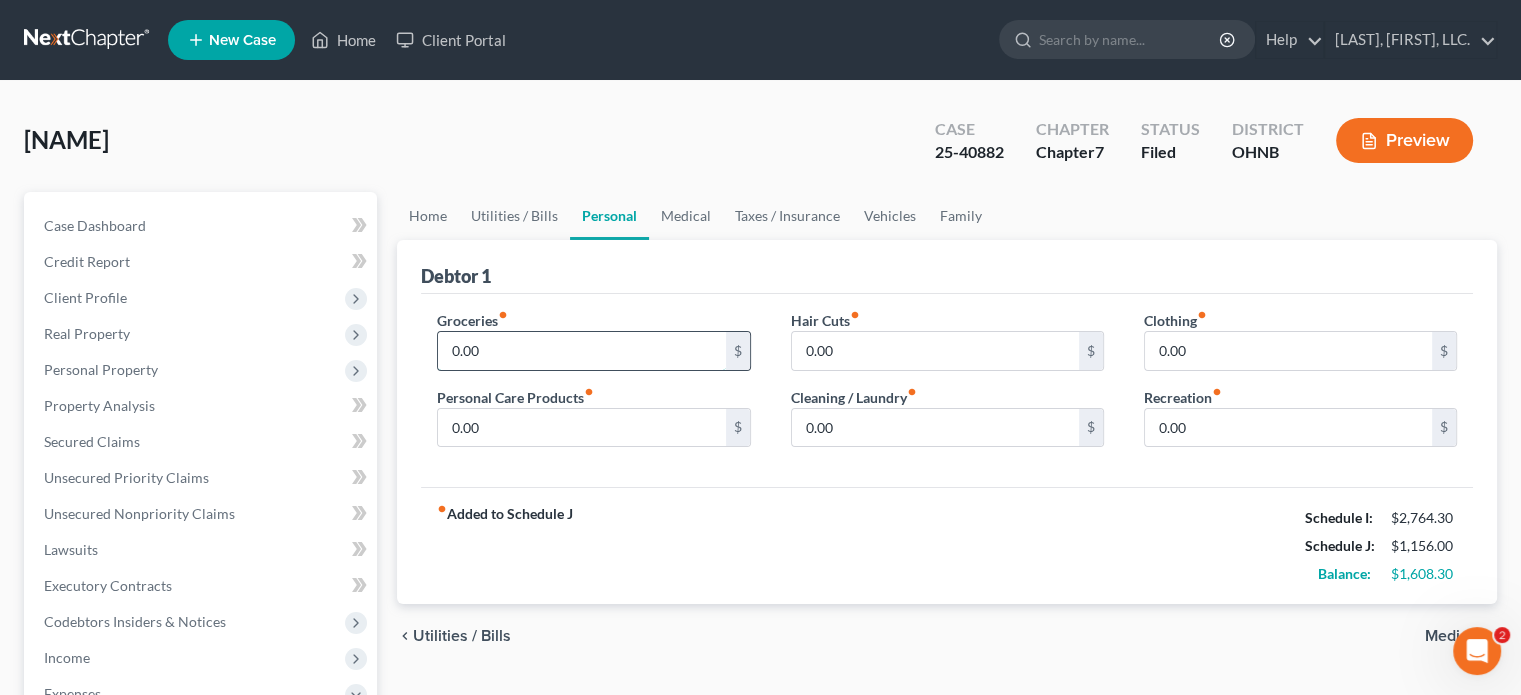 click on "0.00" at bounding box center [581, 351] 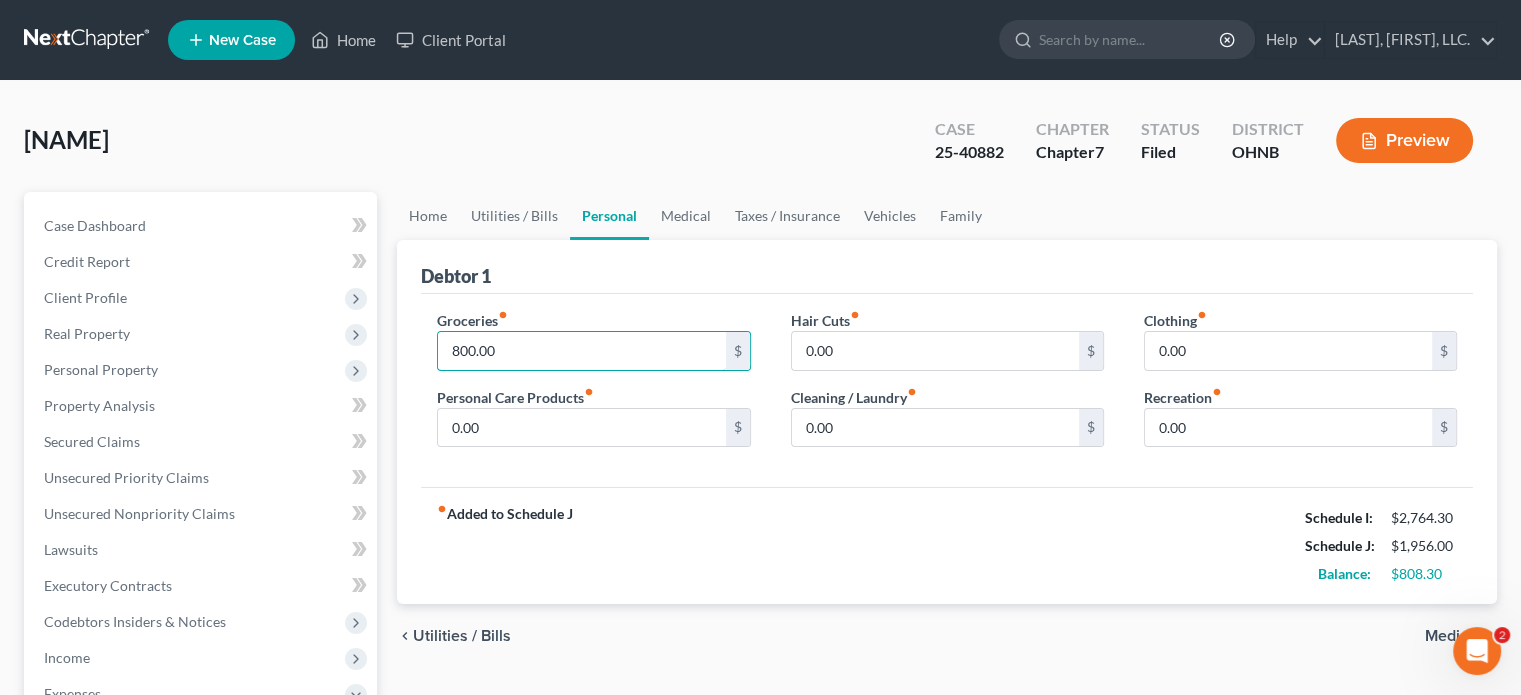 type on "800.00" 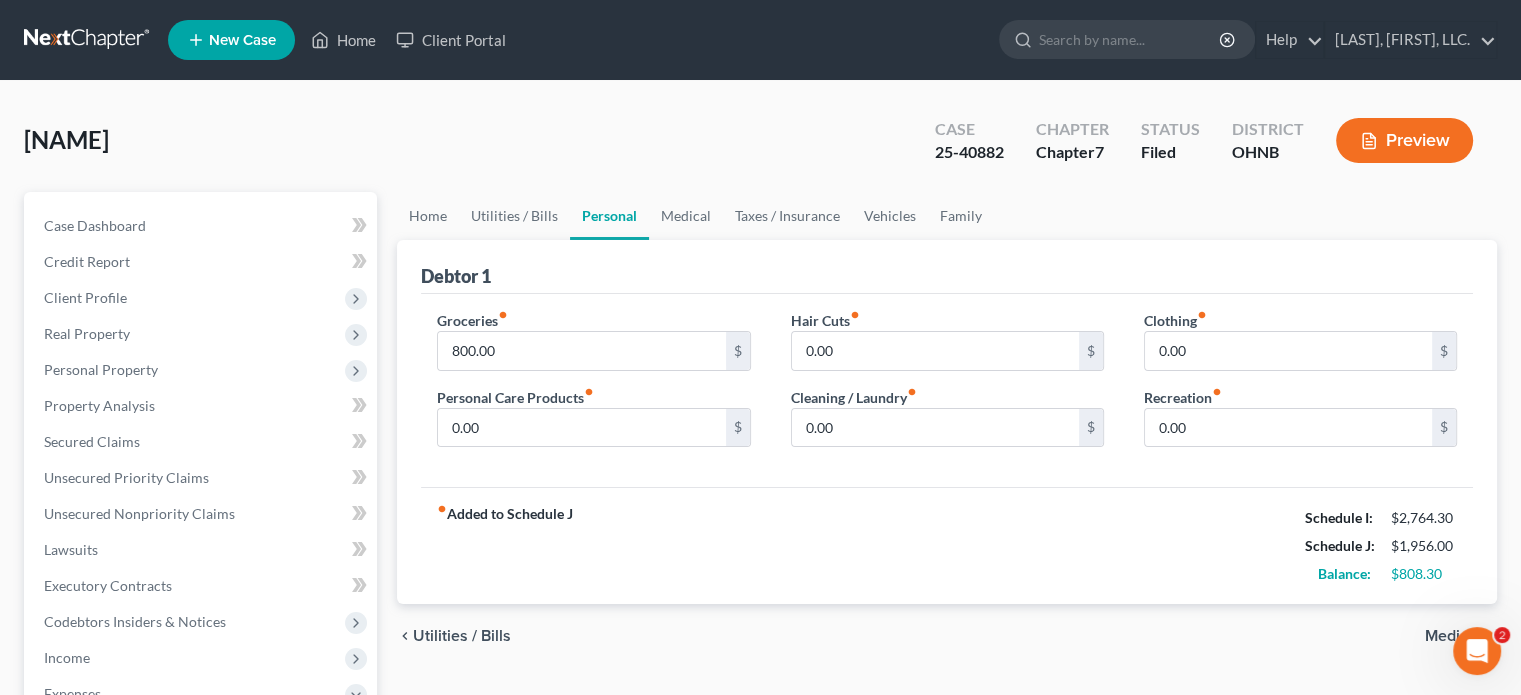 click on "Groceries  fiber_manual_record 800.00 $ Personal Care Products  fiber_manual_record 0.00 $ Hair Cuts  fiber_manual_record 0.00 $ Cleaning / Laundry  fiber_manual_record 0.00 $ Clothing  fiber_manual_record 0.00 $ Recreation  fiber_manual_record 0.00 $" at bounding box center [947, 391] 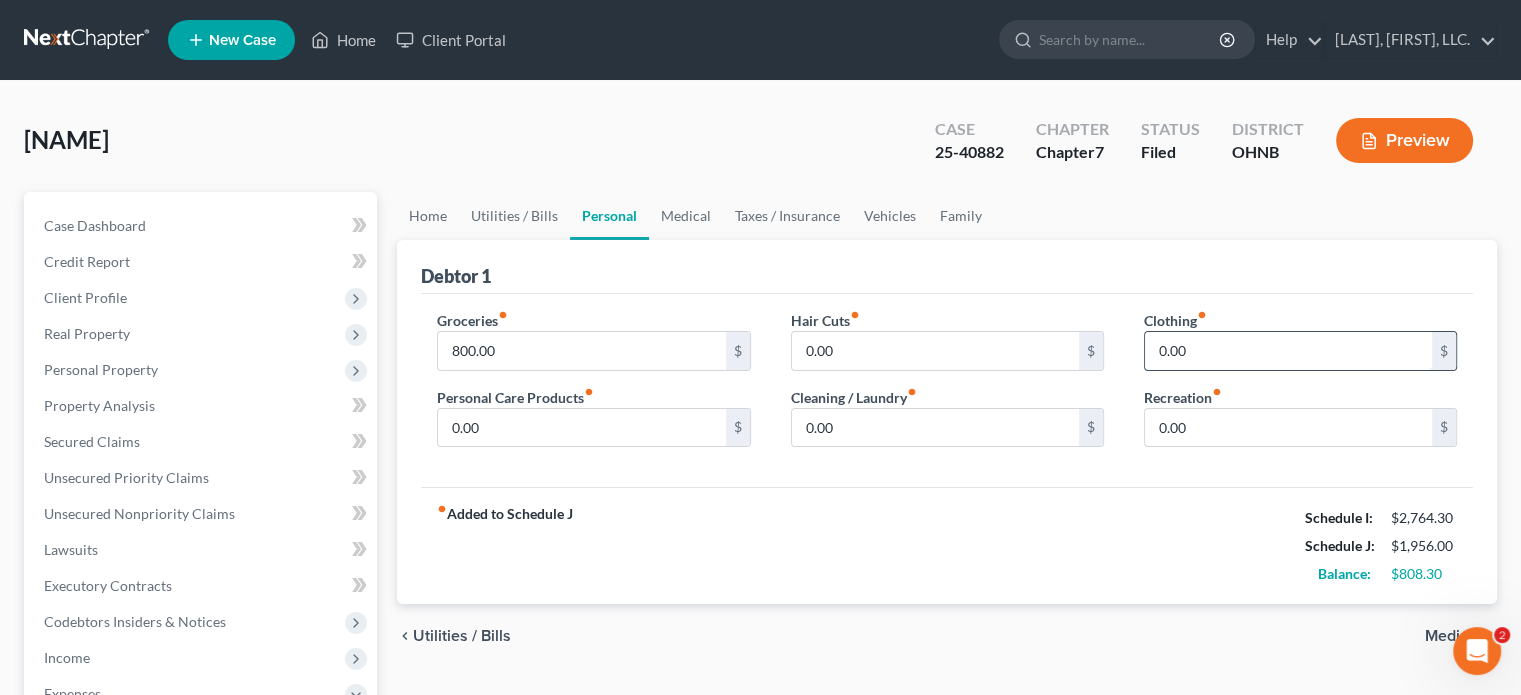 click on "0.00" at bounding box center [1288, 351] 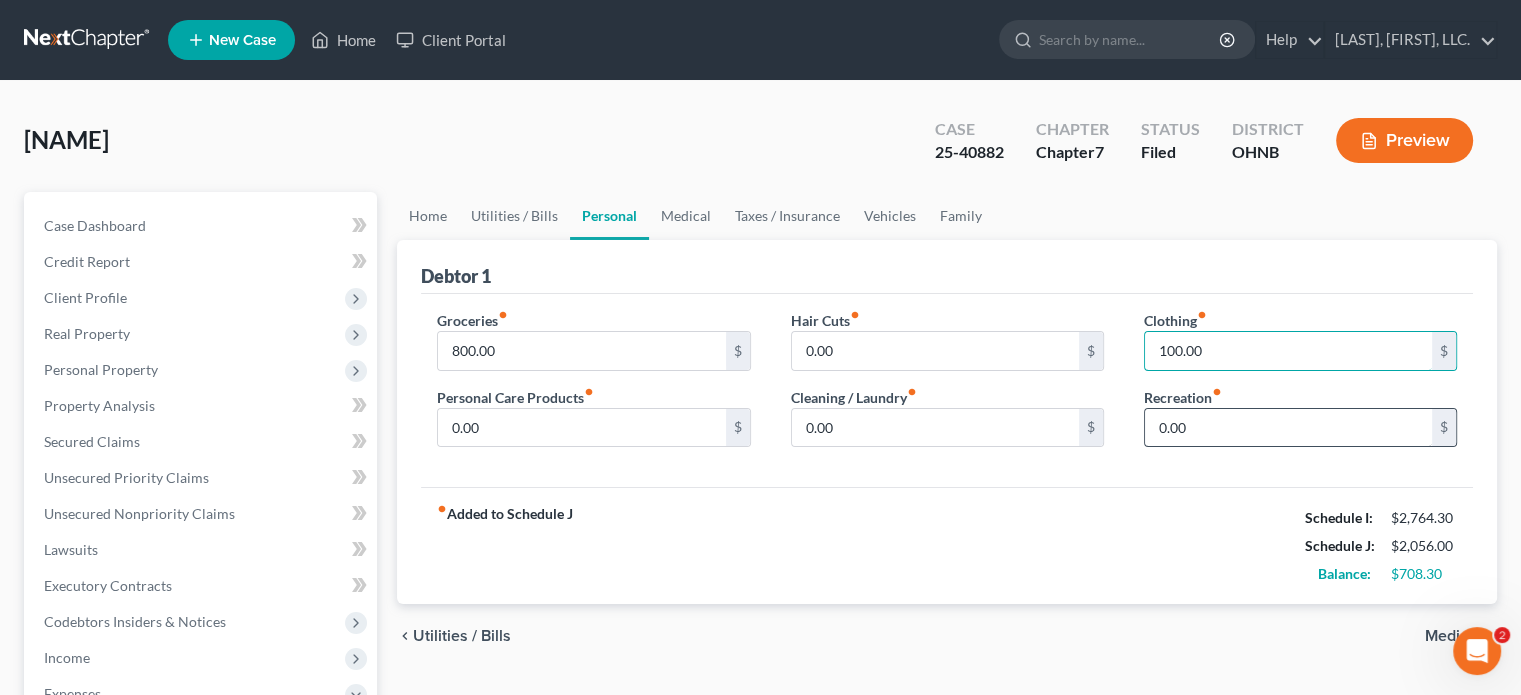 type on "100.00" 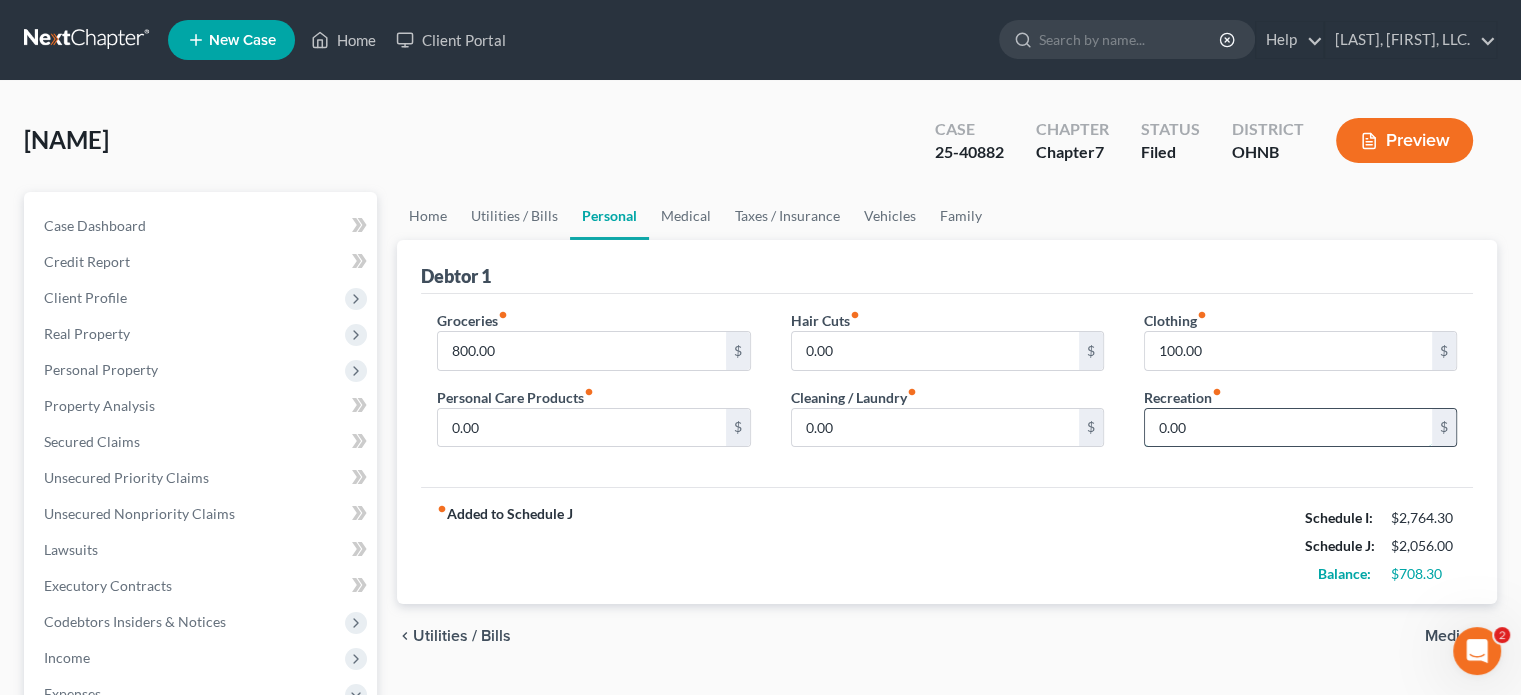 click on "0.00" at bounding box center (1288, 428) 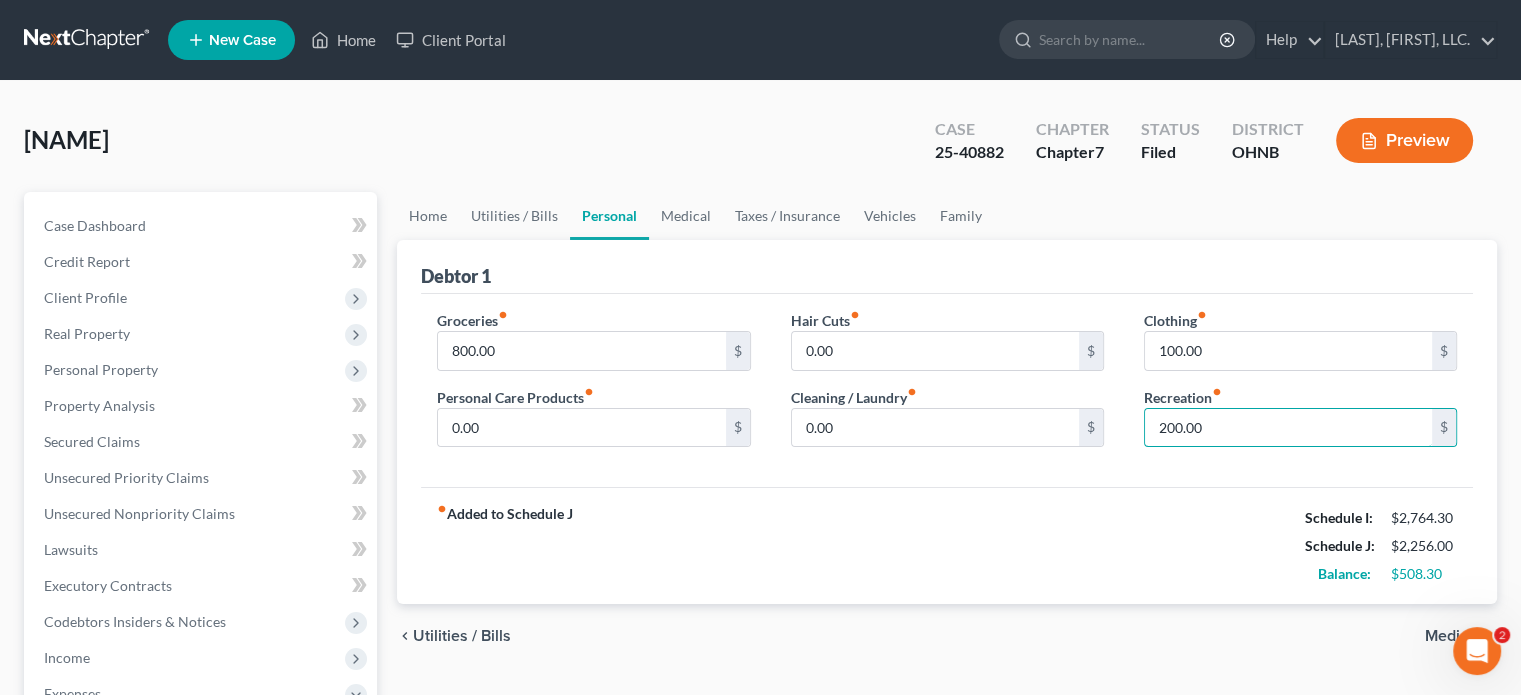 type on "200.00" 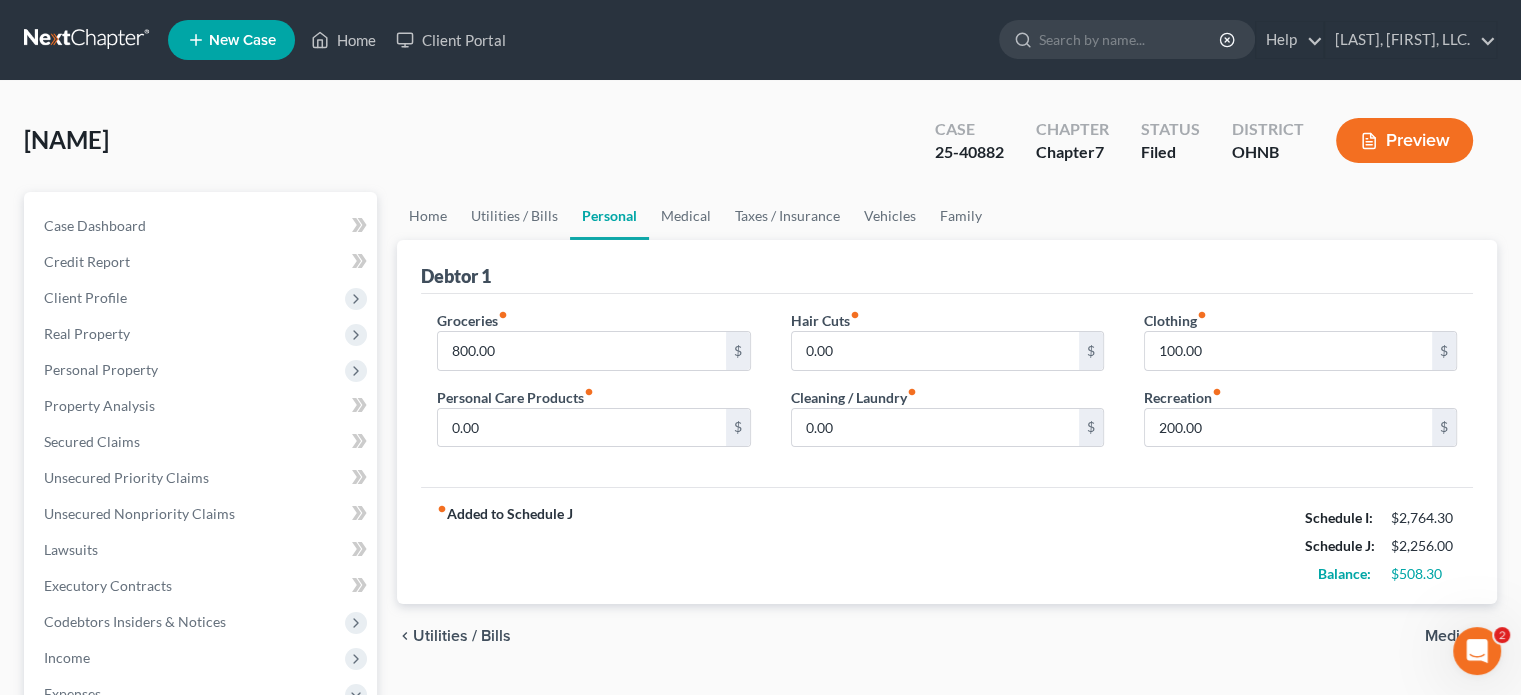 click on "fiber_manual_record  Added to Schedule J Schedule I: $2,764.30 Schedule J: $2,256.00 Balance: $508.30" at bounding box center (947, 545) 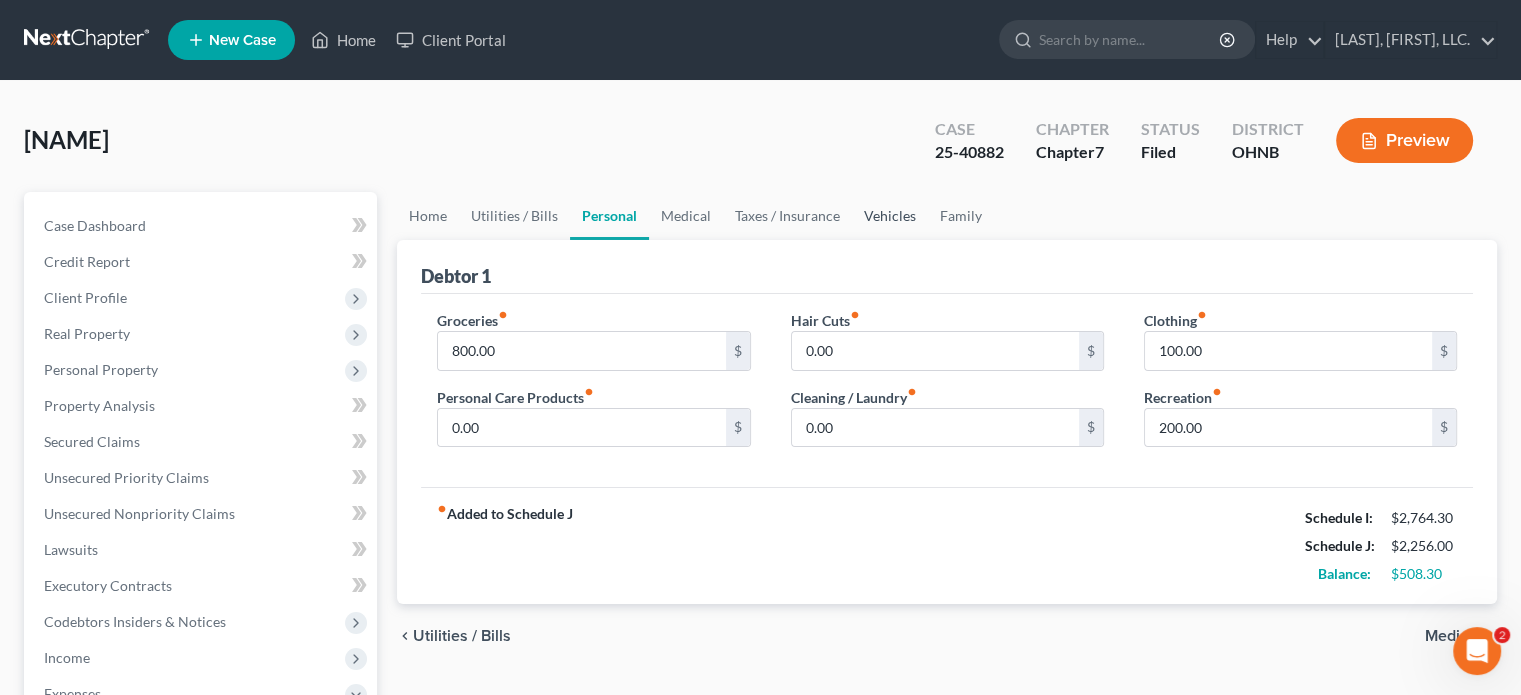 click on "Vehicles" at bounding box center [890, 216] 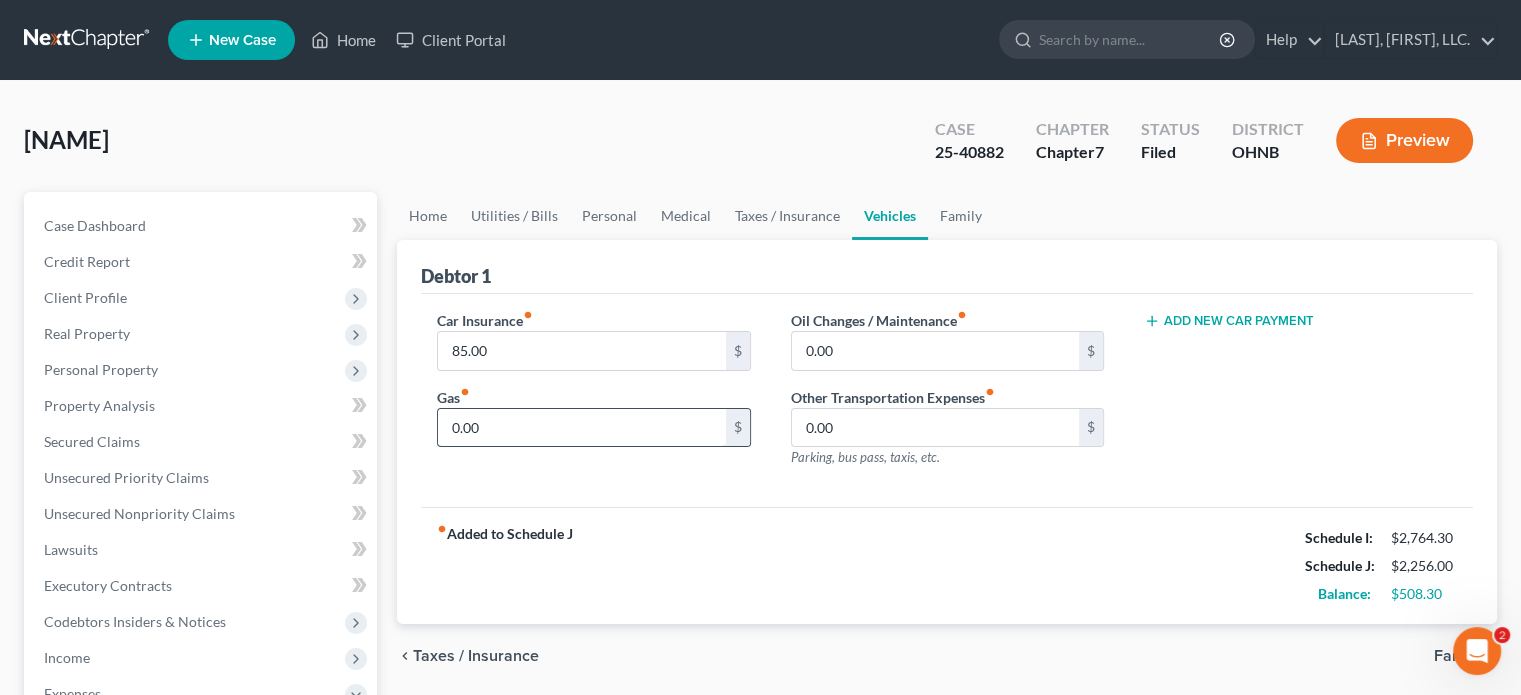 click on "0.00" at bounding box center [581, 428] 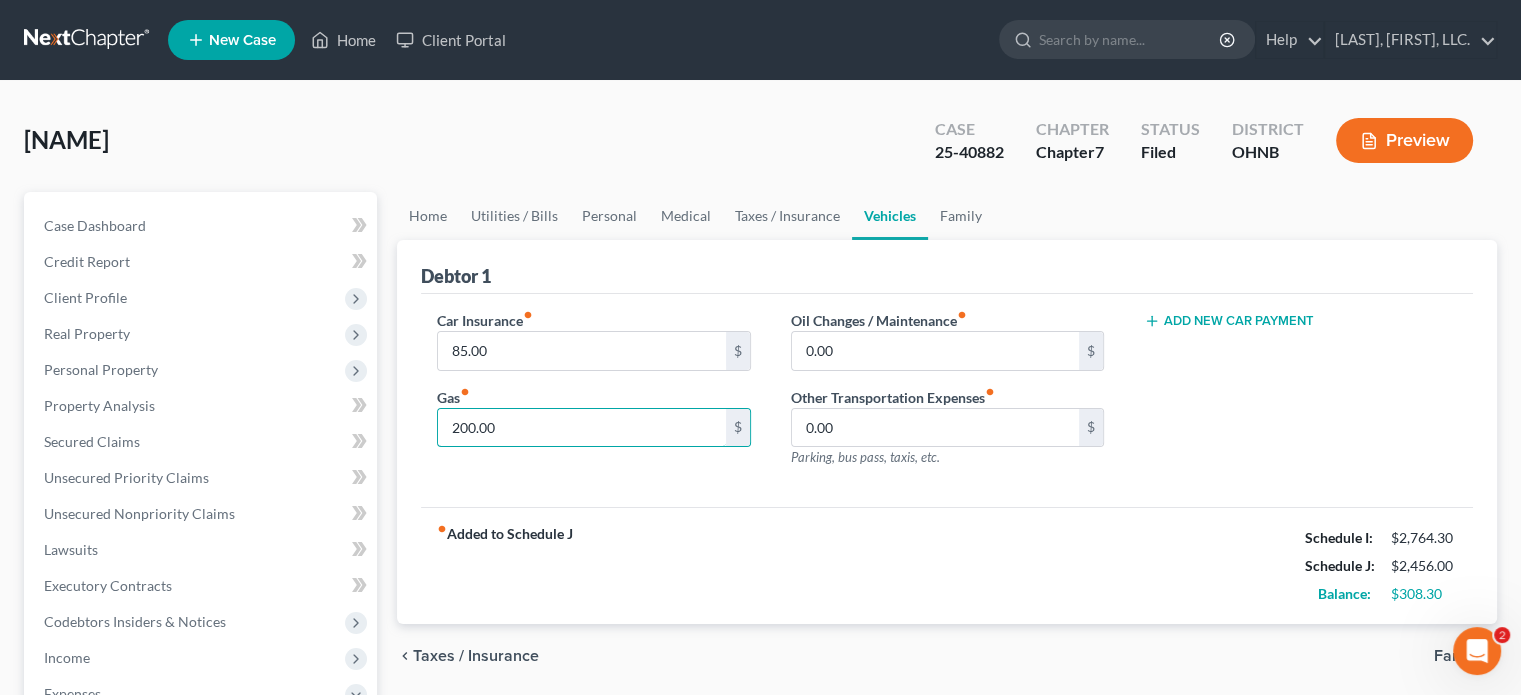 type on "200.00" 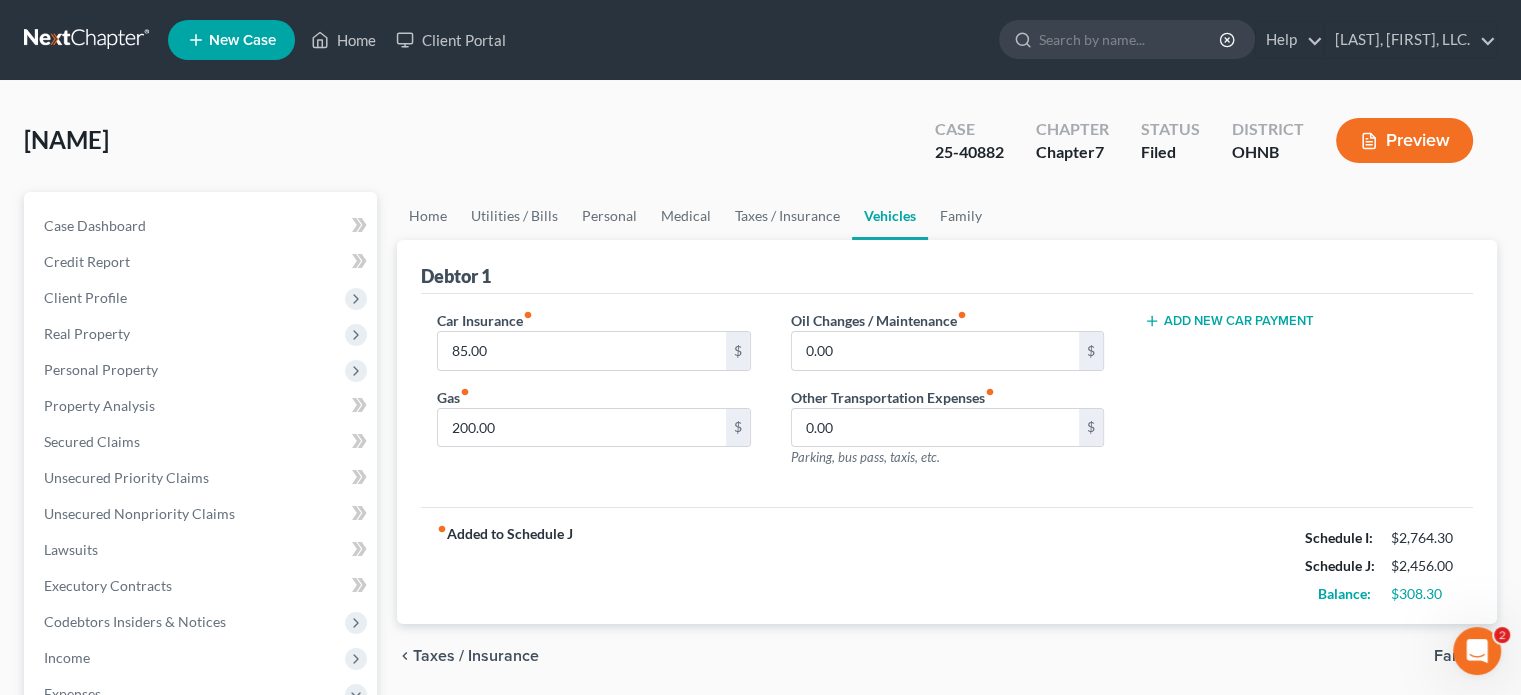 click on "fiber_manual_record  Added to Schedule J Schedule I: [PRICE] Schedule J: [PRICE] Balance: [PRICE]" at bounding box center (947, 565) 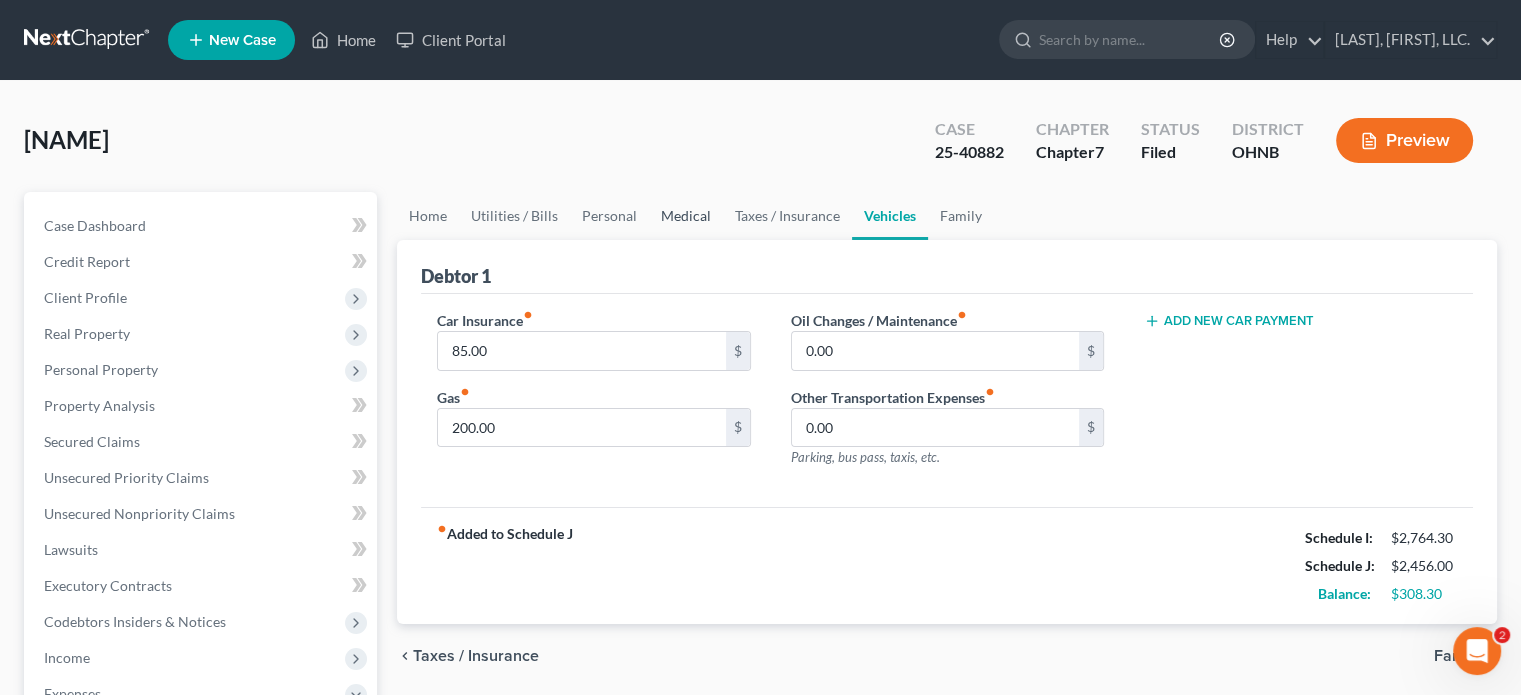click on "Medical" at bounding box center [686, 216] 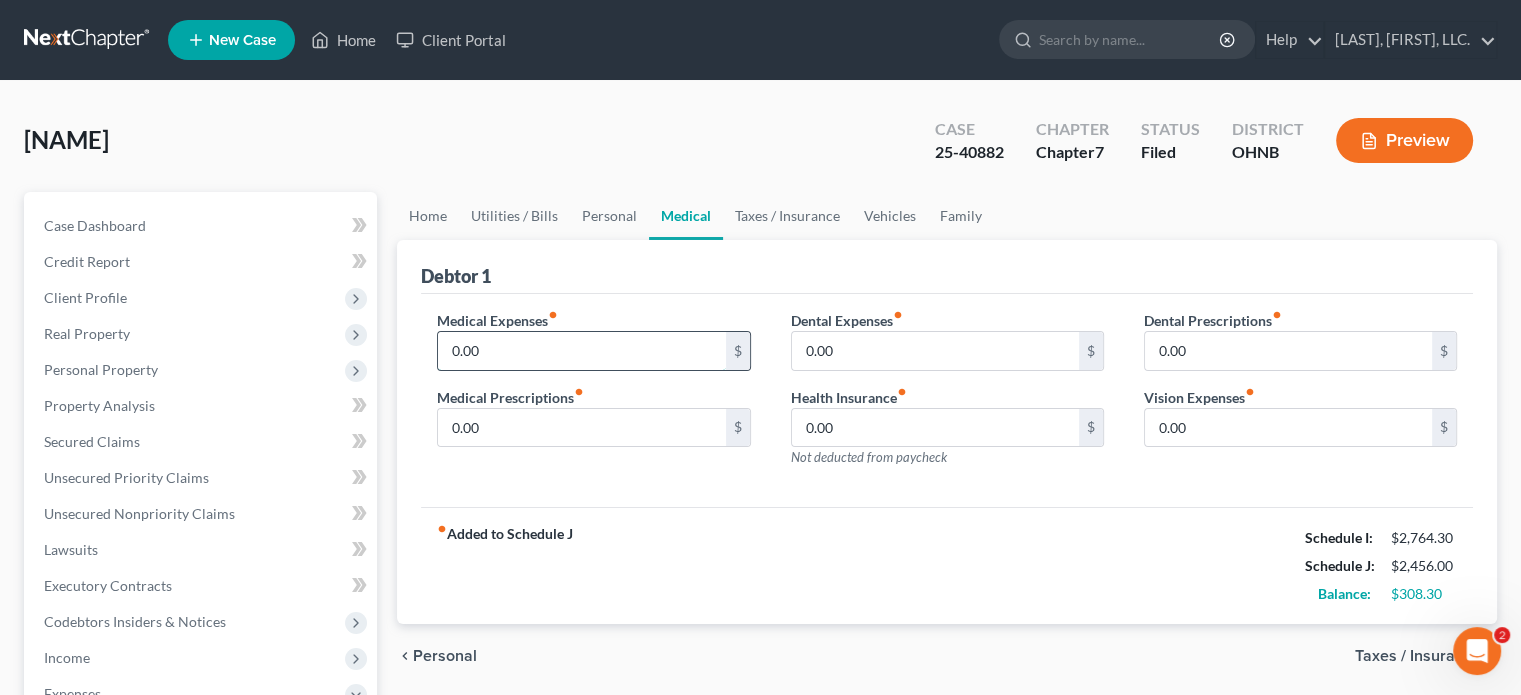 click on "0.00" at bounding box center [581, 351] 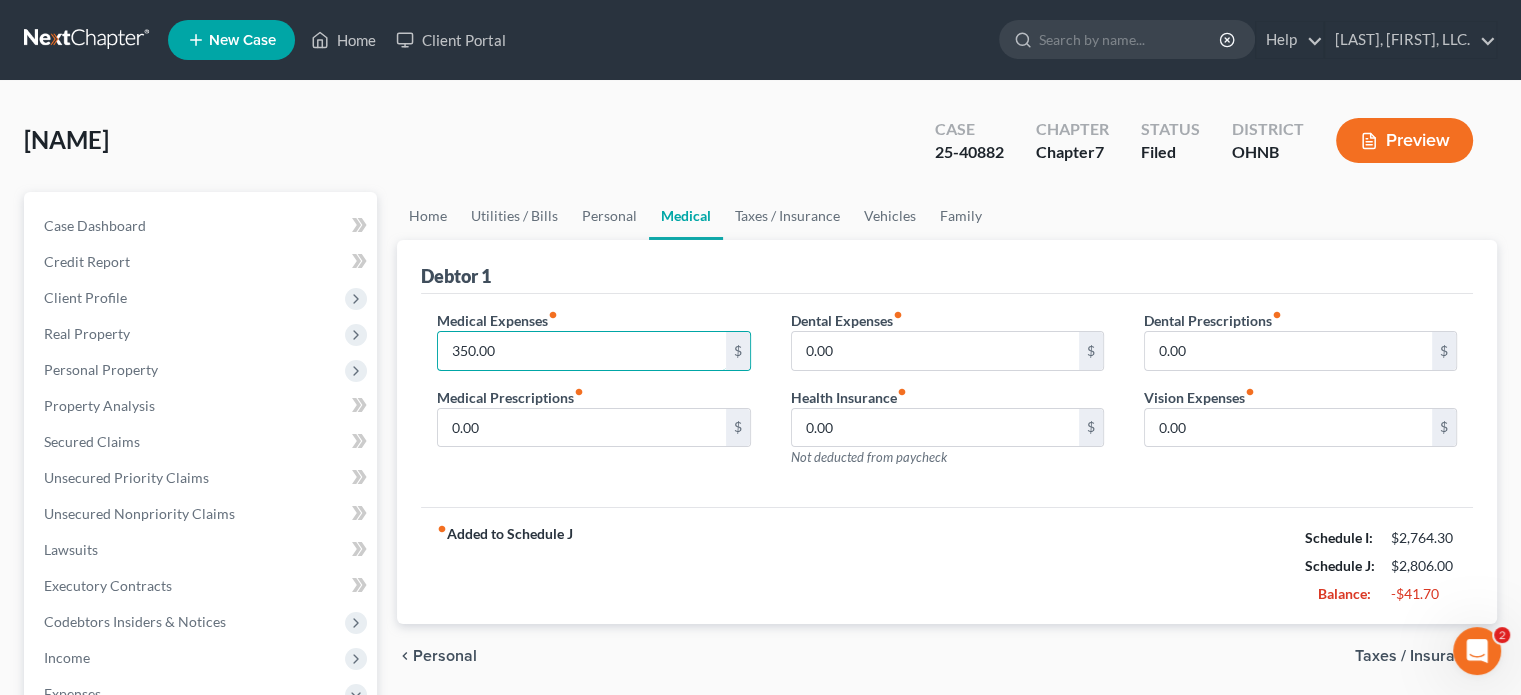 type on "350.00" 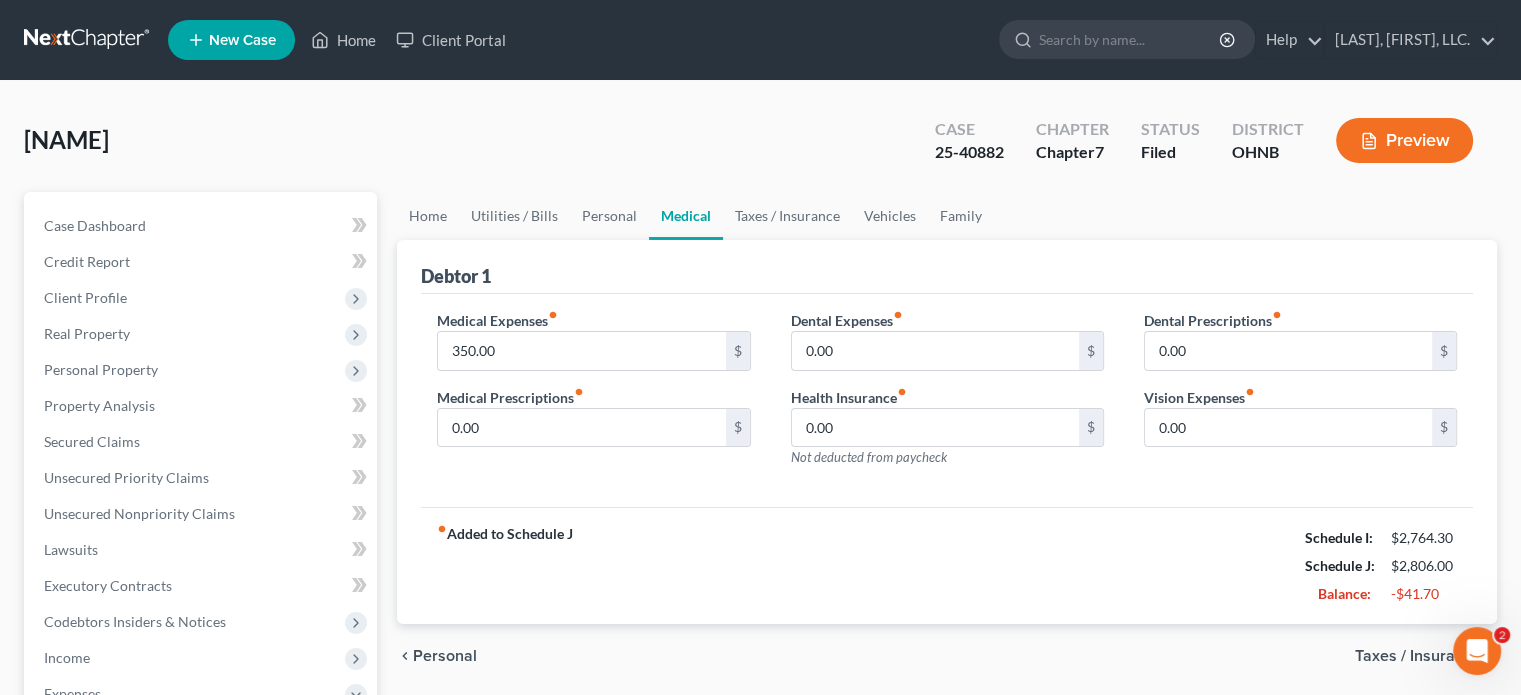 click on "fiber_manual_record  Added to Schedule J Schedule I: $2,764.30 Schedule J: $2,806.00 Balance: -$41.70" at bounding box center (947, 565) 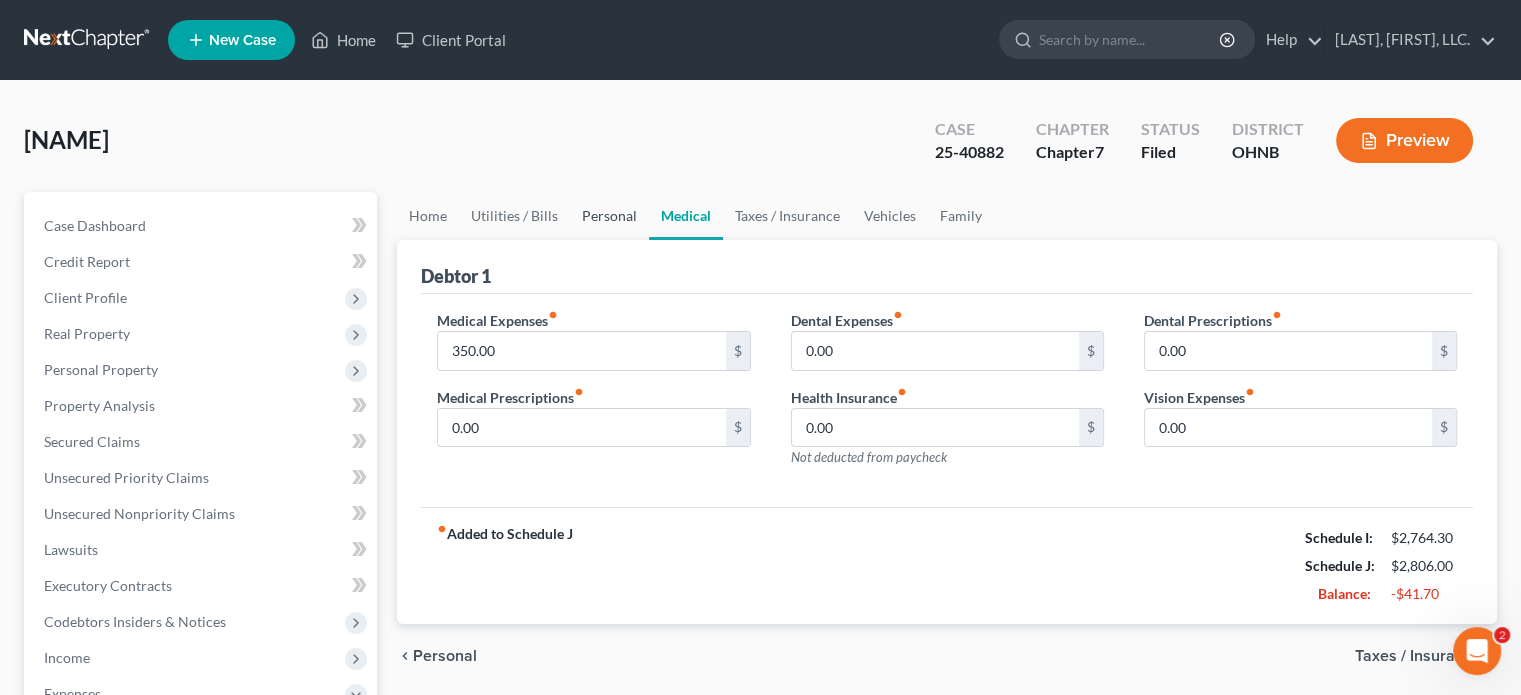 click on "Personal" at bounding box center [609, 216] 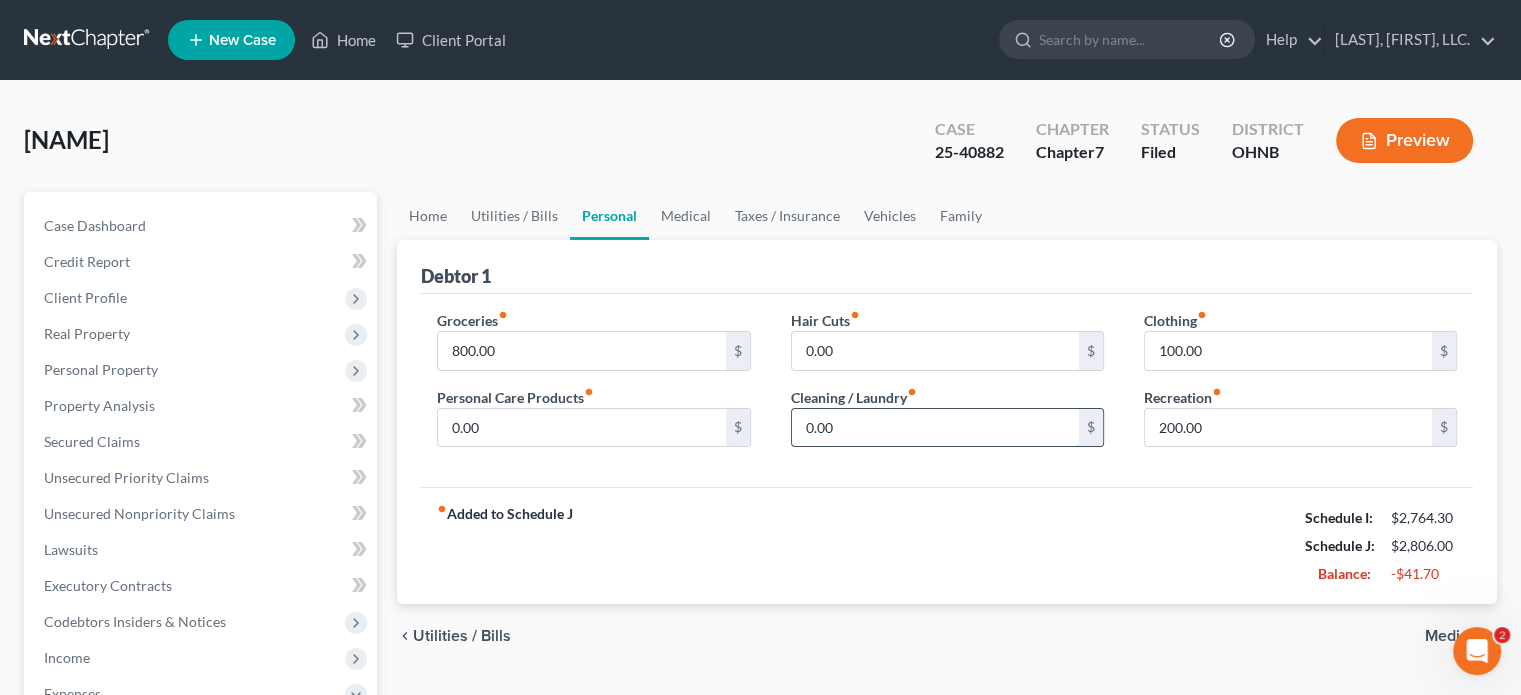 click on "0.00" at bounding box center [935, 428] 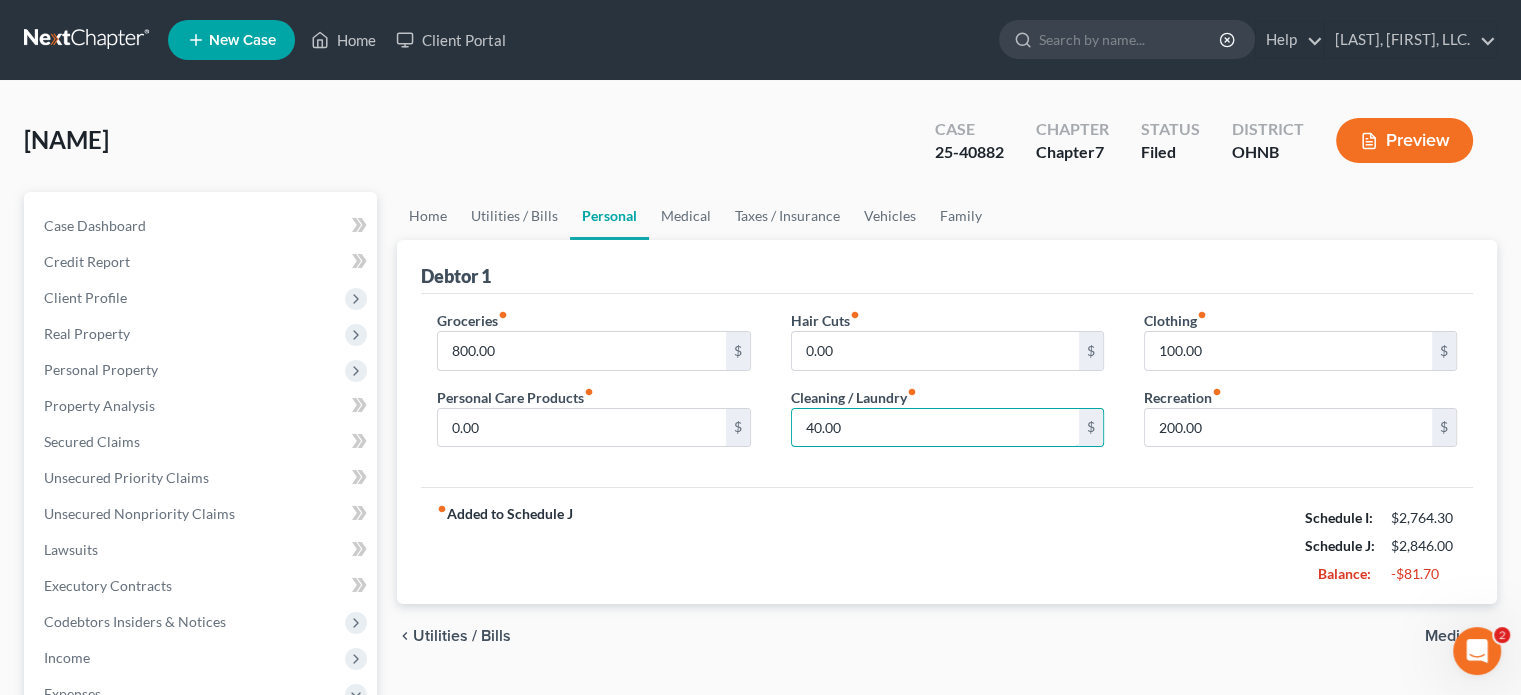 type on "40.00" 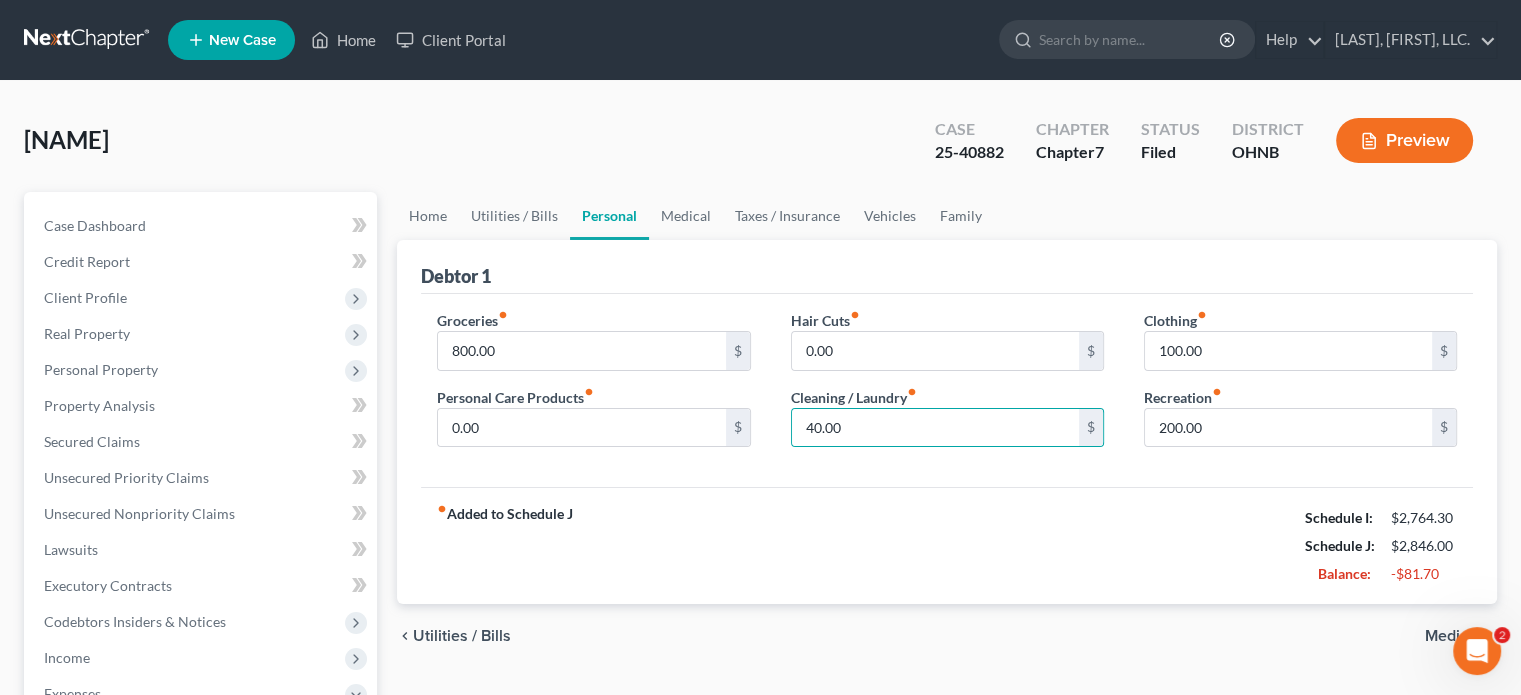 click on "fiber_manual_record  Added to Schedule J Schedule I: $2,764.30 Schedule J: $2,846.00 Balance: -$81.70" at bounding box center [947, 545] 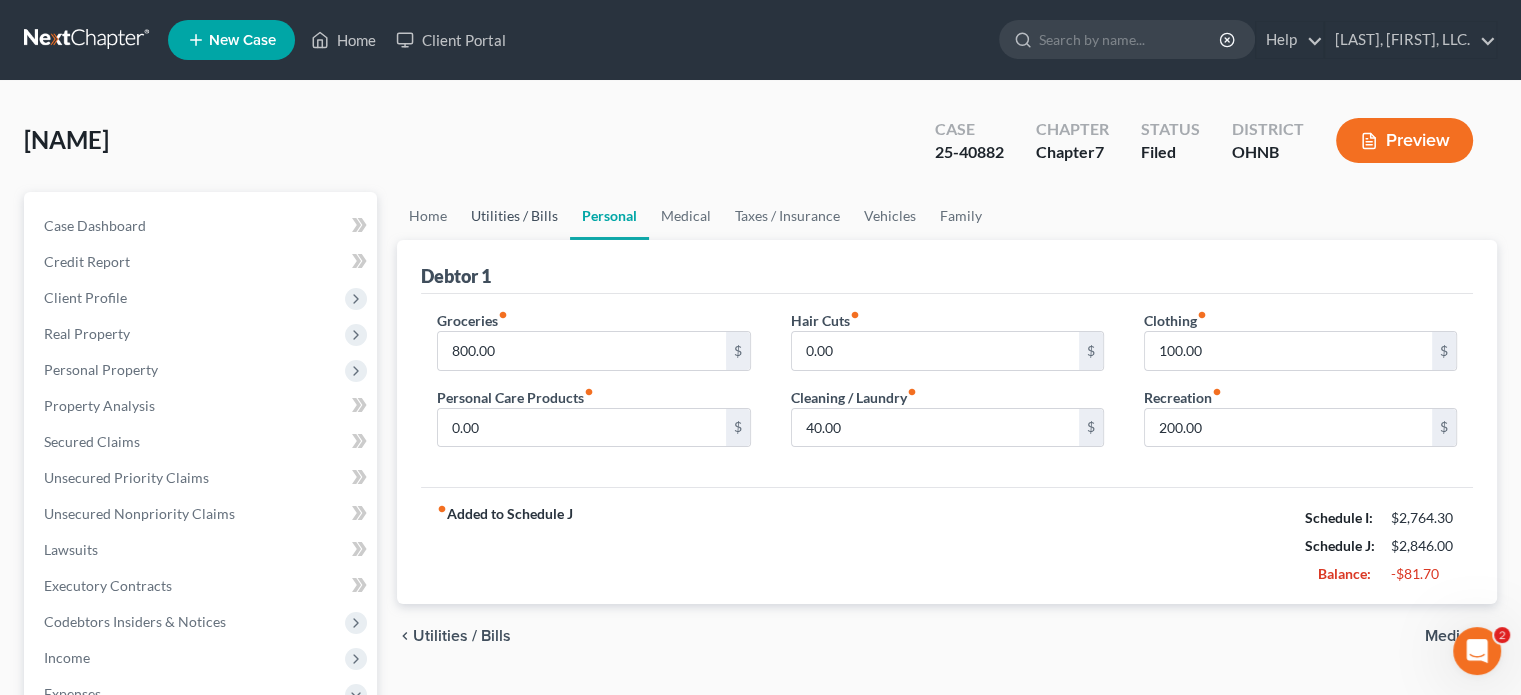 click on "Utilities / Bills" at bounding box center (514, 216) 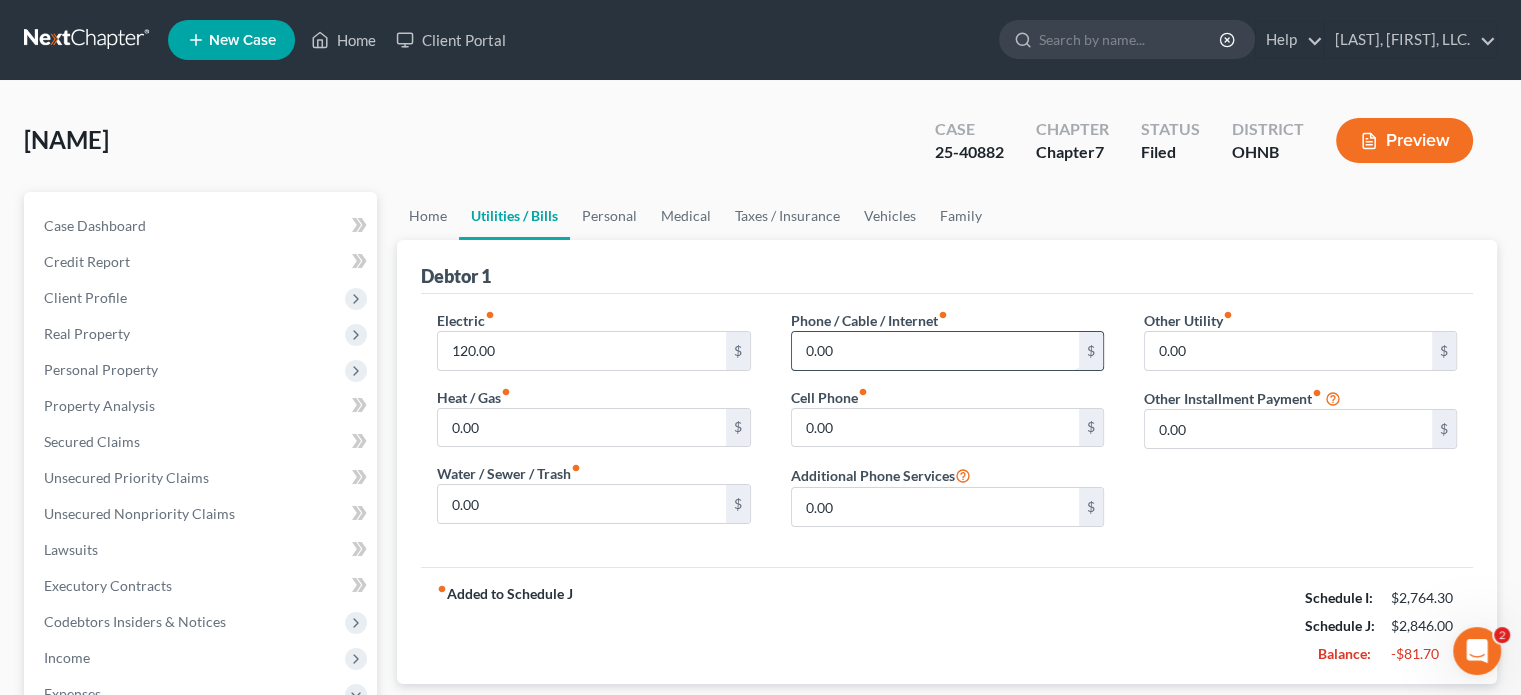 click on "0.00" at bounding box center [935, 351] 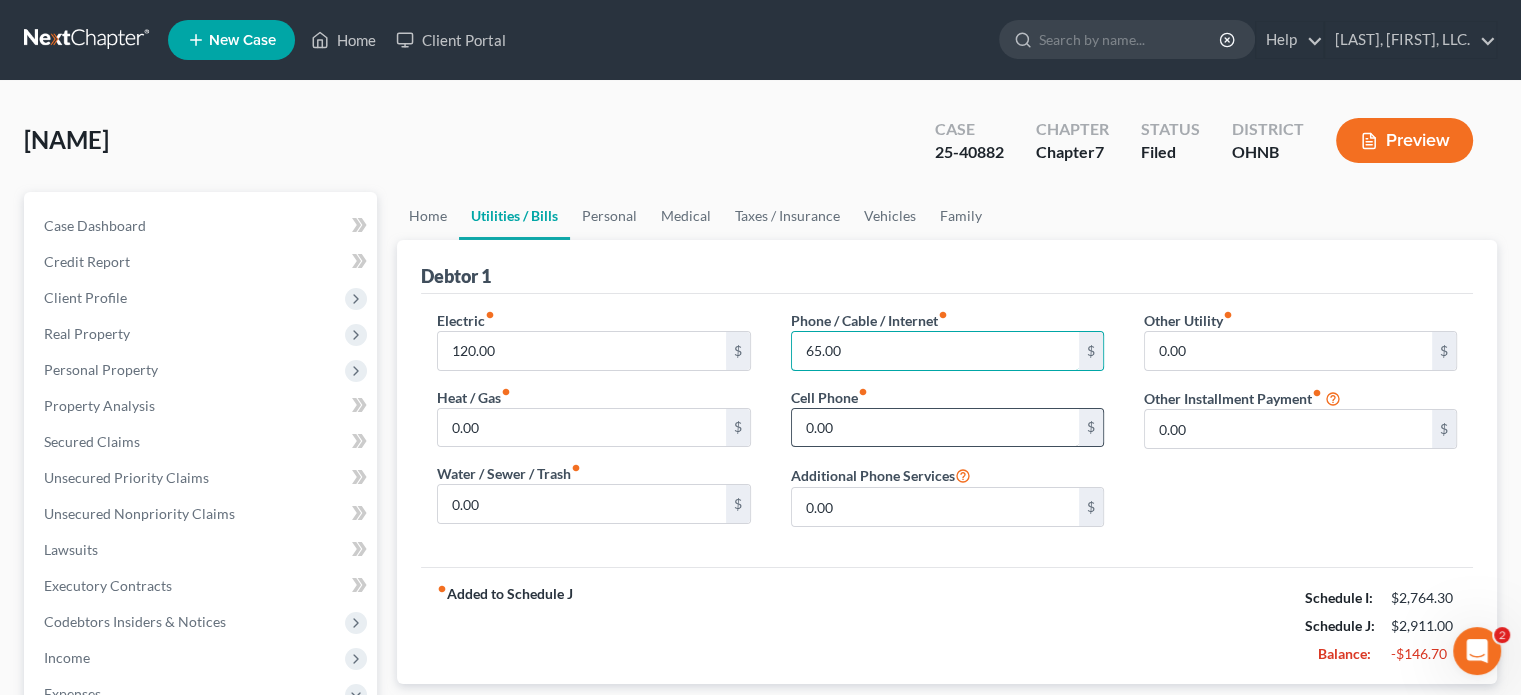 type on "65.00" 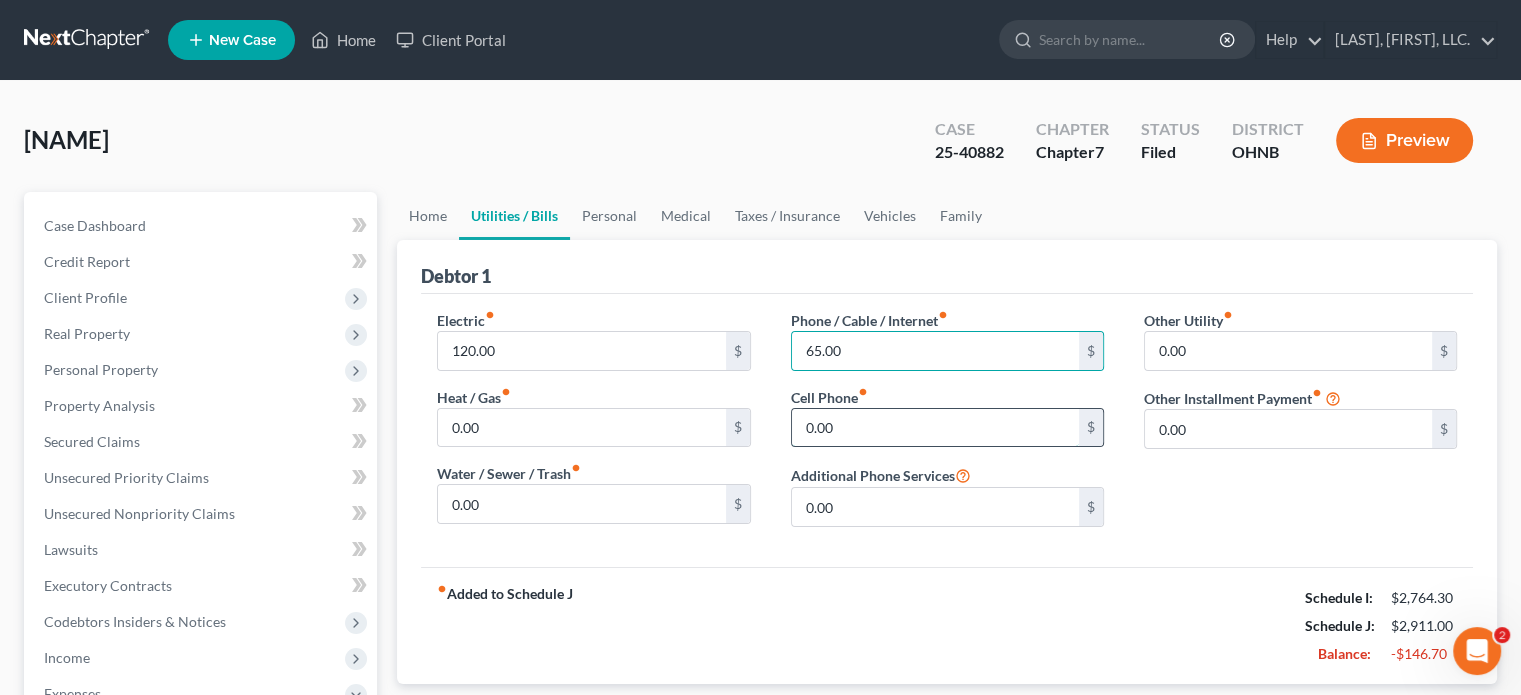click on "0.00" at bounding box center [935, 428] 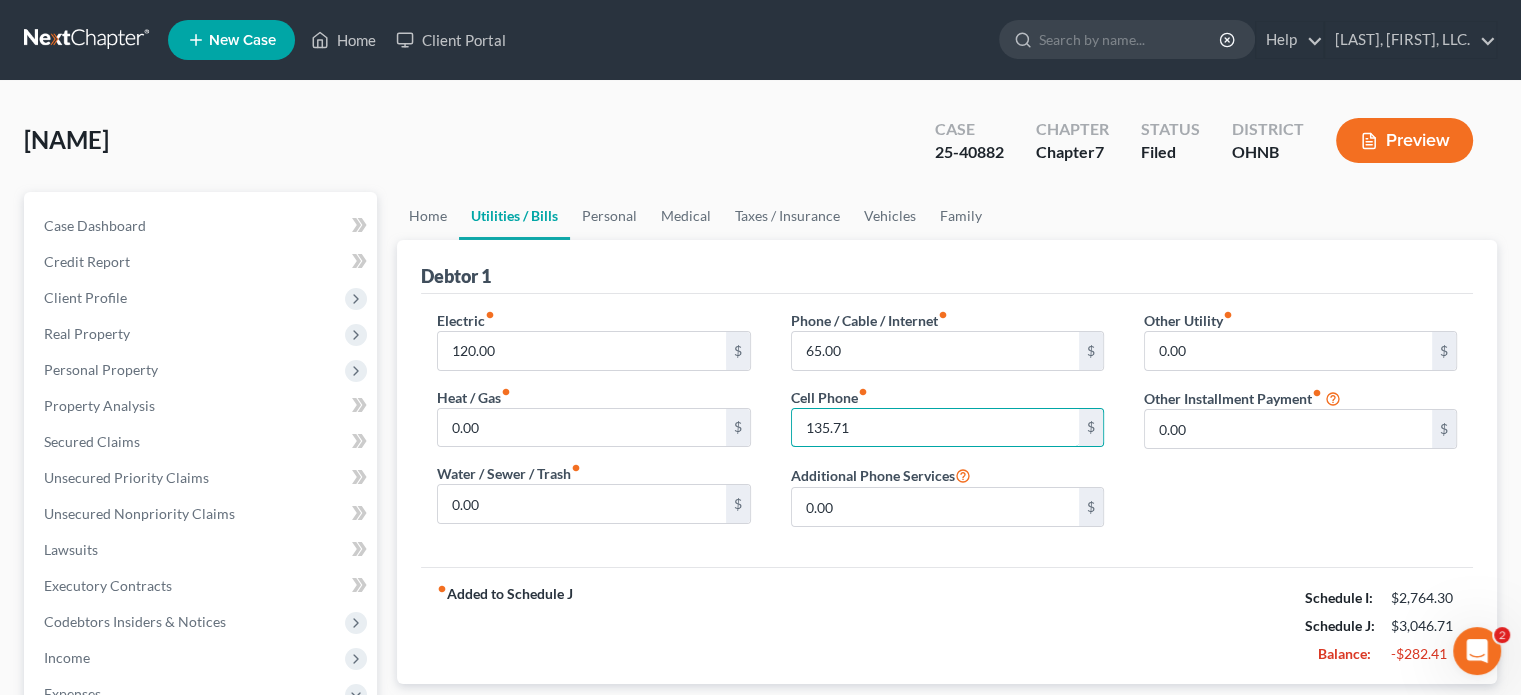 type on "135.71" 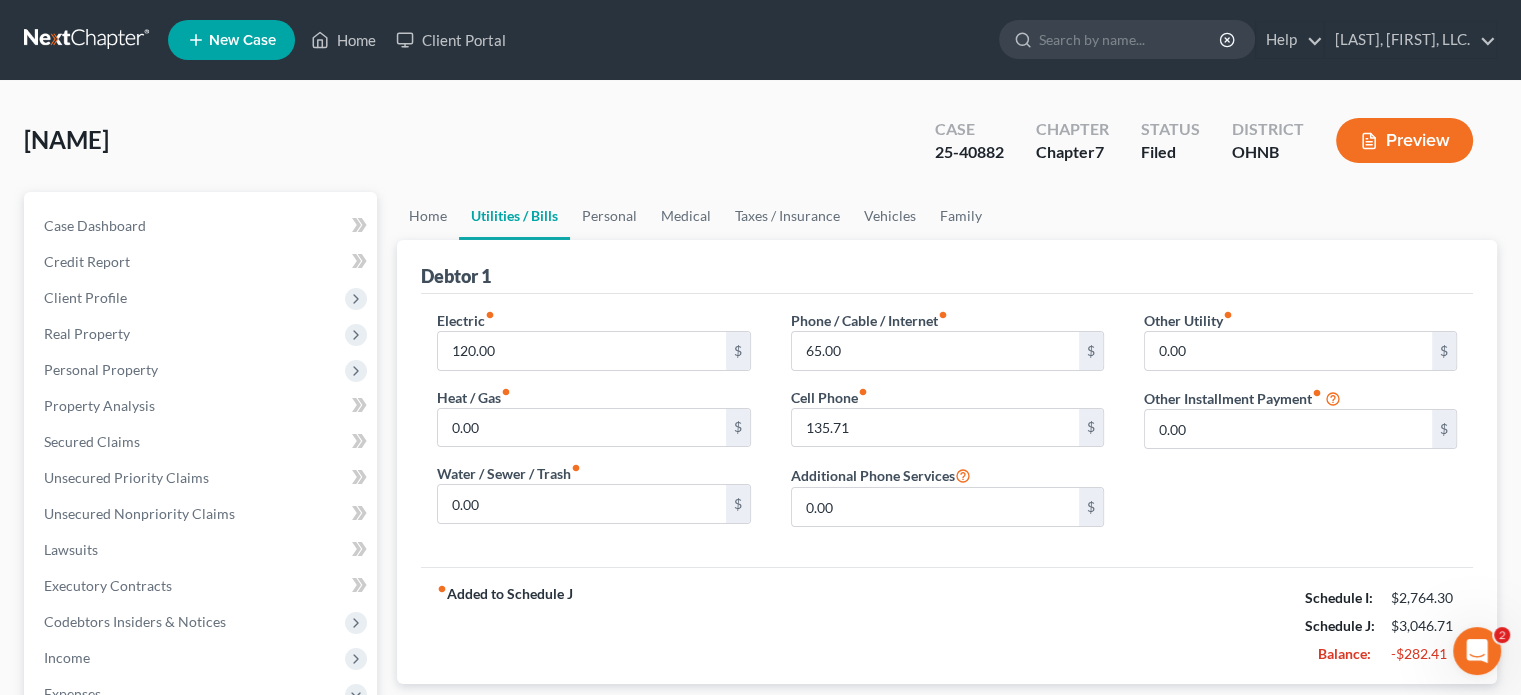 click on "Electric  fiber_manual_record 120.00 $ Heat / Gas  fiber_manual_record 0.00 $  Water / Sewer / Trash  fiber_manual_record 0.00 $ Phone / Cable / Internet  fiber_manual_record 65.00 $ Cell Phone  fiber_manual_record 135.71 $ Additional Phone Services  0.00 $ Other Utility  fiber_manual_record 0.00 $ Other Installment Payment  fiber_manual_record   0.00 $" at bounding box center [947, 430] 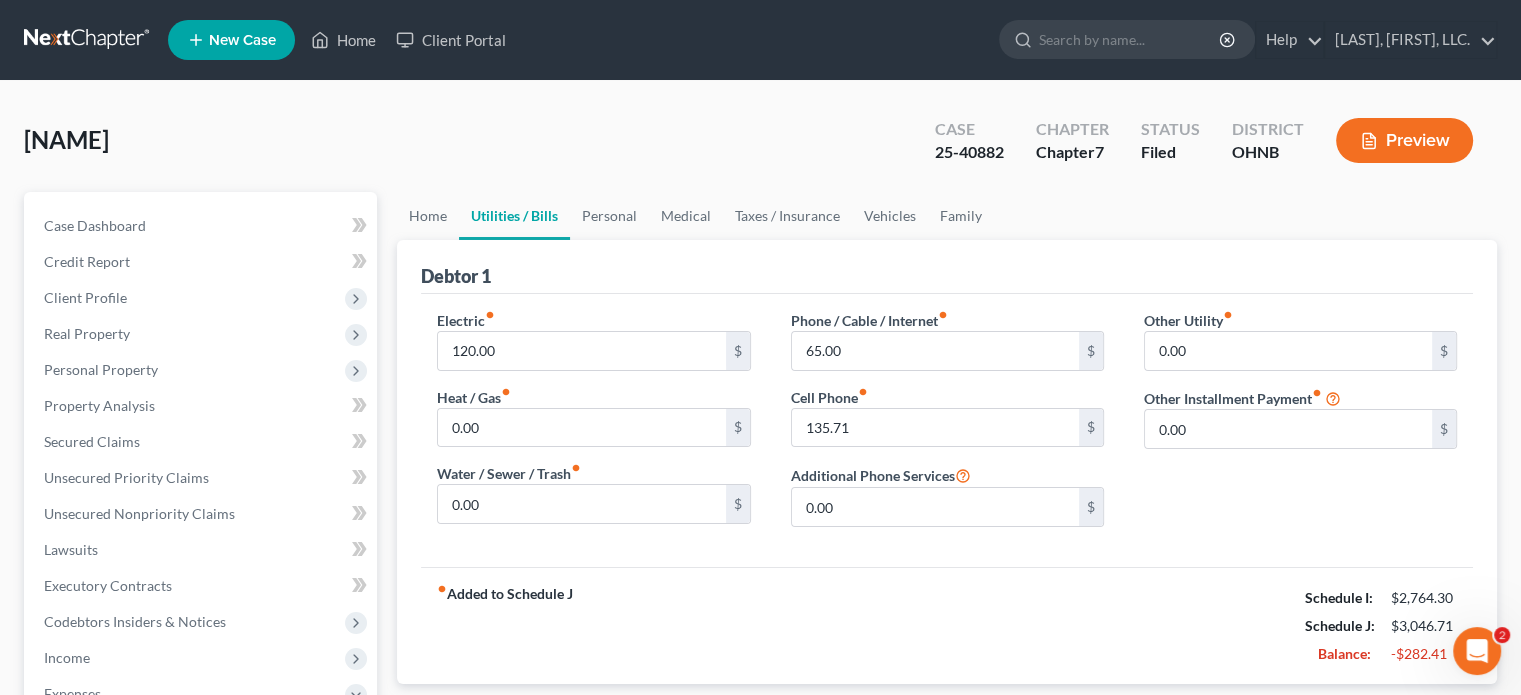 drag, startPoint x: 874, startPoint y: 627, endPoint x: 820, endPoint y: 638, distance: 55.108982 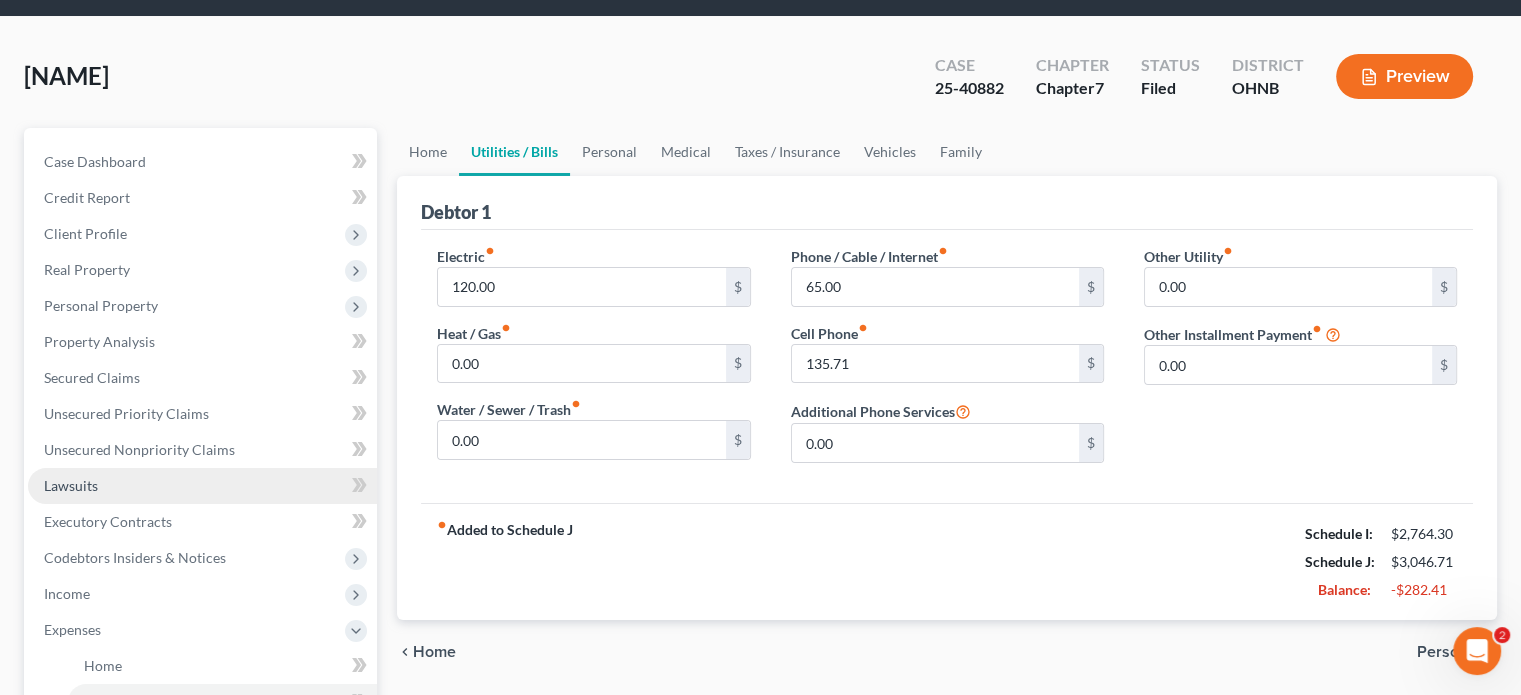 scroll, scrollTop: 100, scrollLeft: 0, axis: vertical 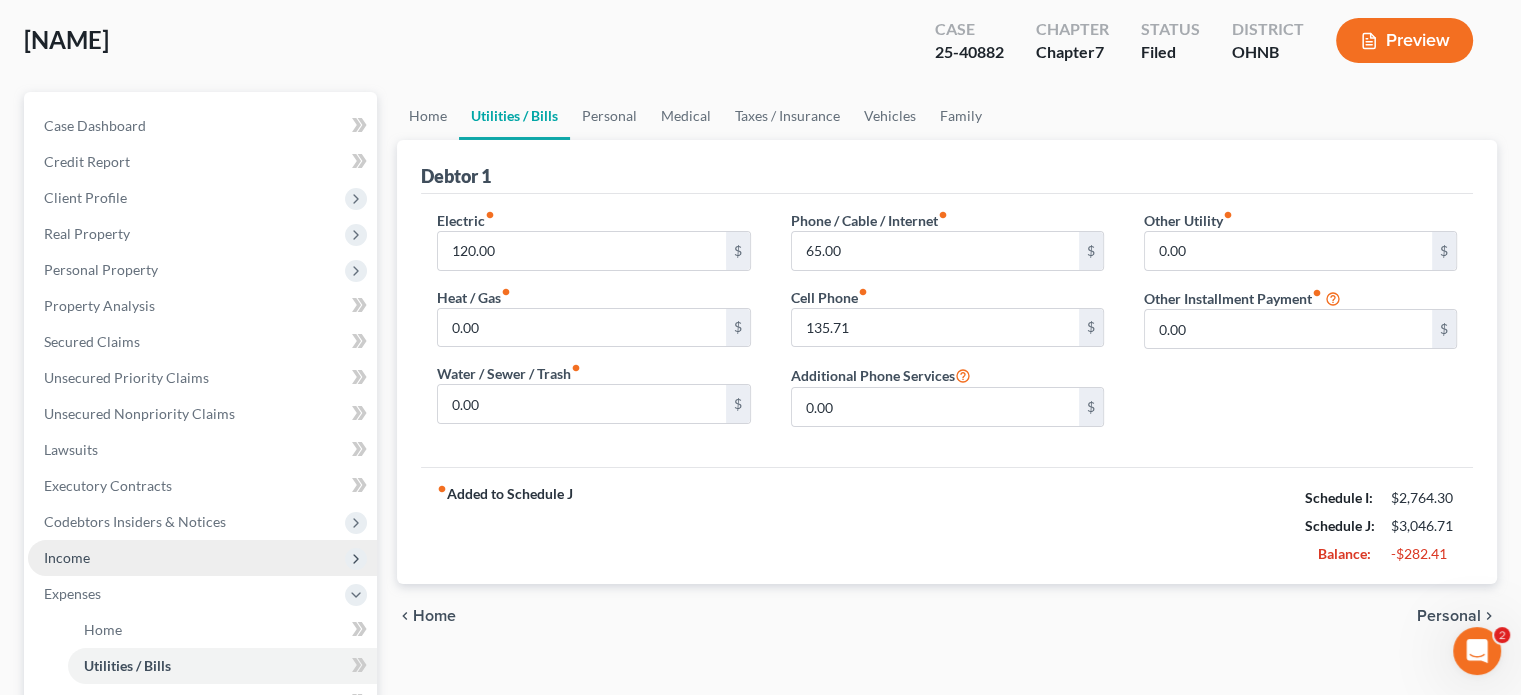 click on "Income" at bounding box center [67, 557] 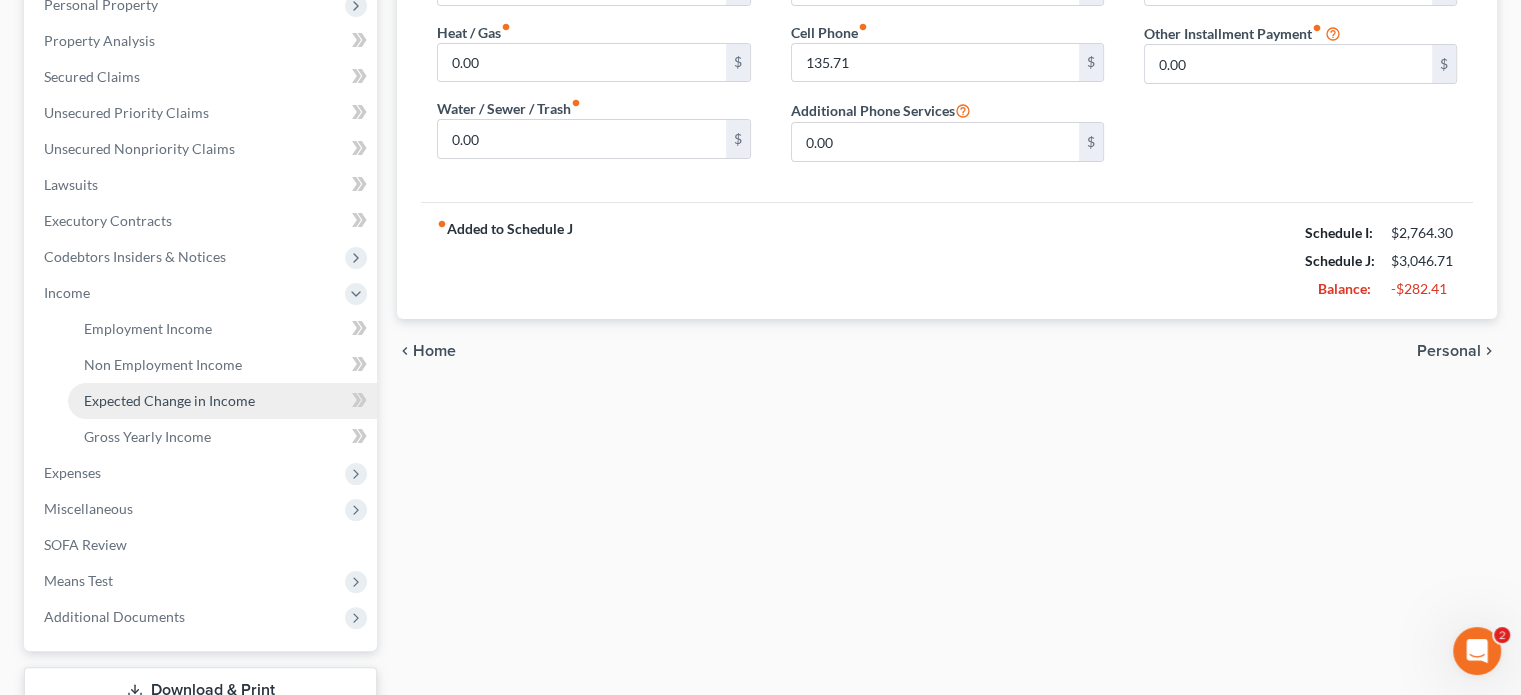 scroll, scrollTop: 400, scrollLeft: 0, axis: vertical 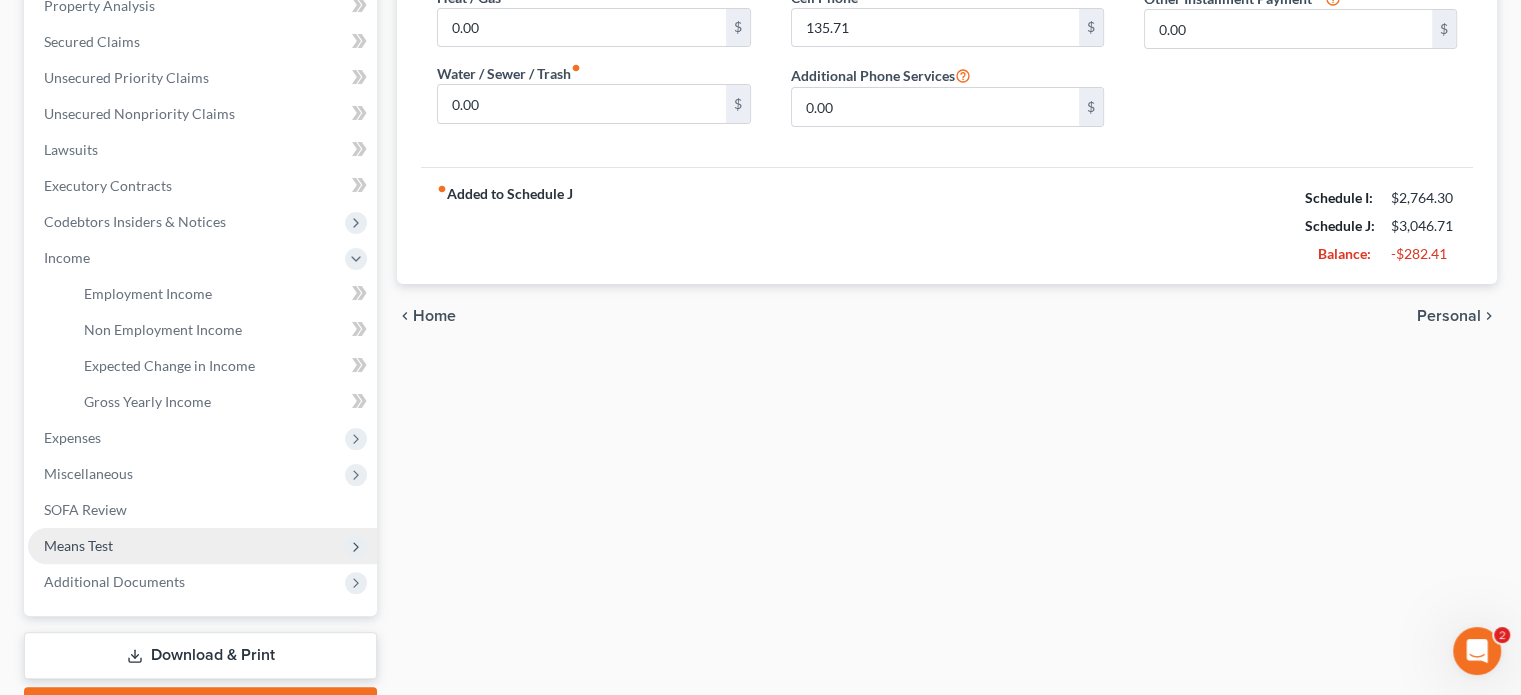 click on "Means Test" at bounding box center (78, 545) 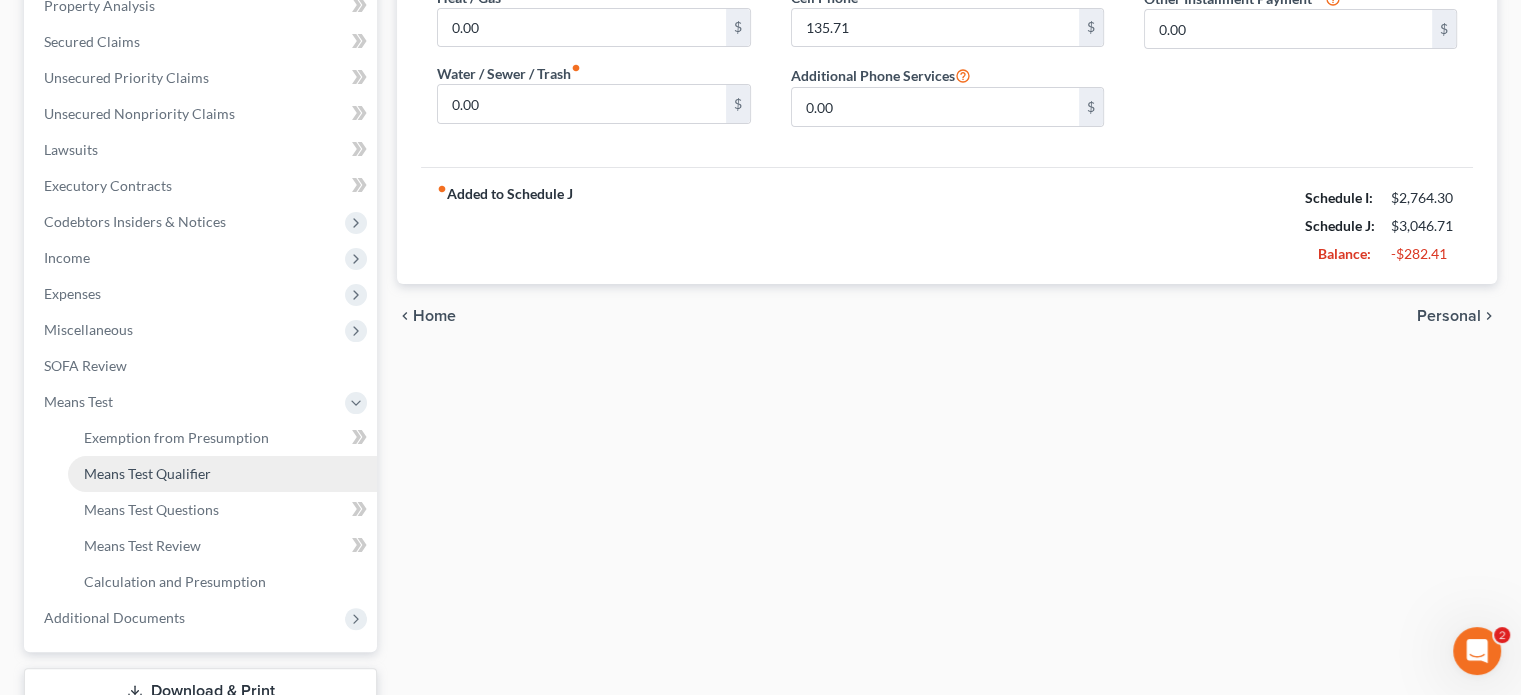 click on "Means Test Qualifier" at bounding box center [147, 473] 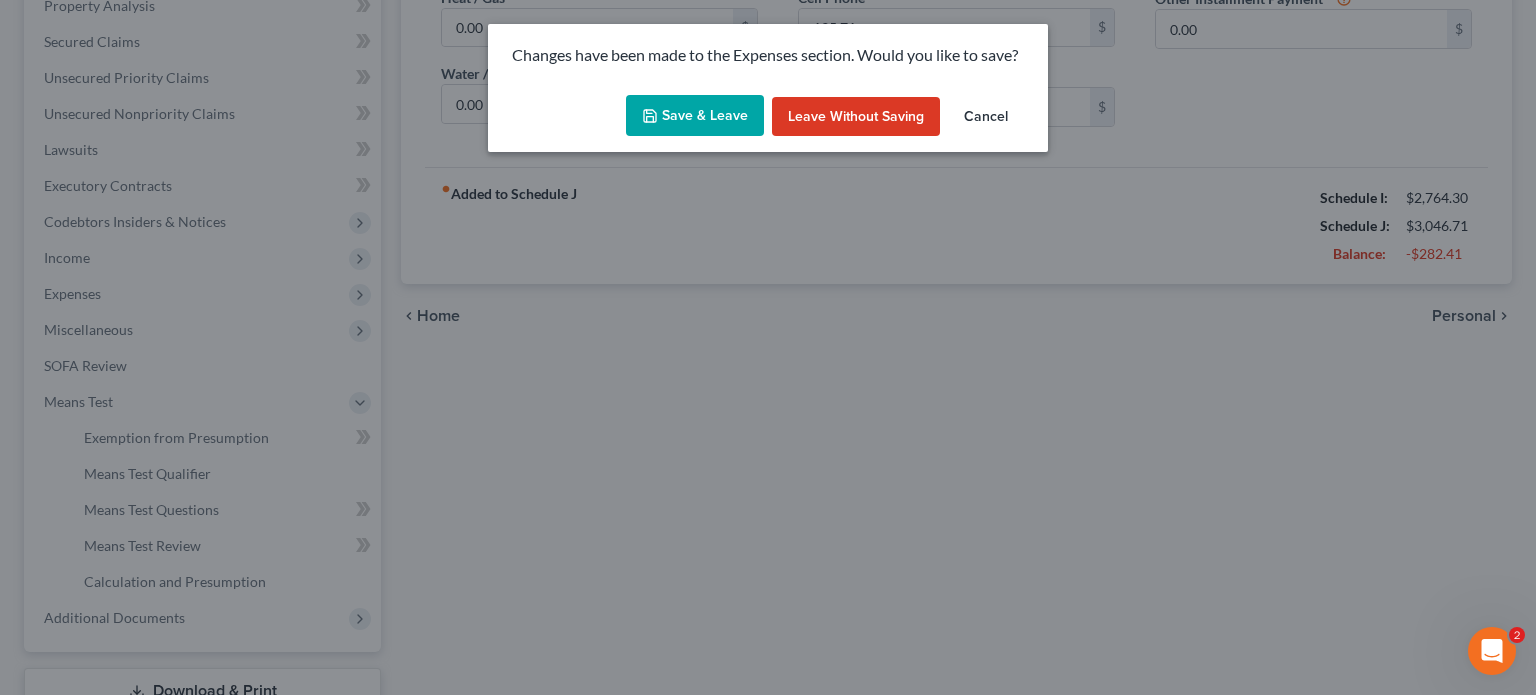 click on "Save & Leave" at bounding box center (695, 116) 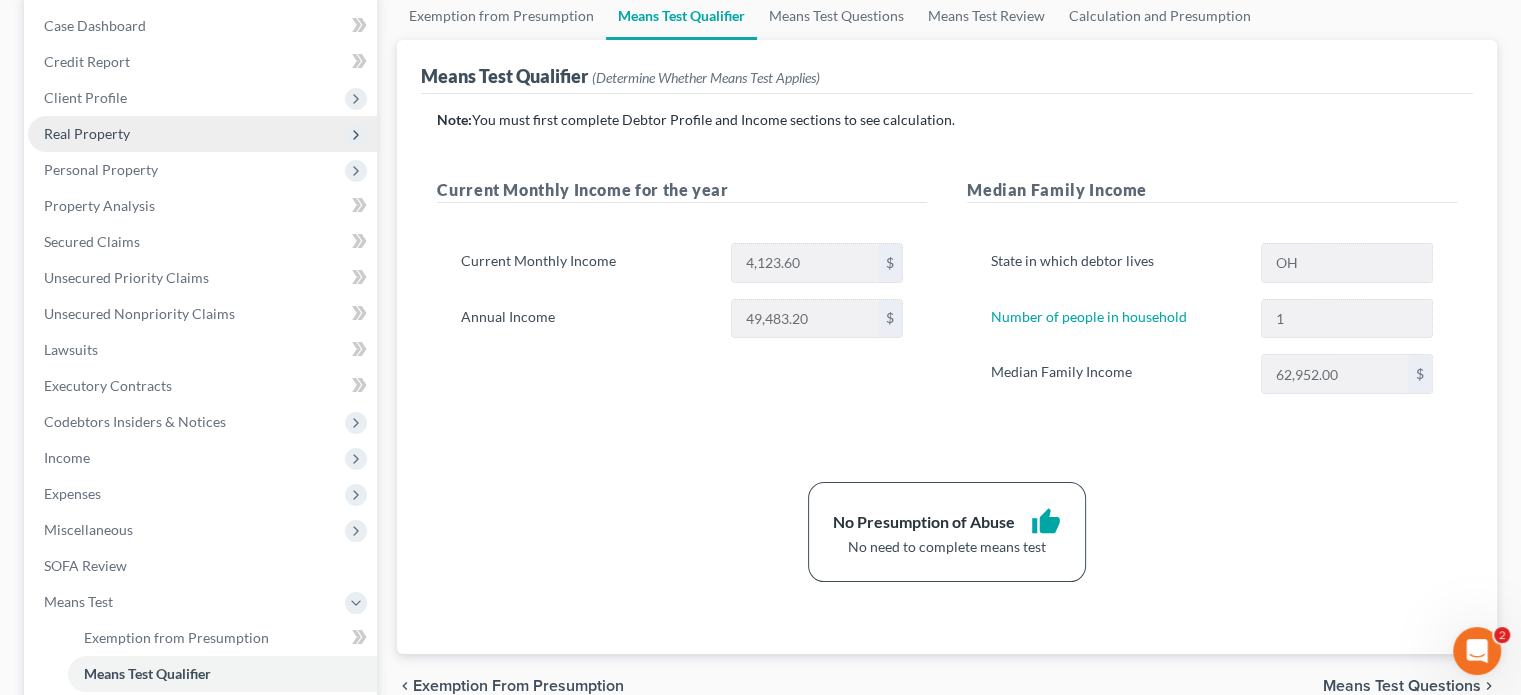 scroll, scrollTop: 300, scrollLeft: 0, axis: vertical 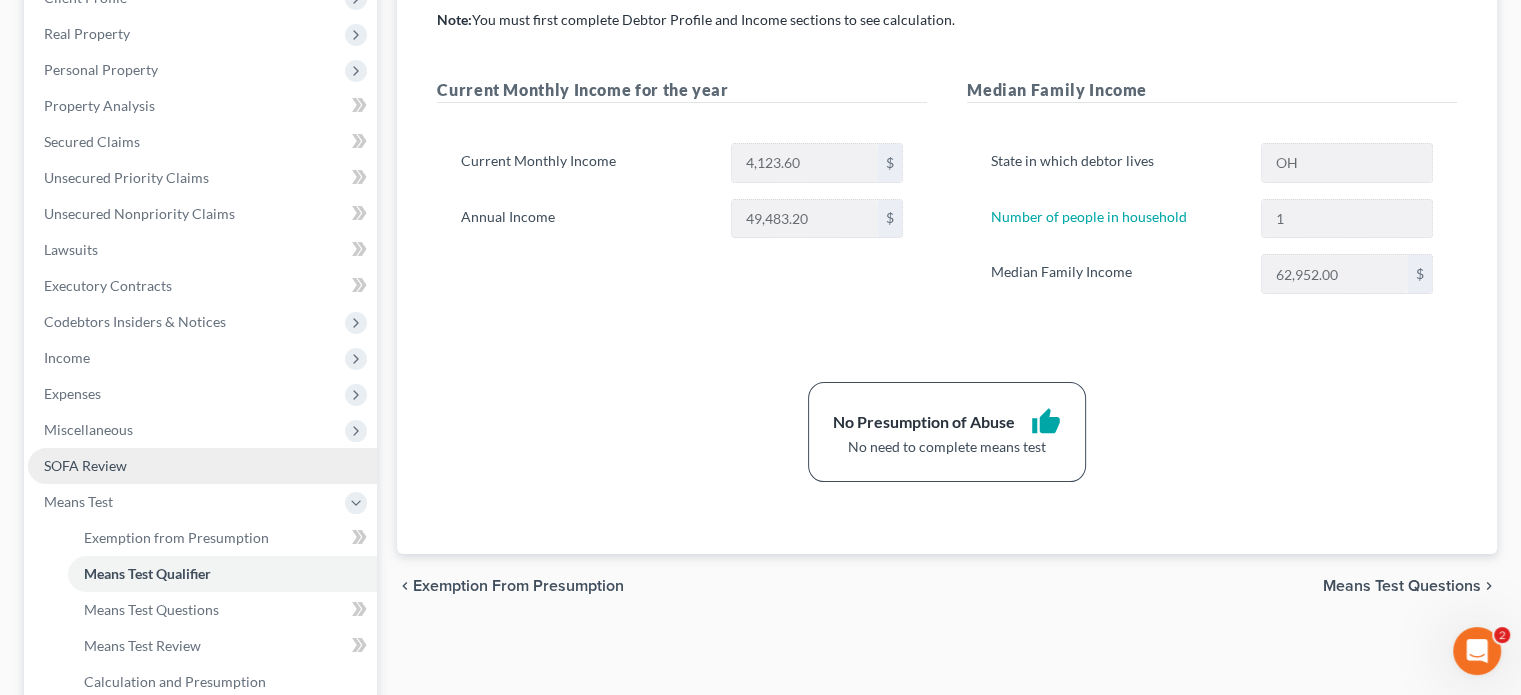 click on "SOFA Review" at bounding box center (85, 465) 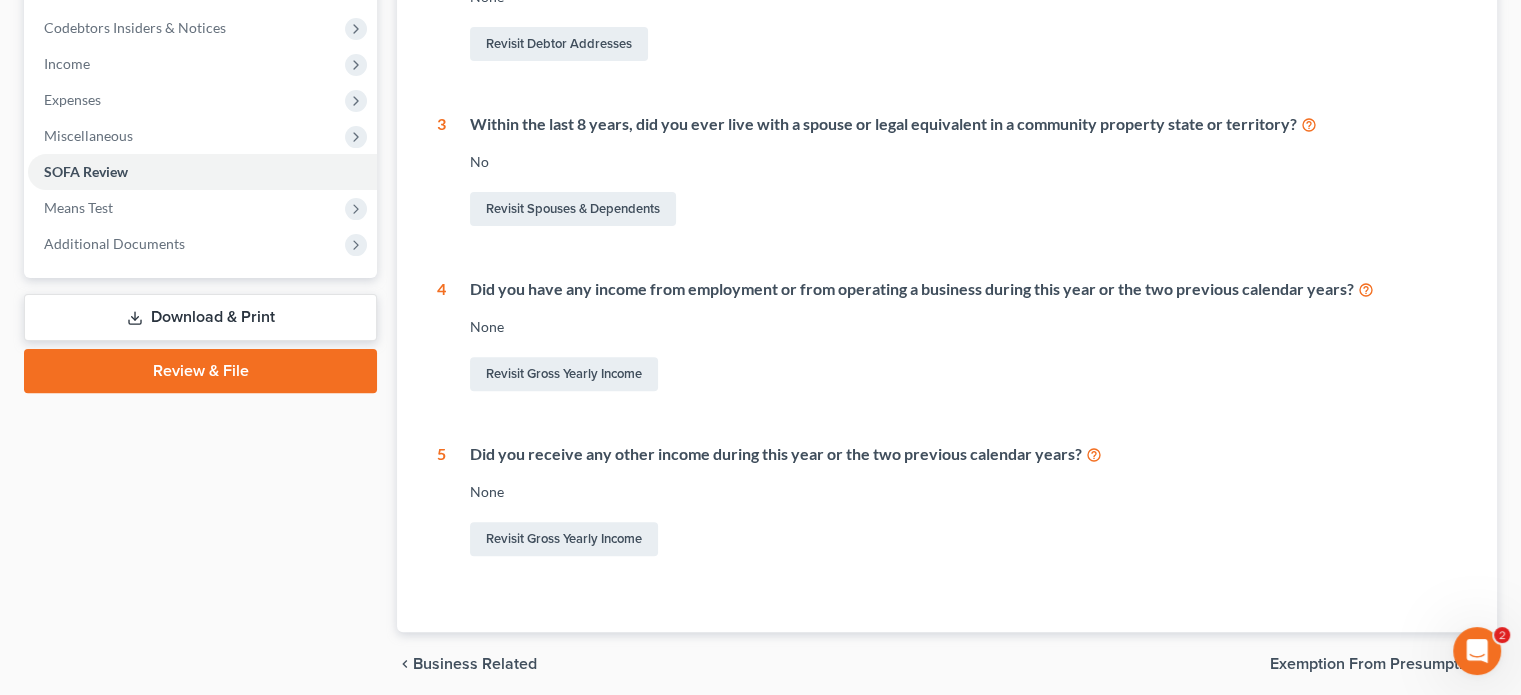scroll, scrollTop: 600, scrollLeft: 0, axis: vertical 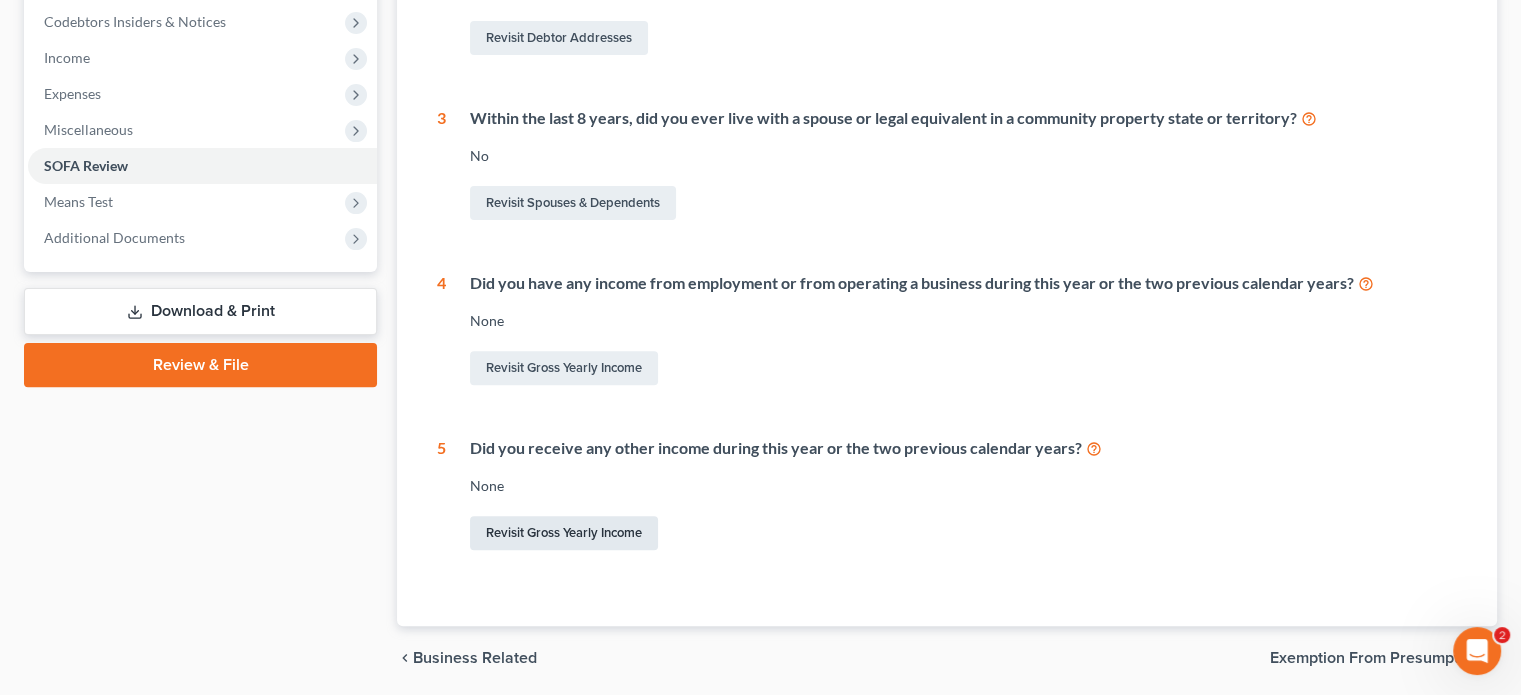 click on "Revisit Gross Yearly Income" at bounding box center [564, 533] 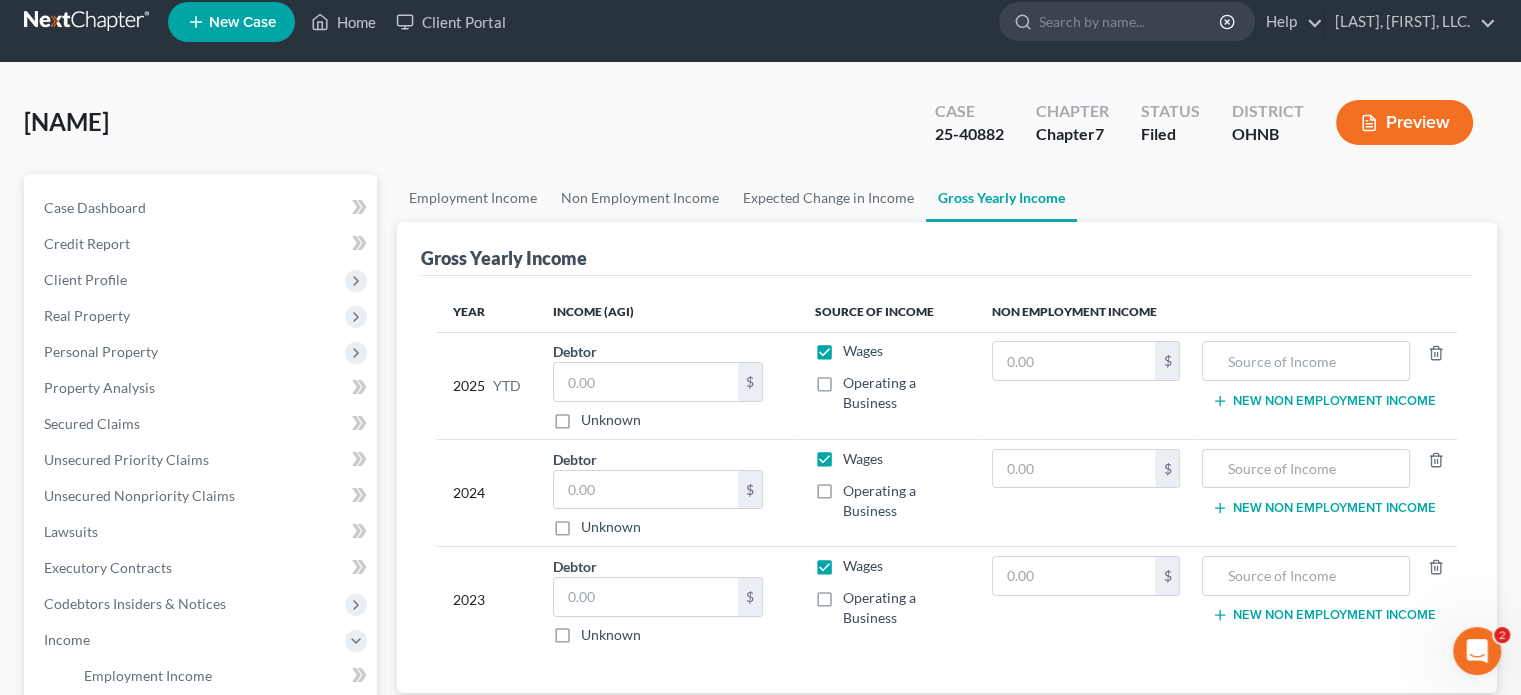 scroll, scrollTop: 0, scrollLeft: 0, axis: both 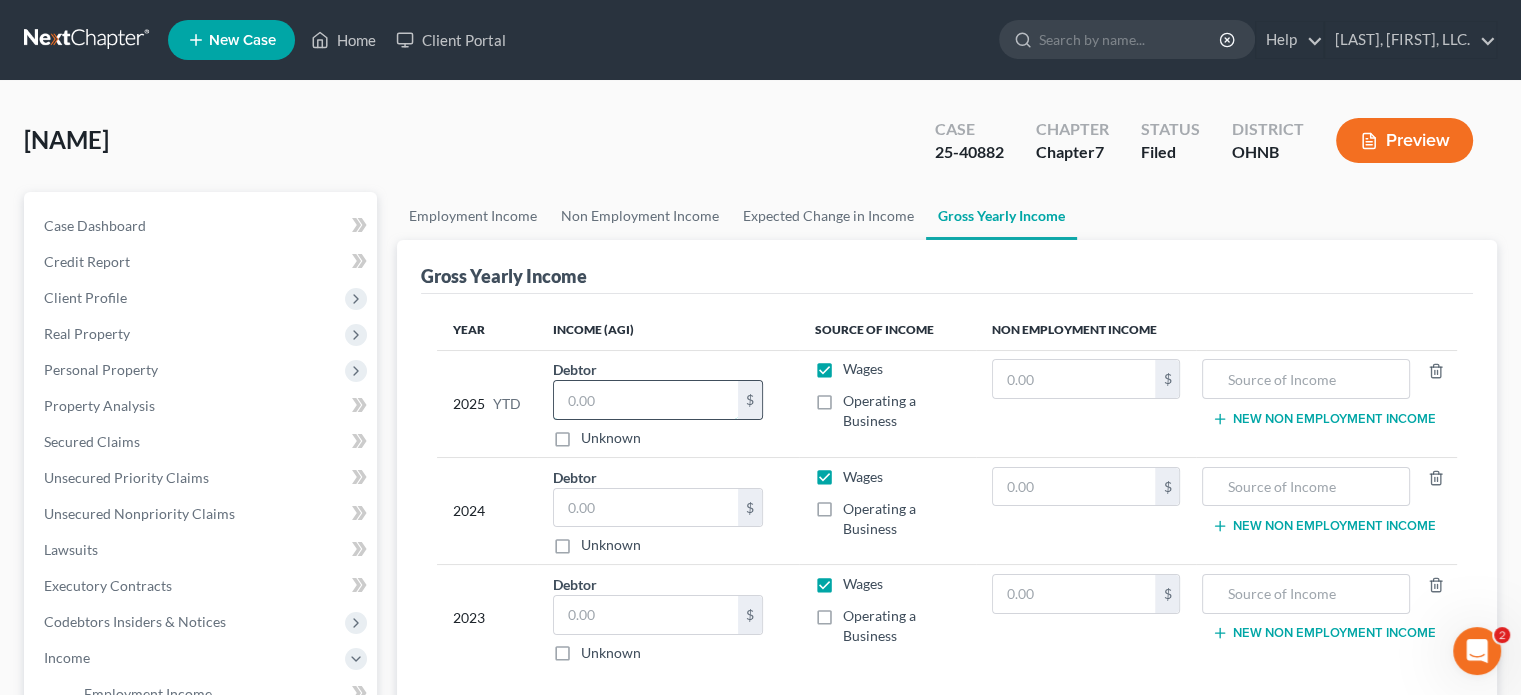 click at bounding box center (646, 400) 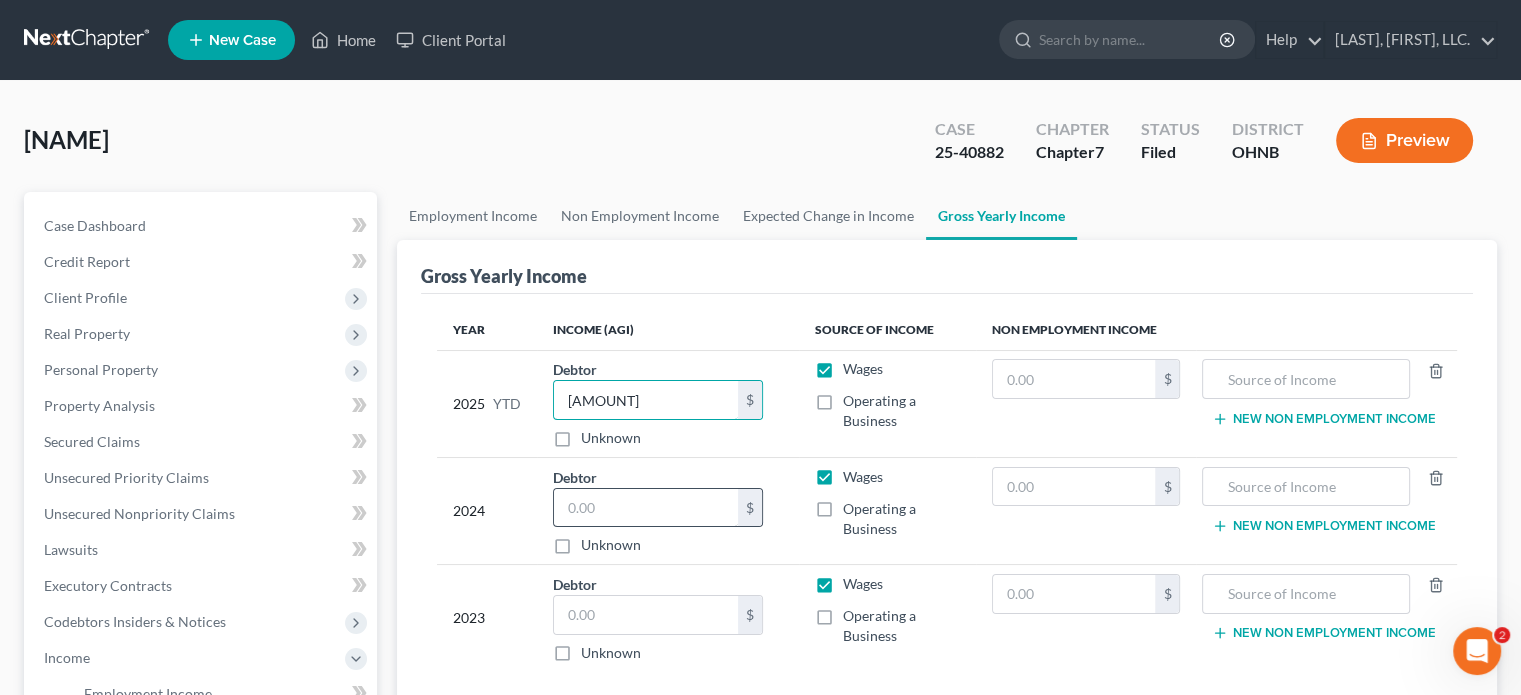 type on "[AMOUNT]" 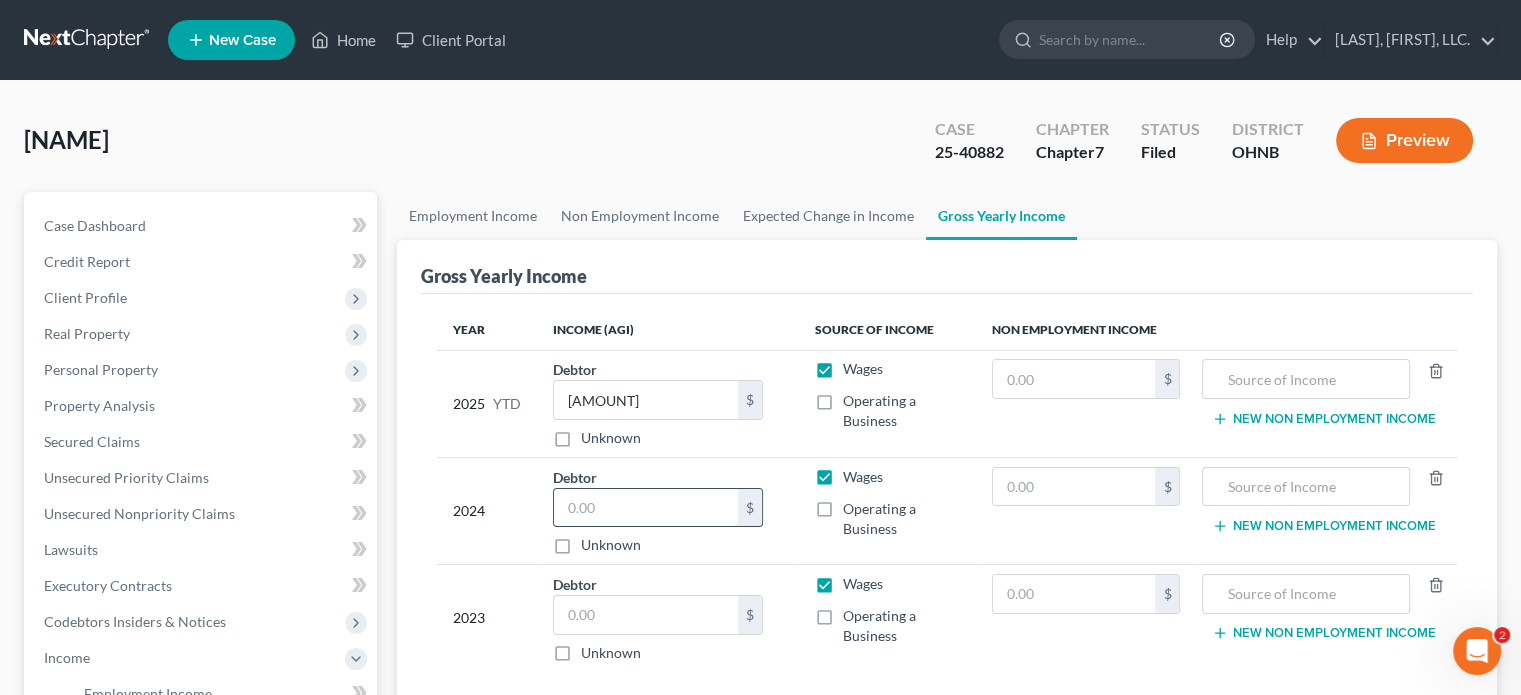 click at bounding box center (646, 508) 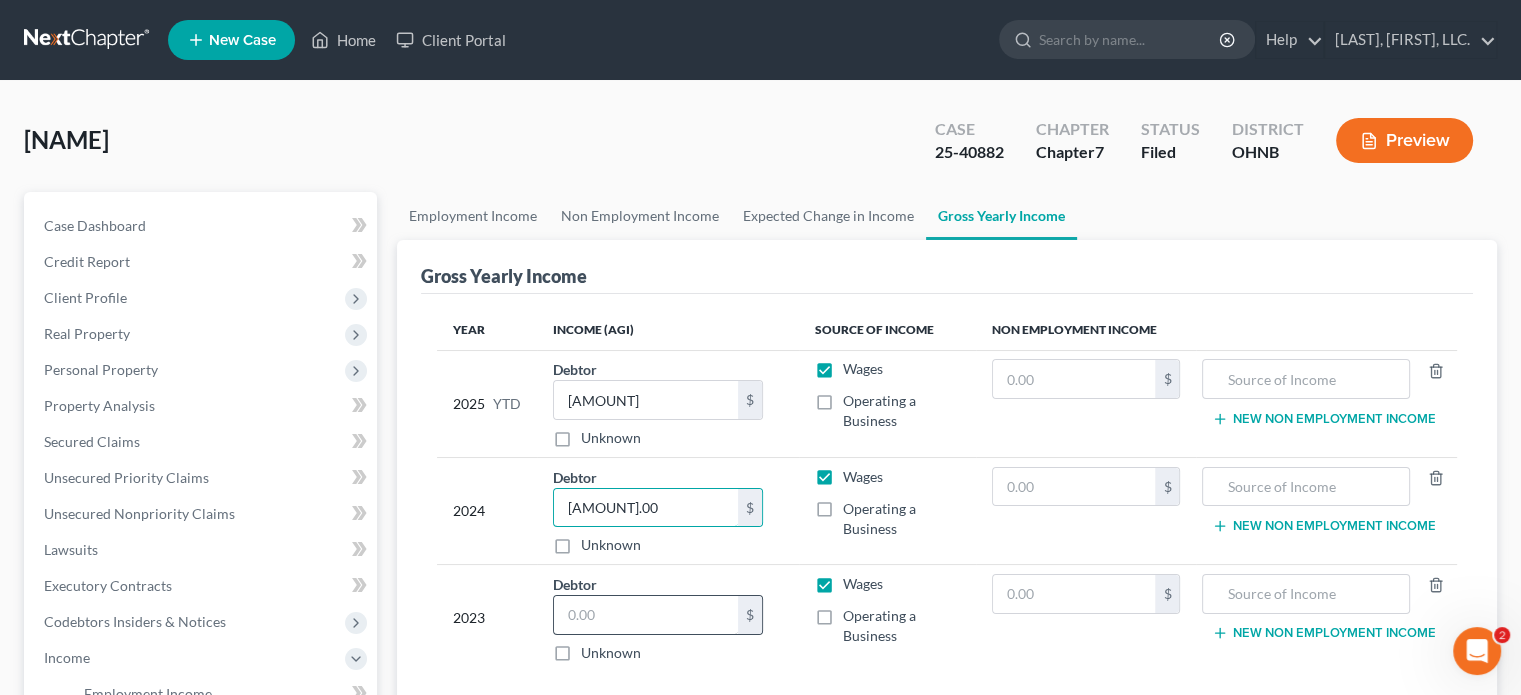 type on "[AMOUNT].00" 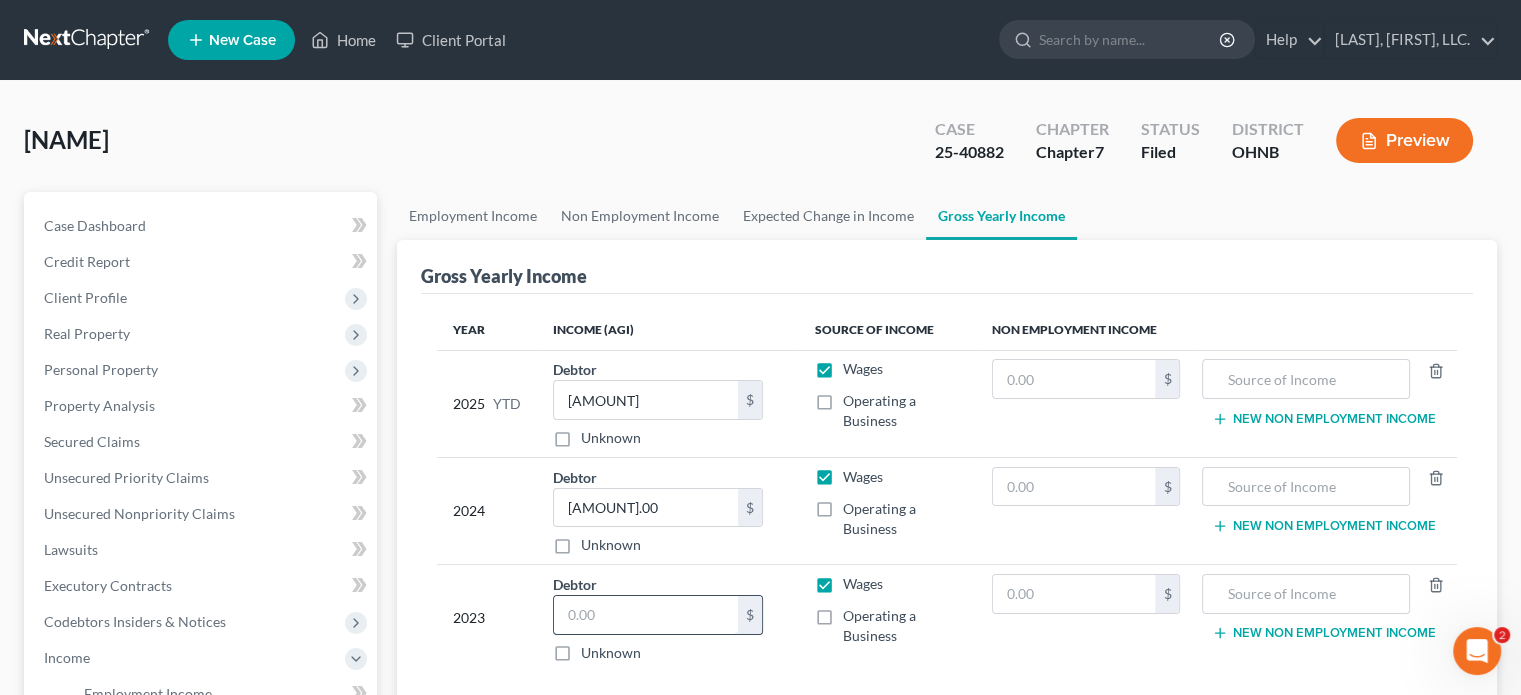 click at bounding box center [646, 615] 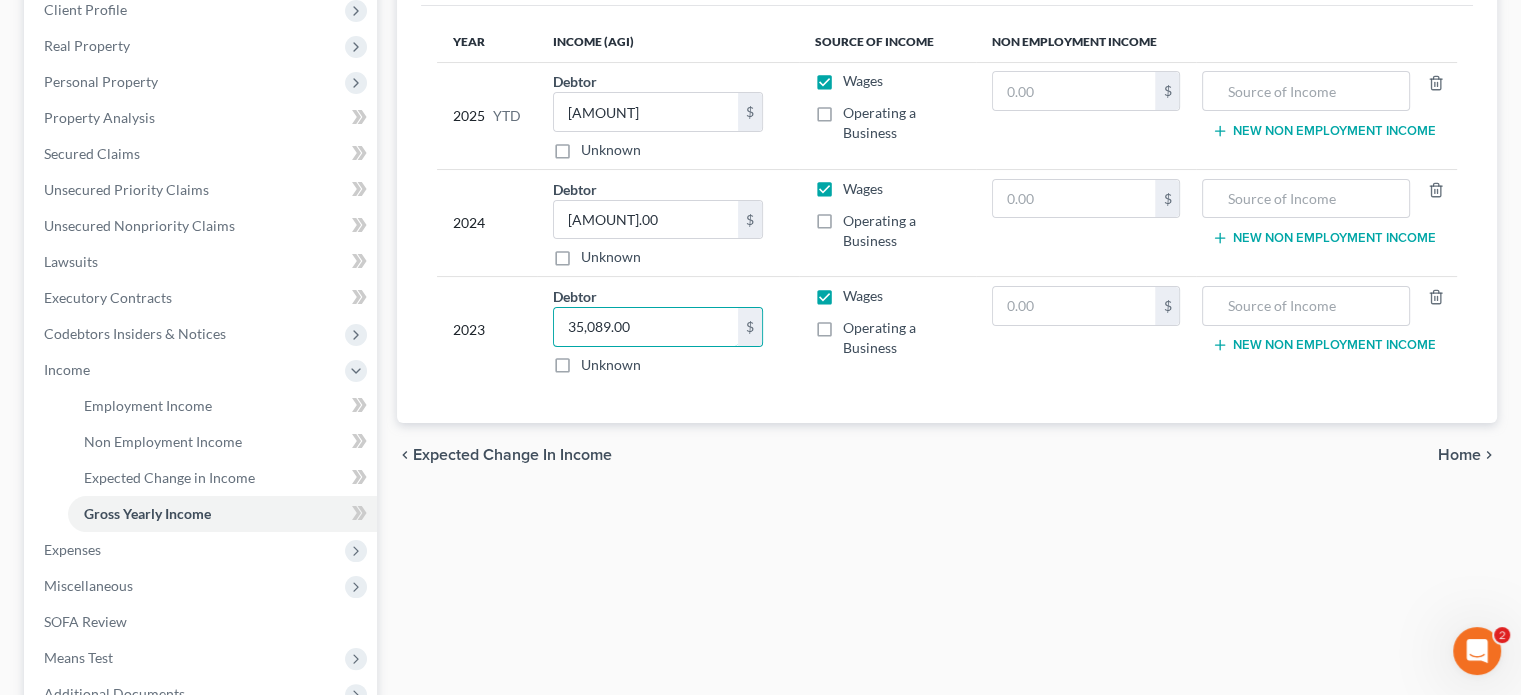 scroll, scrollTop: 300, scrollLeft: 0, axis: vertical 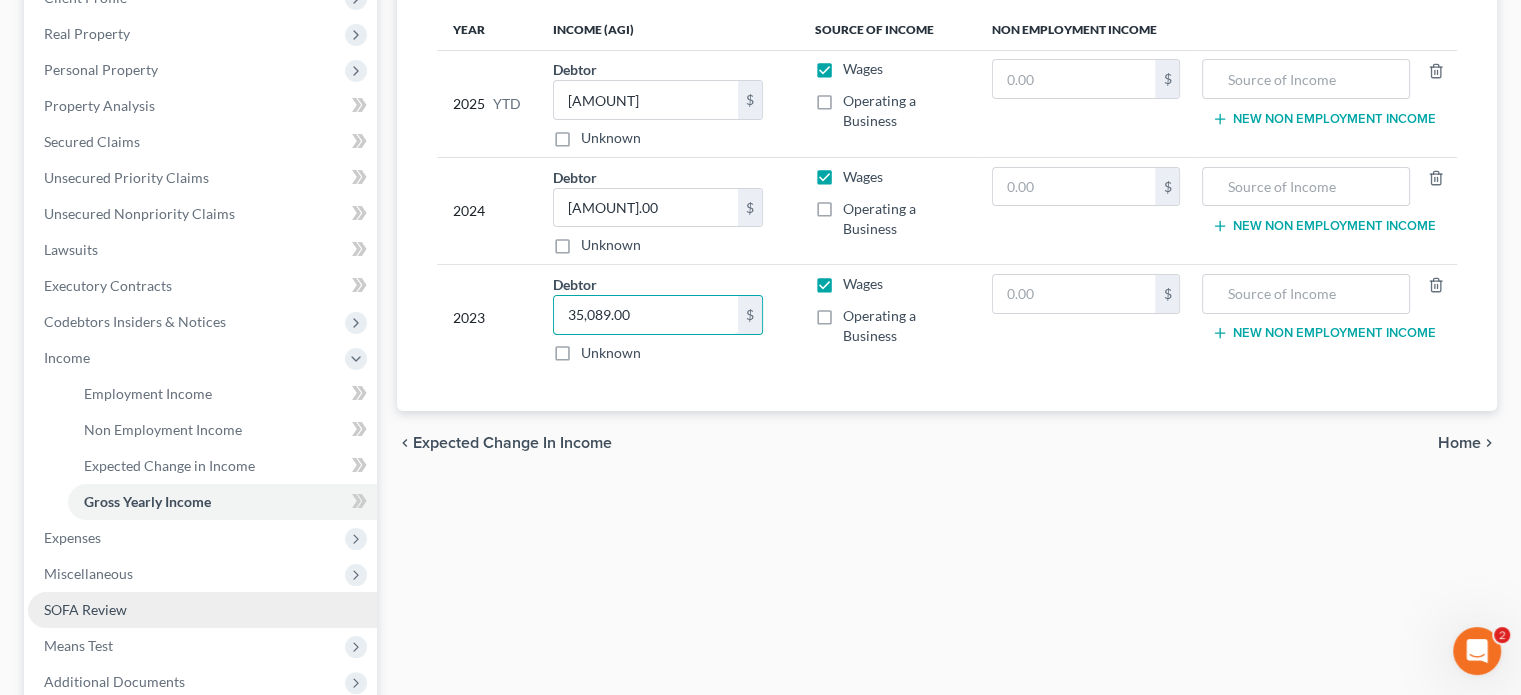 type on "35,089.00" 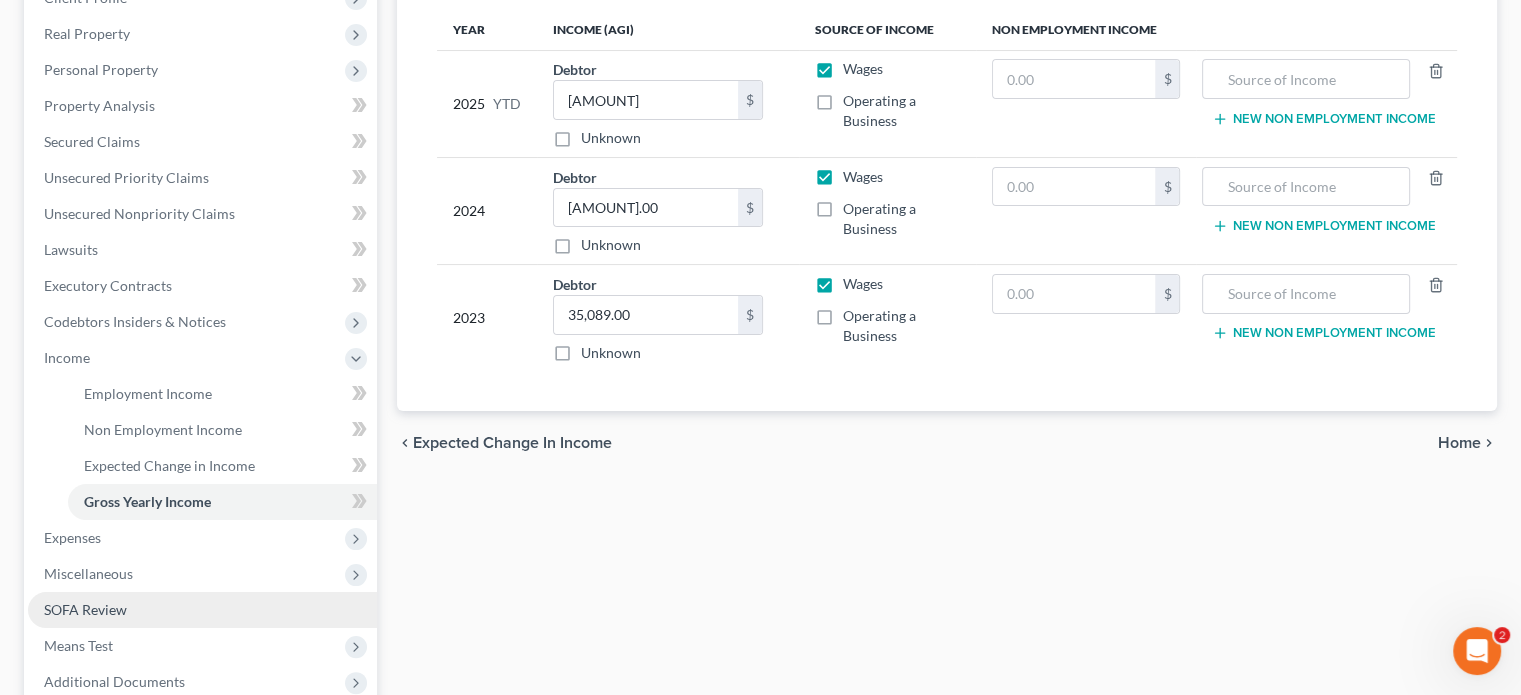 click on "SOFA Review" at bounding box center (85, 609) 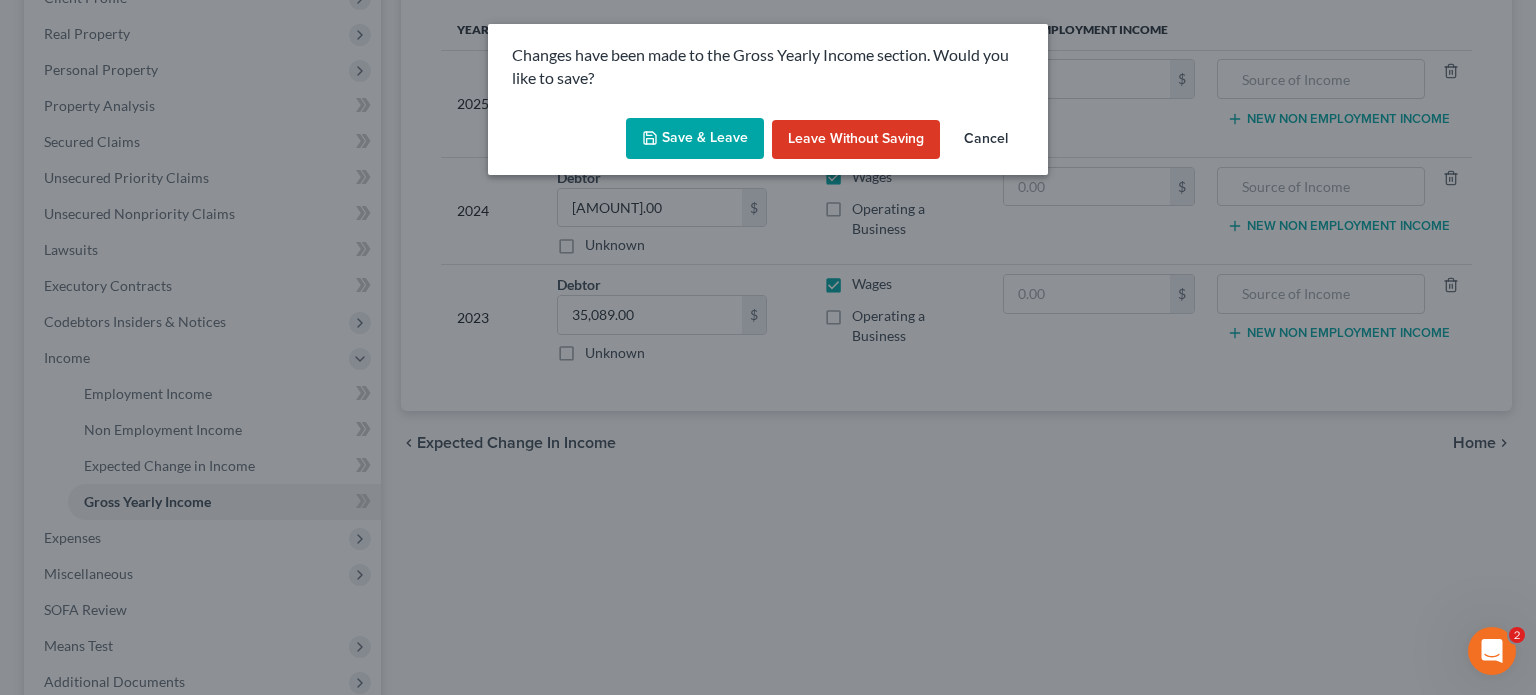 click on "Save & Leave" at bounding box center [695, 139] 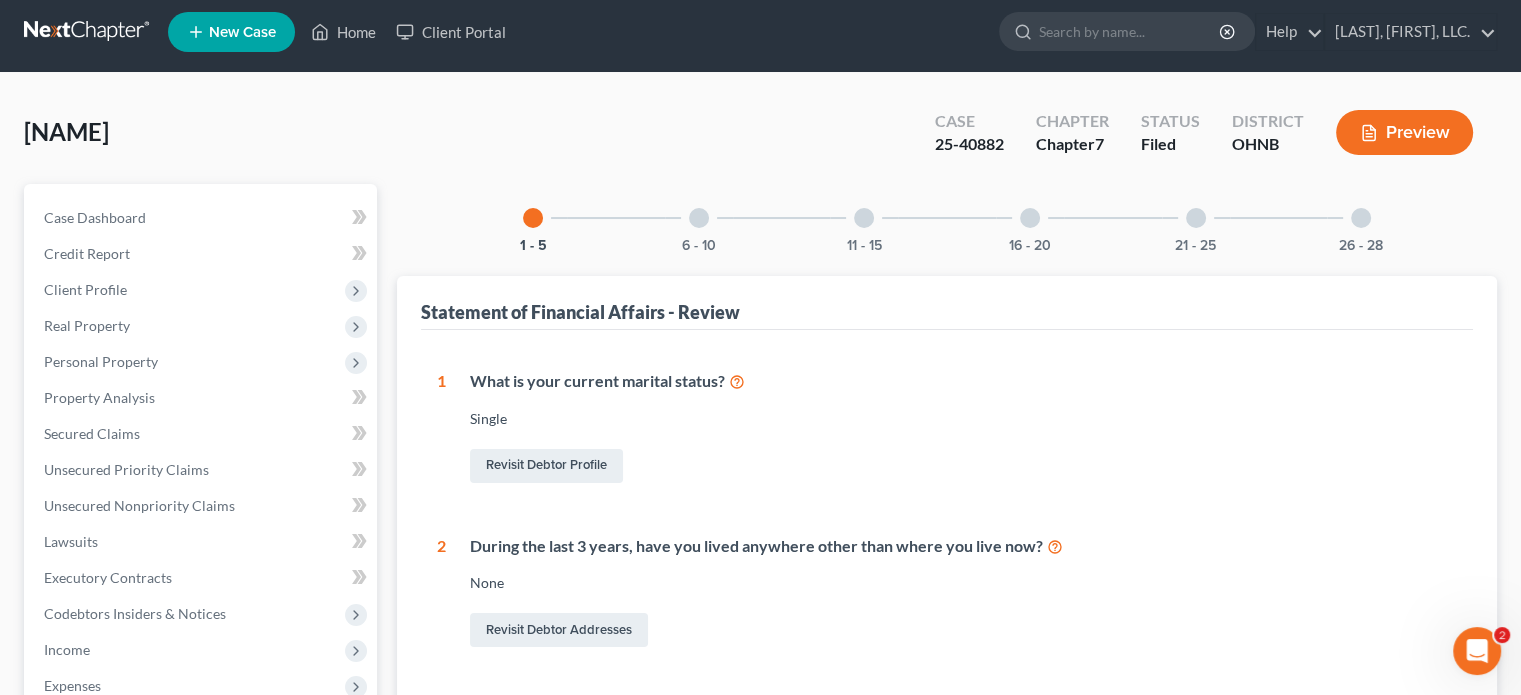 scroll, scrollTop: 0, scrollLeft: 0, axis: both 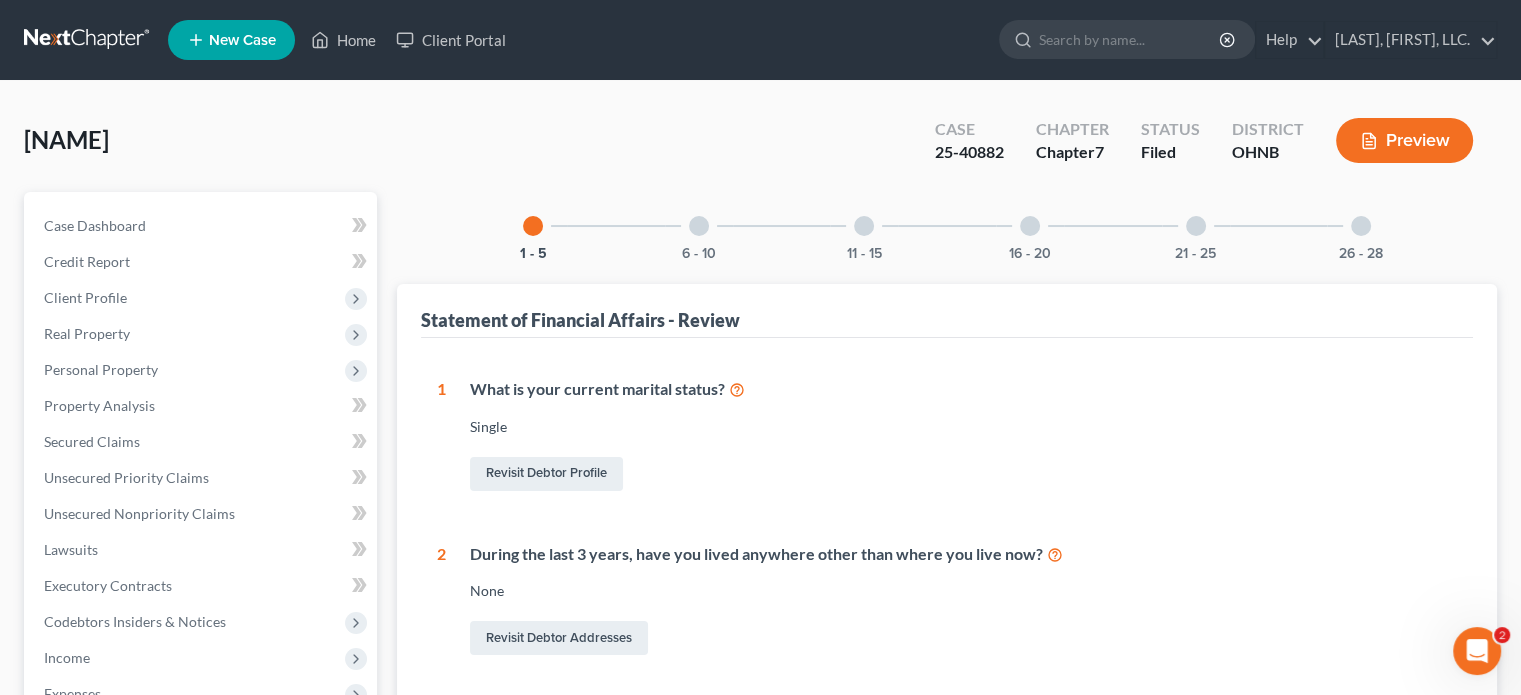 click on "6 - 10" at bounding box center [699, 226] 